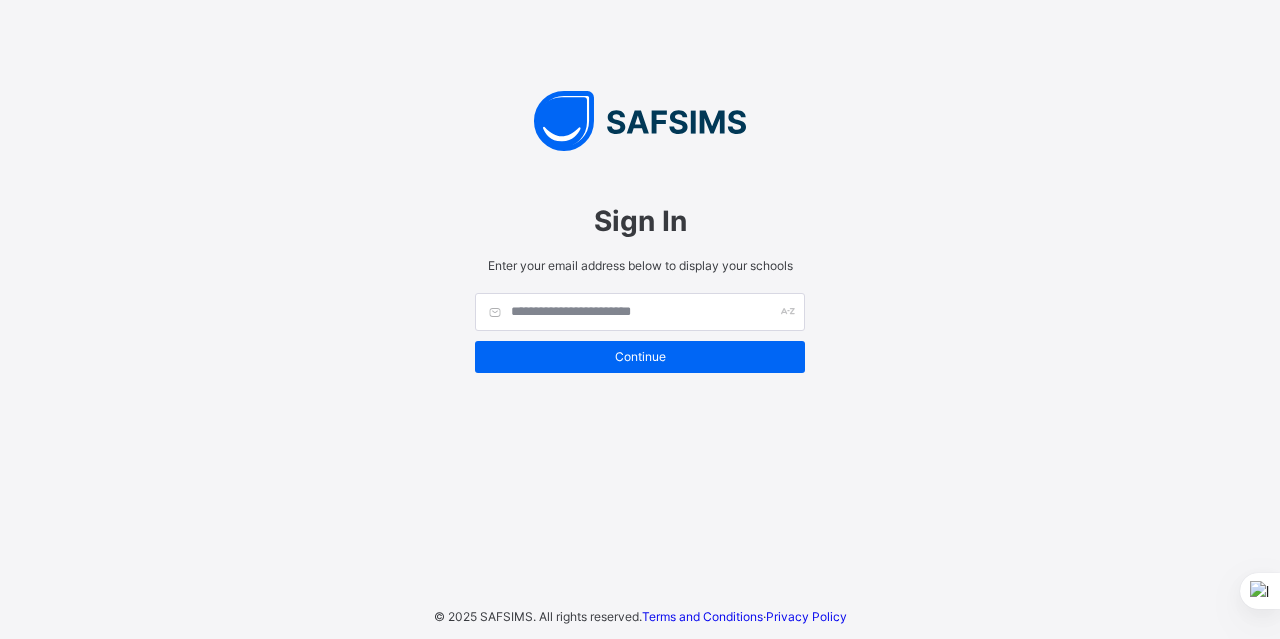 scroll, scrollTop: 0, scrollLeft: 0, axis: both 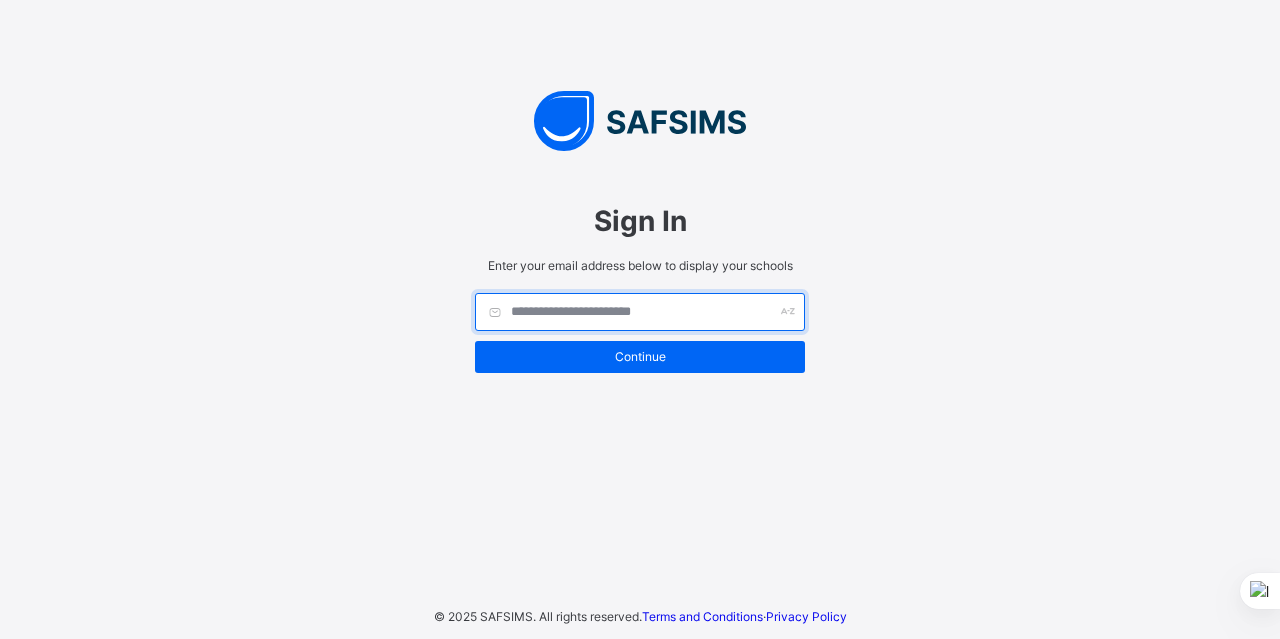 click at bounding box center [640, 312] 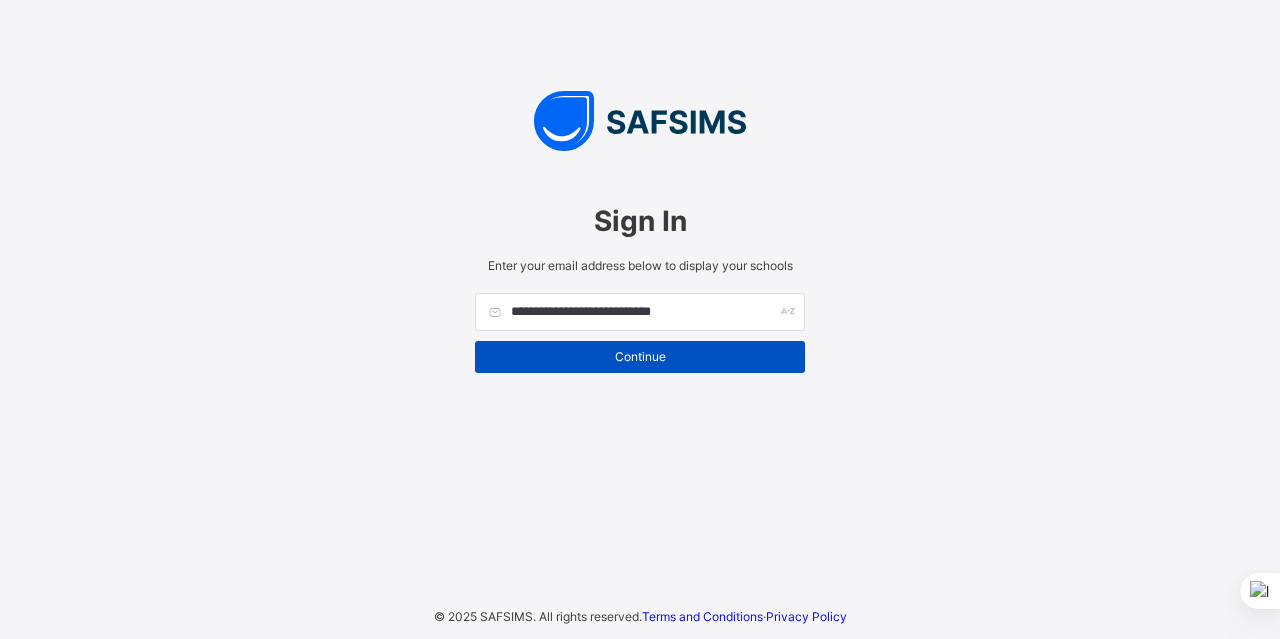 click on "Continue" at bounding box center [640, 356] 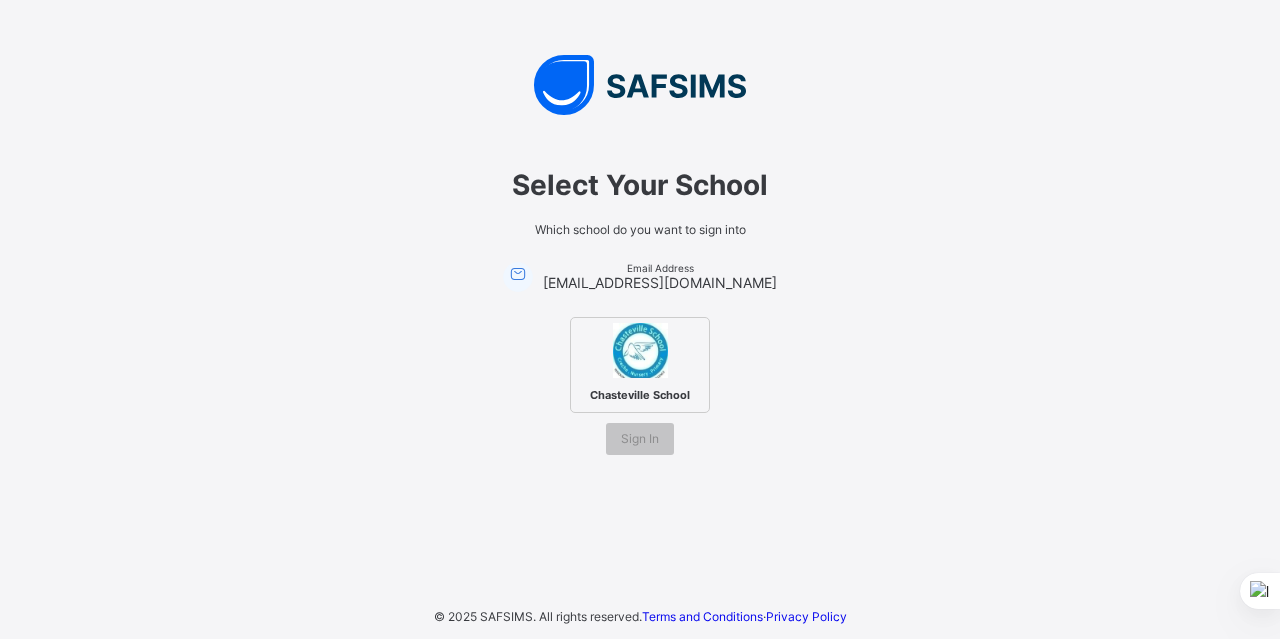 click at bounding box center [640, 350] 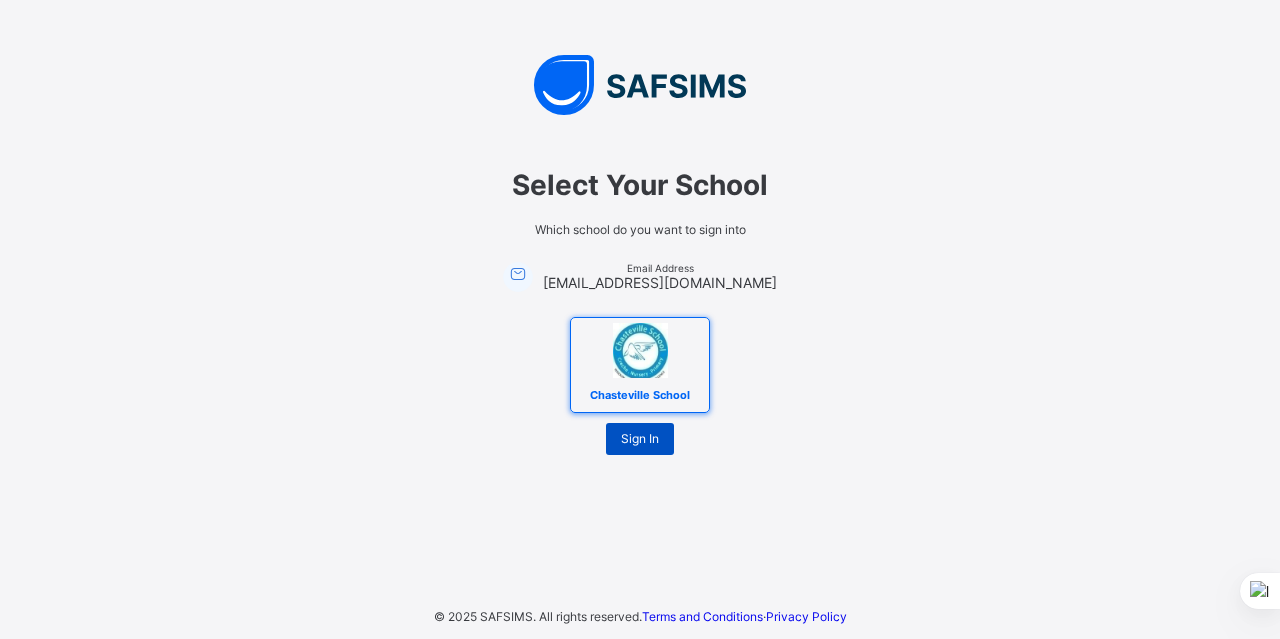 click on "Sign In" at bounding box center (640, 438) 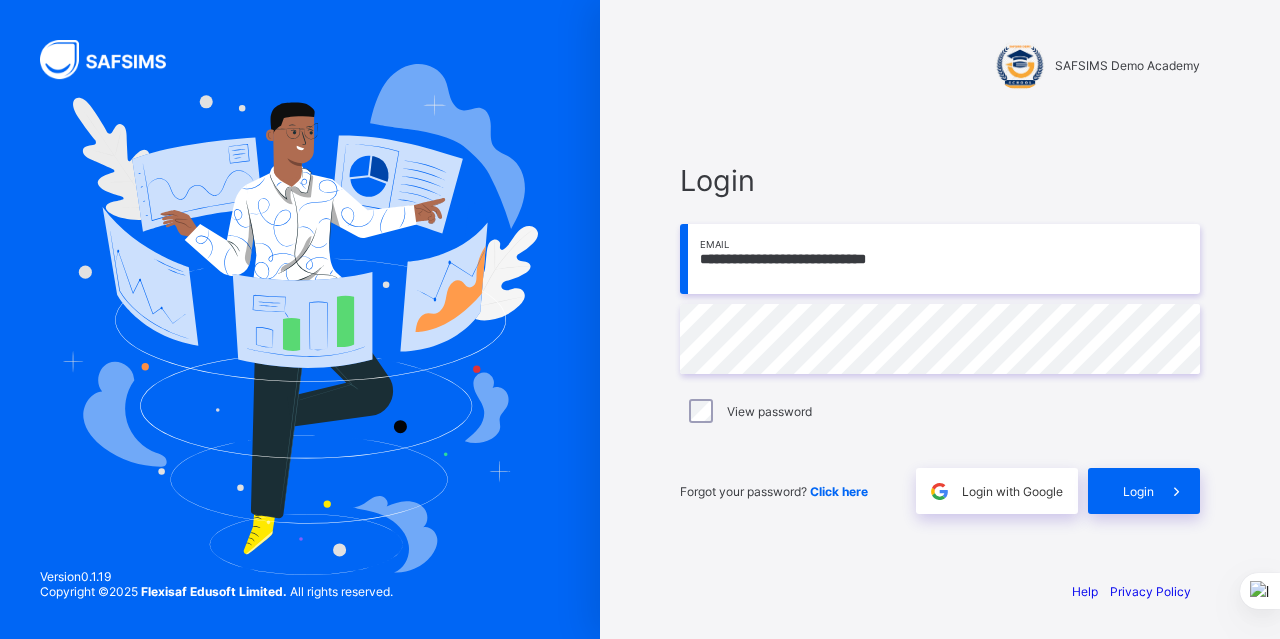 scroll, scrollTop: 0, scrollLeft: 0, axis: both 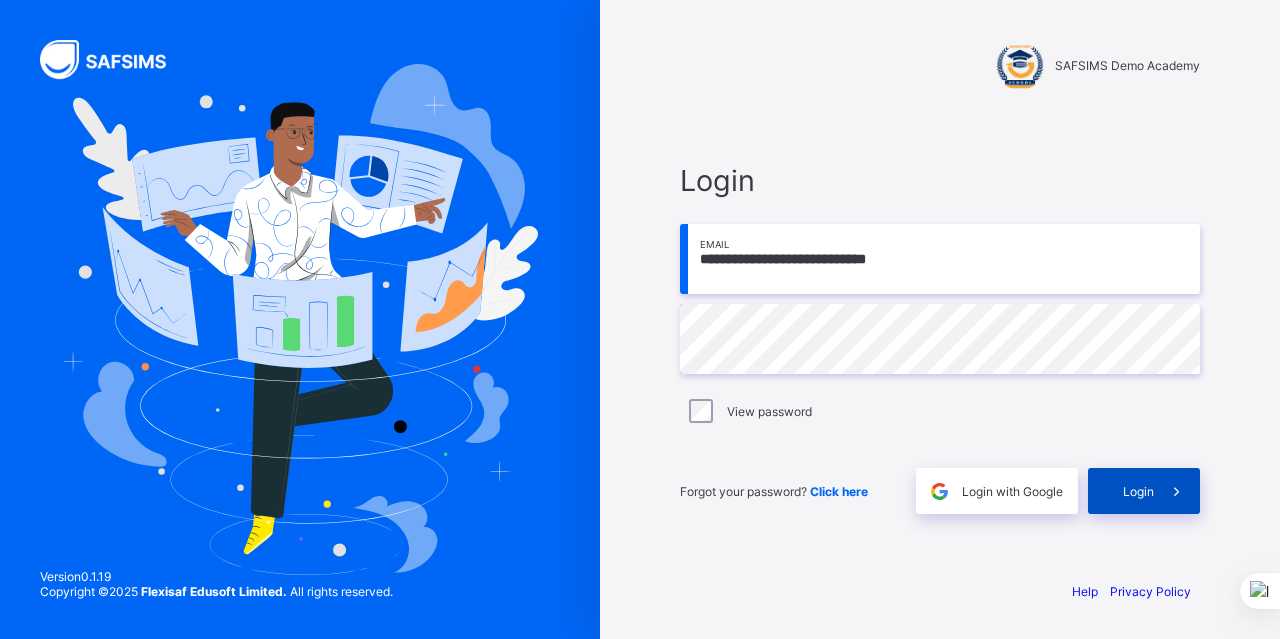 click on "Login" at bounding box center (1138, 491) 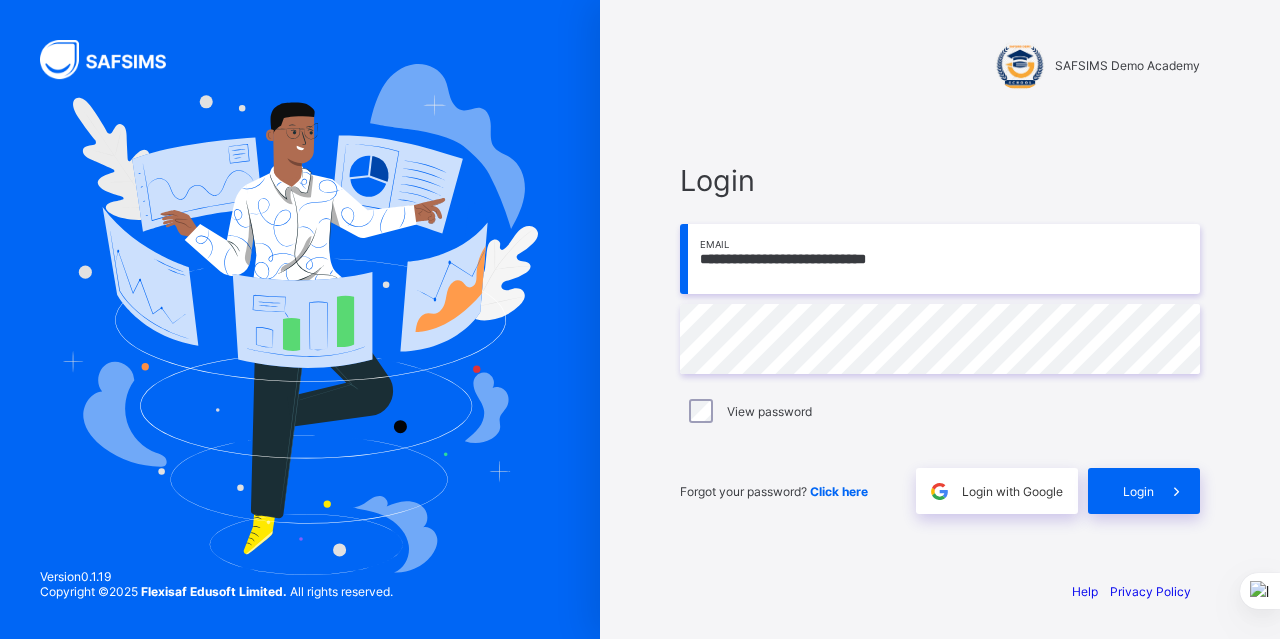 scroll, scrollTop: 0, scrollLeft: 0, axis: both 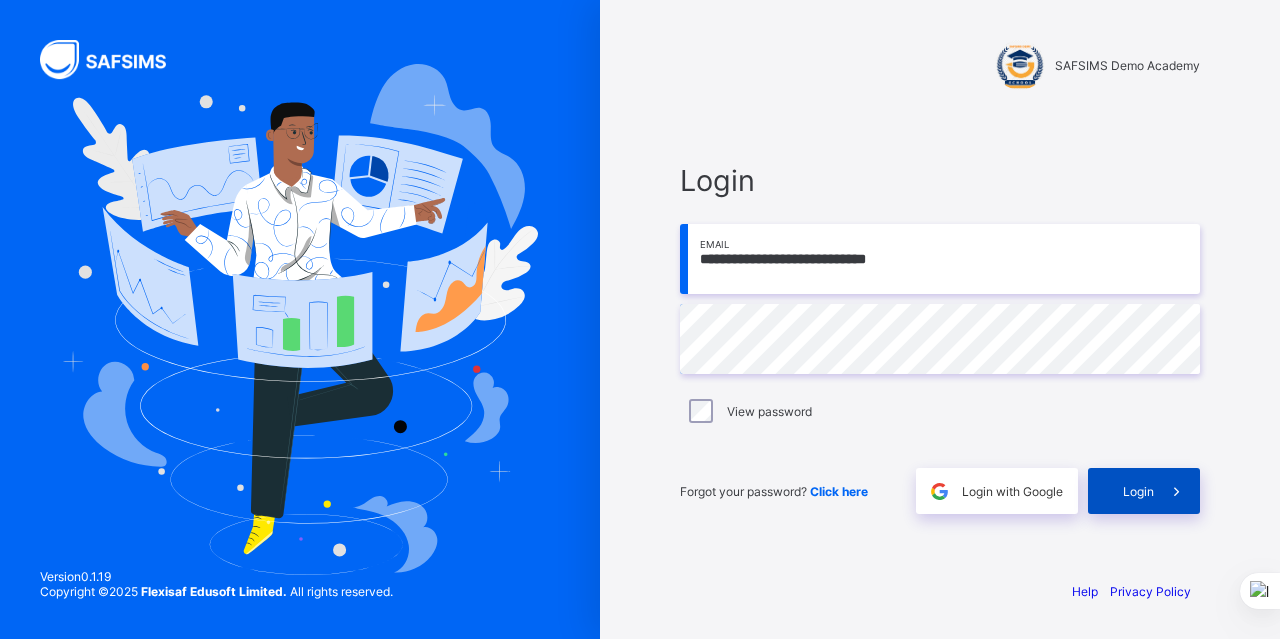 click on "Login" at bounding box center [1138, 491] 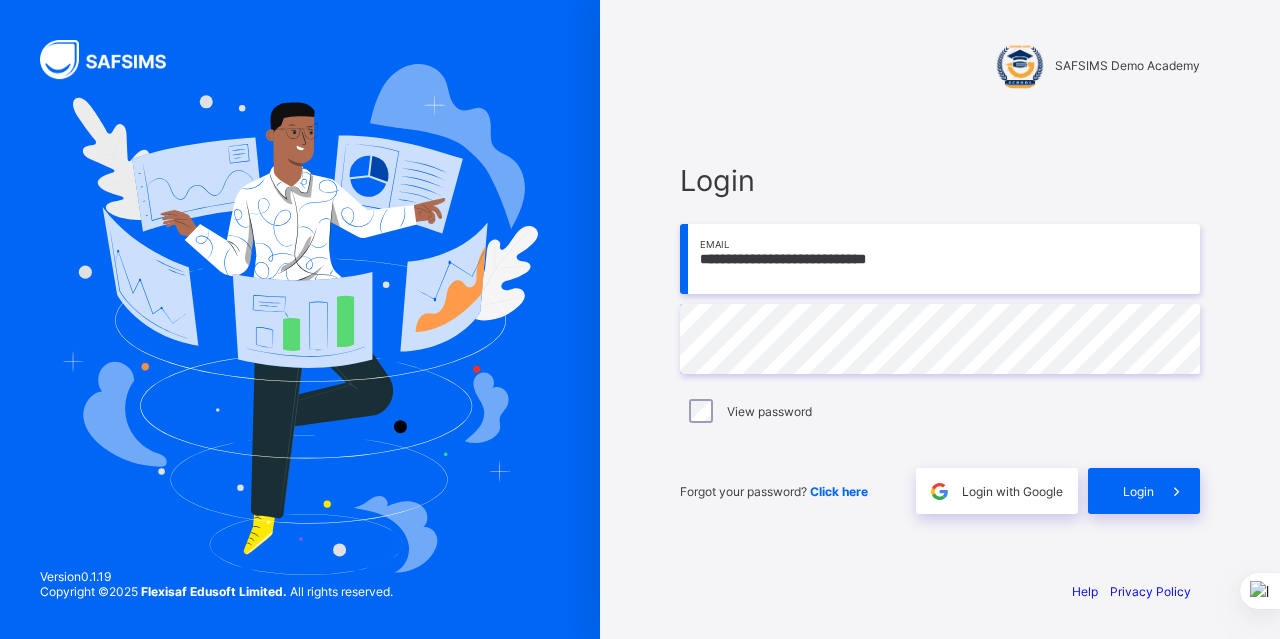 scroll, scrollTop: 0, scrollLeft: 0, axis: both 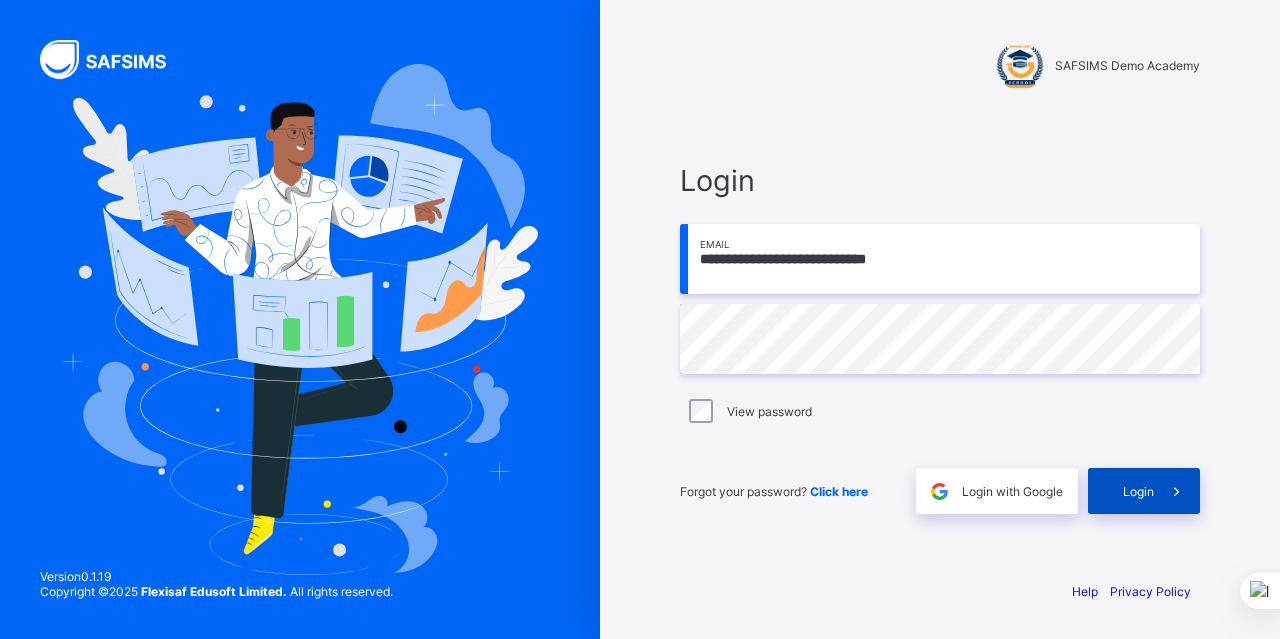 click on "Login" at bounding box center (1144, 491) 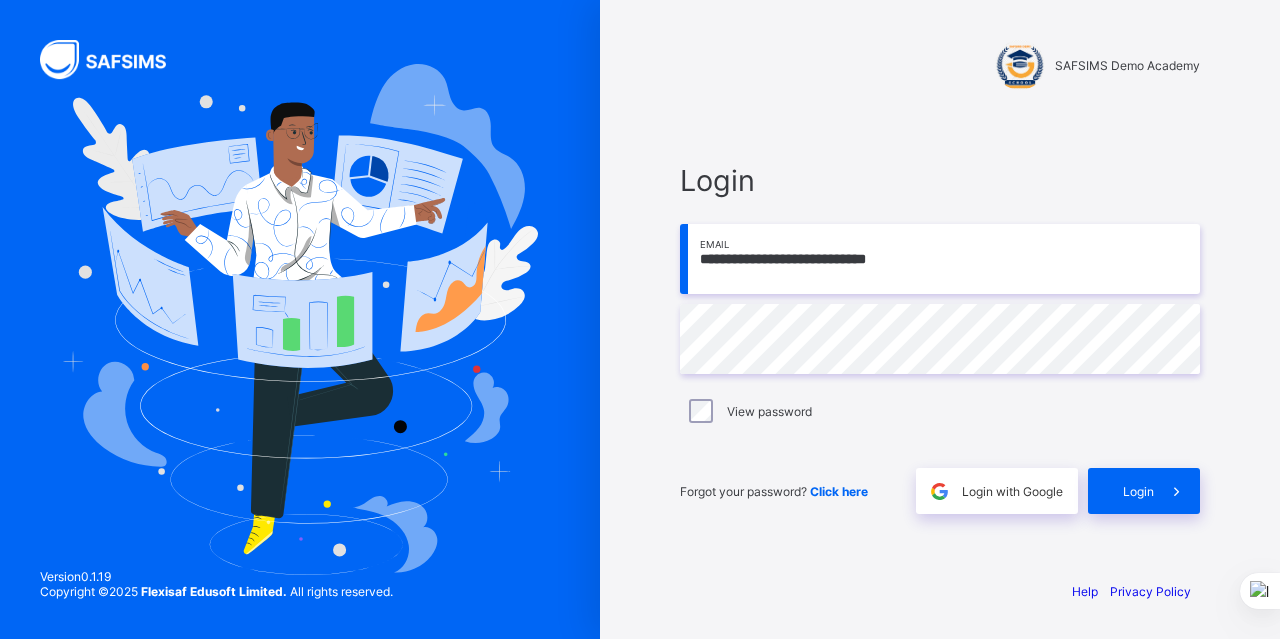 scroll, scrollTop: 0, scrollLeft: 0, axis: both 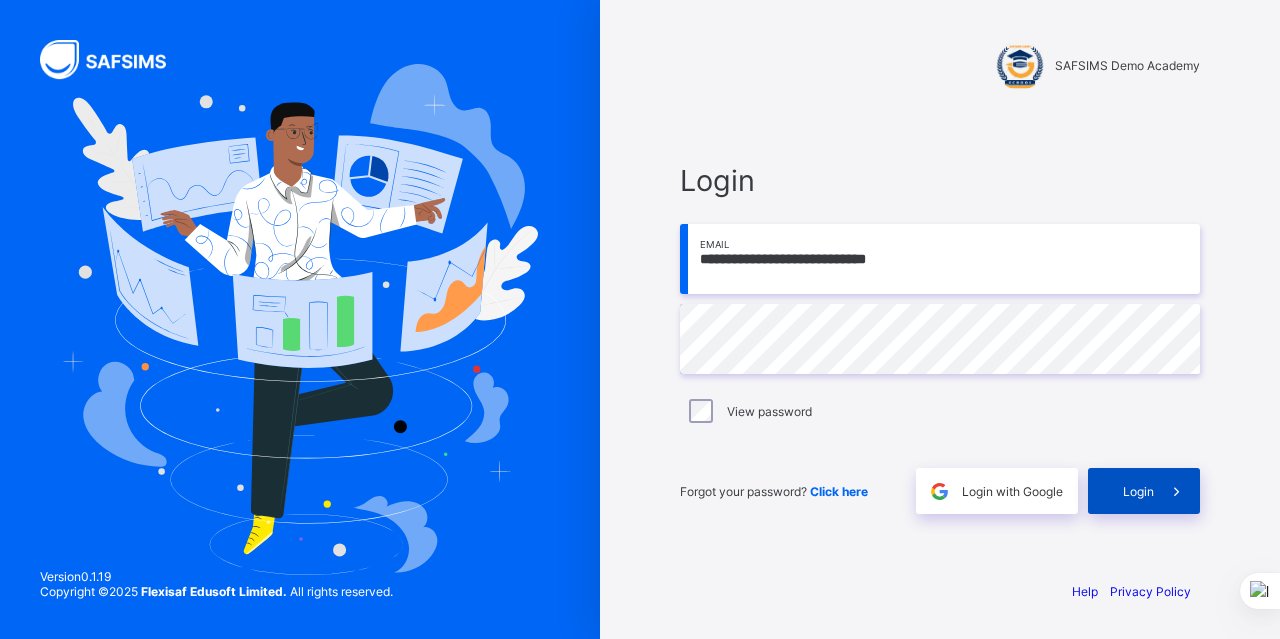 click on "Login" at bounding box center [1138, 491] 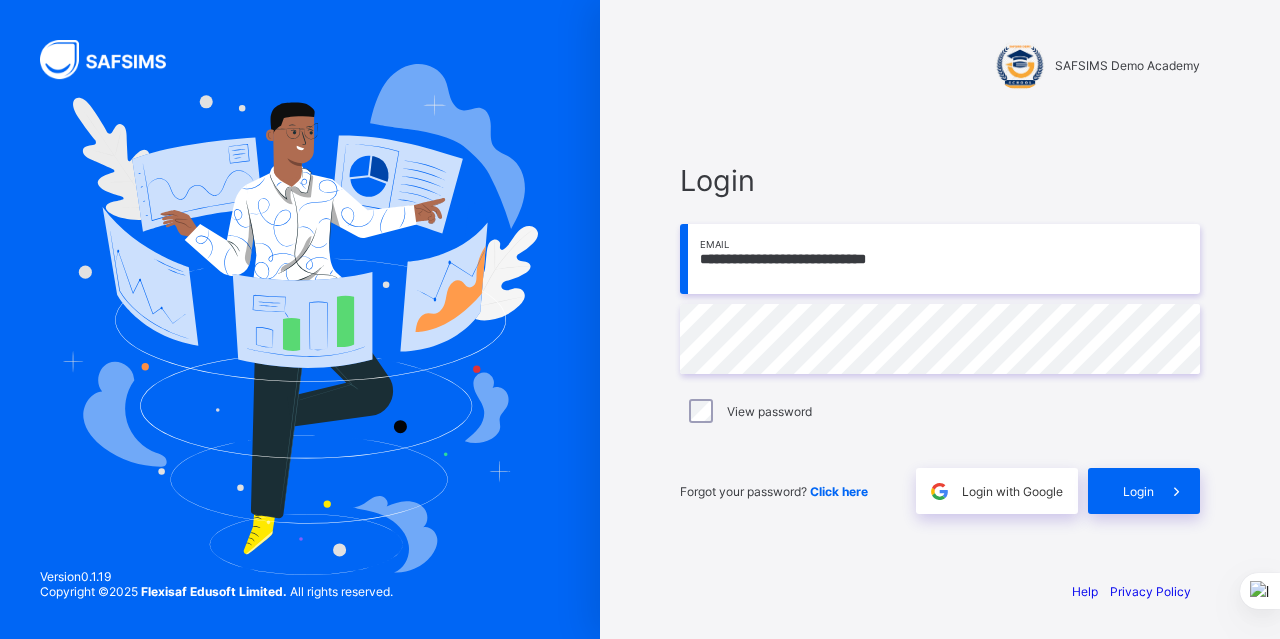 scroll, scrollTop: 0, scrollLeft: 0, axis: both 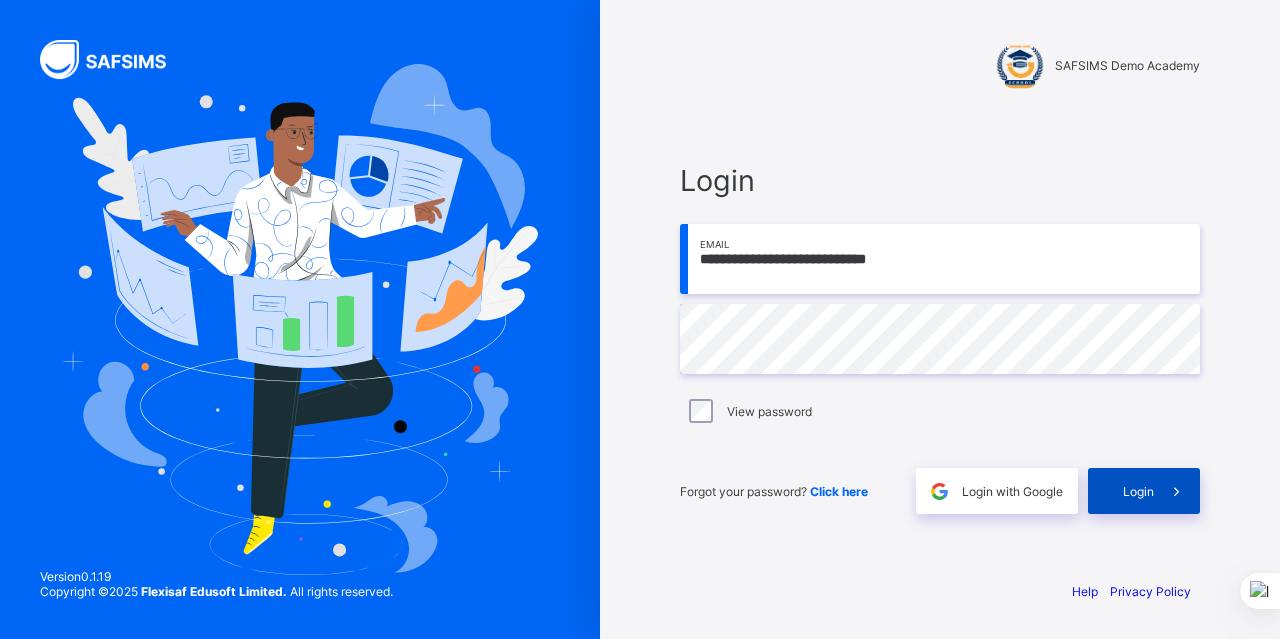 click on "Login" at bounding box center (1138, 491) 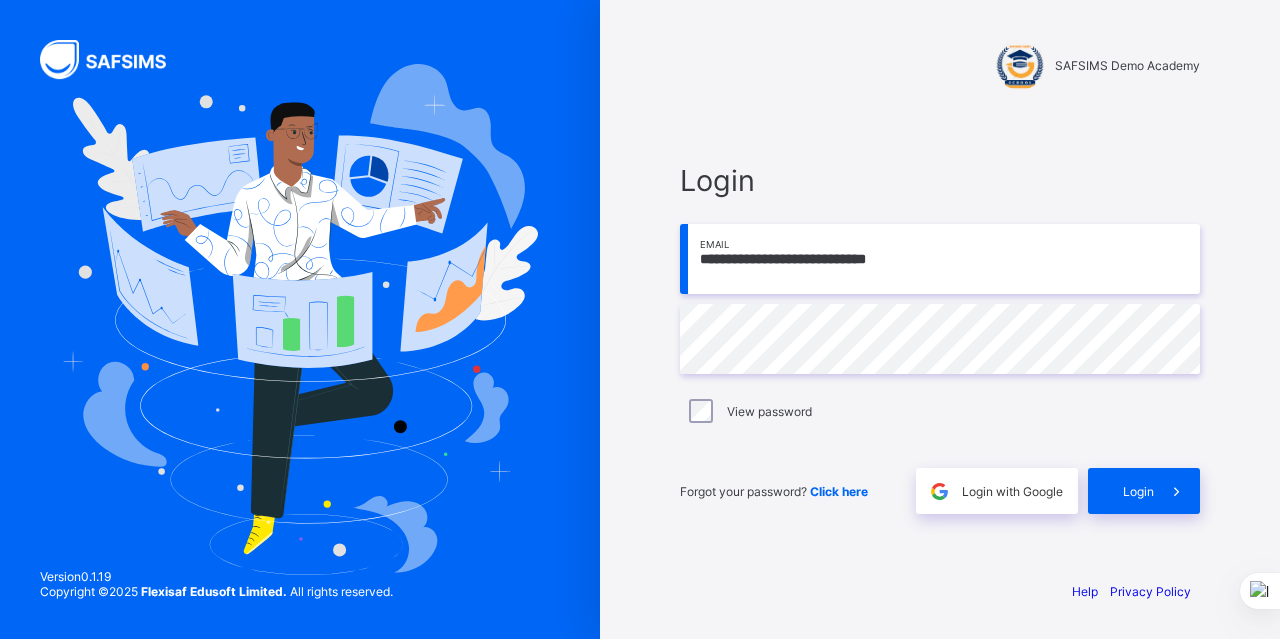 scroll, scrollTop: 0, scrollLeft: 0, axis: both 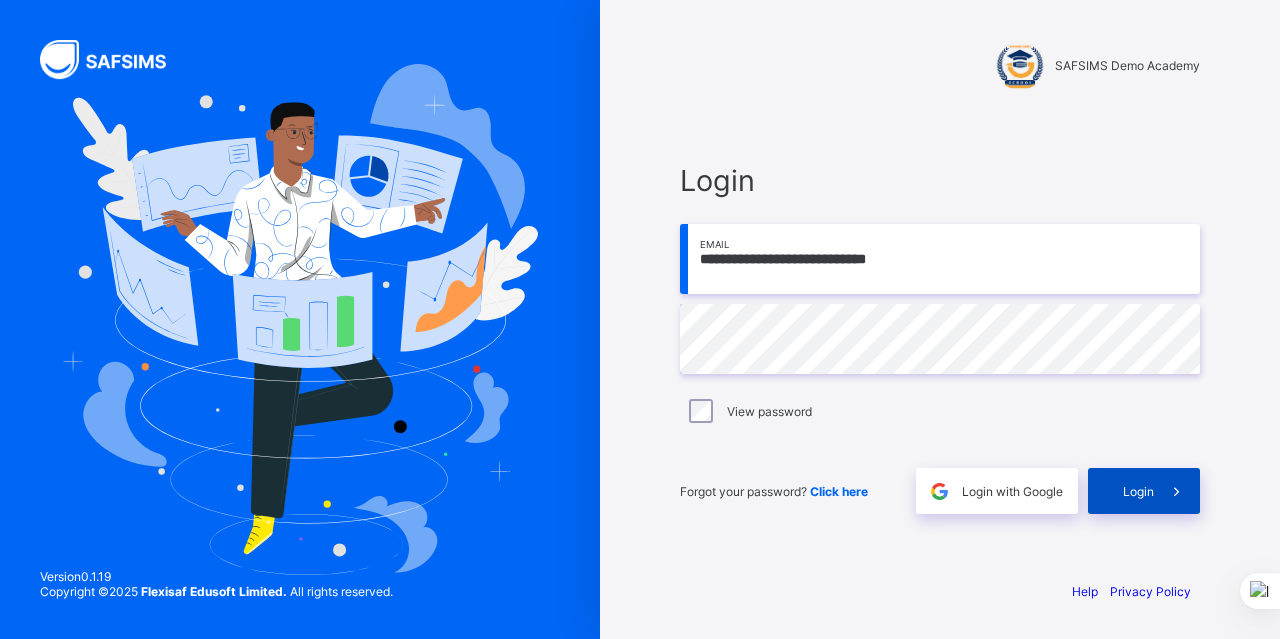 click on "Login" at bounding box center (1144, 491) 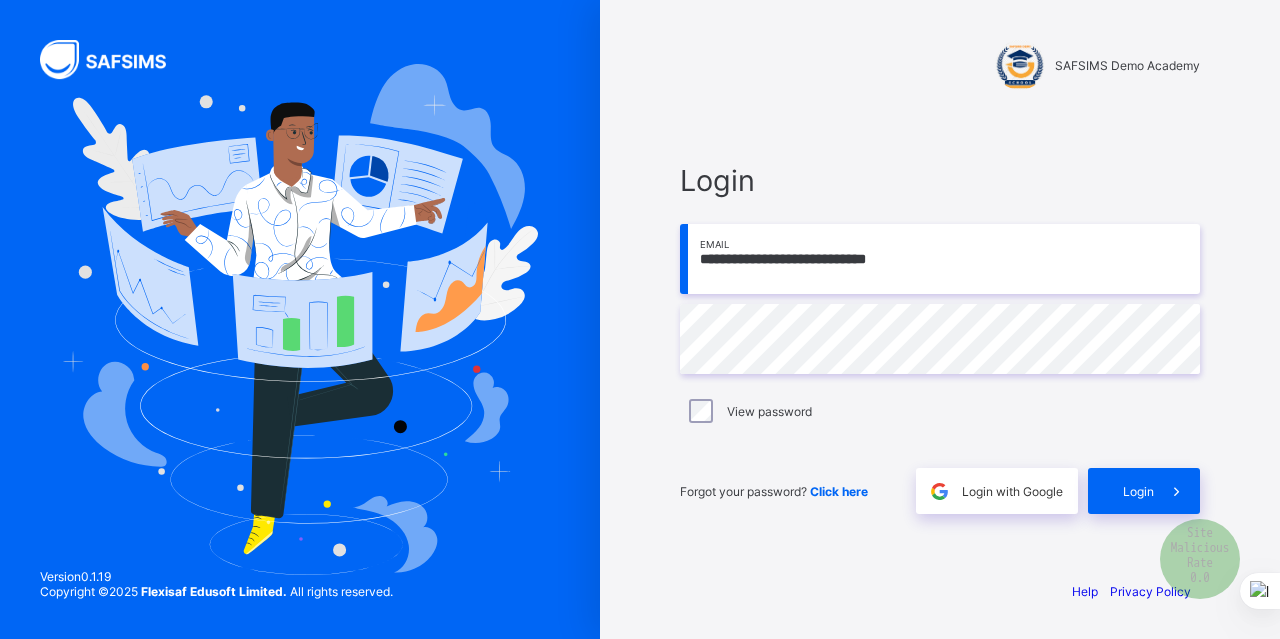 scroll, scrollTop: 0, scrollLeft: 0, axis: both 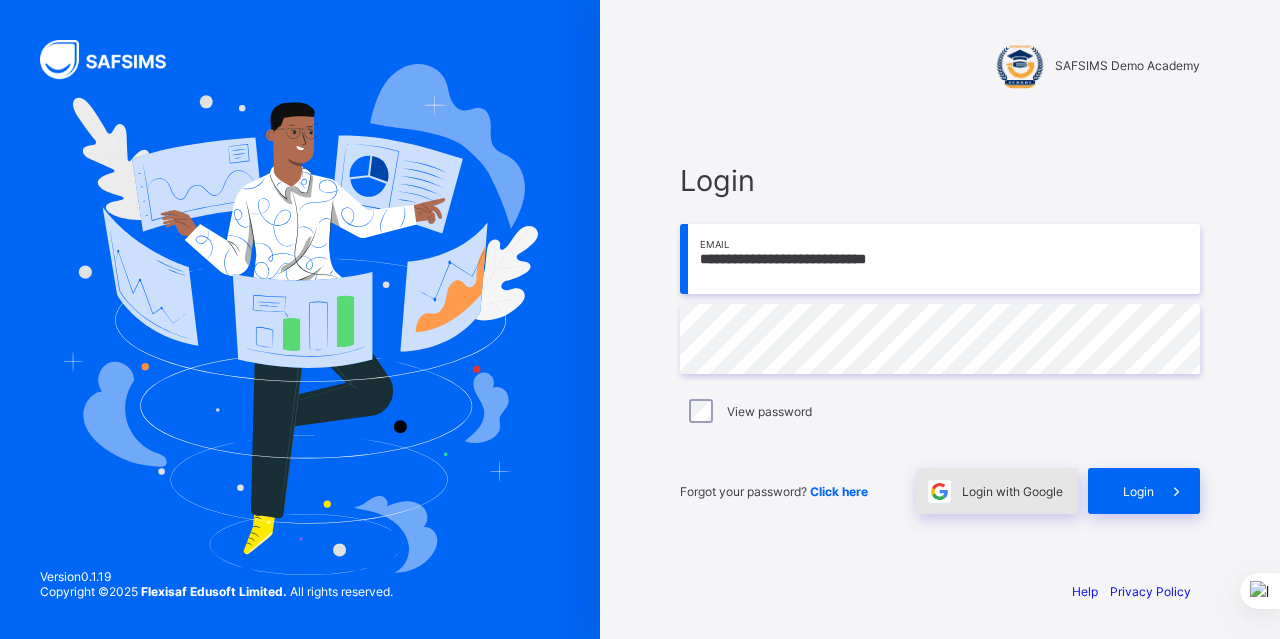 click on "Login with Google" at bounding box center [1012, 491] 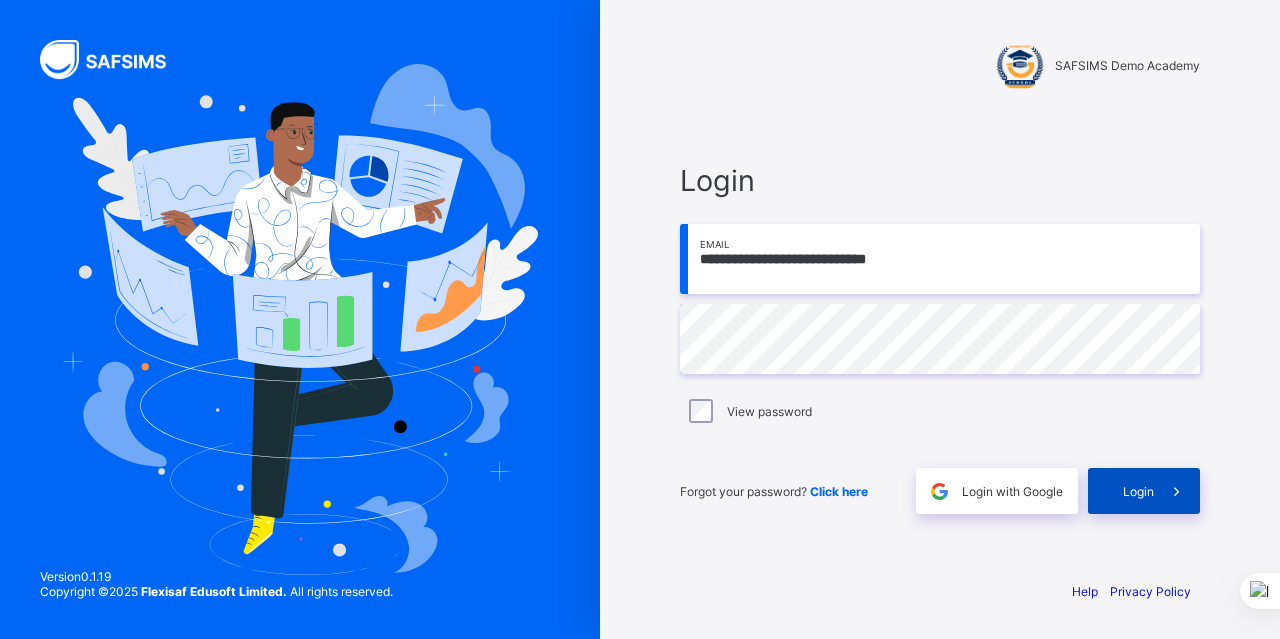 click on "Login" at bounding box center (1138, 491) 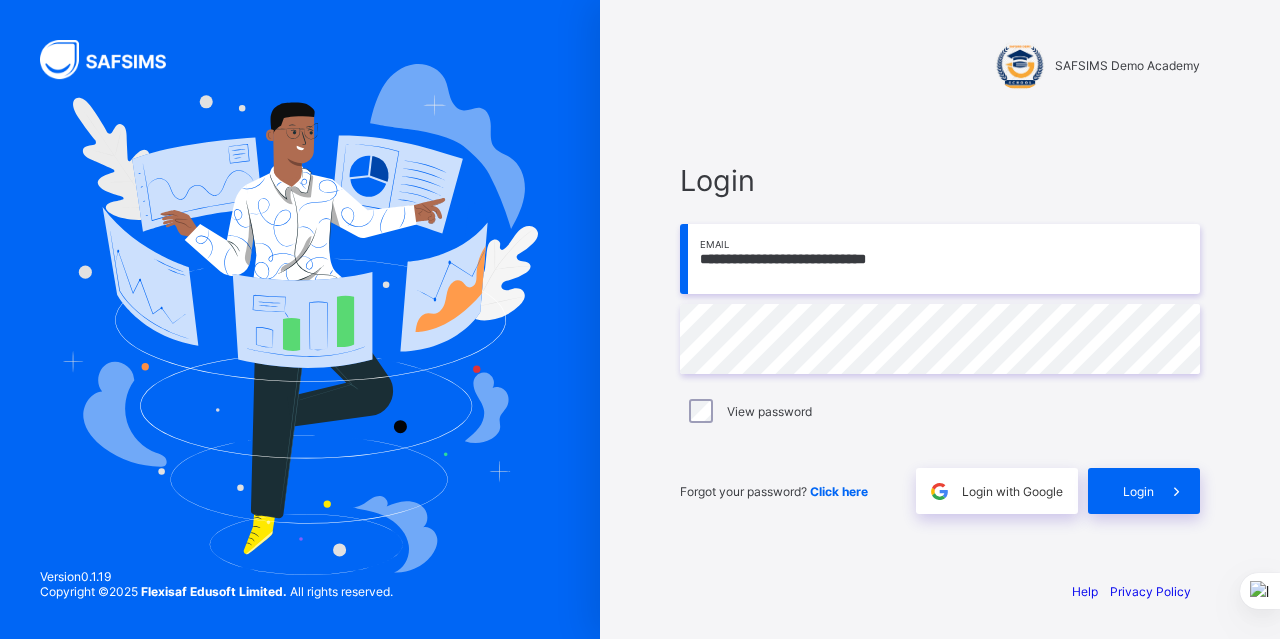 scroll, scrollTop: 0, scrollLeft: 0, axis: both 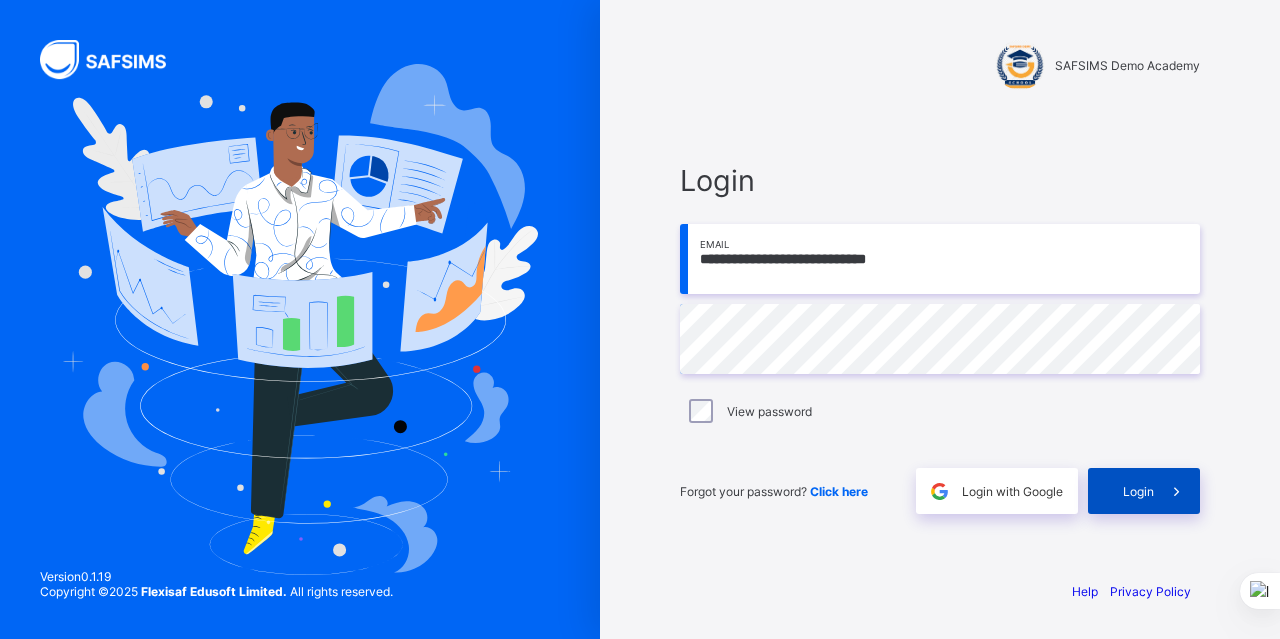 click on "Login" at bounding box center [1144, 491] 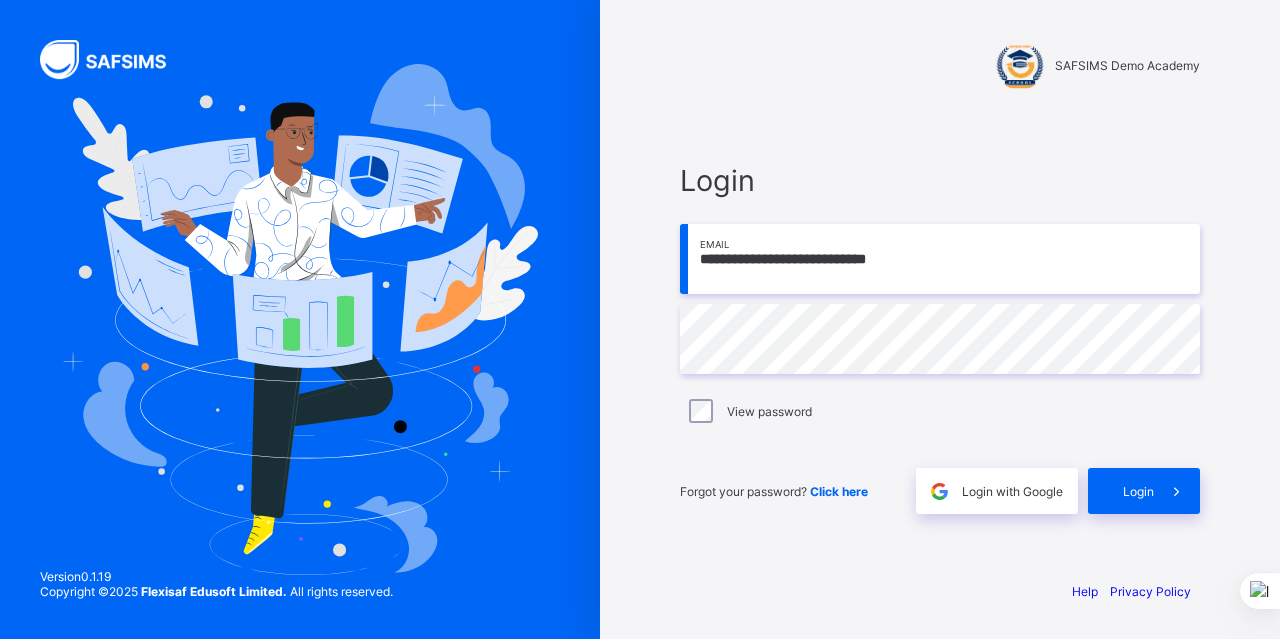 scroll, scrollTop: 0, scrollLeft: 0, axis: both 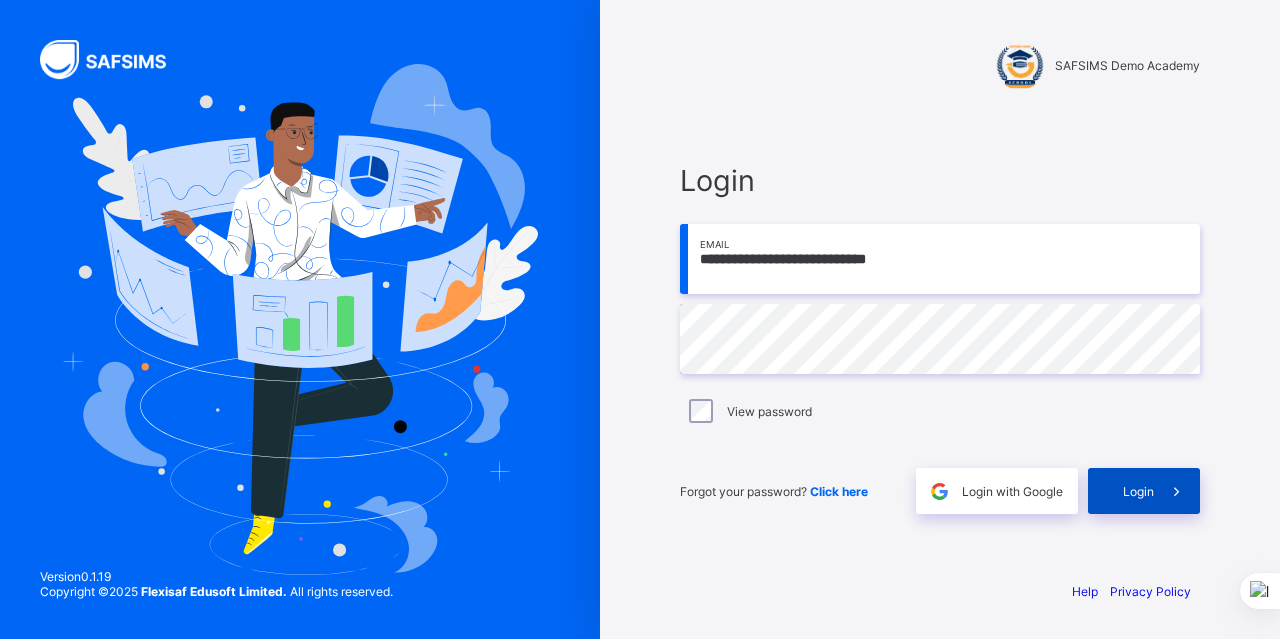click on "Login" at bounding box center [1144, 491] 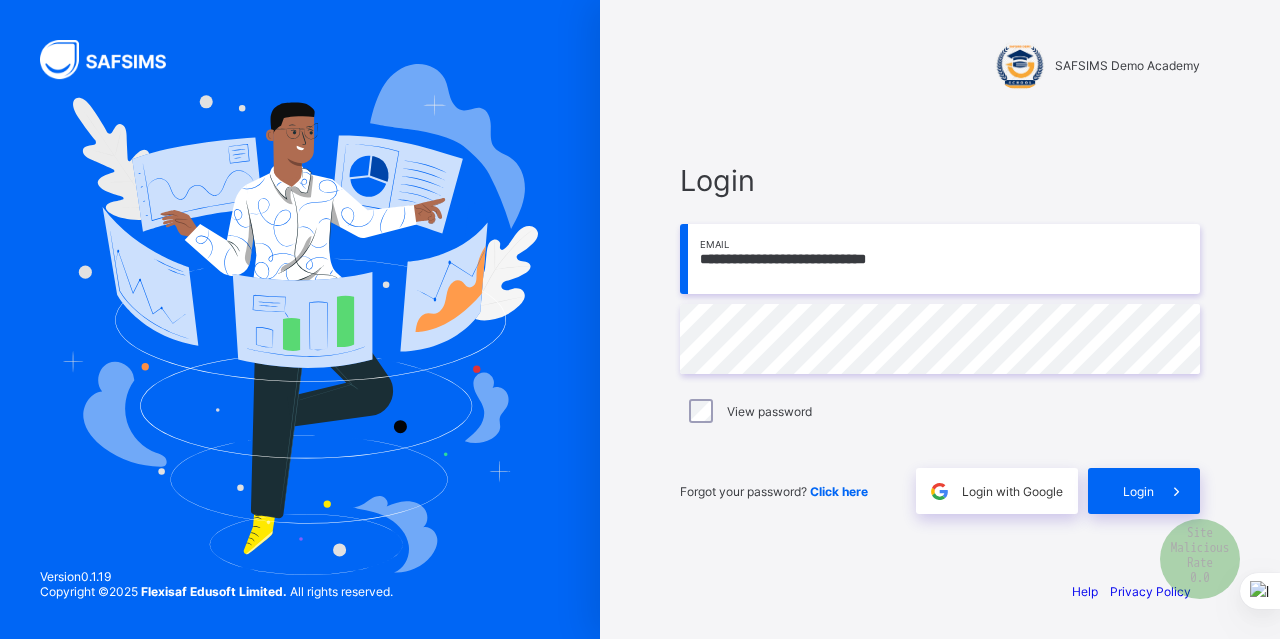 scroll, scrollTop: 0, scrollLeft: 0, axis: both 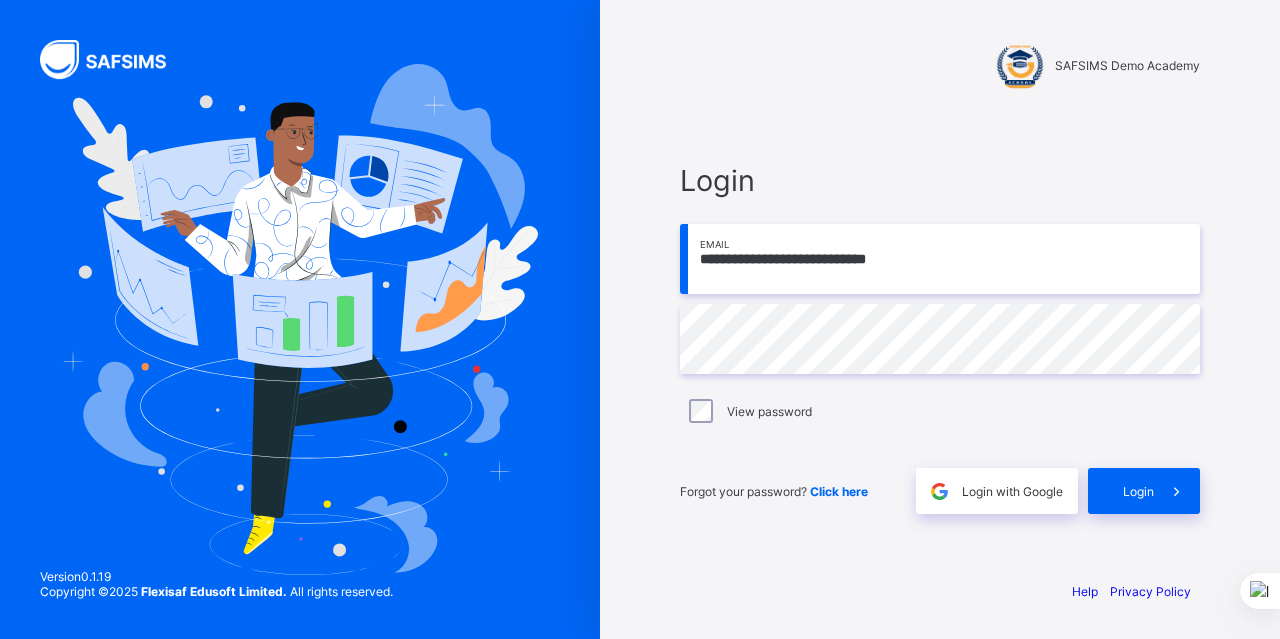 click on "Click here" at bounding box center [839, 491] 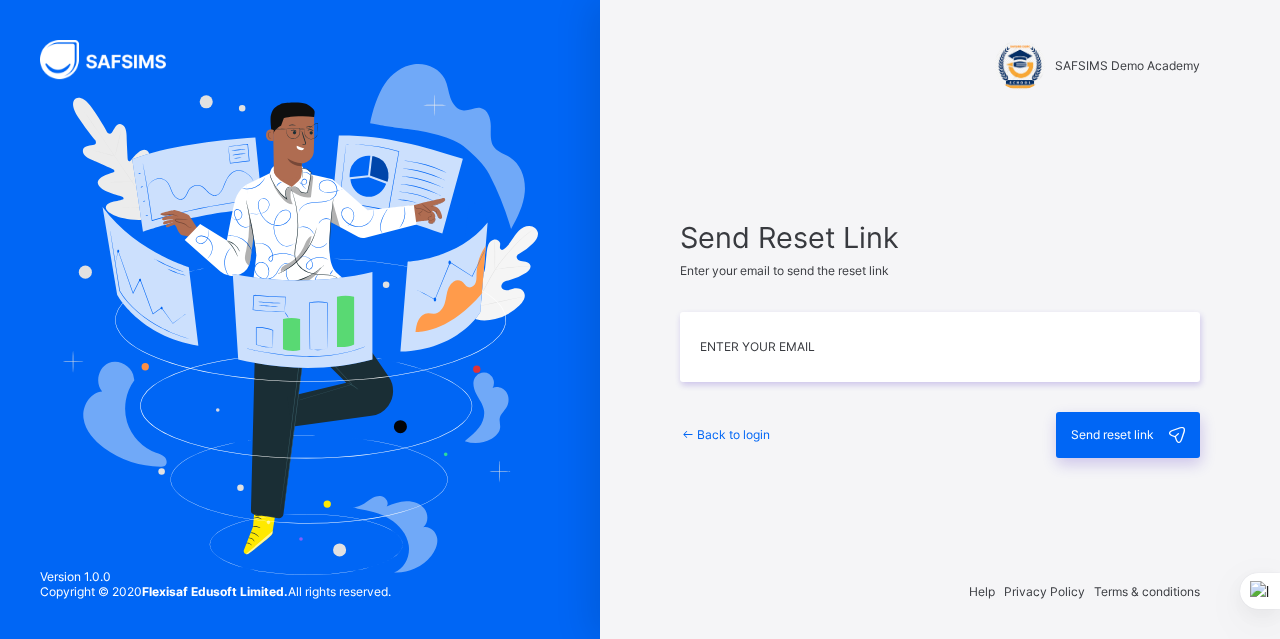 scroll, scrollTop: 0, scrollLeft: 0, axis: both 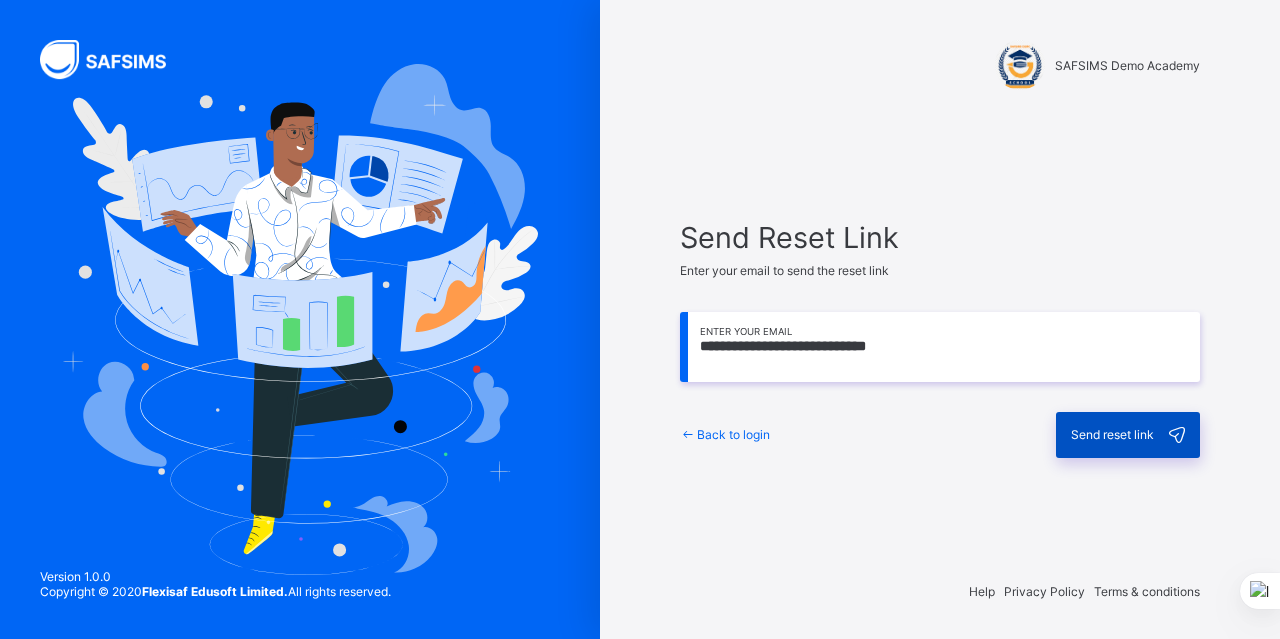 click on "Send reset link" at bounding box center [1112, 434] 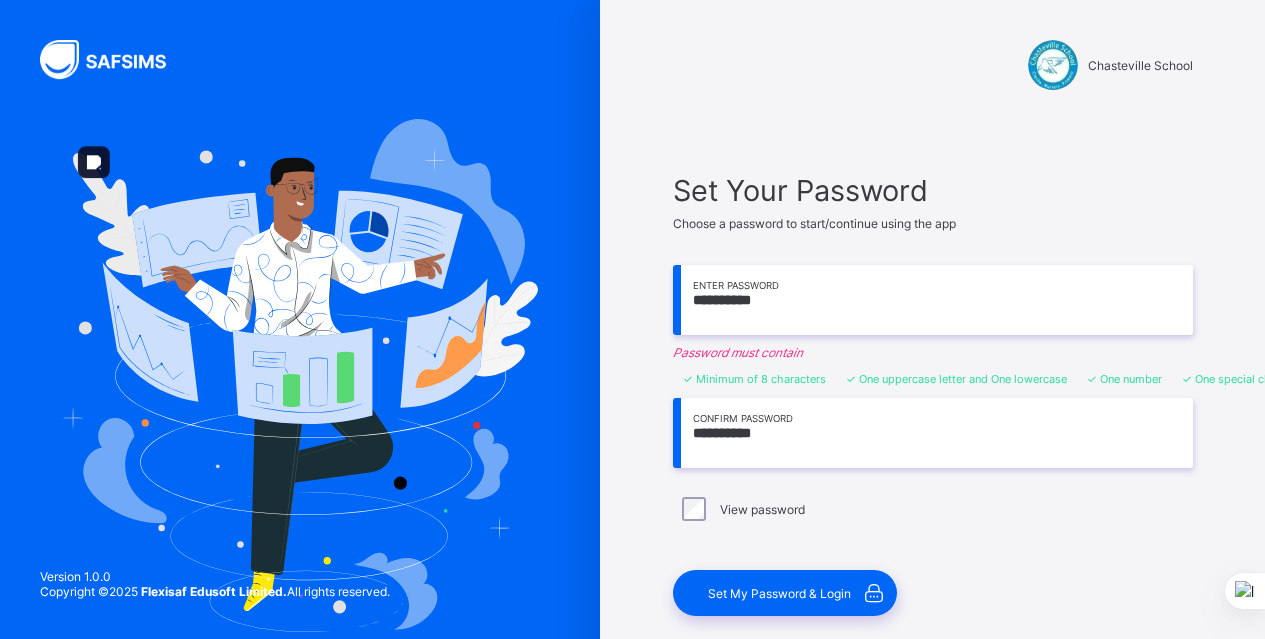 scroll, scrollTop: 0, scrollLeft: 0, axis: both 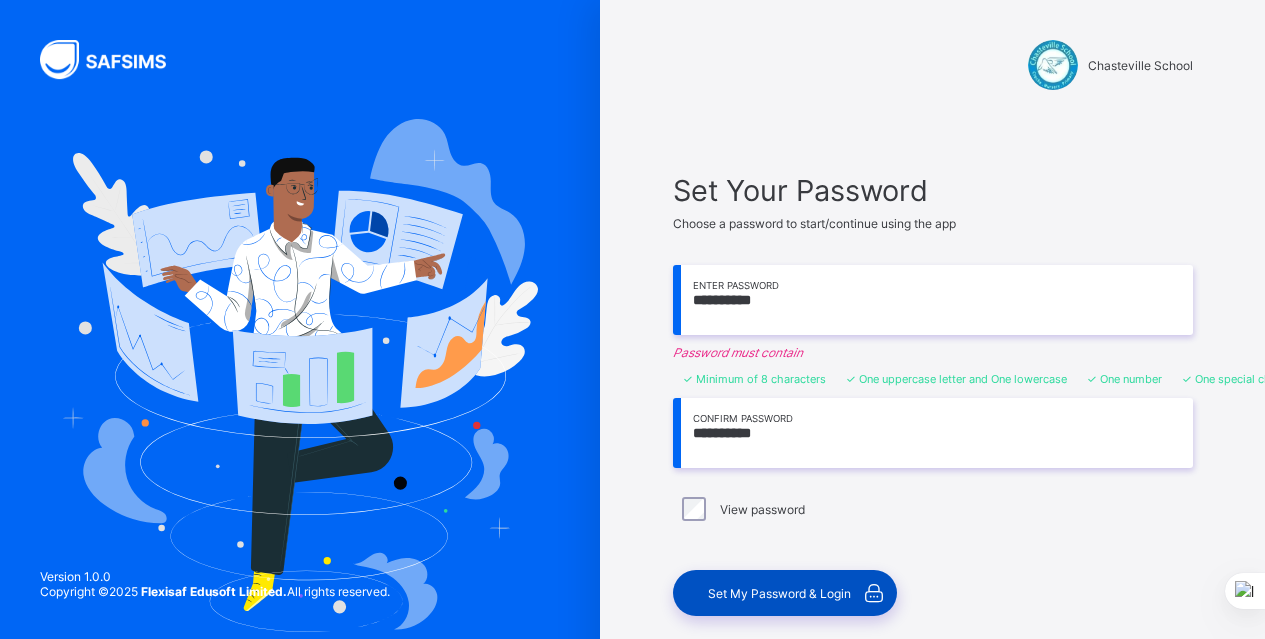 click on "Set My Password & Login" at bounding box center [779, 593] 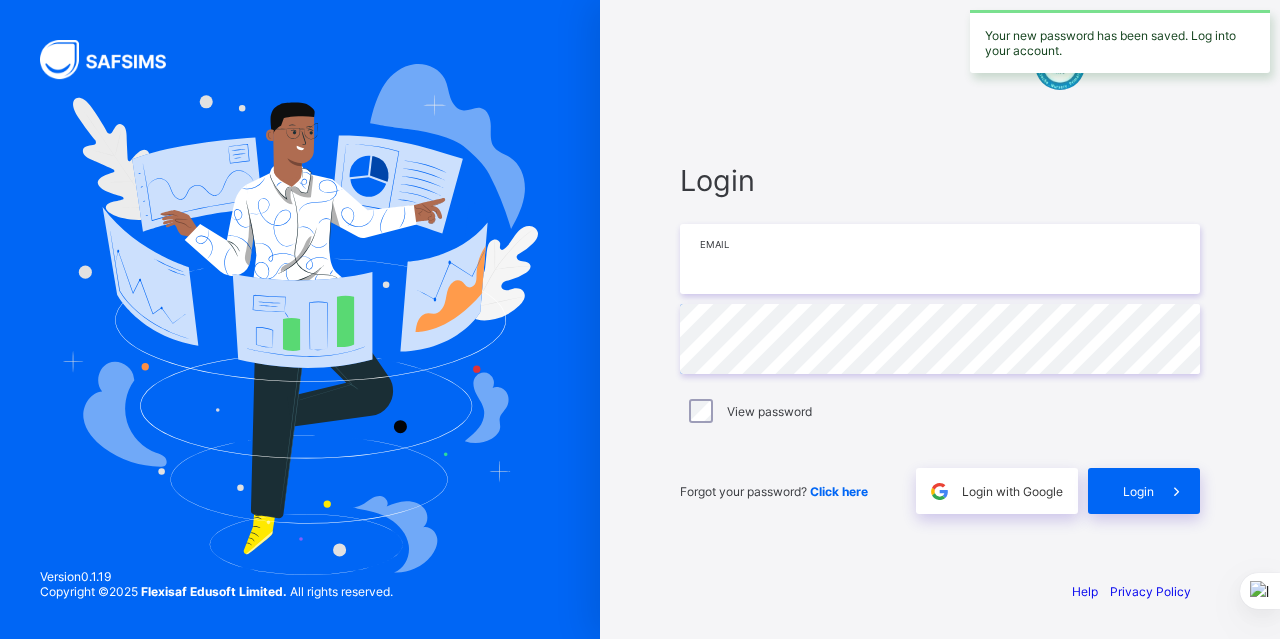 click at bounding box center [940, 259] 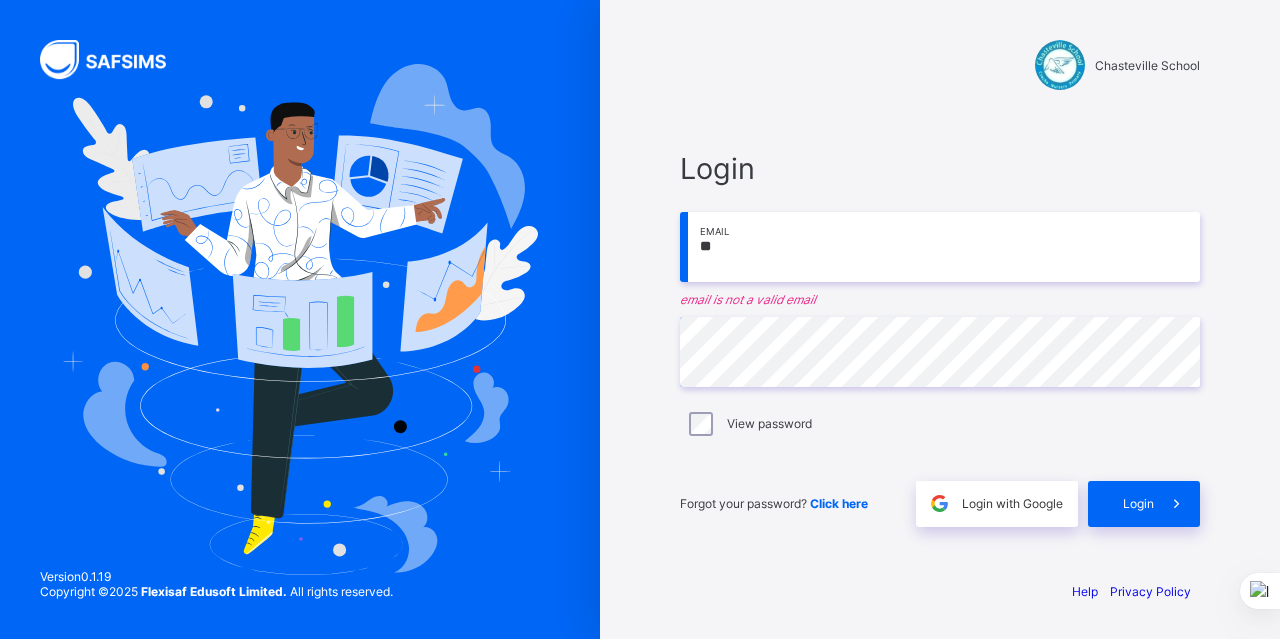 type on "**********" 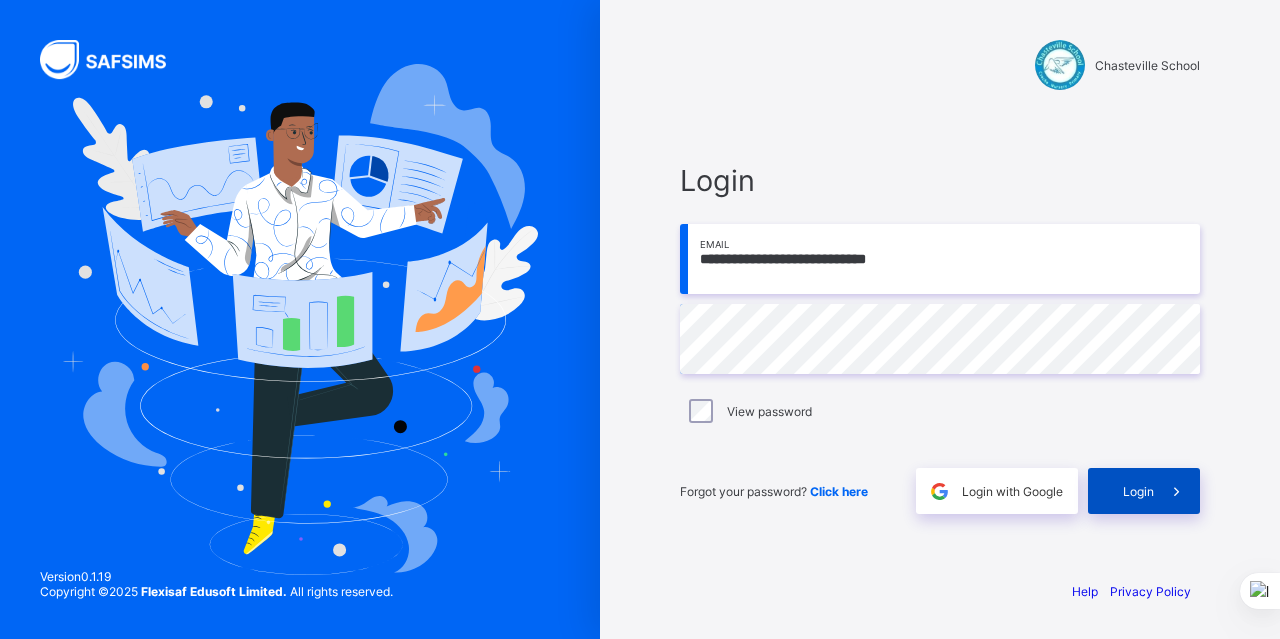click on "Login" at bounding box center [1138, 491] 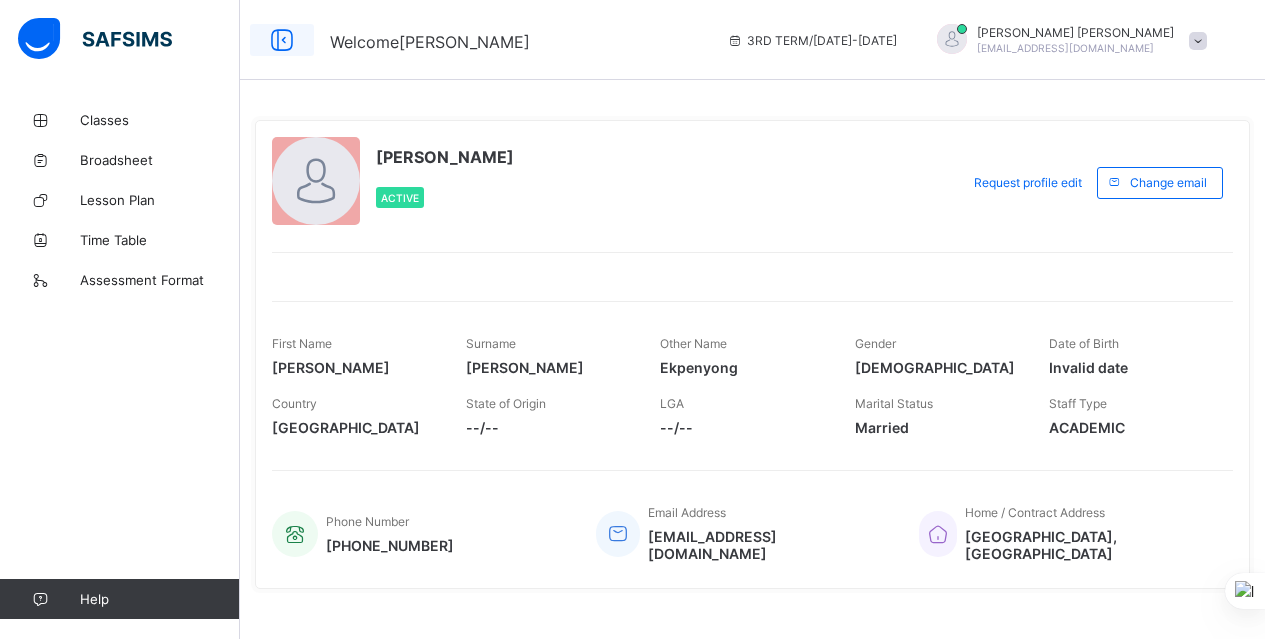click at bounding box center [282, 40] 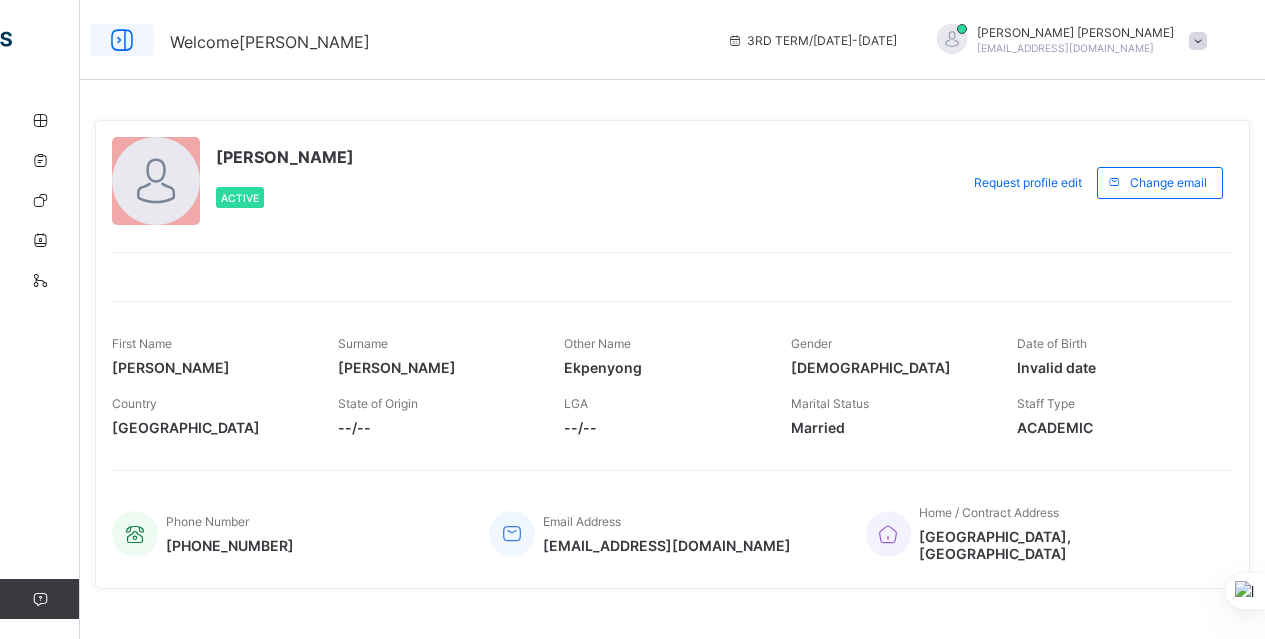 click at bounding box center (122, 40) 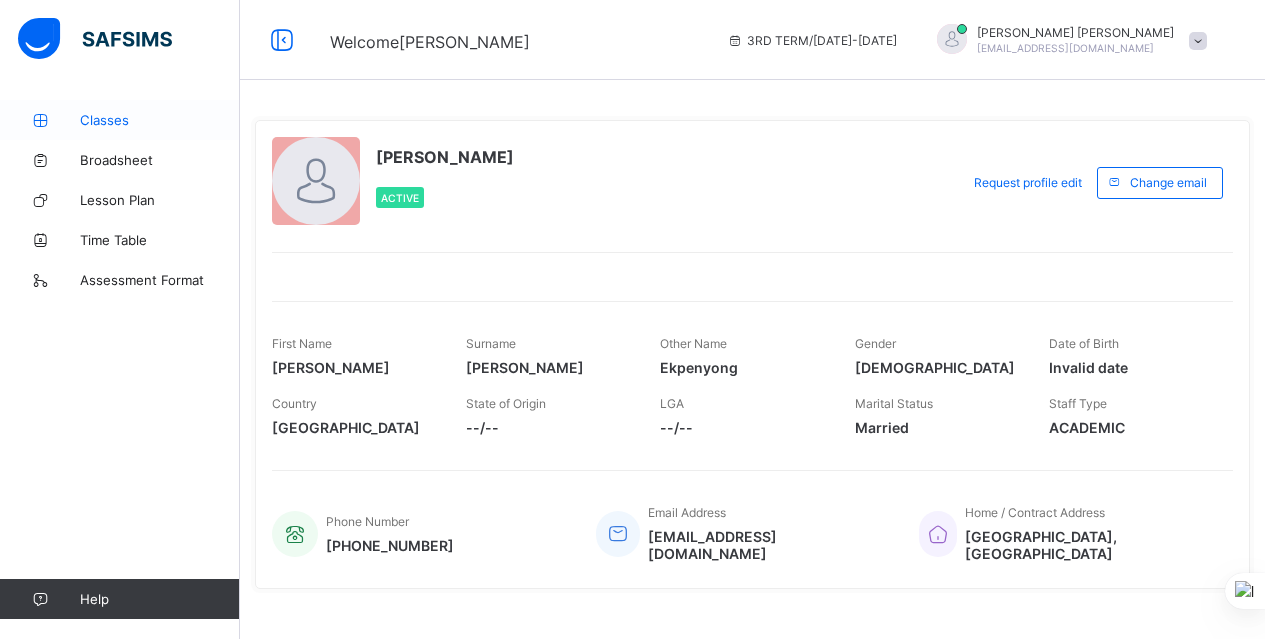 click on "Classes" at bounding box center [160, 120] 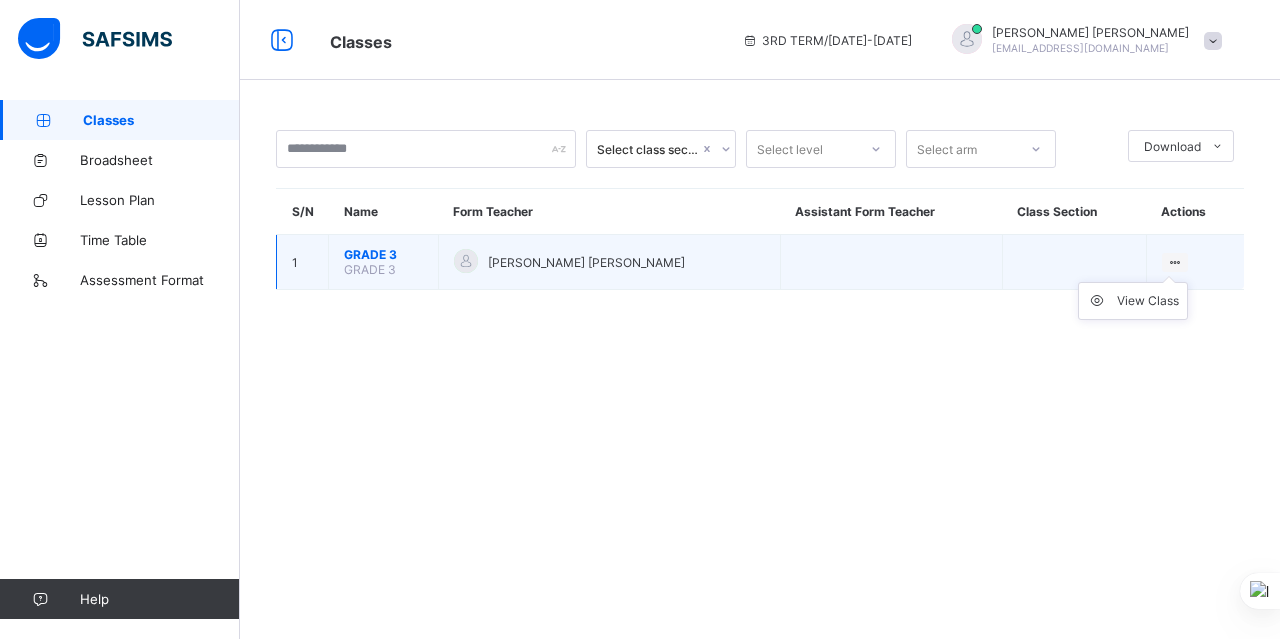 click at bounding box center [1175, 262] 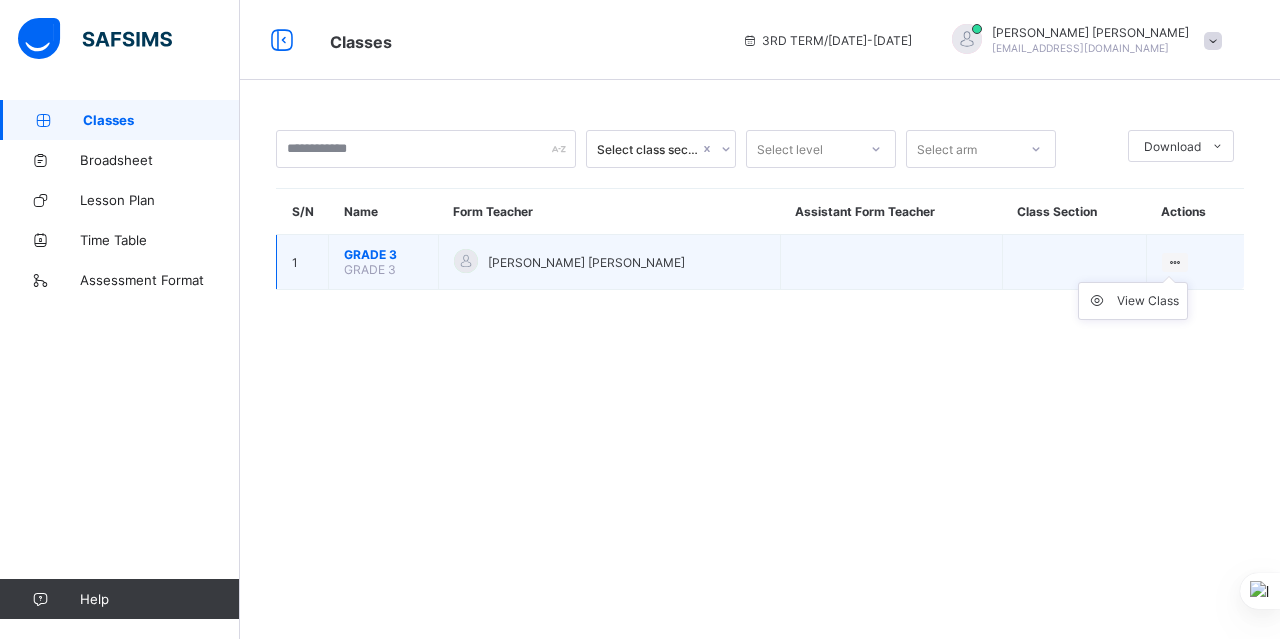 click at bounding box center (1175, 262) 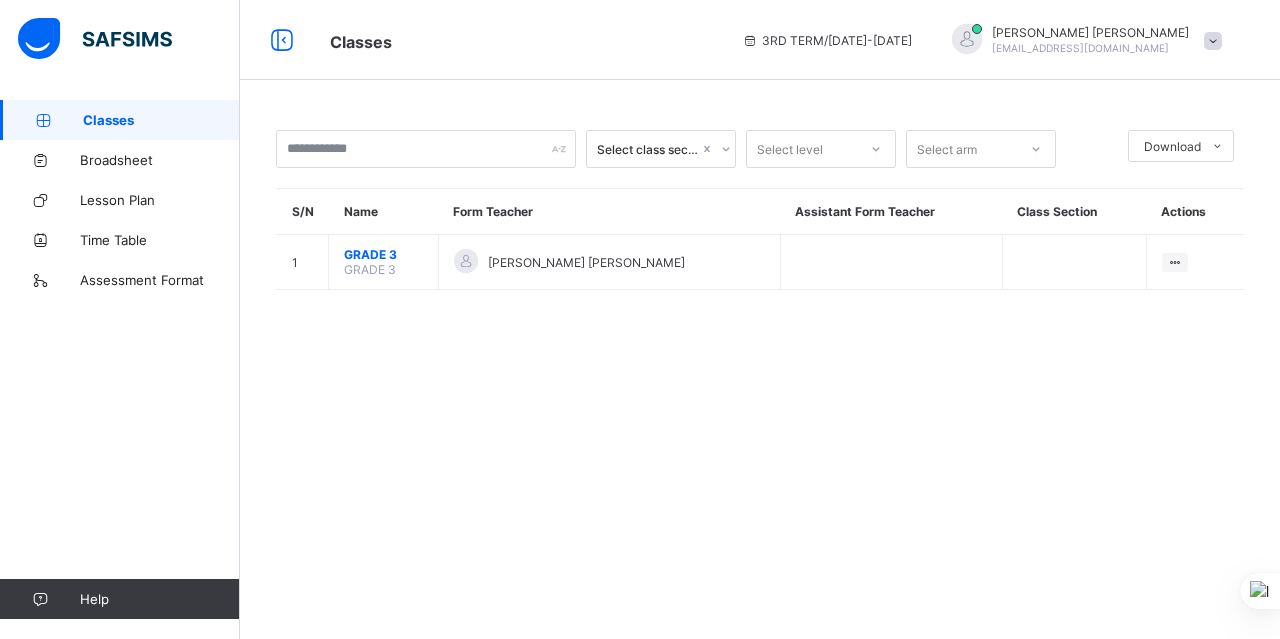 click at bounding box center (1213, 41) 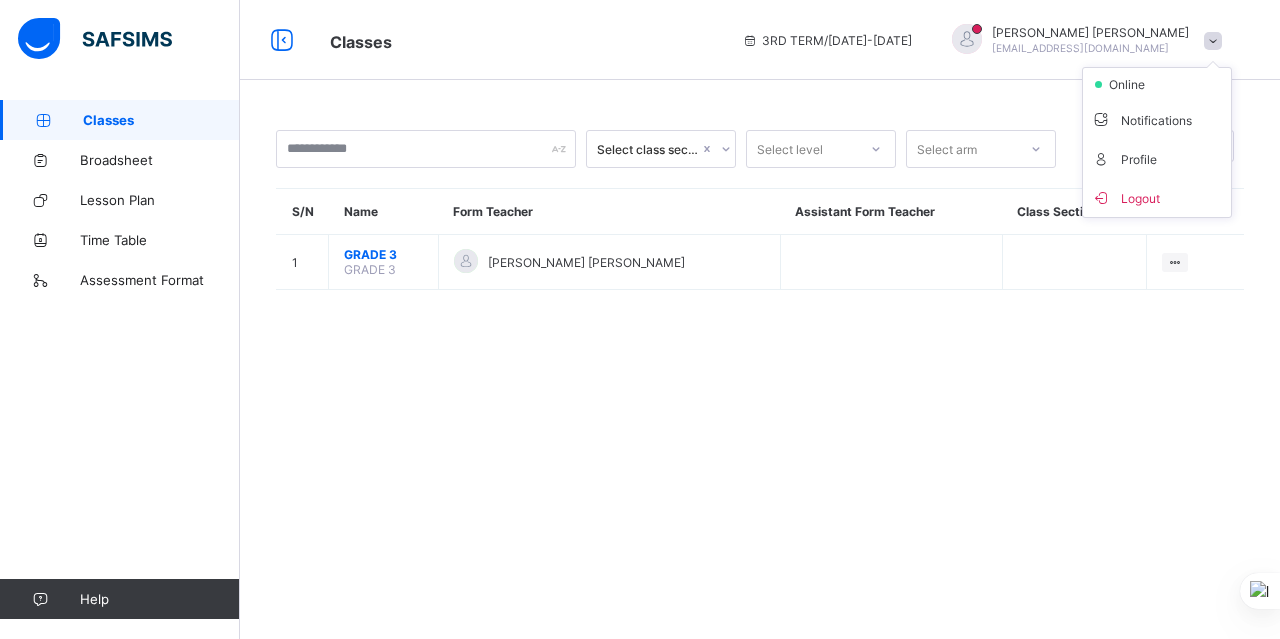click on "Select class section Select level Select arm Download Pdf Report Excel Report S/N Name Form Teacher Assistant Form Teacher Class Section Actions 1 GRADE 3     GRADE 3 Victor Akpan Ekpenyong View Class × Form Teacher Select Form Teacher Select Assistant Form Teacher Cancel Save" at bounding box center [760, 220] 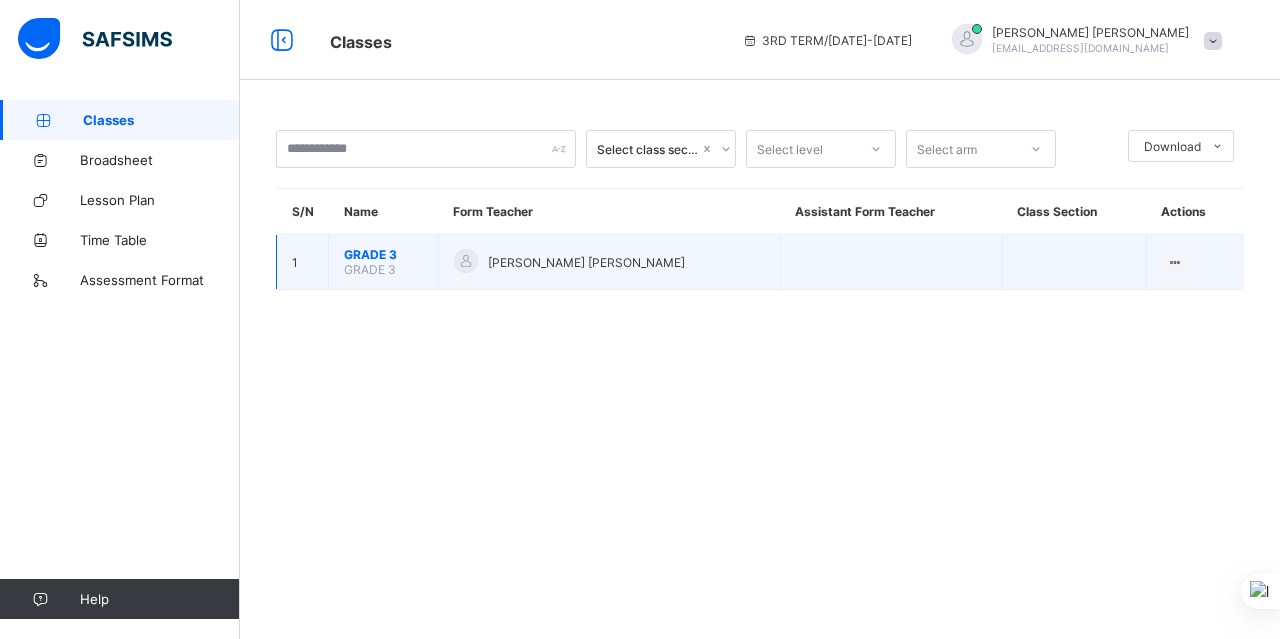 click on "GRADE 3" at bounding box center [383, 254] 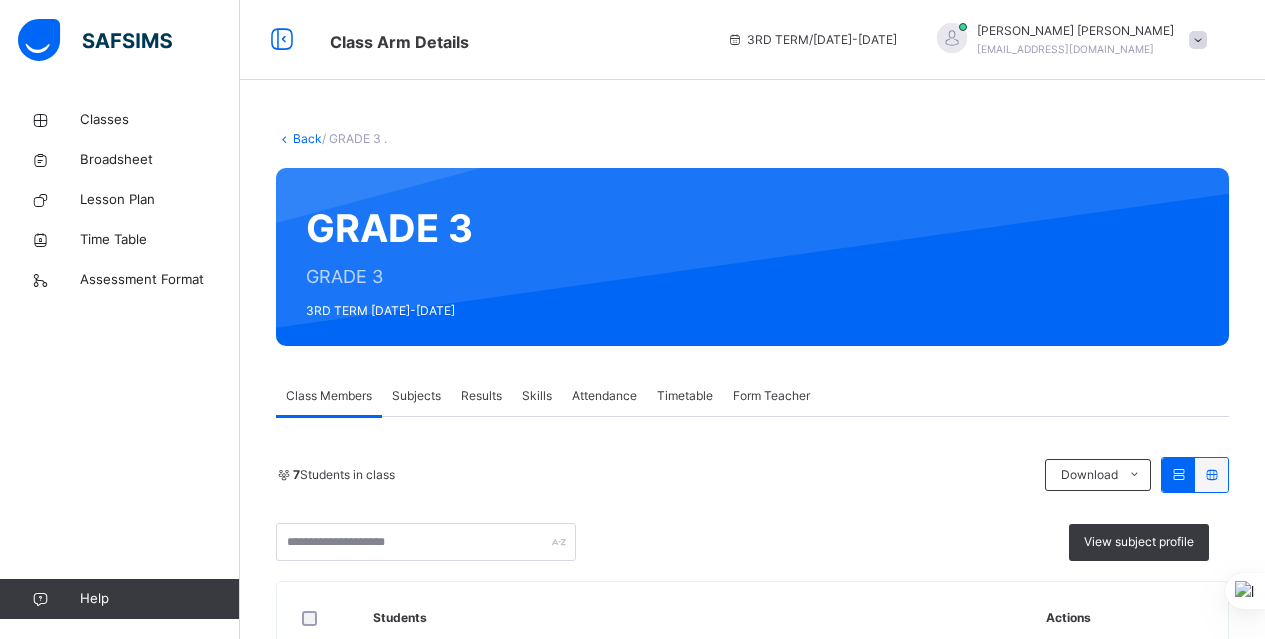 click on "Subjects" at bounding box center [416, 396] 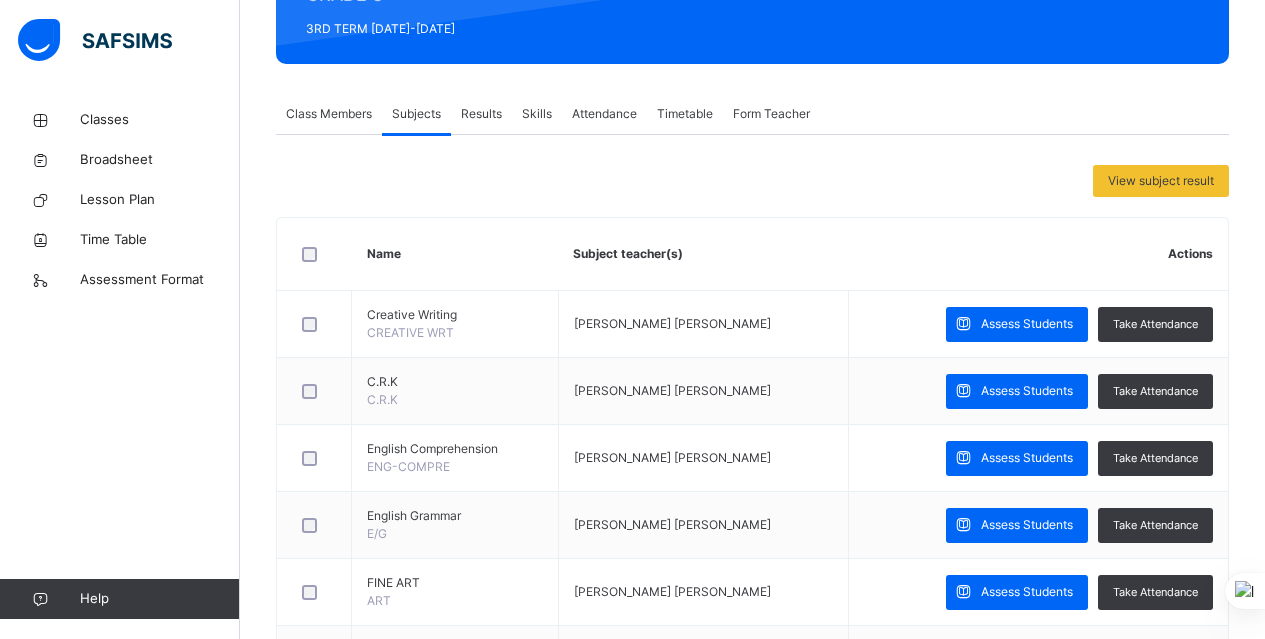 scroll, scrollTop: 400, scrollLeft: 0, axis: vertical 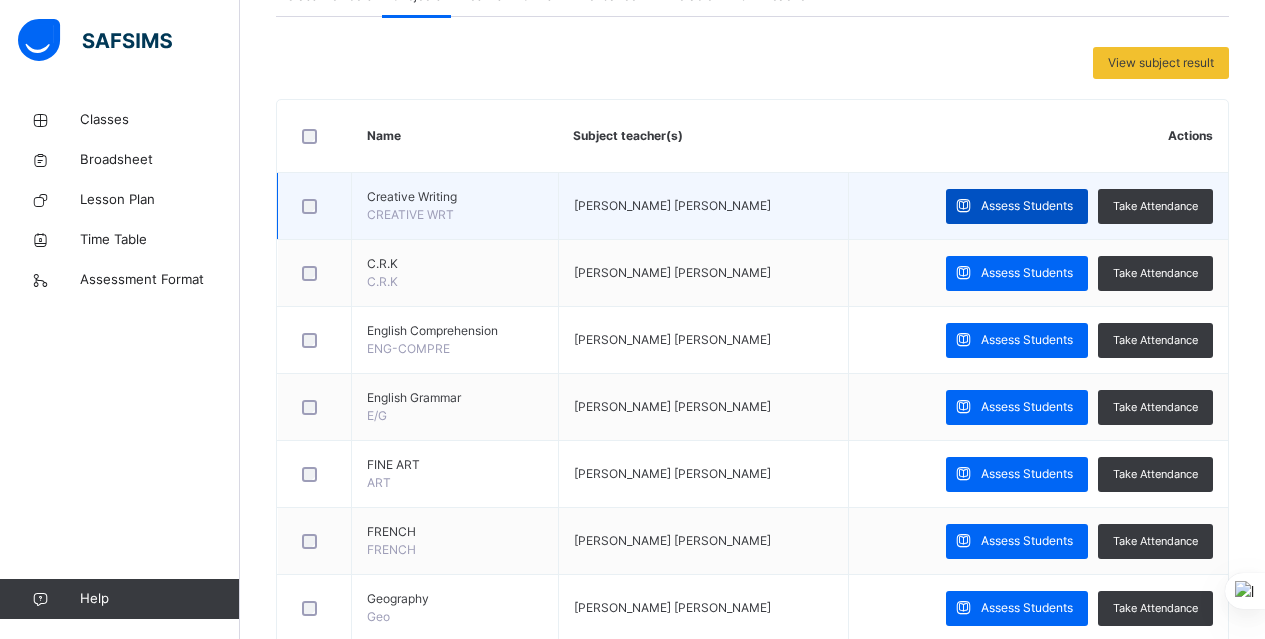 click on "Assess Students" at bounding box center (1027, 206) 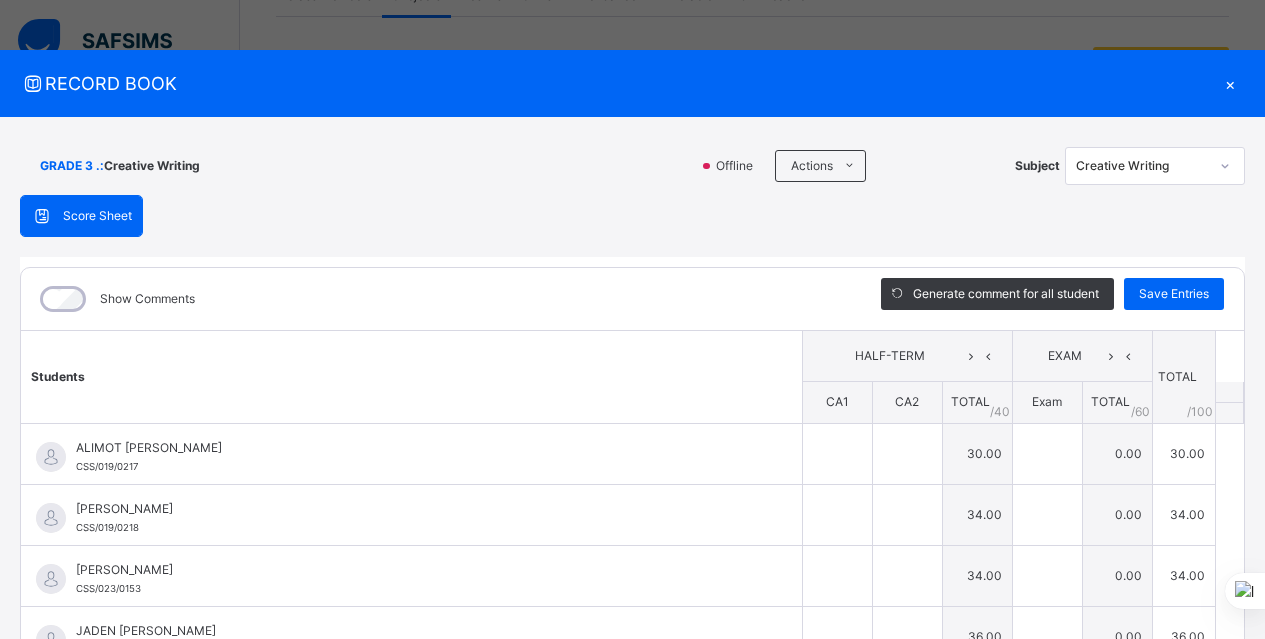 type on "**" 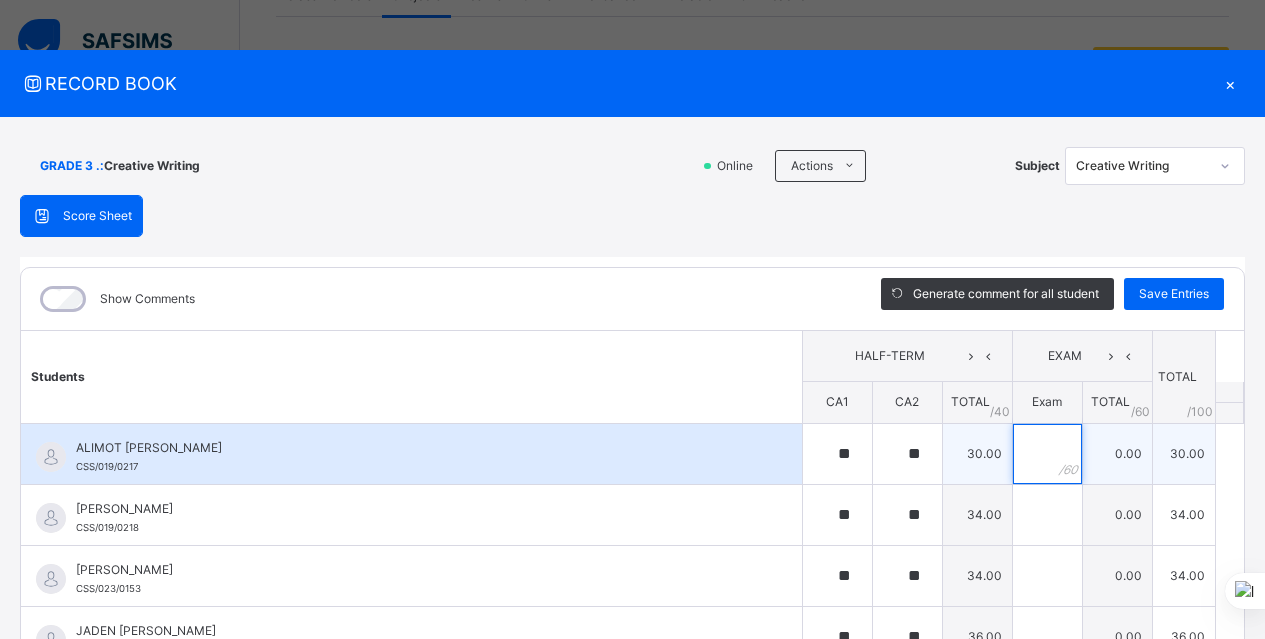 click at bounding box center [1047, 454] 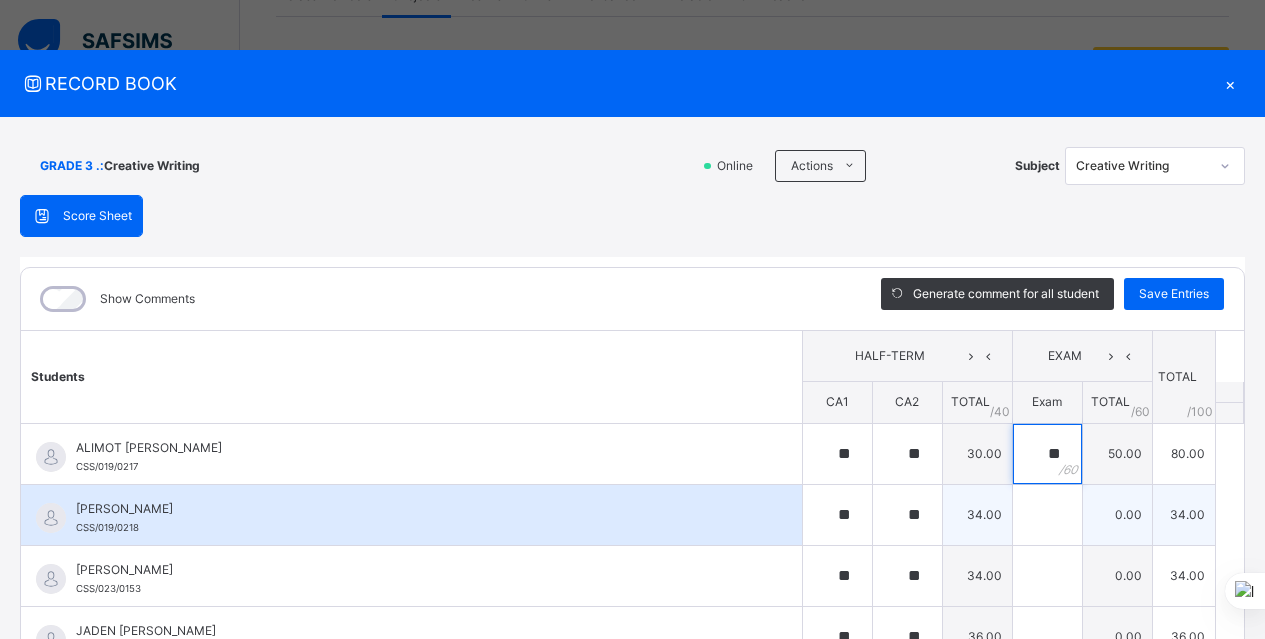 type on "**" 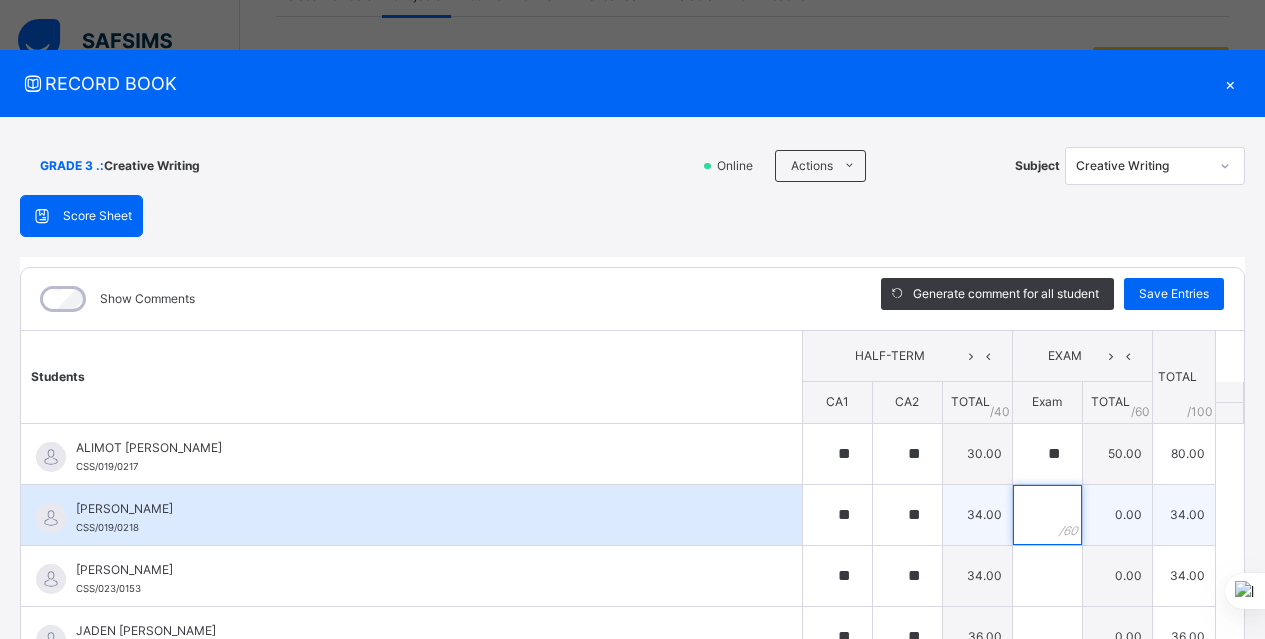 click at bounding box center (1047, 515) 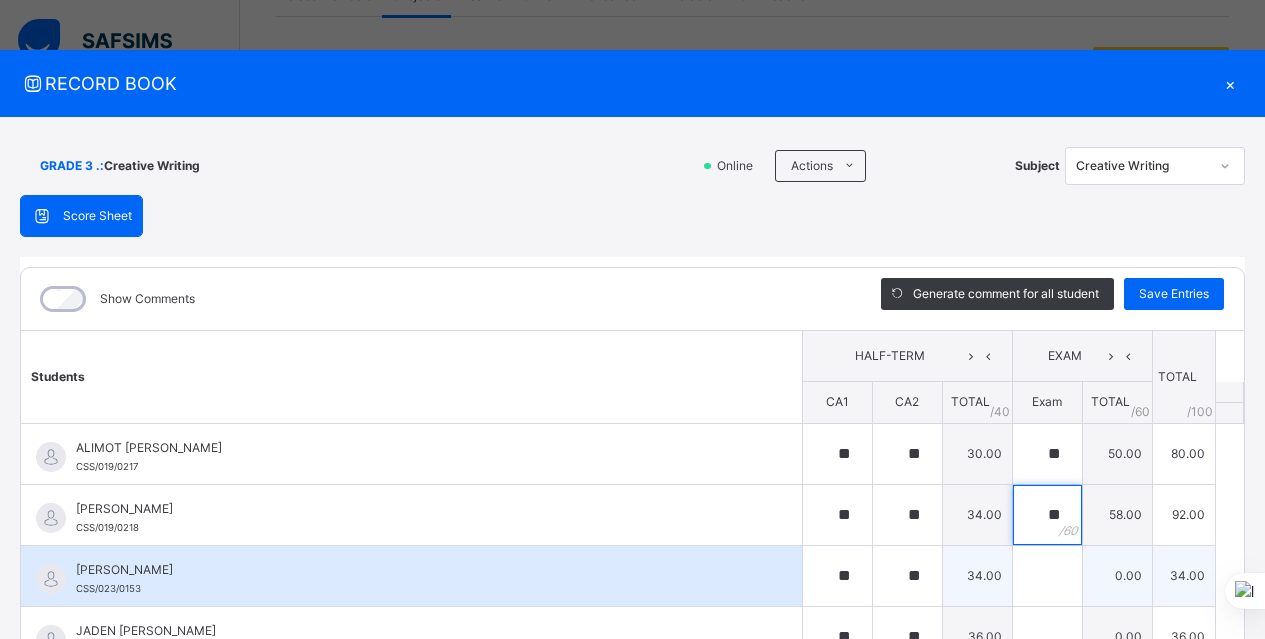 type on "**" 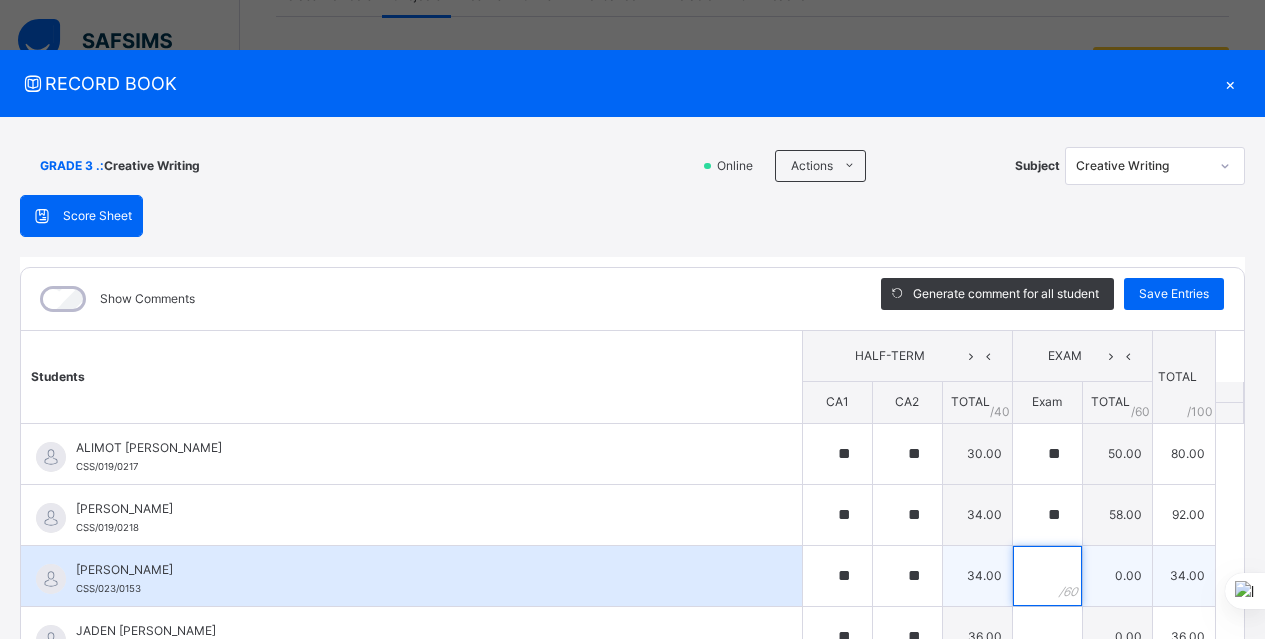 click at bounding box center (1047, 576) 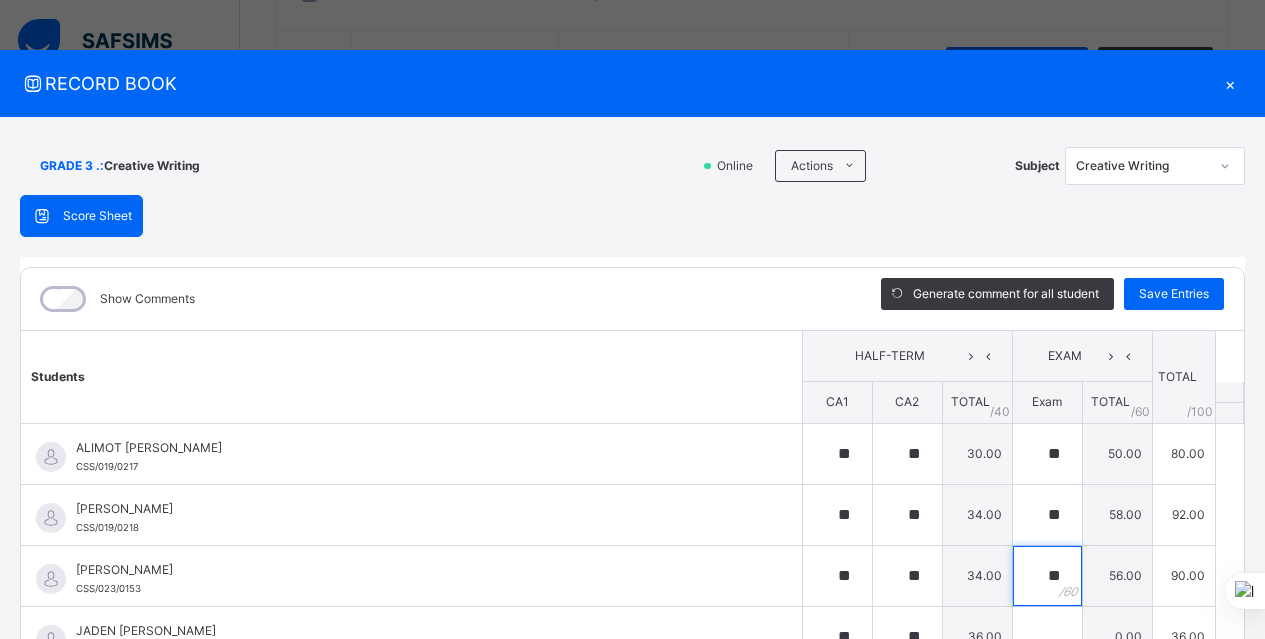 scroll, scrollTop: 560, scrollLeft: 0, axis: vertical 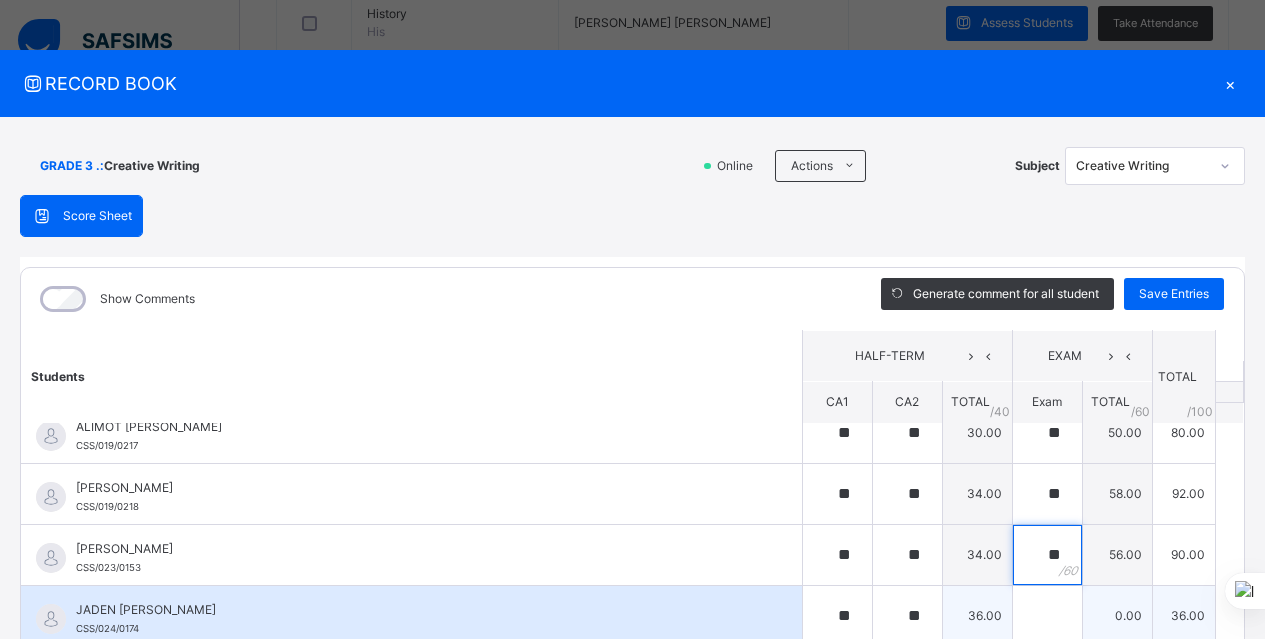 type on "**" 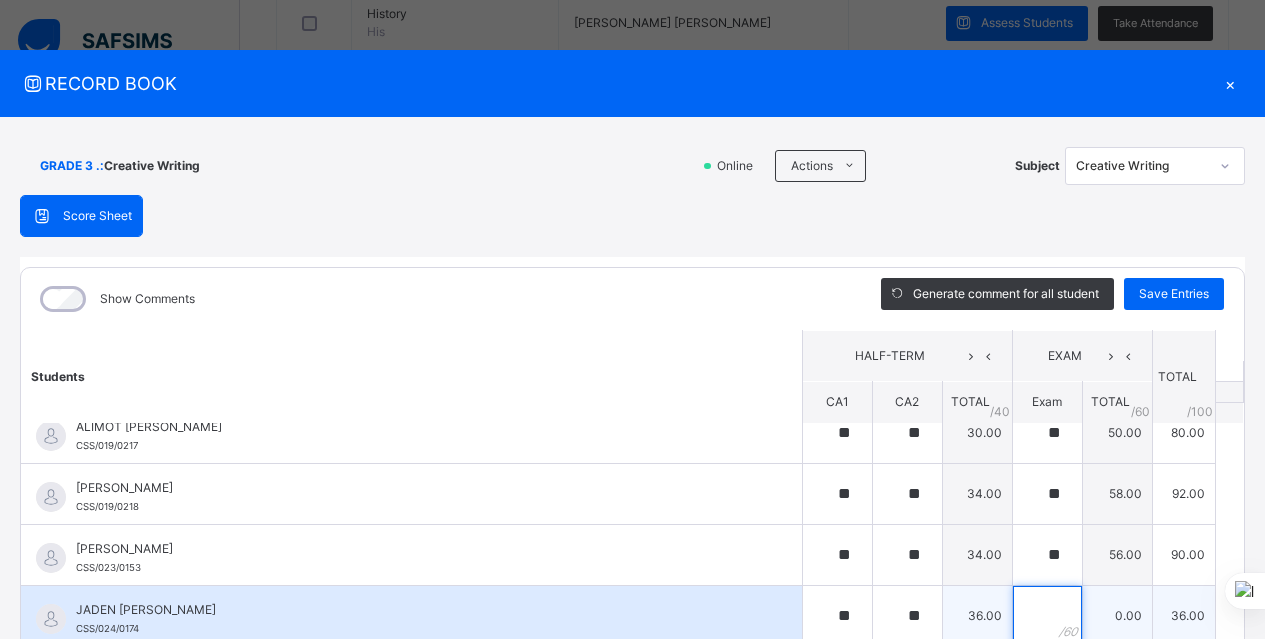 click at bounding box center (1047, 616) 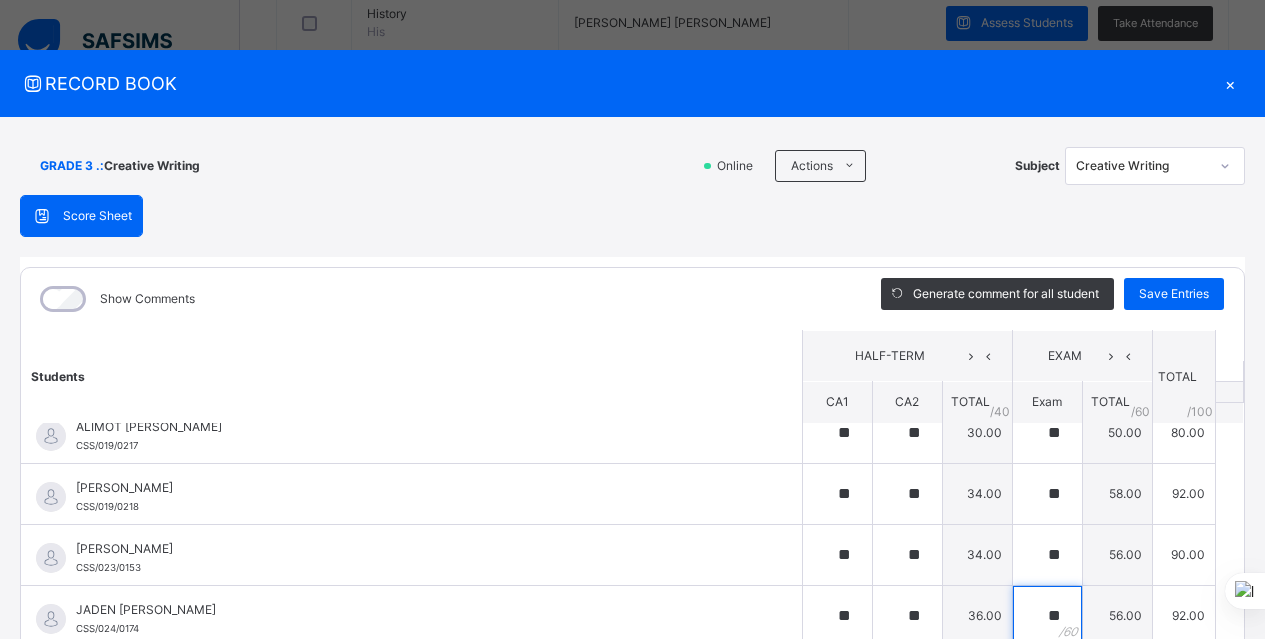 type on "**" 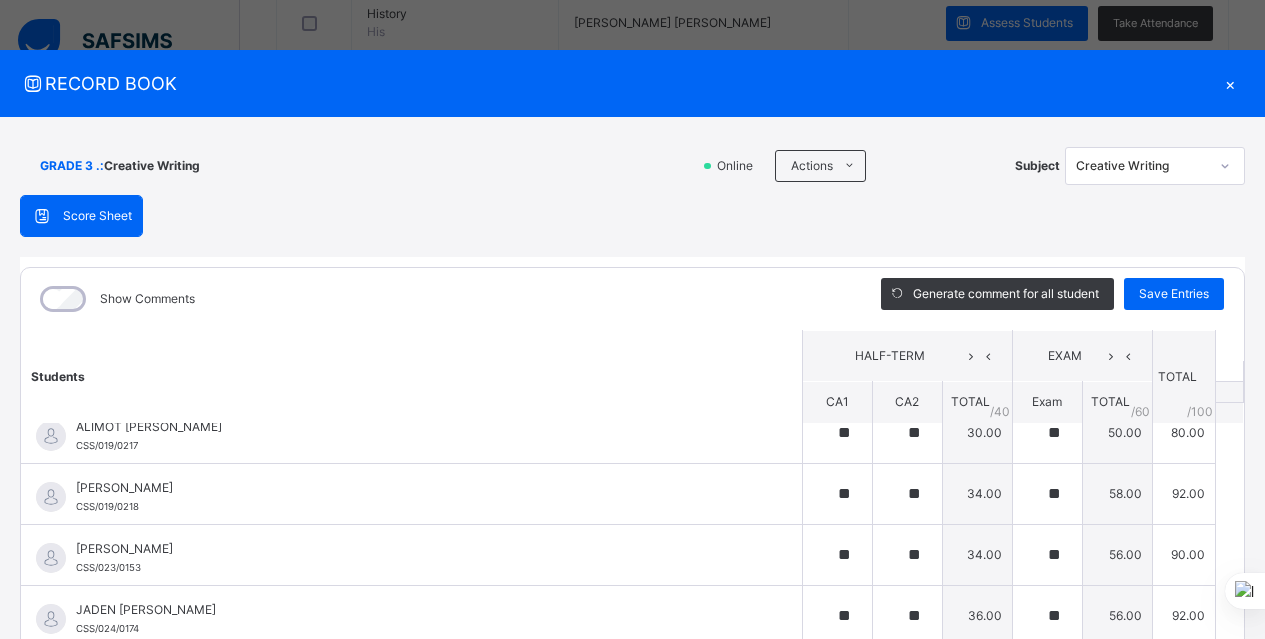 click on "Students HALF-TERM EXAM TOTAL /100 Comment CA1 CA2 TOTAL / 40 Exam TOTAL / 60 ALIMOT ADUNI LAWAL CSS/019/0217 ALIMOT ADUNI LAWAL CSS/019/0217 ** ** 30.00 ** 50.00 80.00 Generate comment 0 / 250   ×   Subject Teacher’s Comment Generate and see in full the comment developed by the AI with an option to regenerate the comment JS ALIMOT ADUNI LAWAL   CSS/019/0217   Total 80.00  / 100.00 Sims Bot   Regenerate     Use this comment   ELORA JOMALEH OYIBO CSS/019/0218 ELORA JOMALEH OYIBO CSS/019/0218 ** ** 34.00 ** 58.00 92.00 Generate comment 0 / 250   ×   Subject Teacher’s Comment Generate and see in full the comment developed by the AI with an option to regenerate the comment JS ELORA JOMALEH OYIBO   CSS/019/0218   Total 92.00  / 100.00 Sims Bot   Regenerate     Use this comment   ISABEL OBIANUJU EGBEJIMBA CSS/023/0153 ISABEL OBIANUJU EGBEJIMBA CSS/023/0153 ** ** 34.00 ** 56.00 90.00 Generate comment 0 / 250   ×   Subject Teacher’s Comment JS ISABEL OBIANUJU EGBEJIMBA   CSS/023/0153   Total 90.00  / 100.00" at bounding box center (632, 569) 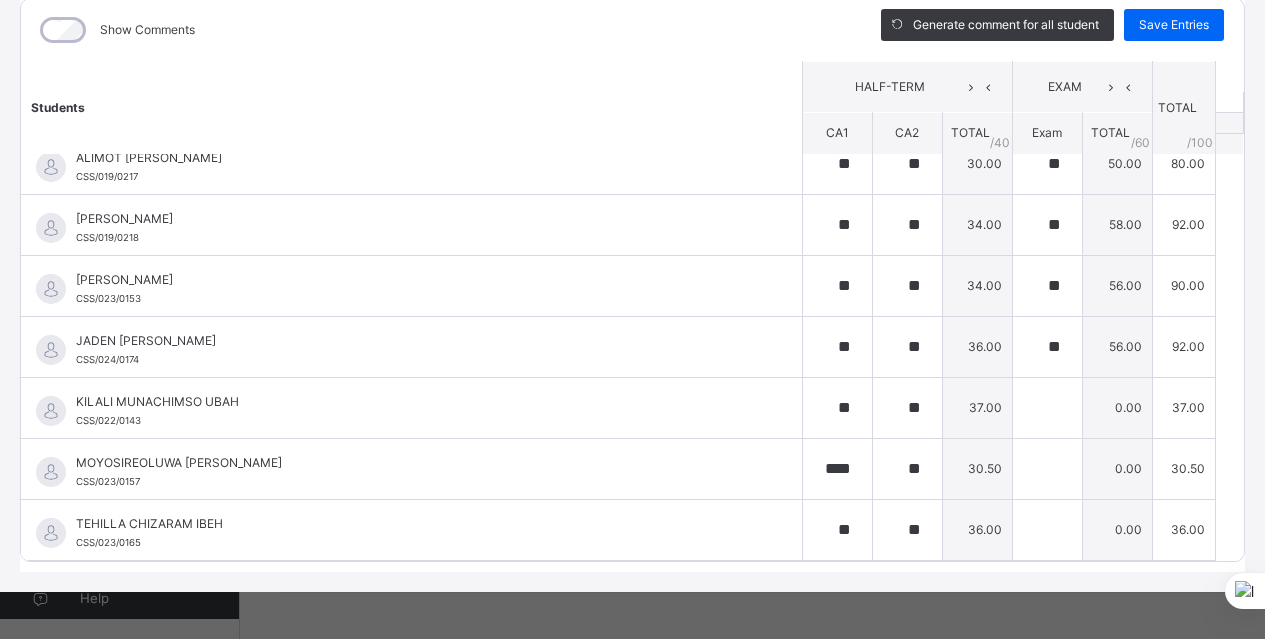 scroll, scrollTop: 272, scrollLeft: 0, axis: vertical 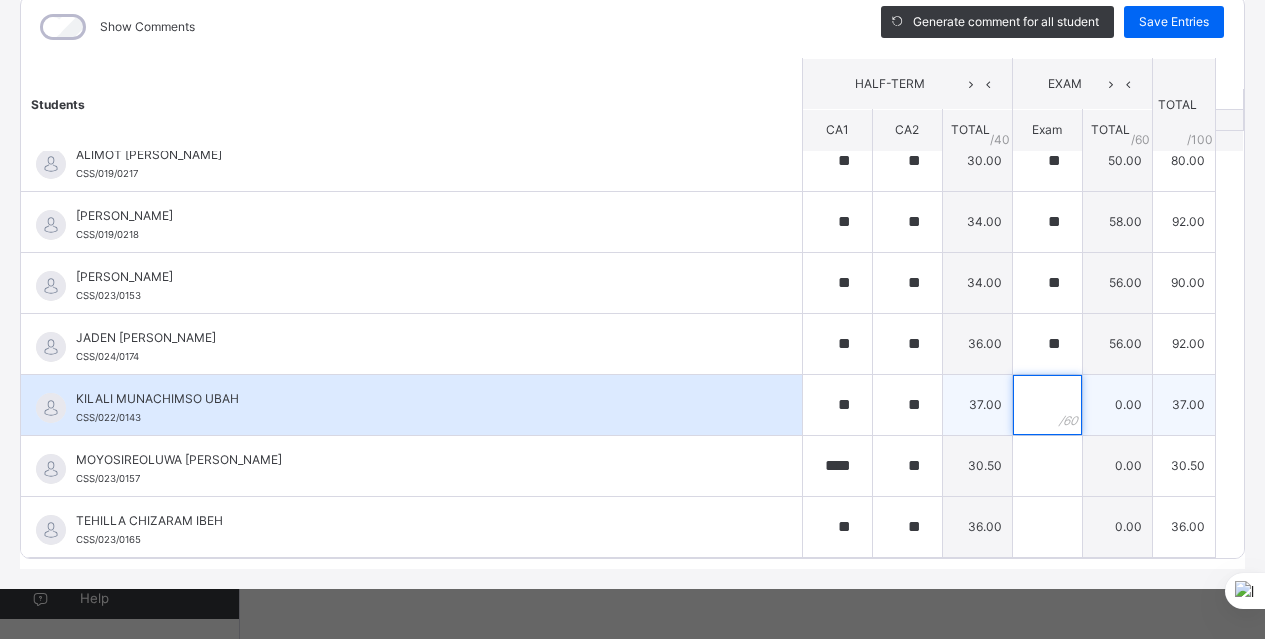 click at bounding box center [1047, 405] 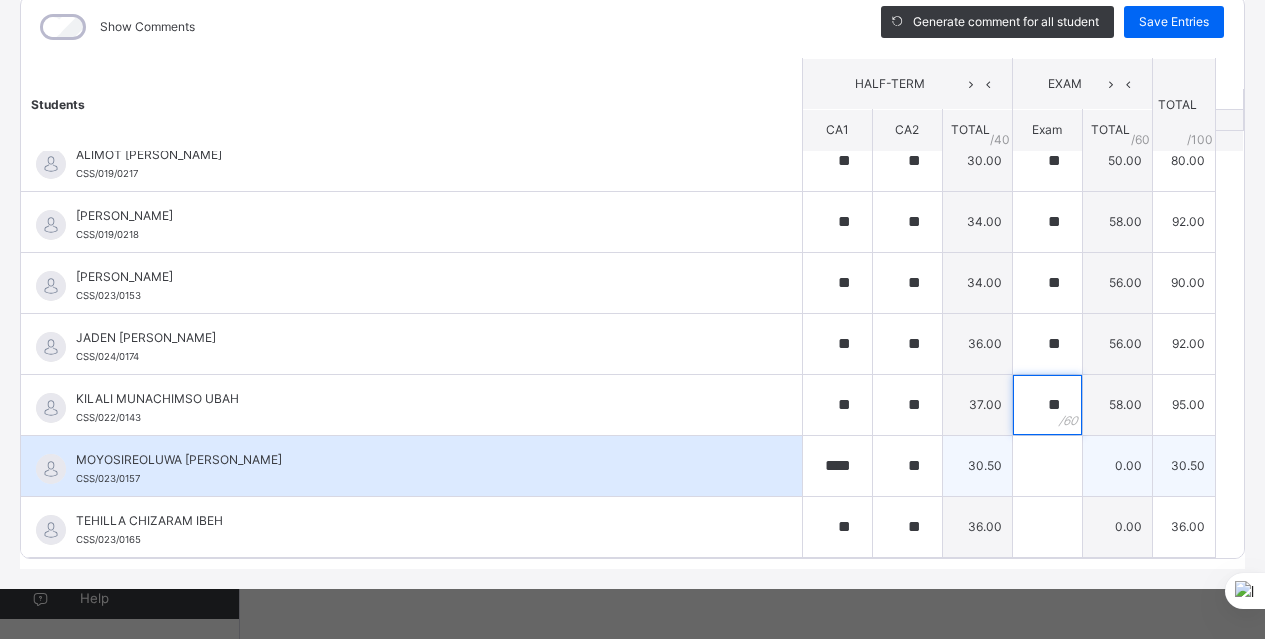 type on "**" 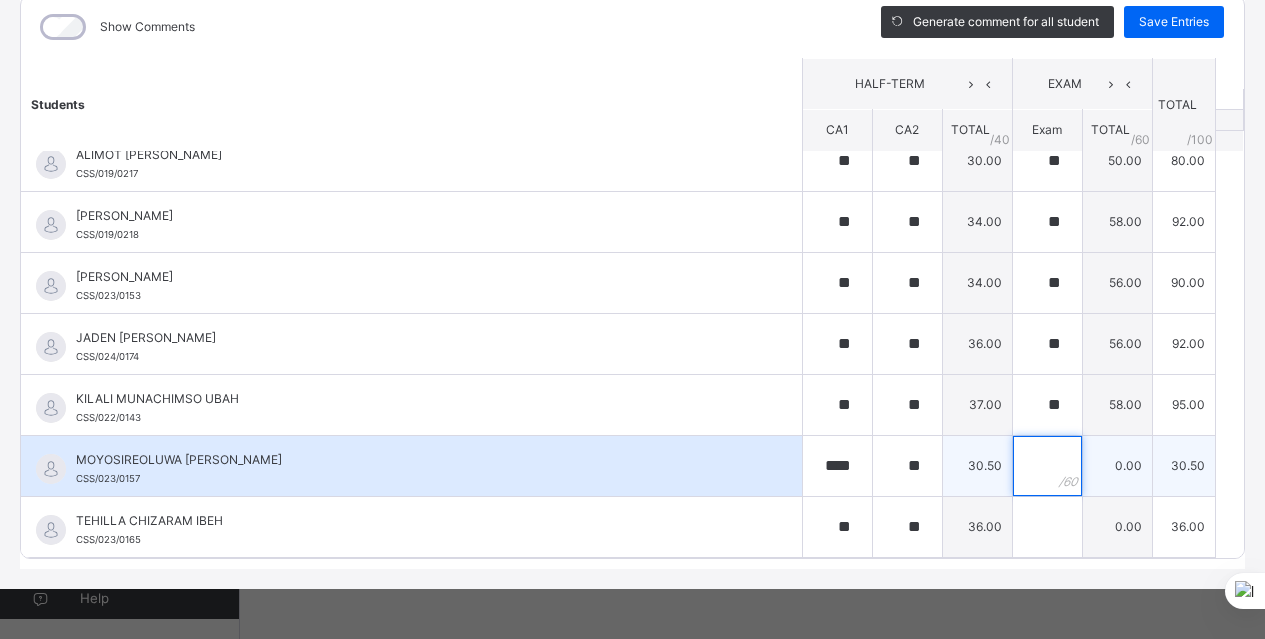 click at bounding box center [1047, 466] 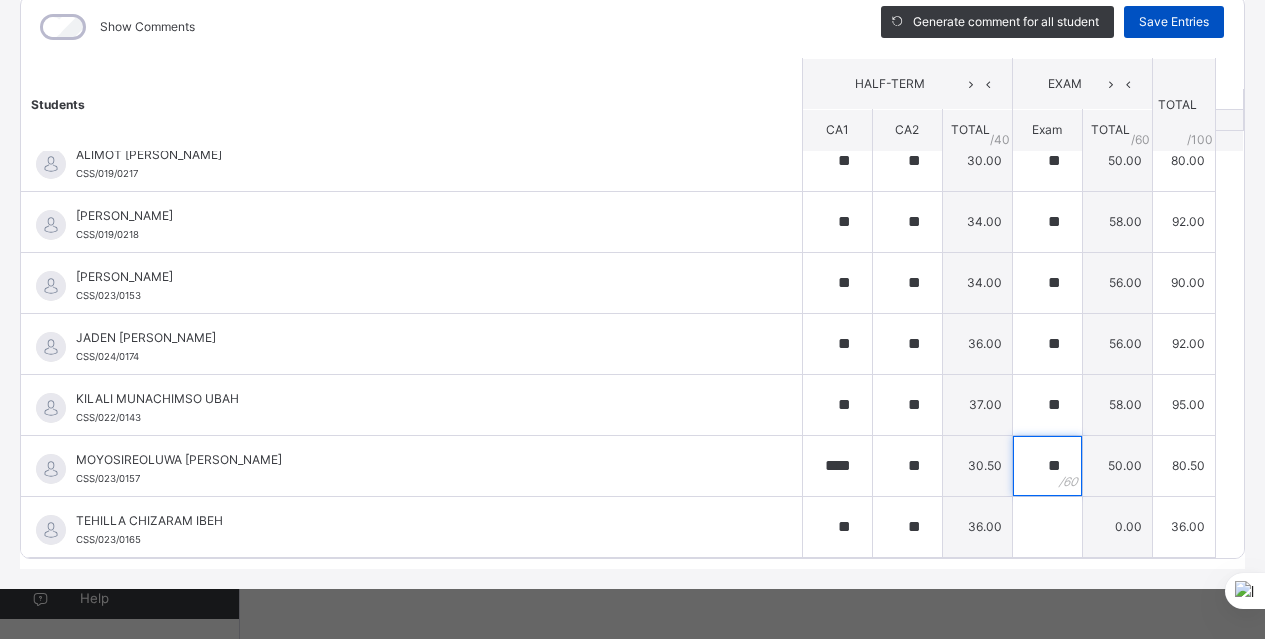 type on "**" 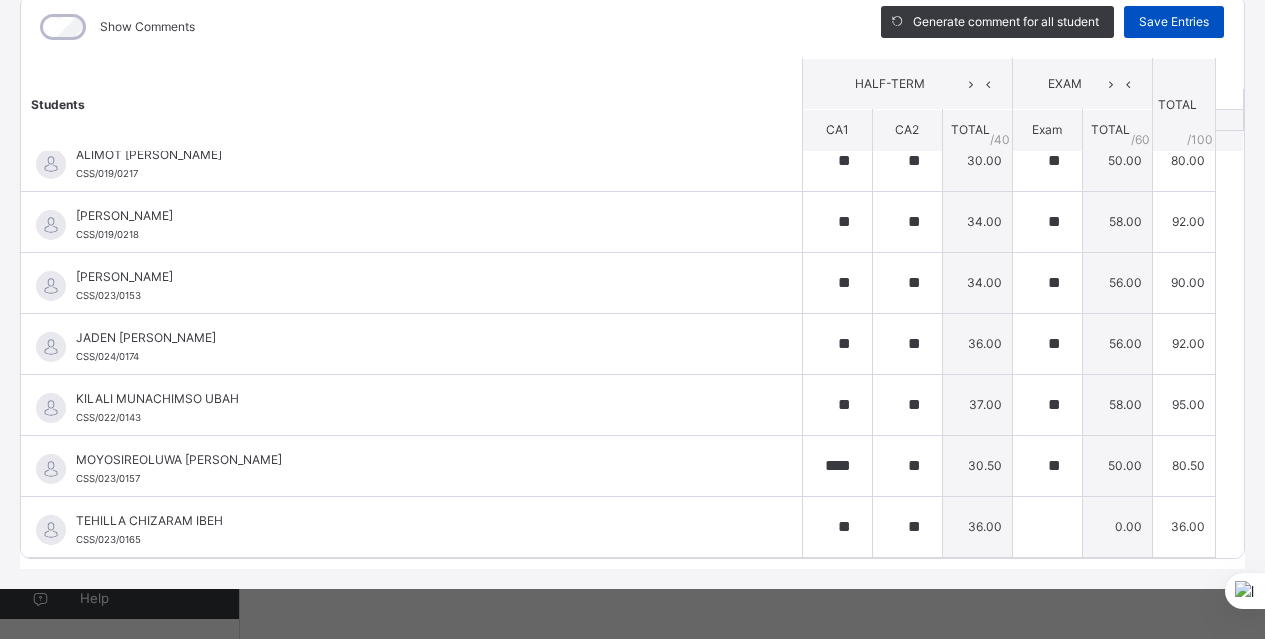 click on "Save Entries" at bounding box center [1174, 22] 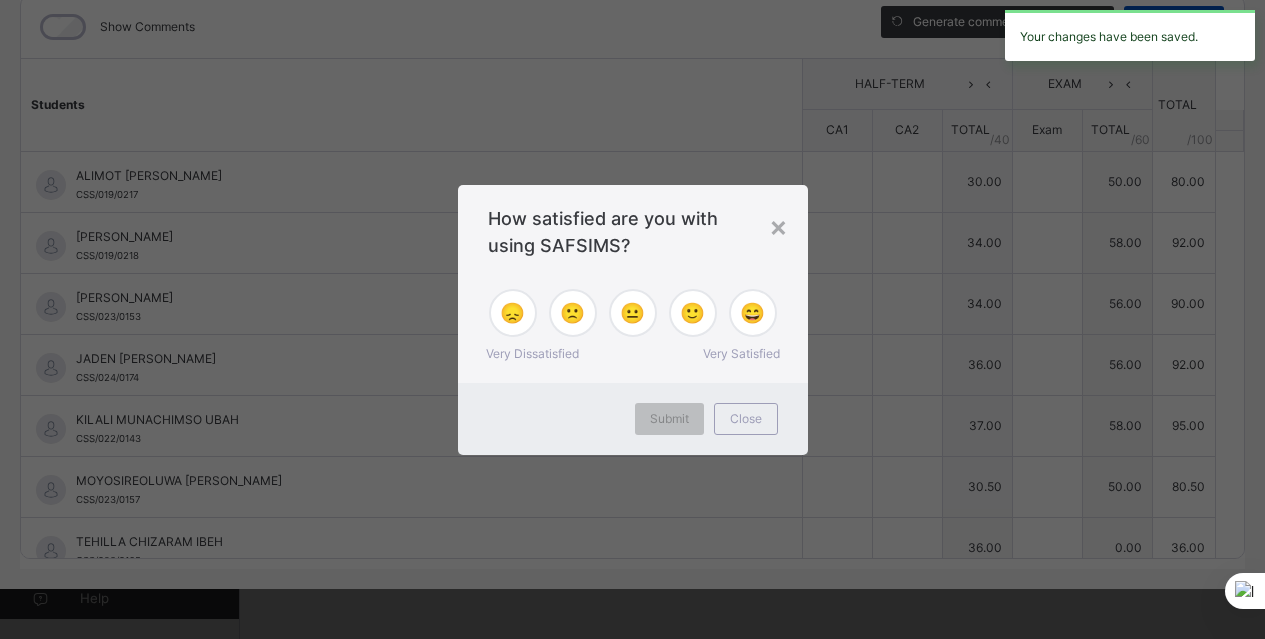 type on "**" 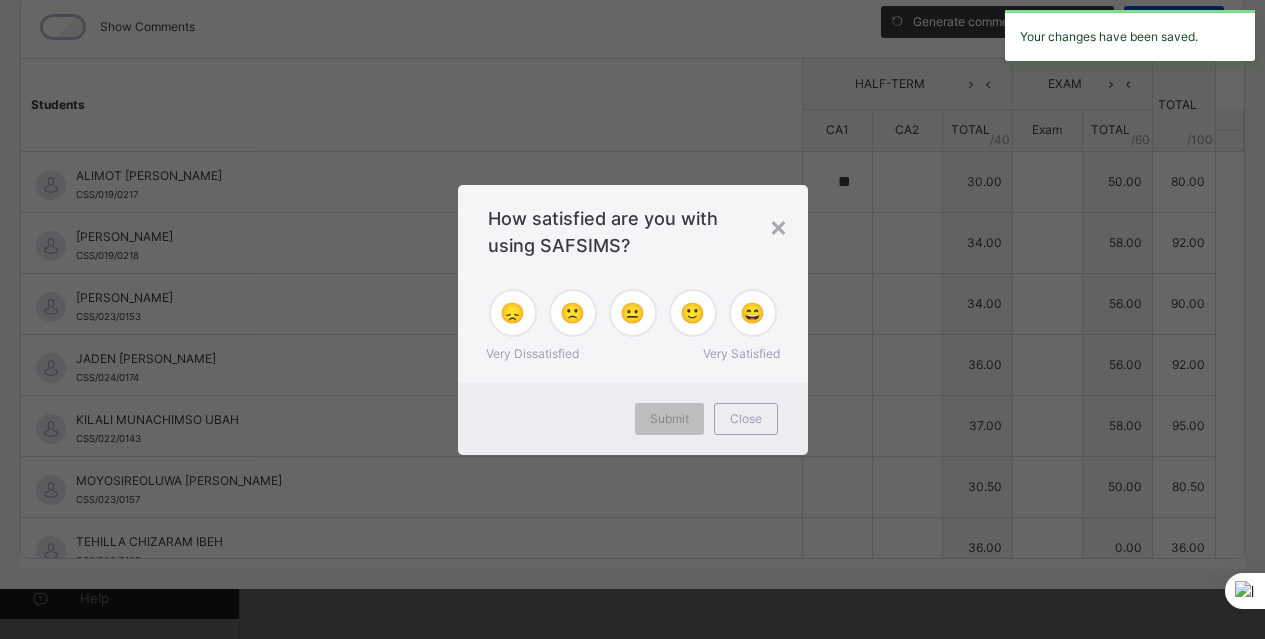 type on "**" 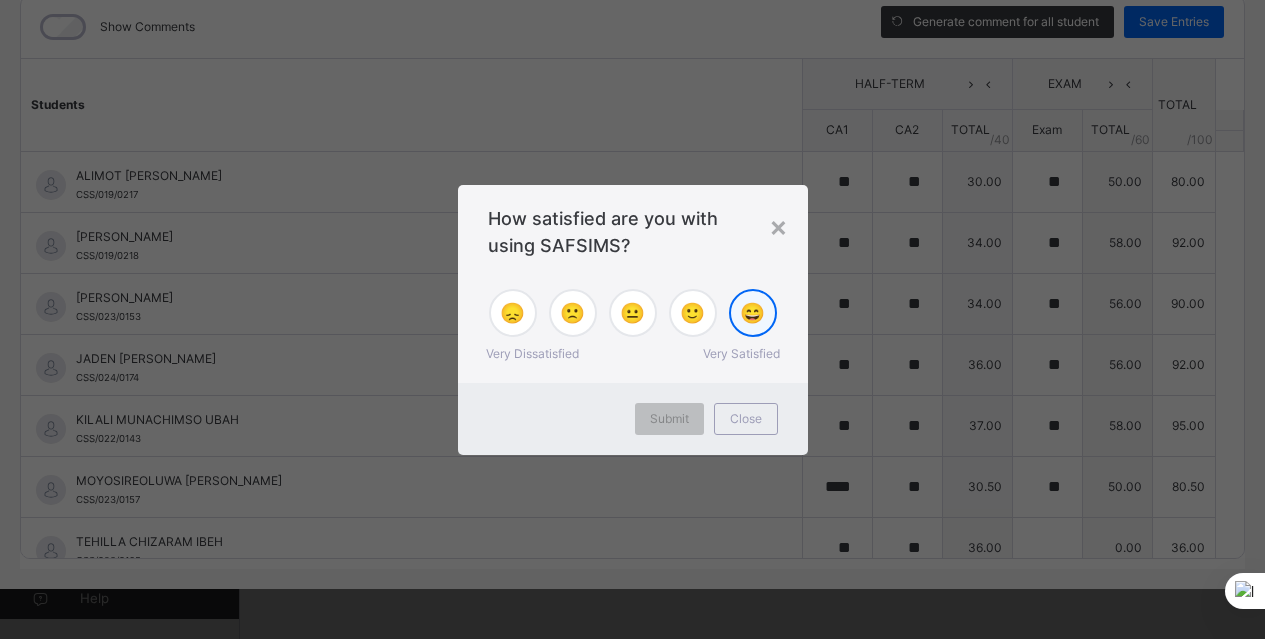 click on "😄" at bounding box center [752, 313] 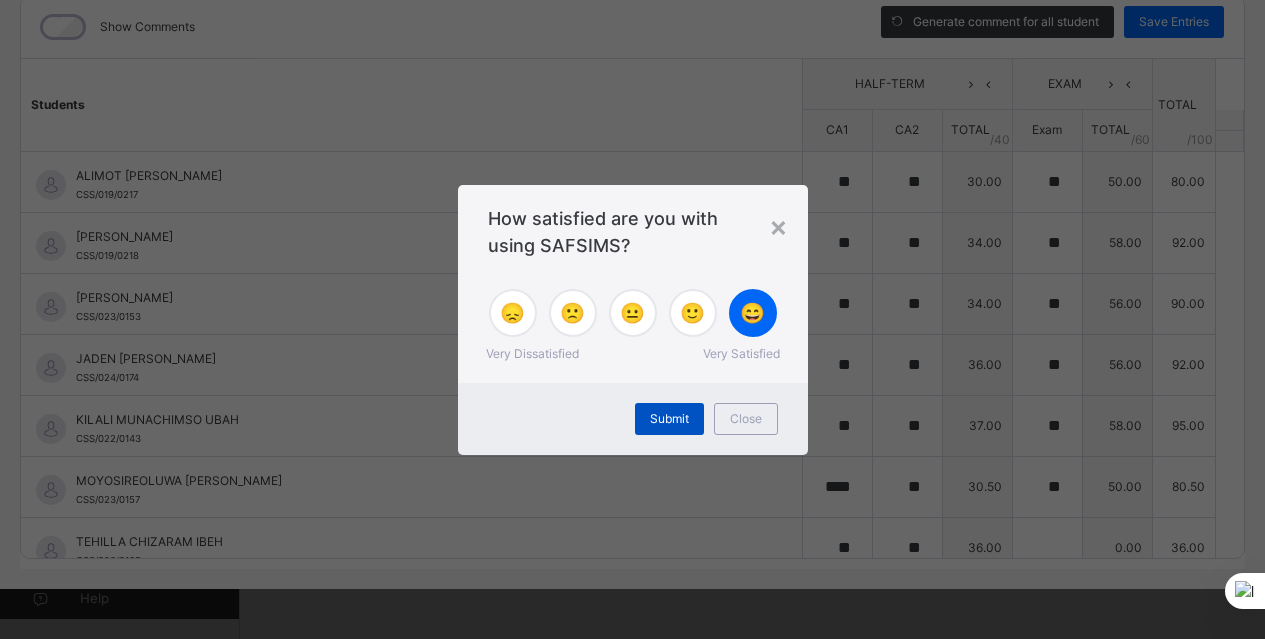 click on "Submit" at bounding box center (669, 419) 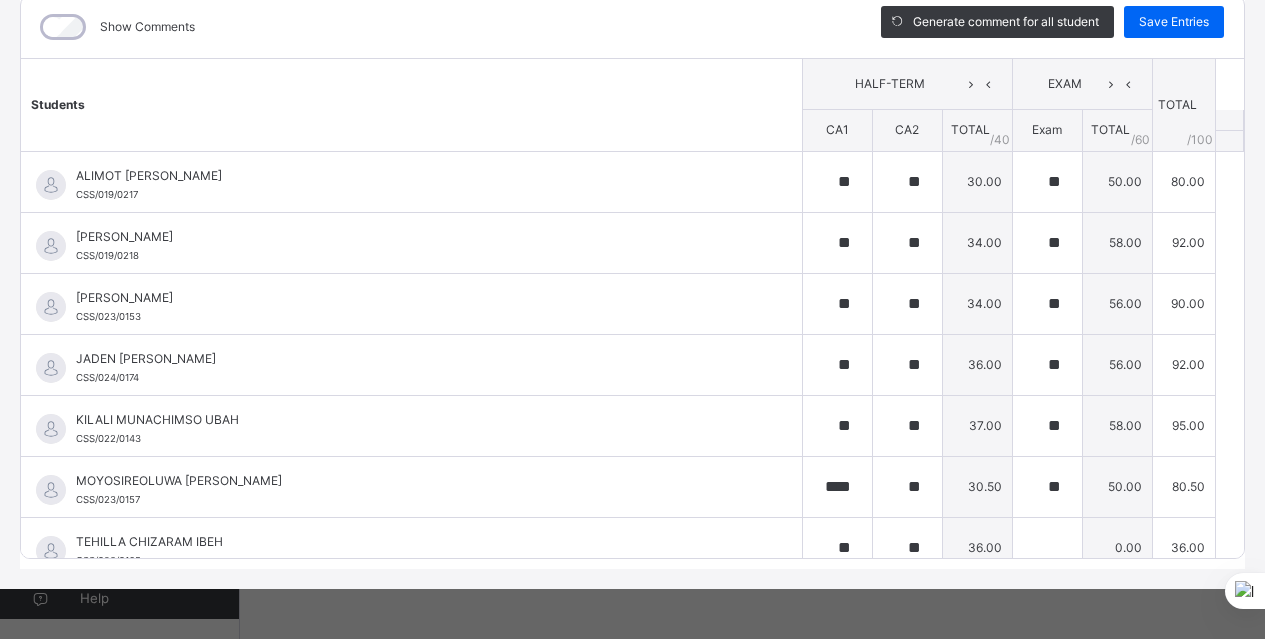 click on "Students HALF-TERM EXAM TOTAL /100 Comment CA1 CA2 TOTAL / 40 Exam TOTAL / 60 ALIMOT ADUNI LAWAL CSS/019/0217 ALIMOT ADUNI LAWAL CSS/019/0217 ** ** 30.00 ** 50.00 80.00 Generate comment 0 / 250   ×   Subject Teacher’s Comment Generate and see in full the comment developed by the AI with an option to regenerate the comment JS ALIMOT ADUNI LAWAL   CSS/019/0217   Total 80.00  / 100.00 Sims Bot   Regenerate     Use this comment   ELORA JOMALEH OYIBO CSS/019/0218 ELORA JOMALEH OYIBO CSS/019/0218 ** ** 34.00 ** 58.00 92.00 Generate comment 0 / 250   ×   Subject Teacher’s Comment Generate and see in full the comment developed by the AI with an option to regenerate the comment JS ELORA JOMALEH OYIBO   CSS/019/0218   Total 92.00  / 100.00 Sims Bot   Regenerate     Use this comment   ISABEL OBIANUJU EGBEJIMBA CSS/023/0153 ISABEL OBIANUJU EGBEJIMBA CSS/023/0153 ** ** 34.00 ** 56.00 90.00 Generate comment 0 / 250   ×   Subject Teacher’s Comment JS ISABEL OBIANUJU EGBEJIMBA   CSS/023/0153   Total 90.00  / 100.00" at bounding box center (632, 318) 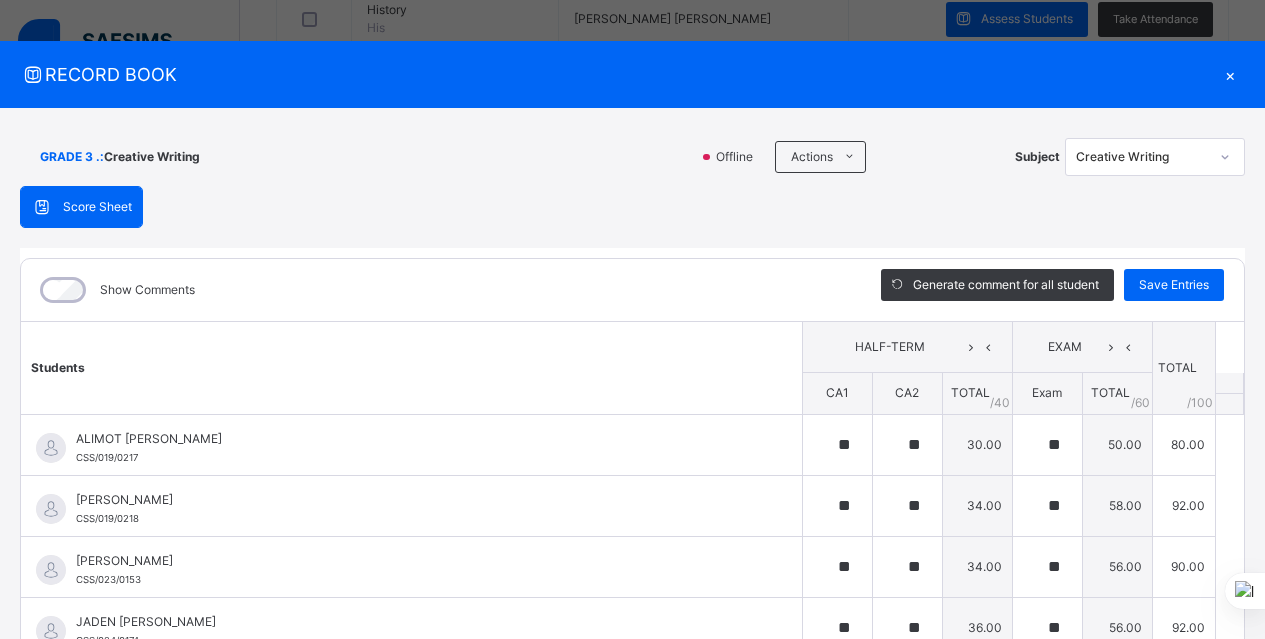 scroll, scrollTop: 0, scrollLeft: 0, axis: both 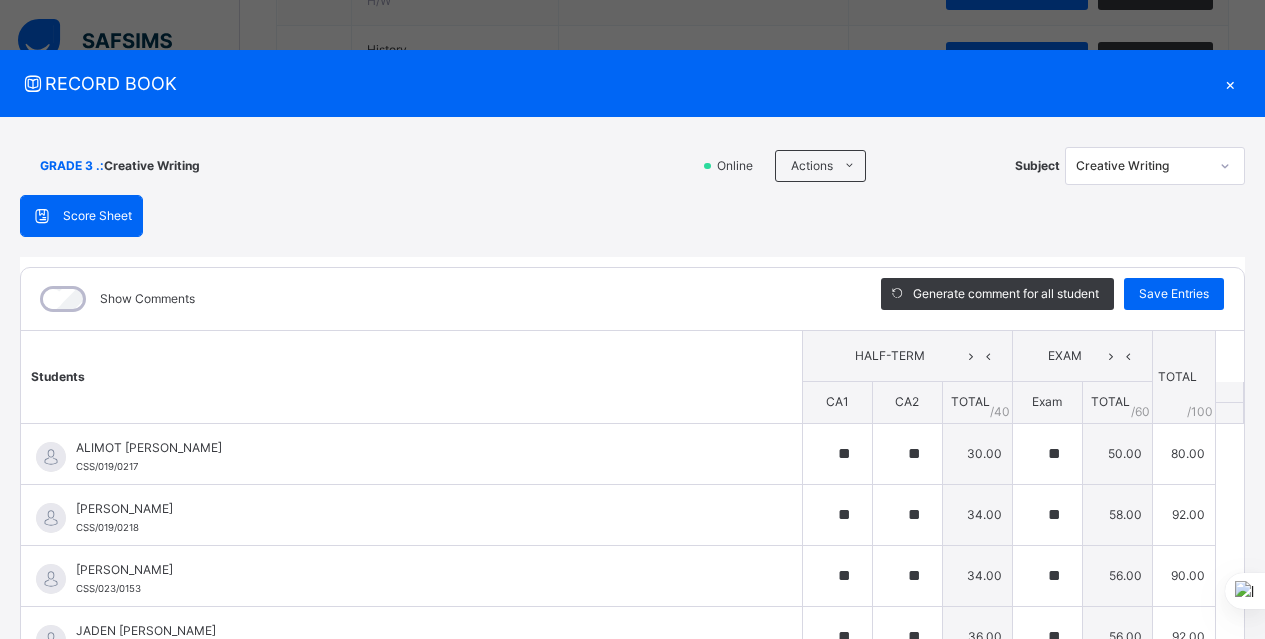click 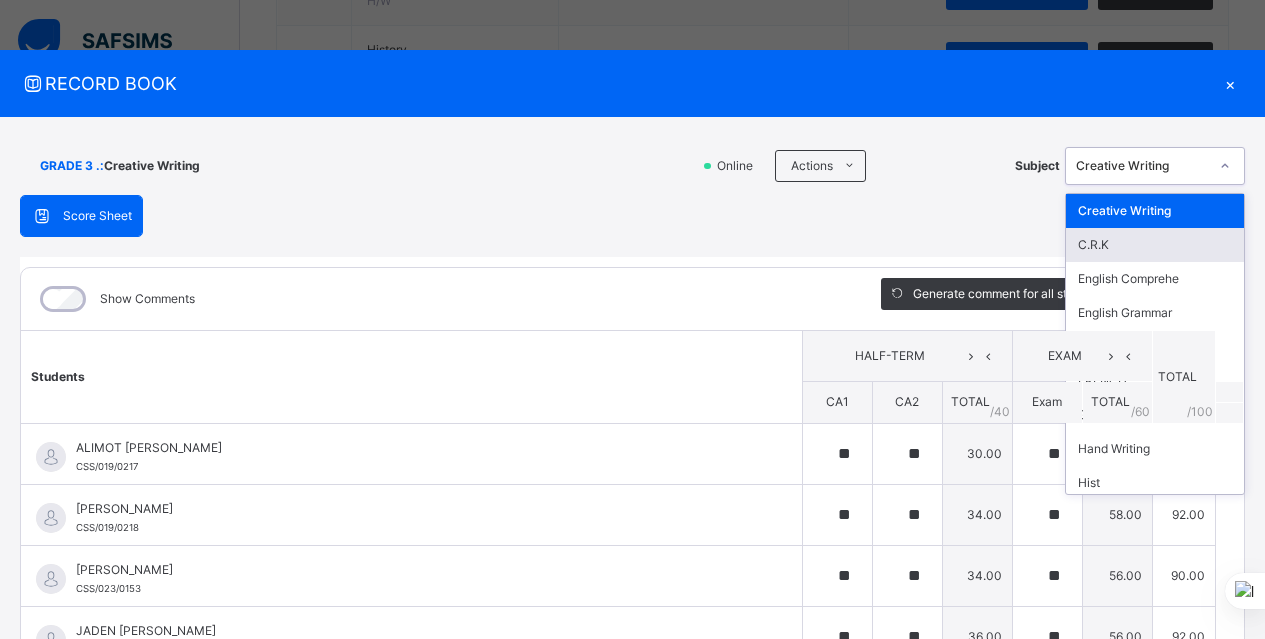 click on "C.R.K" at bounding box center [1155, 245] 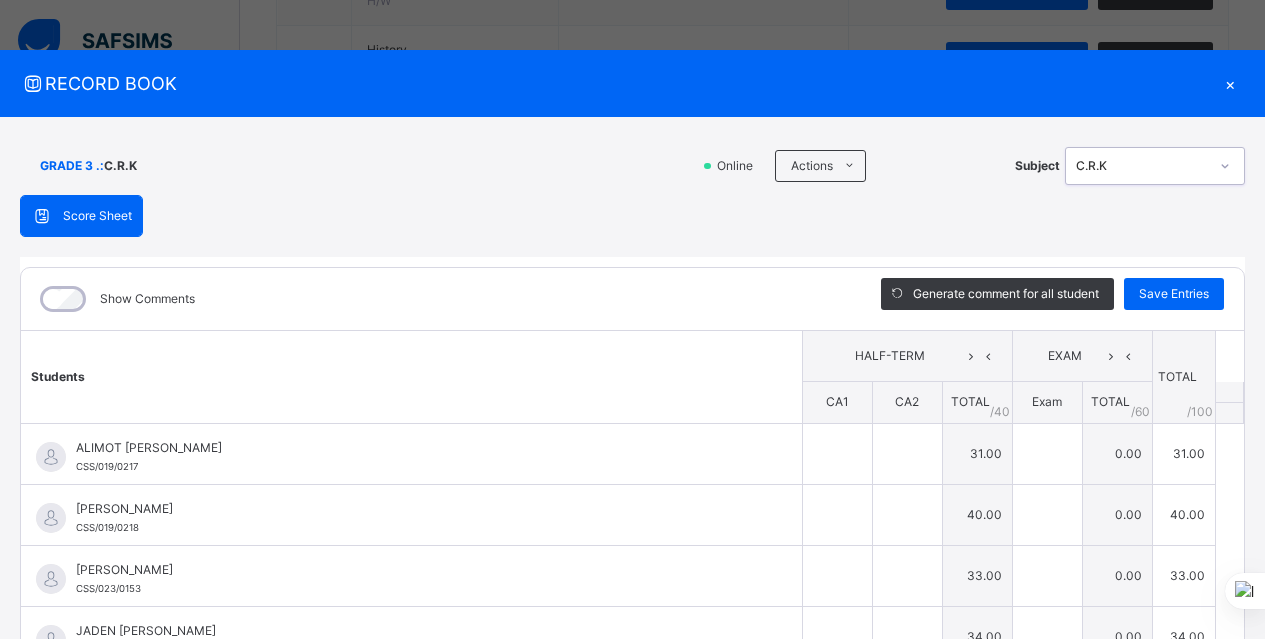type on "**" 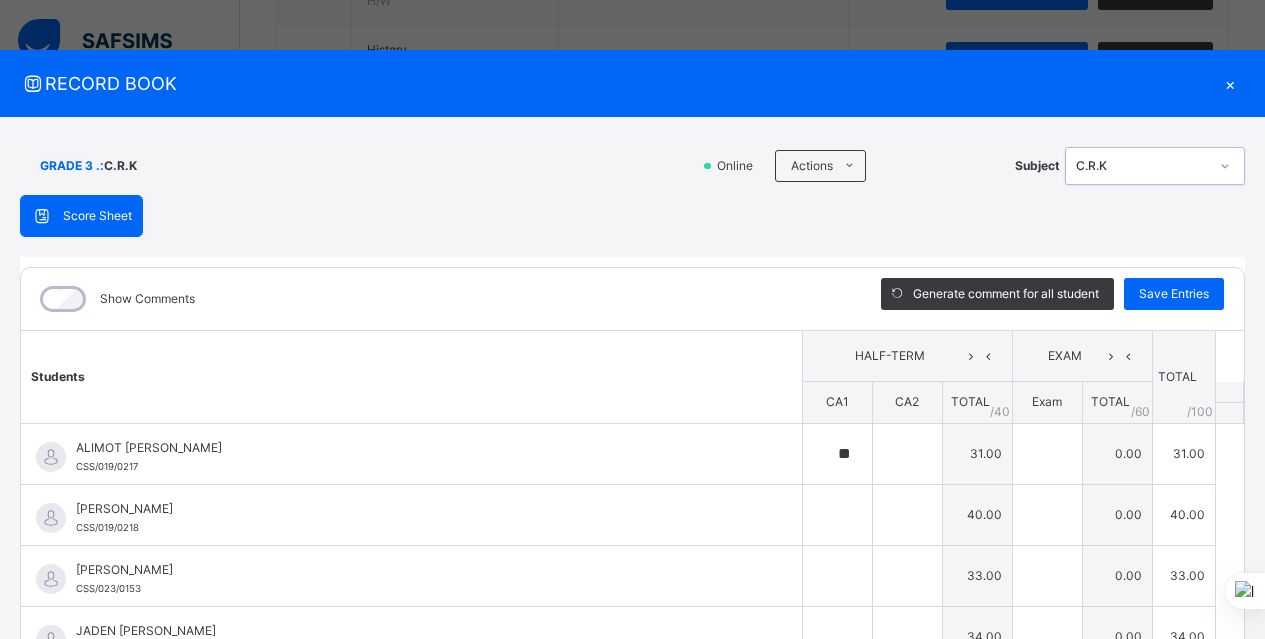 type on "**" 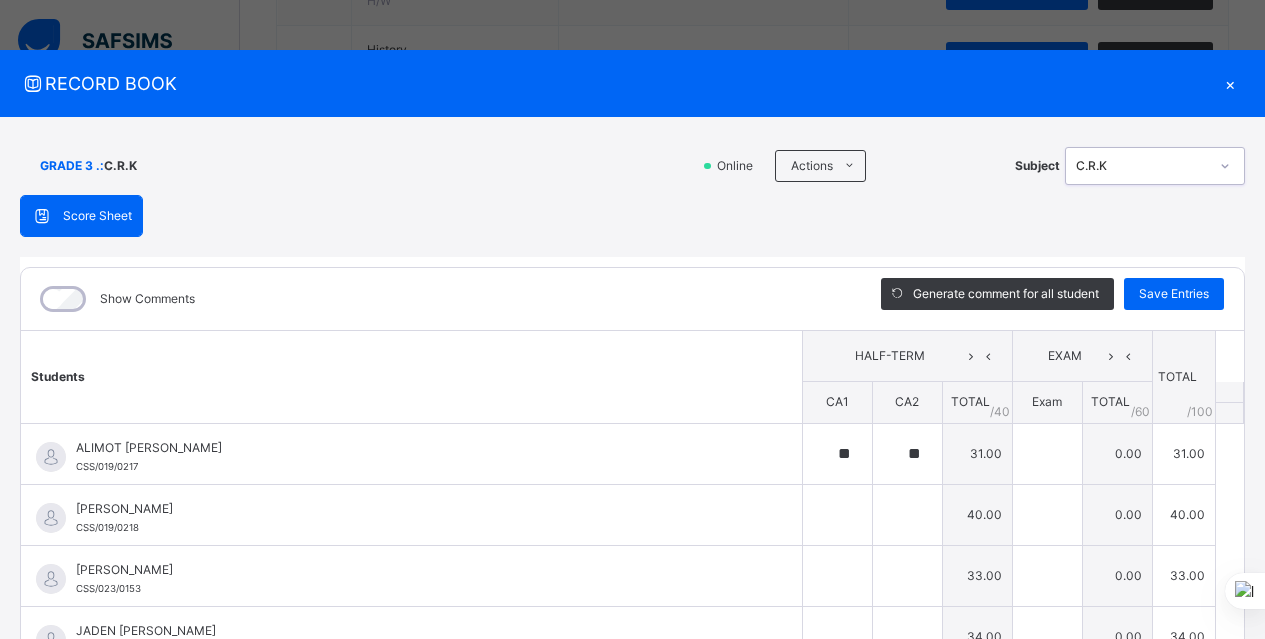 type on "**" 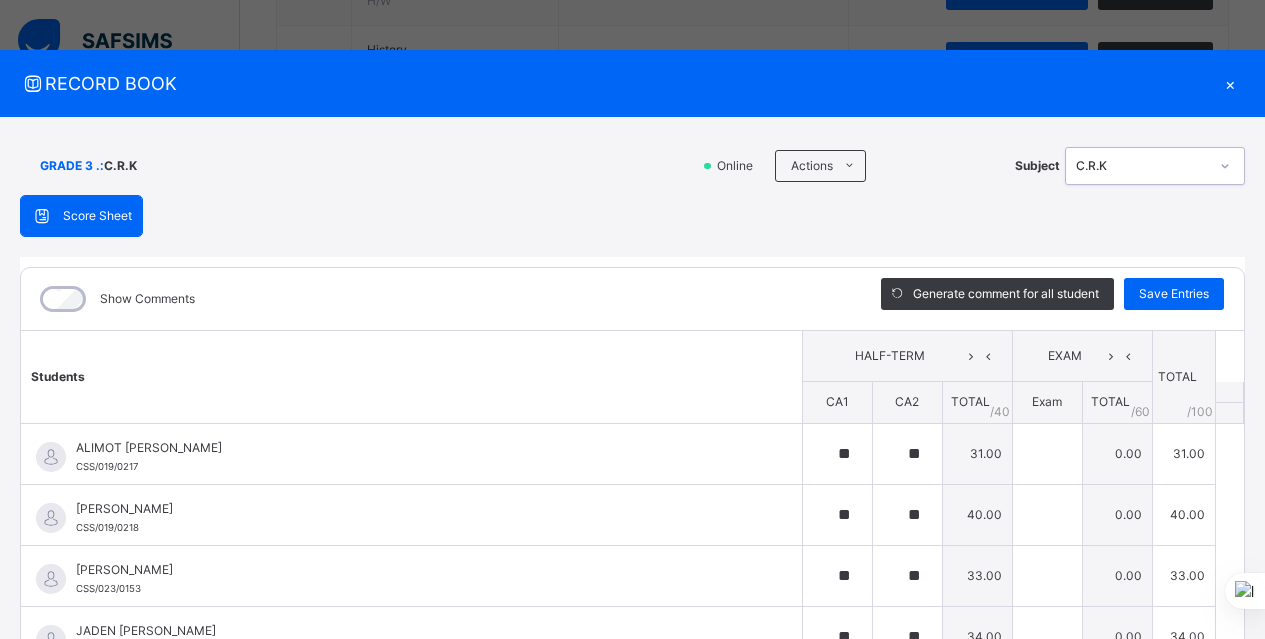 click on "GRADE 3   . :   C.R.K Online Actions  Download Empty Score Sheet  Upload/map score sheet Subject    option C.R.K, selected.     0 results available. Select is focused ,type to refine list, press Down to open the menu,  C.R.K Chasteville School Date: 15th Jul 2025, 5:23:41 pm Score Sheet Score Sheet Show Comments   Generate comment for all student   Save Entries Class Level:  GRADE 3   . Subject:  C.R.K Session:  2024/2025 Session Session:  3RD TERM Students HALF-TERM EXAM TOTAL /100 Comment CA1 CA2 TOTAL / 40 Exam TOTAL / 60 ALIMOT ADUNI LAWAL CSS/019/0217 ALIMOT ADUNI LAWAL CSS/019/0217 ** ** 31.00 0.00 31.00 Generate comment 0 / 250   ×   Subject Teacher’s Comment Generate and see in full the comment developed by the AI with an option to regenerate the comment JS ALIMOT ADUNI LAWAL   CSS/019/0217   Total 31.00  / 100.00 Sims Bot   Regenerate     Use this comment   ELORA JOMALEH OYIBO CSS/019/0218 ELORA JOMALEH OYIBO CSS/019/0218 ** ** 40.00 0.00 40.00 Generate comment 0 / 250   ×   JS   CSS/019/0218" at bounding box center [632, 489] 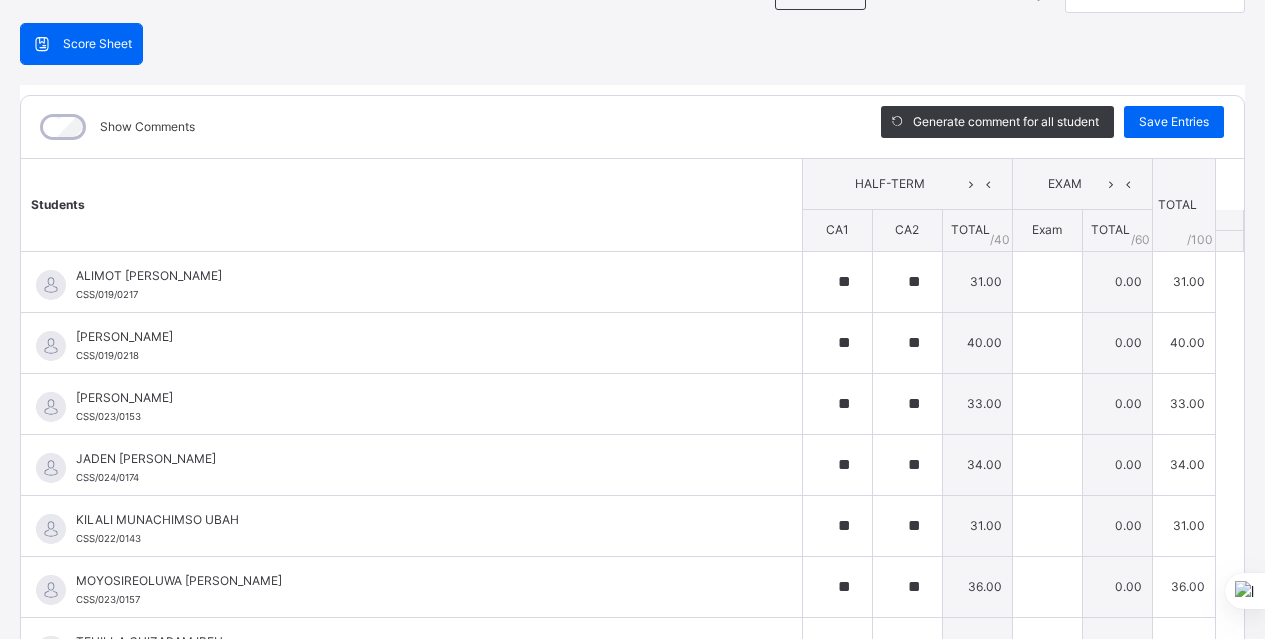 scroll, scrollTop: 200, scrollLeft: 0, axis: vertical 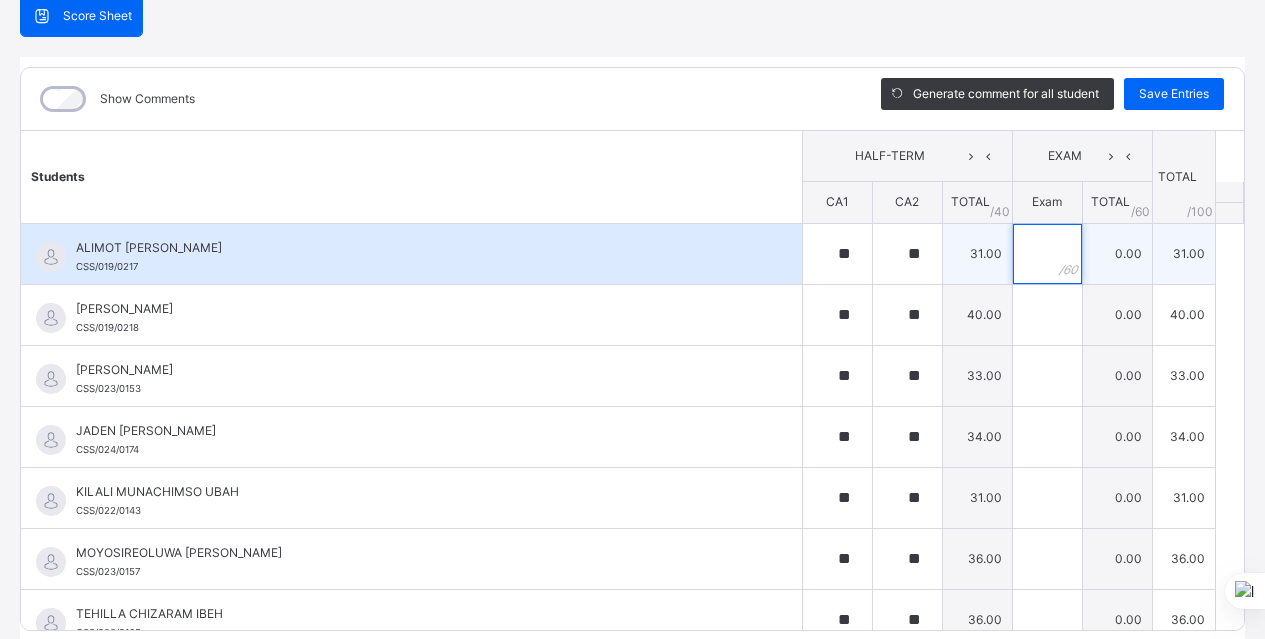 click at bounding box center (1047, 254) 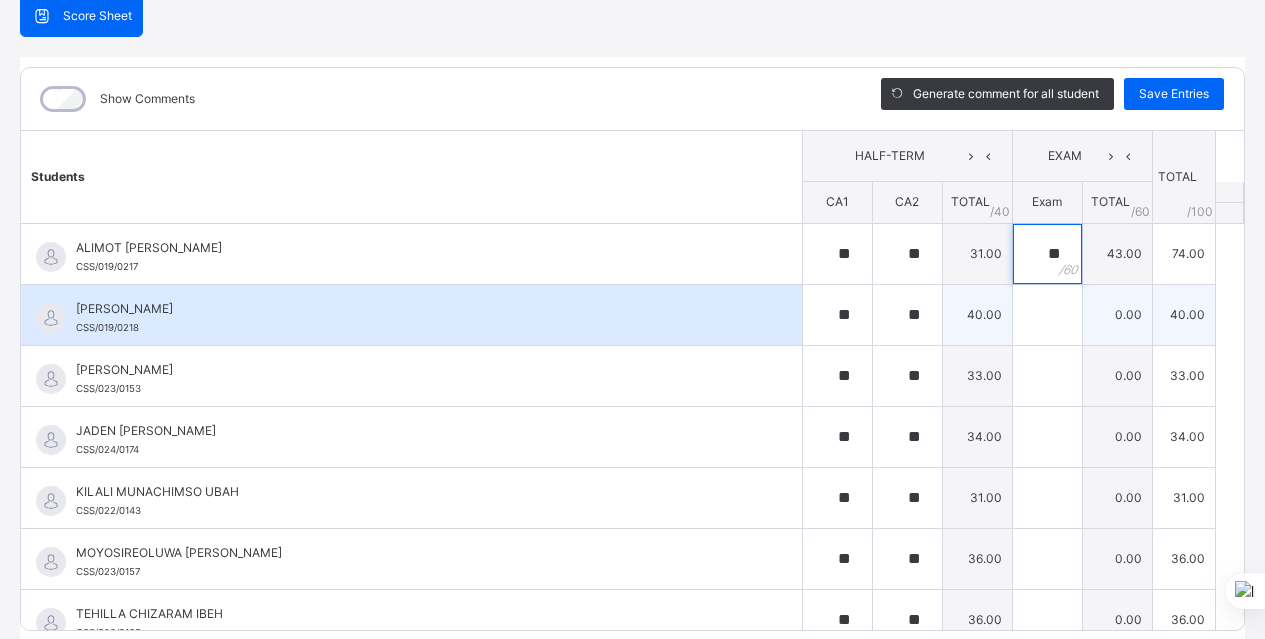 type on "**" 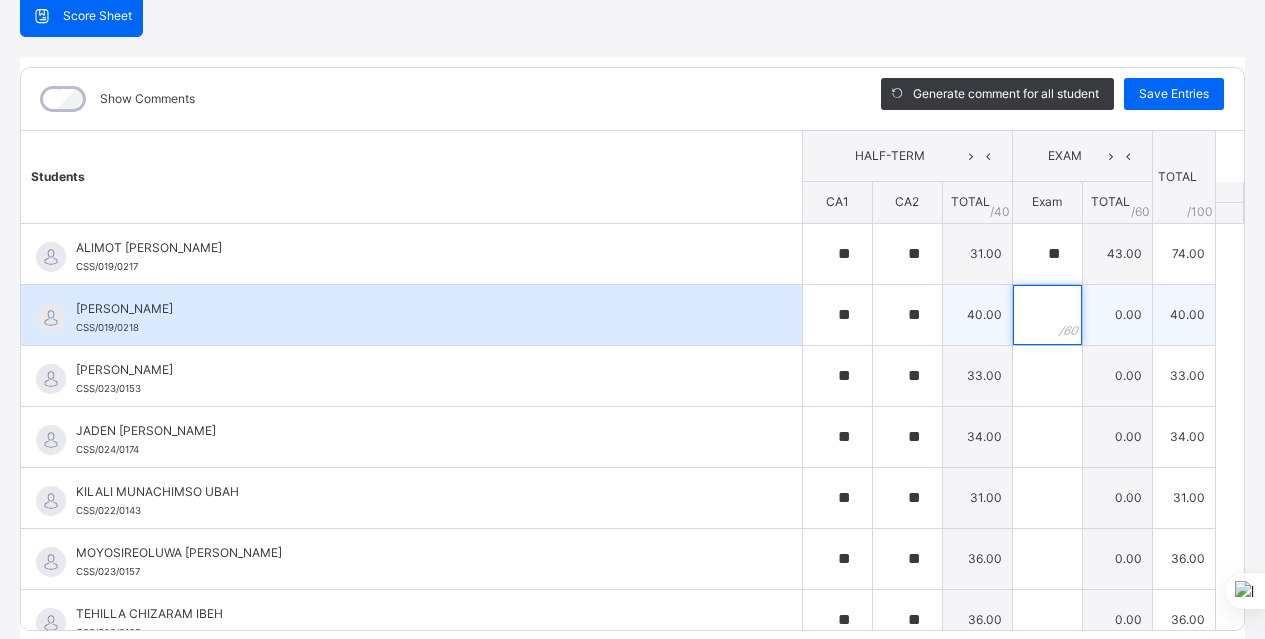 click at bounding box center (1047, 315) 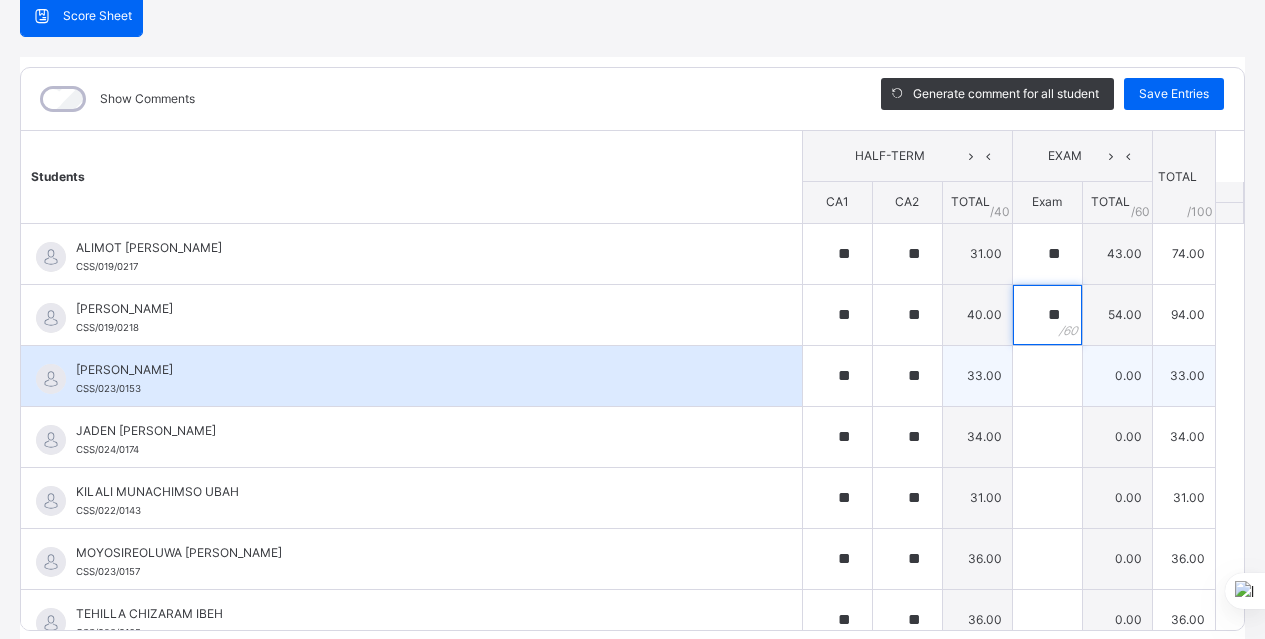 type on "**" 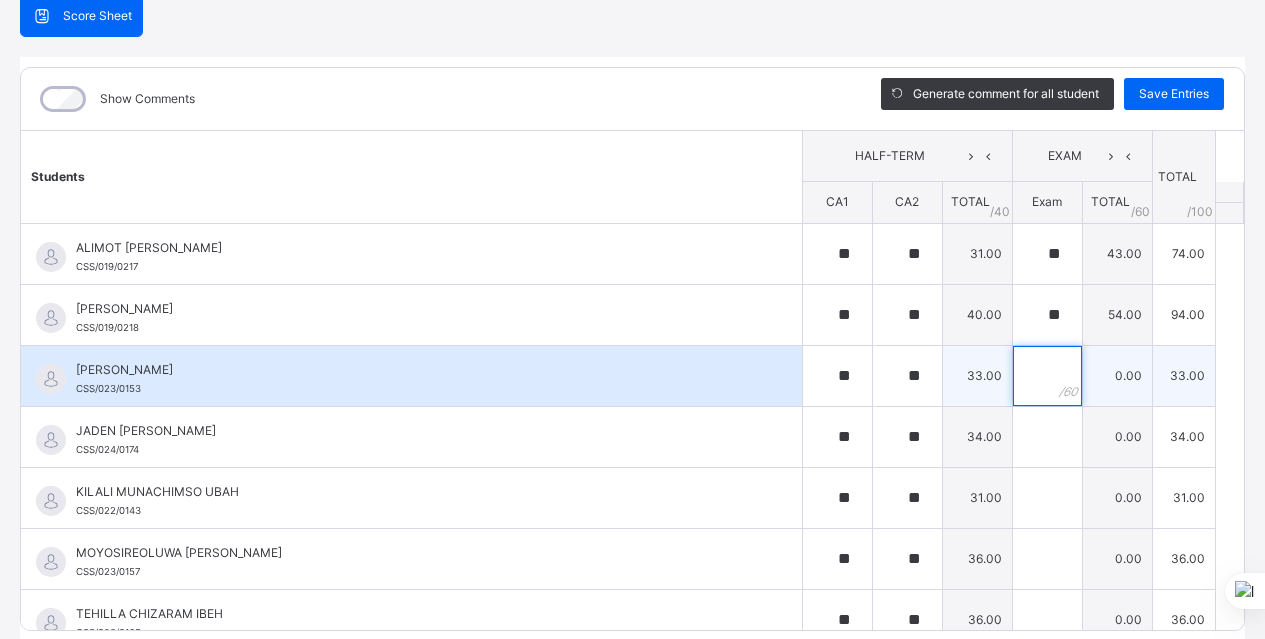 click at bounding box center [1047, 376] 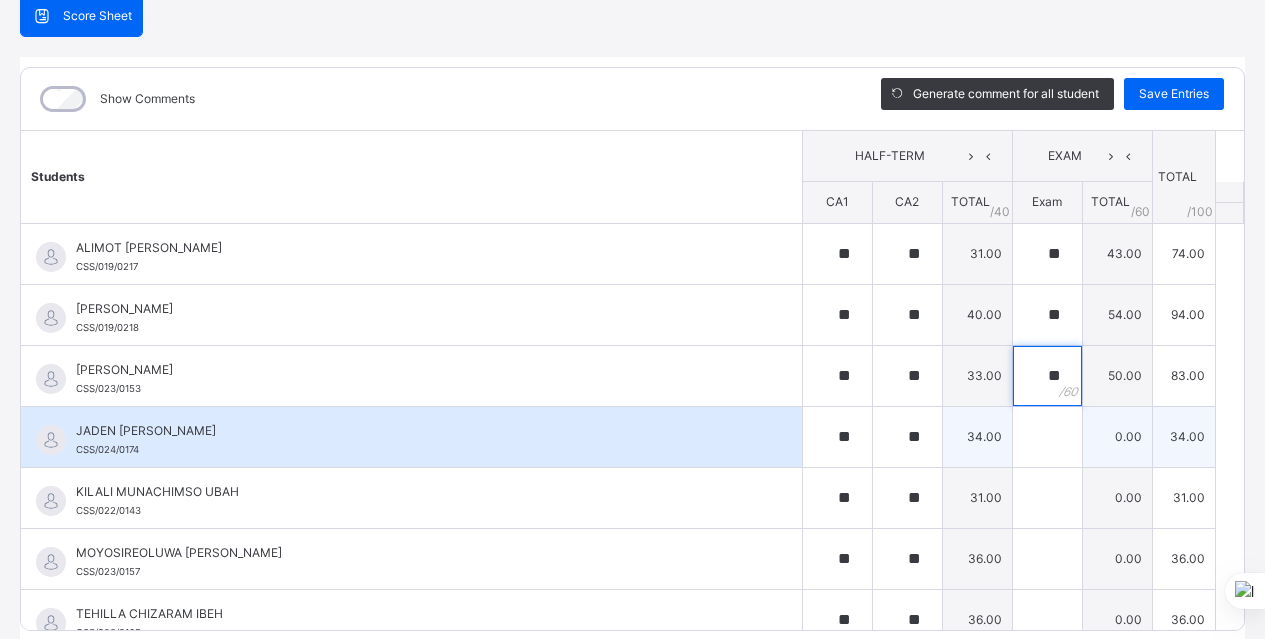 type on "**" 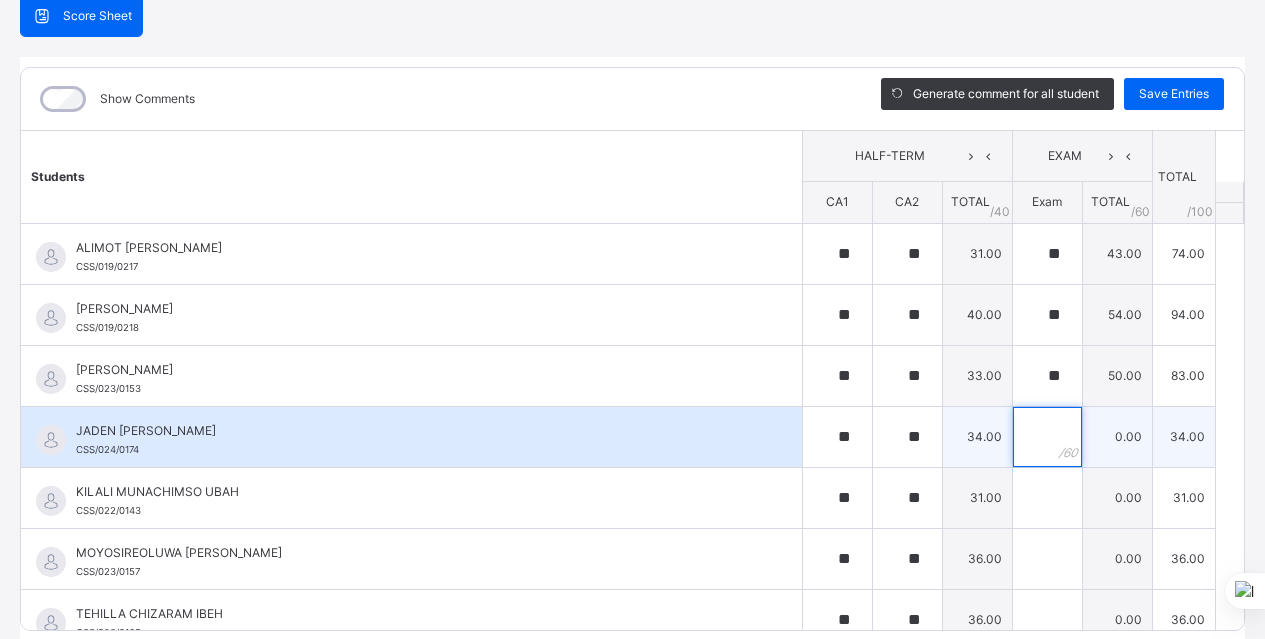 click at bounding box center [1047, 437] 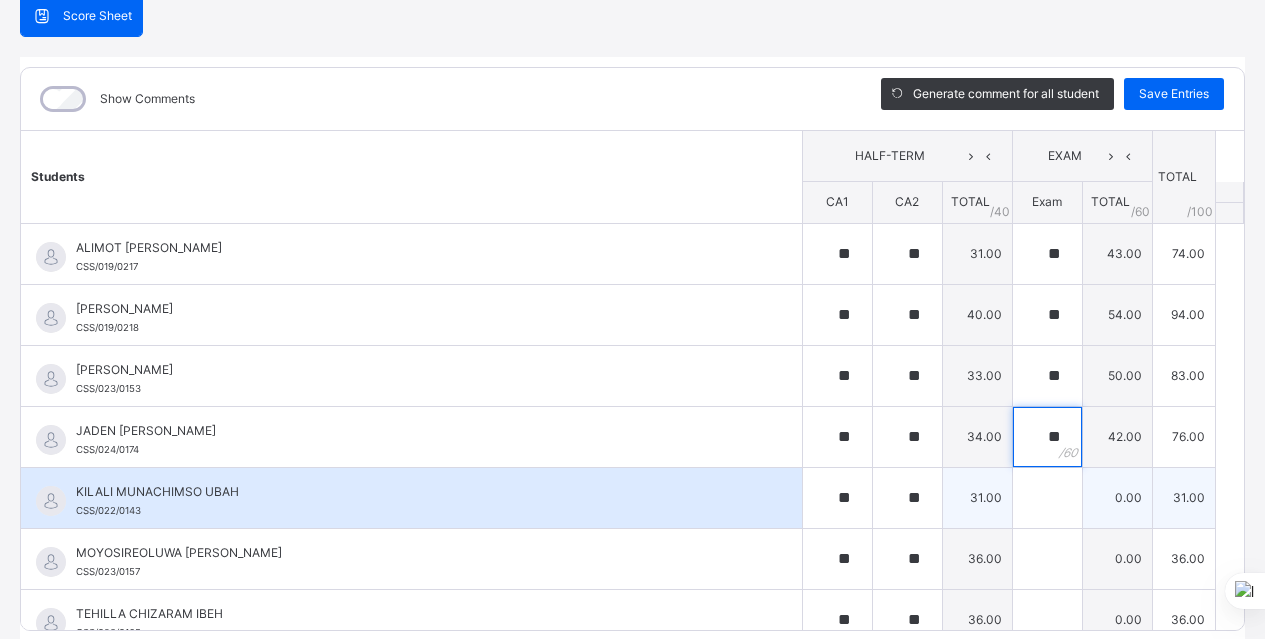 type on "**" 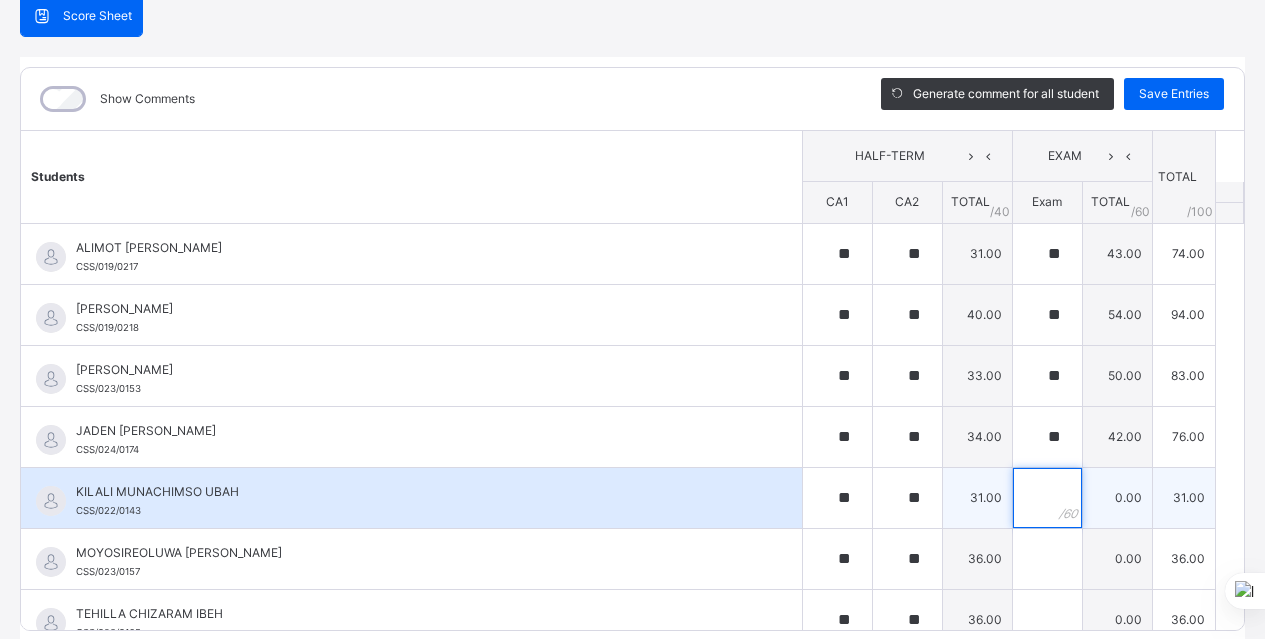 click at bounding box center (1047, 498) 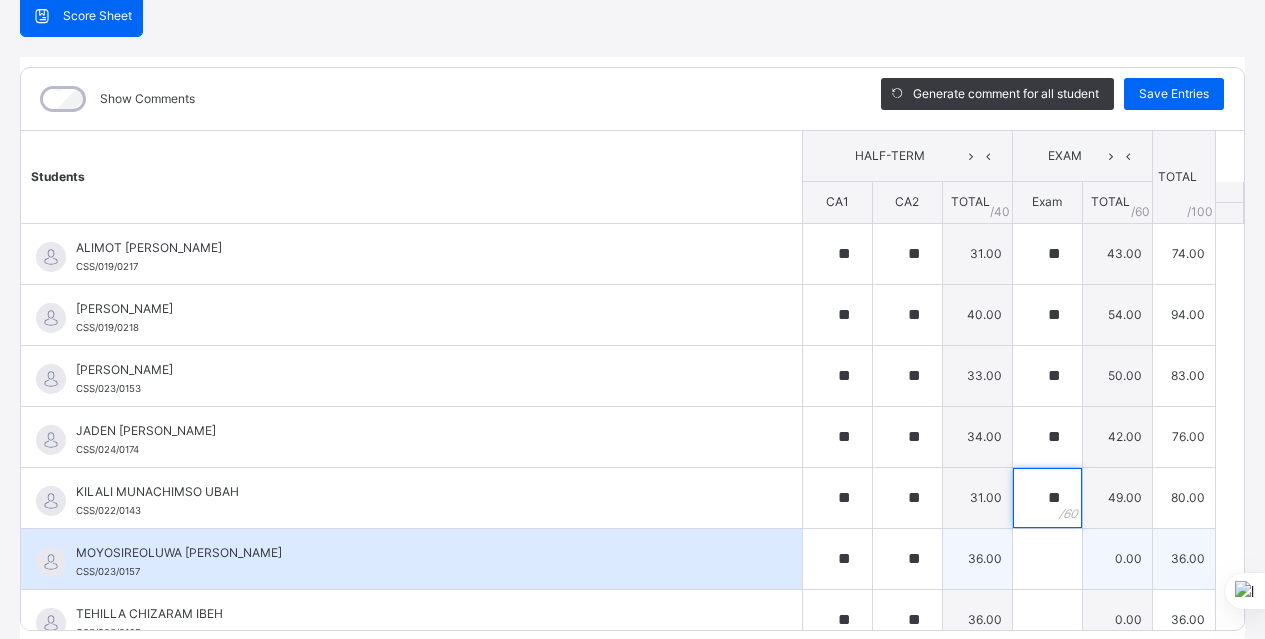 type on "**" 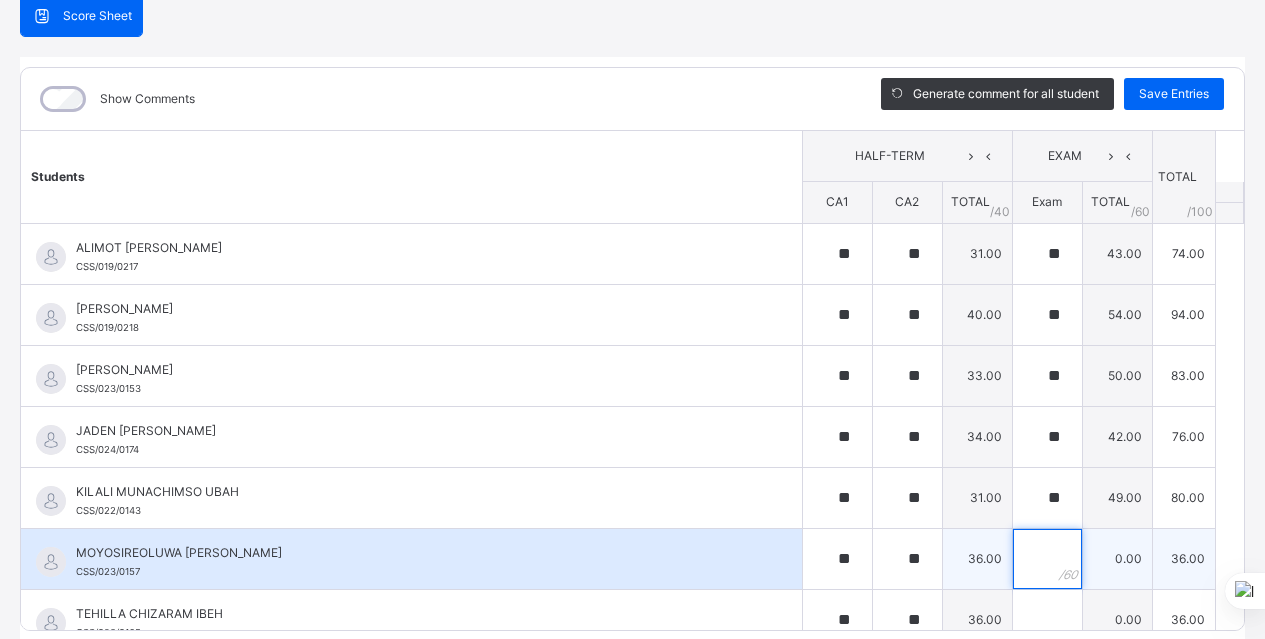click at bounding box center (1047, 559) 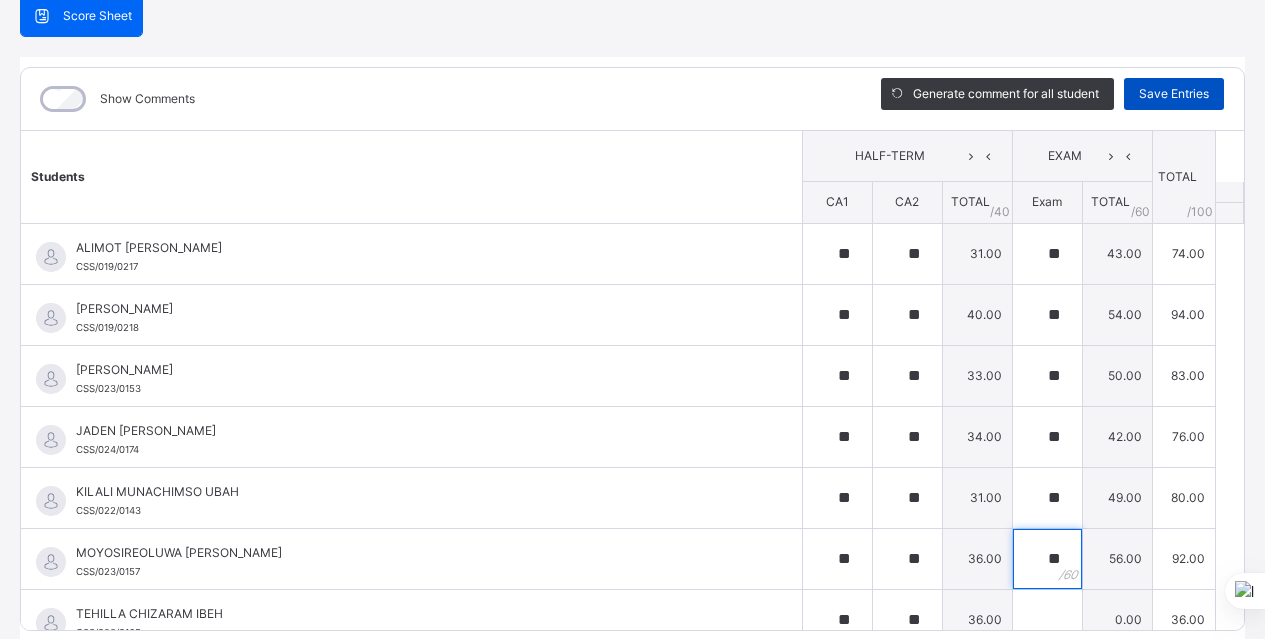 type on "**" 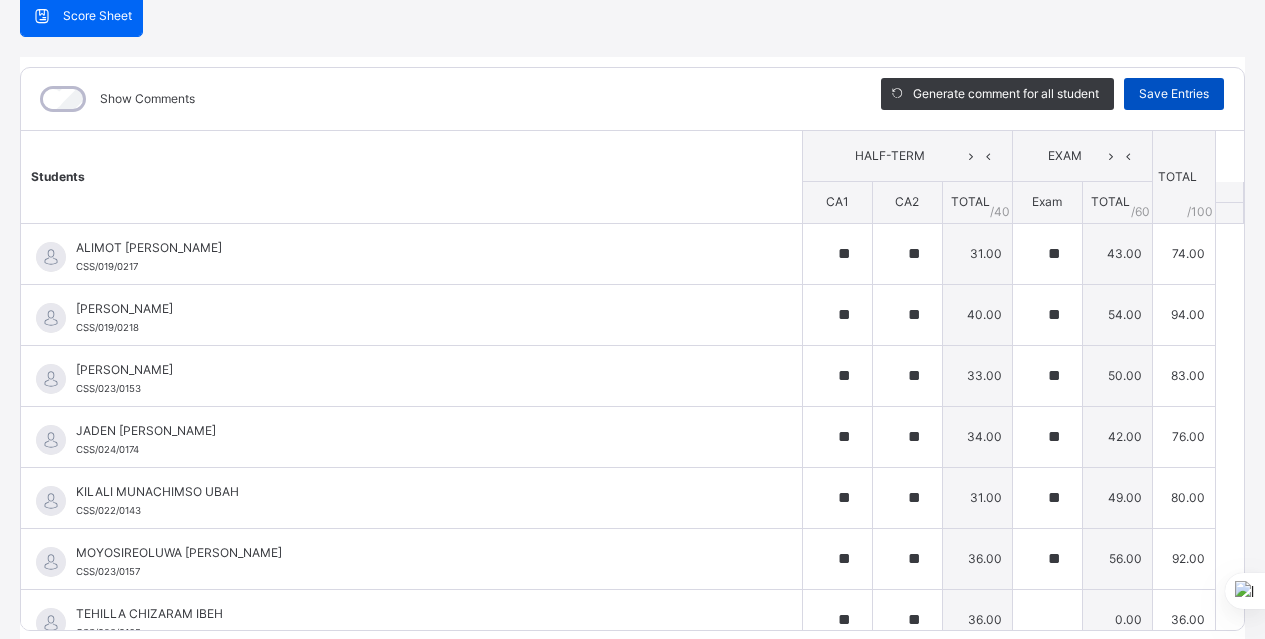 click on "Save Entries" at bounding box center (1174, 94) 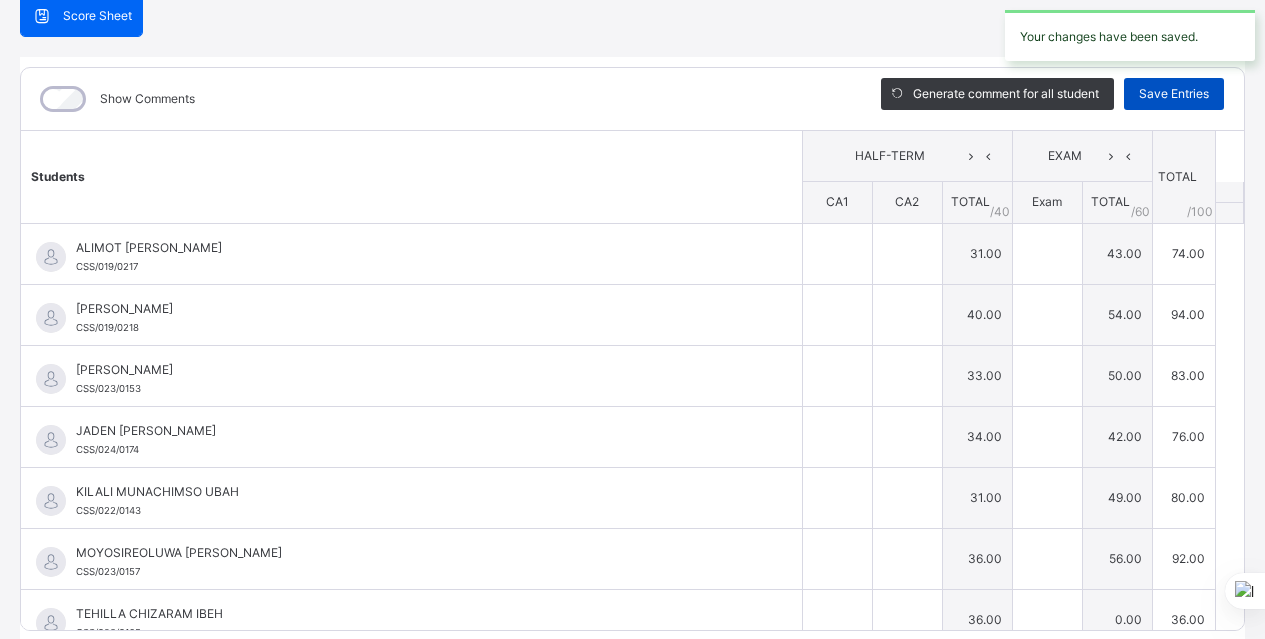 type on "**" 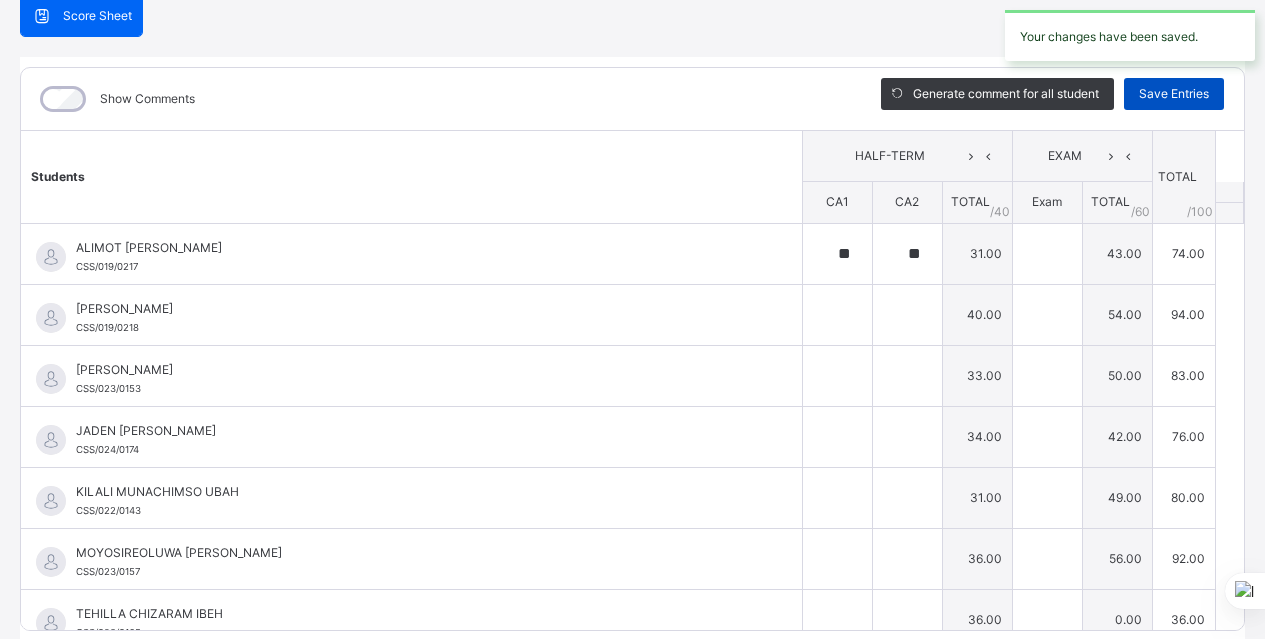 type on "**" 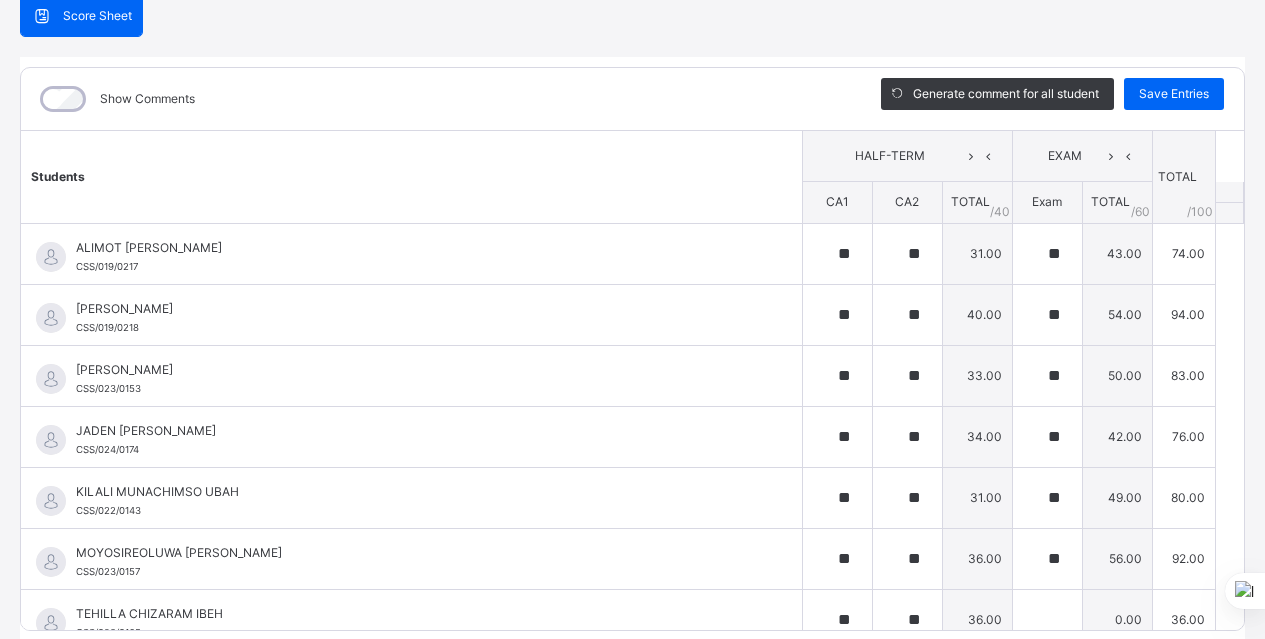 click on "GRADE 3   . :   C.R.K Online Actions  Download Empty Score Sheet  Upload/map score sheet Subject  C.R.K Chasteville School Date: 15th Jul 2025, 5:25:04 pm Score Sheet Score Sheet Show Comments   Generate comment for all student   Save Entries Class Level:  GRADE 3   . Subject:  C.R.K Session:  2024/2025 Session Session:  3RD TERM Students HALF-TERM EXAM TOTAL /100 Comment CA1 CA2 TOTAL / 40 Exam TOTAL / 60 ALIMOT ADUNI LAWAL CSS/019/0217 ALIMOT ADUNI LAWAL CSS/019/0217 ** ** 31.00 ** 43.00 74.00 Generate comment 0 / 250   ×   Subject Teacher’s Comment Generate and see in full the comment developed by the AI with an option to regenerate the comment JS ALIMOT ADUNI LAWAL   CSS/019/0217   Total 74.00  / 100.00 Sims Bot   Regenerate     Use this comment   ELORA JOMALEH OYIBO CSS/019/0218 ELORA JOMALEH OYIBO CSS/019/0218 ** ** 40.00 ** 54.00 94.00 Generate comment 0 / 250   ×   Subject Teacher’s Comment Generate and see in full the comment developed by the AI with an option to regenerate the comment JS" at bounding box center [632, 289] 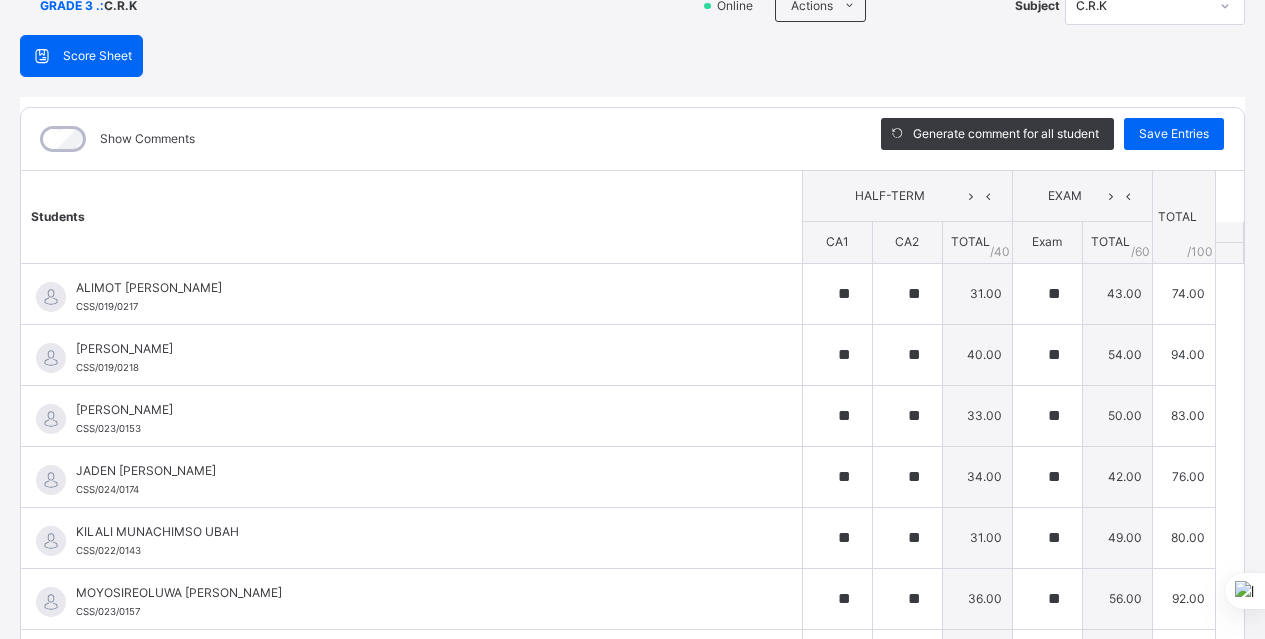 scroll, scrollTop: 90, scrollLeft: 0, axis: vertical 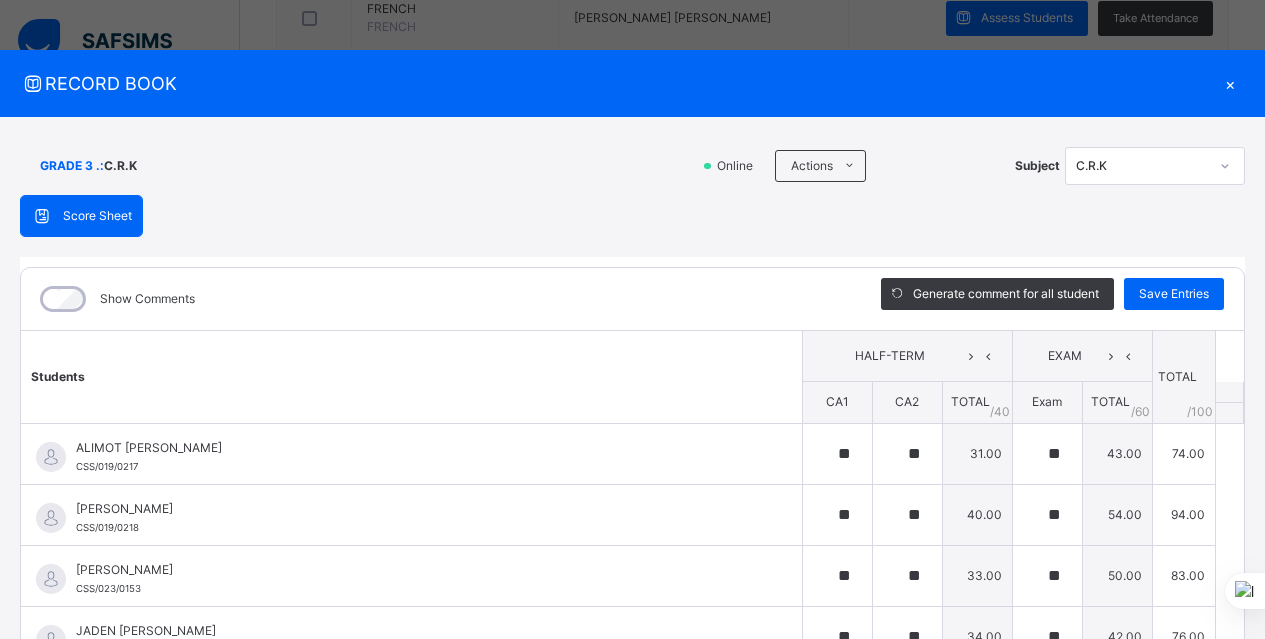 click 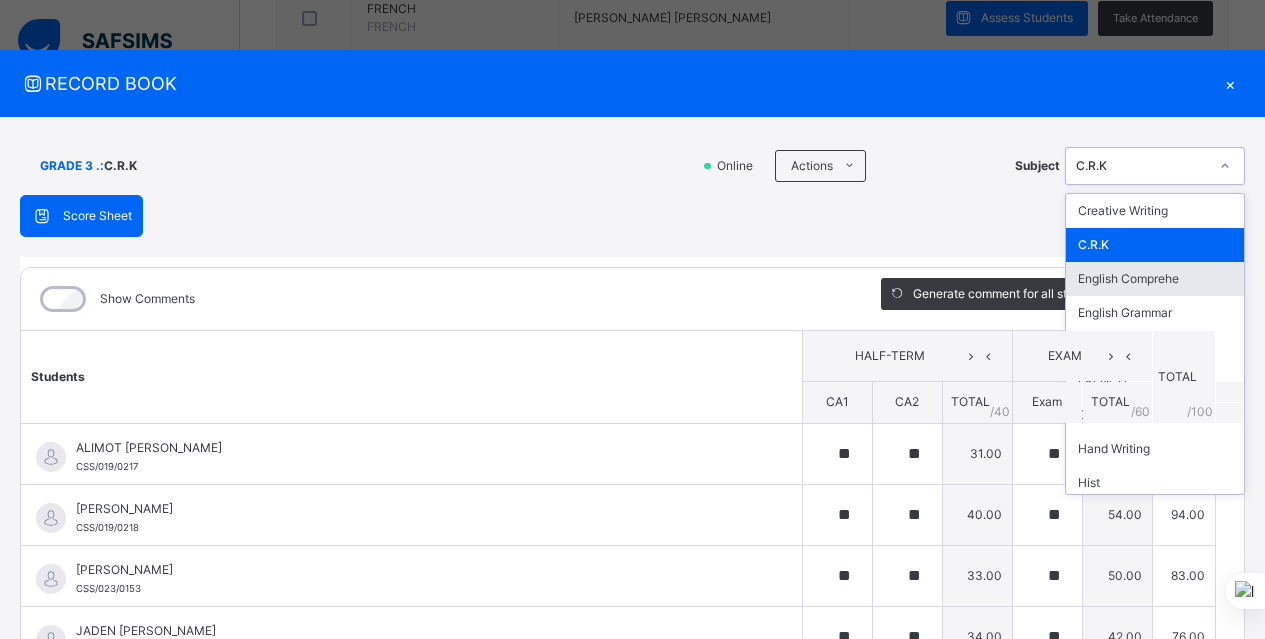 click on "English Comprehe" at bounding box center (1155, 279) 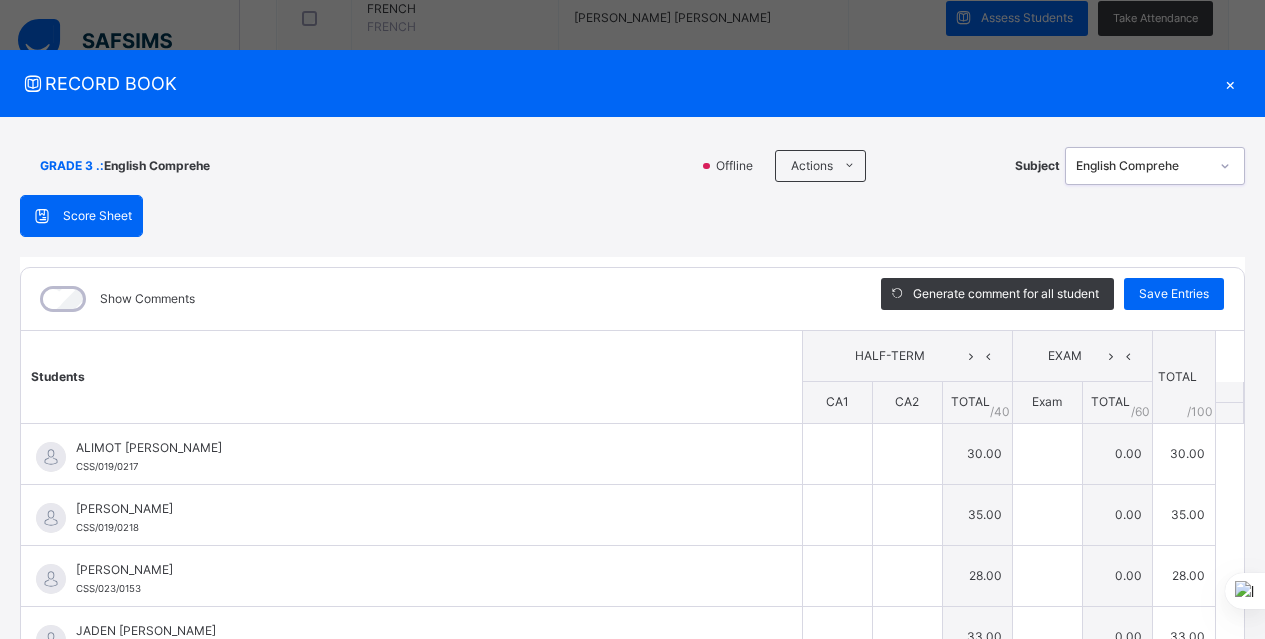 type on "**" 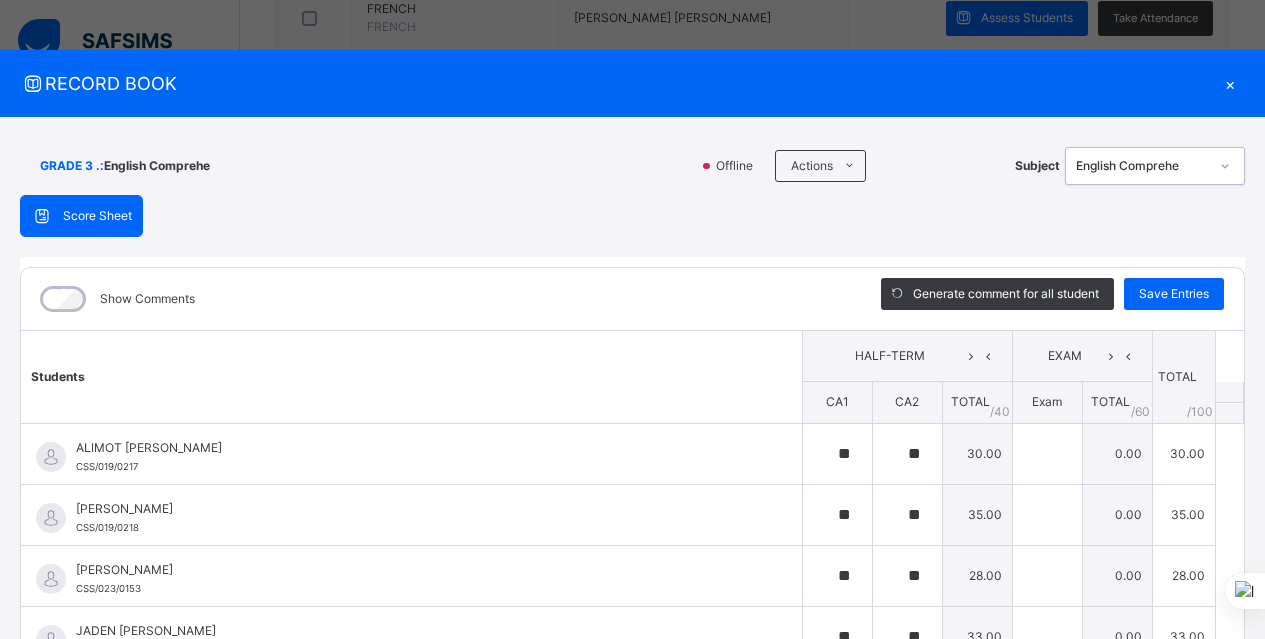 type on "**" 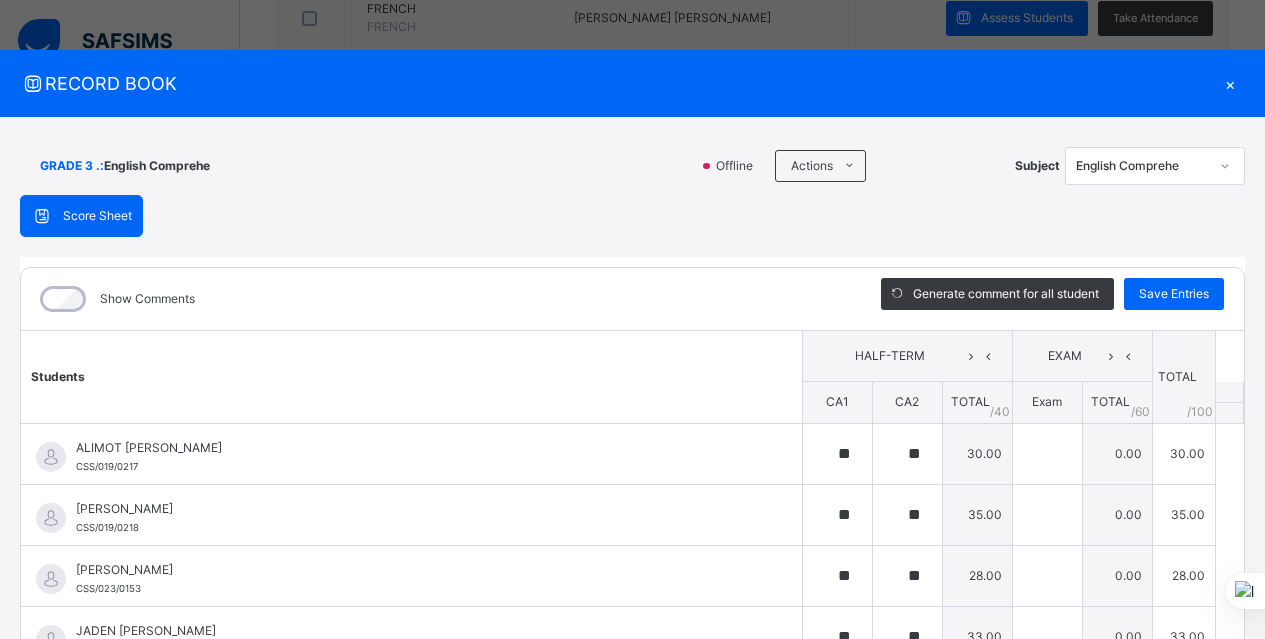 click on "GRADE 3   . :   English Comprehe Offline Actions  Download Empty Score Sheet  Upload/map score sheet Subject  English Comprehe Chasteville School Date: 15th Jul 2025, 5:25:18 pm Score Sheet Score Sheet Show Comments   Generate comment for all student   Save Entries Class Level:  GRADE 3   . Subject:  English Comprehe Session:  2024/2025 Session Session:  3RD TERM Students HALF-TERM EXAM TOTAL /100 Comment CA1 CA2 TOTAL / 40 Exam TOTAL / 60 ALIMOT ADUNI LAWAL CSS/019/0217 ALIMOT ADUNI LAWAL CSS/019/0217 ** ** 30.00 0.00 30.00 Generate comment 0 / 250   ×   Subject Teacher’s Comment Generate and see in full the comment developed by the AI with an option to regenerate the comment JS ALIMOT ADUNI LAWAL   CSS/019/0217   Total 30.00  / 100.00 Sims Bot   Regenerate     Use this comment   ELORA JOMALEH OYIBO CSS/019/0218 ELORA JOMALEH OYIBO CSS/019/0218 ** ** 35.00 0.00 35.00 Generate comment 0 / 250   ×   Subject Teacher’s Comment JS ELORA JOMALEH OYIBO   CSS/019/0218   Total 35.00  / 100.00 Sims Bot         0" at bounding box center [632, 489] 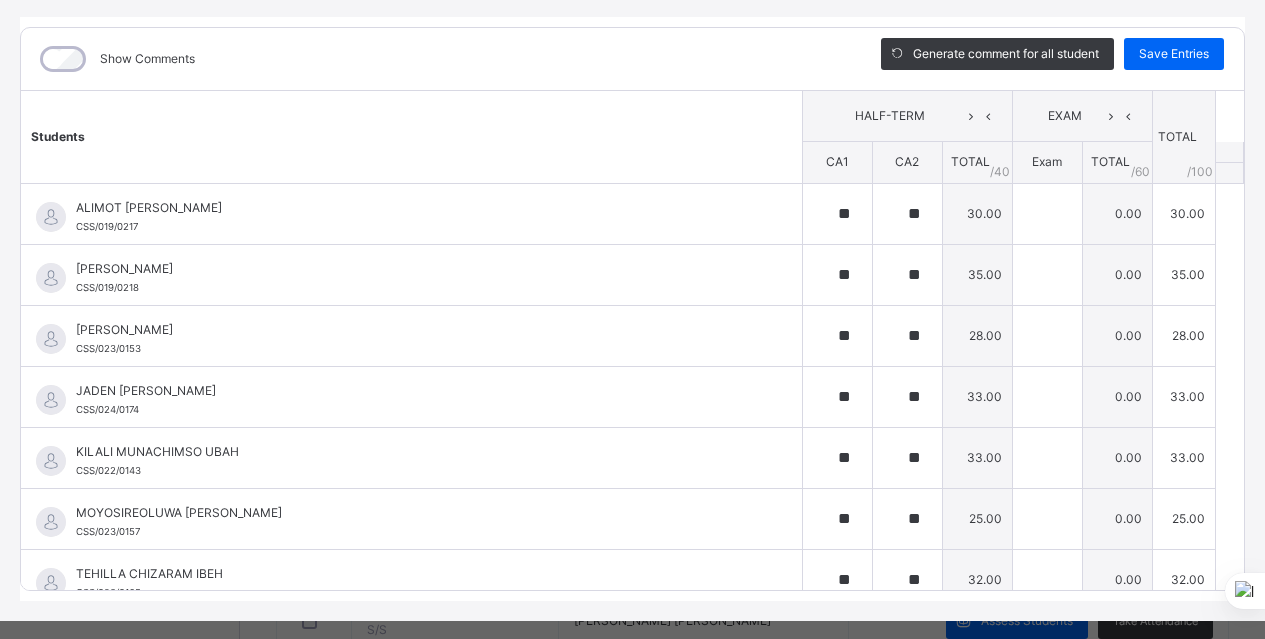 scroll, scrollTop: 272, scrollLeft: 0, axis: vertical 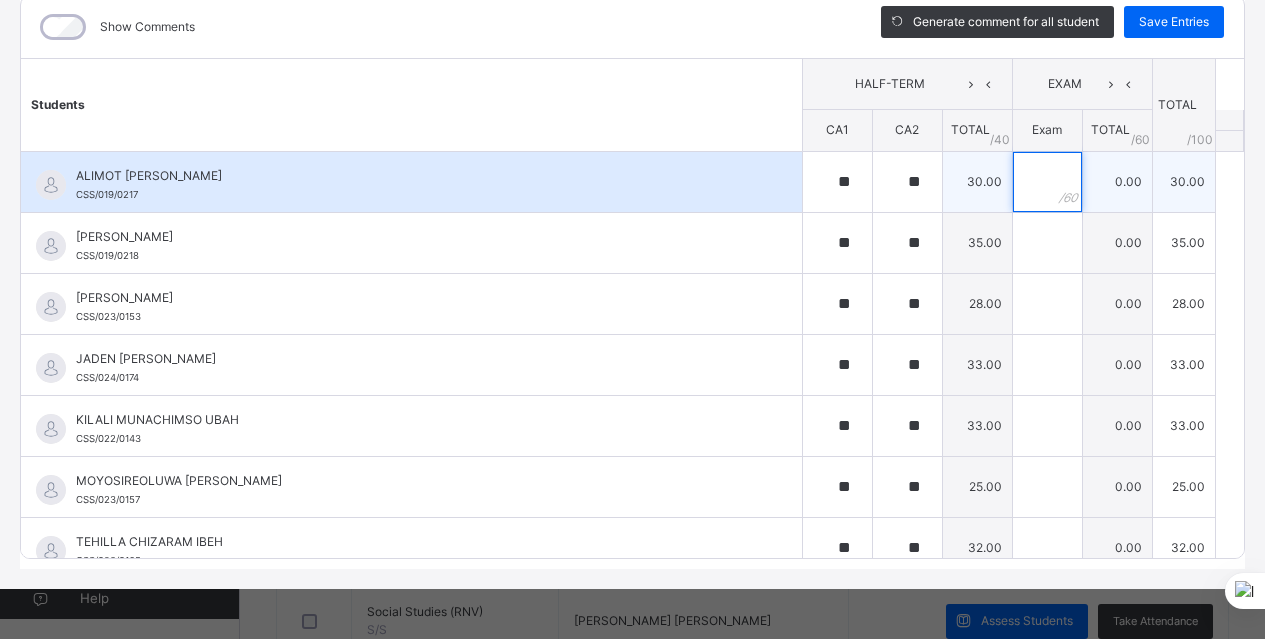 click at bounding box center (1047, 182) 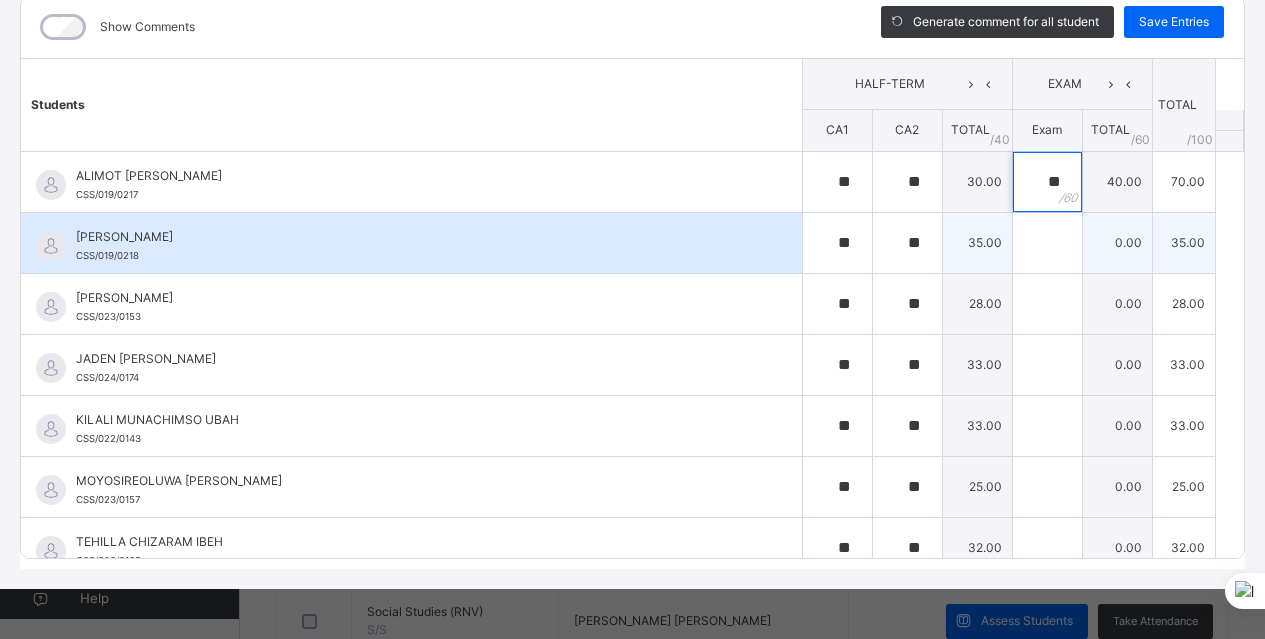 type on "**" 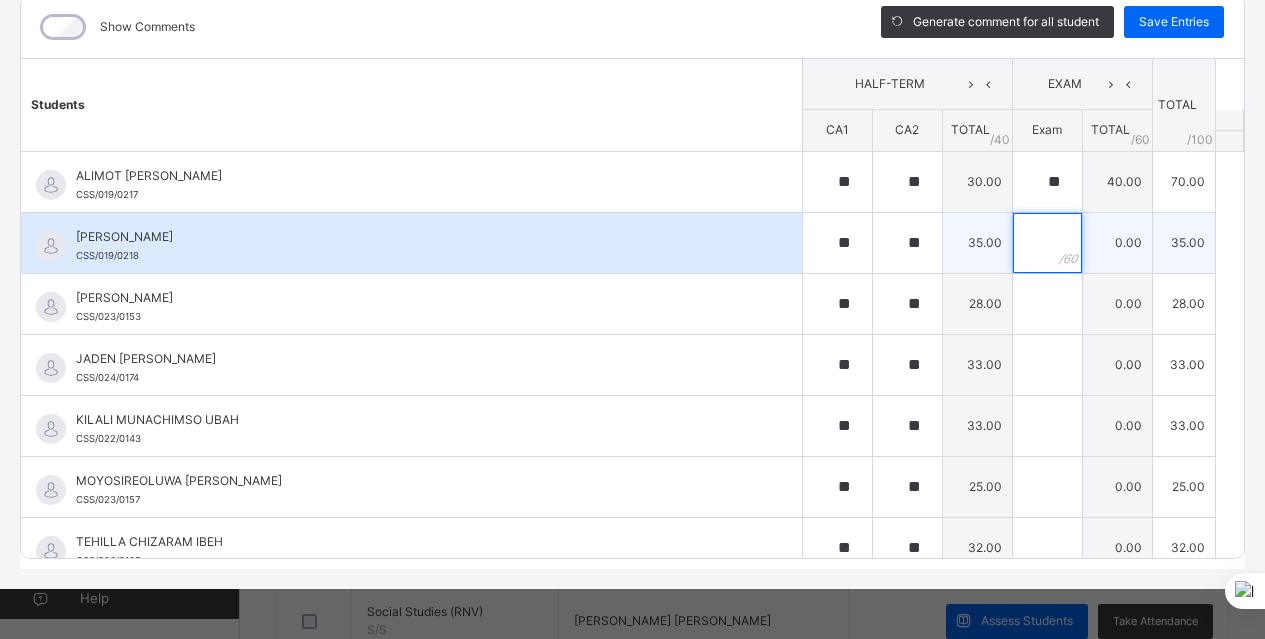 click at bounding box center (1047, 243) 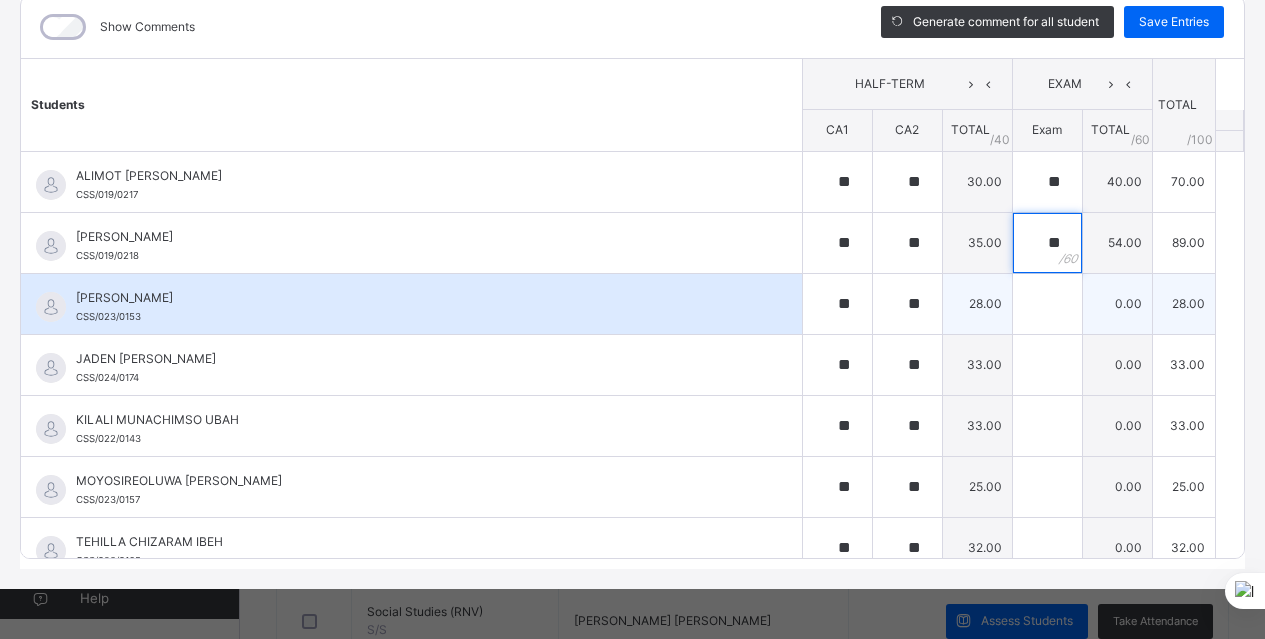 type on "**" 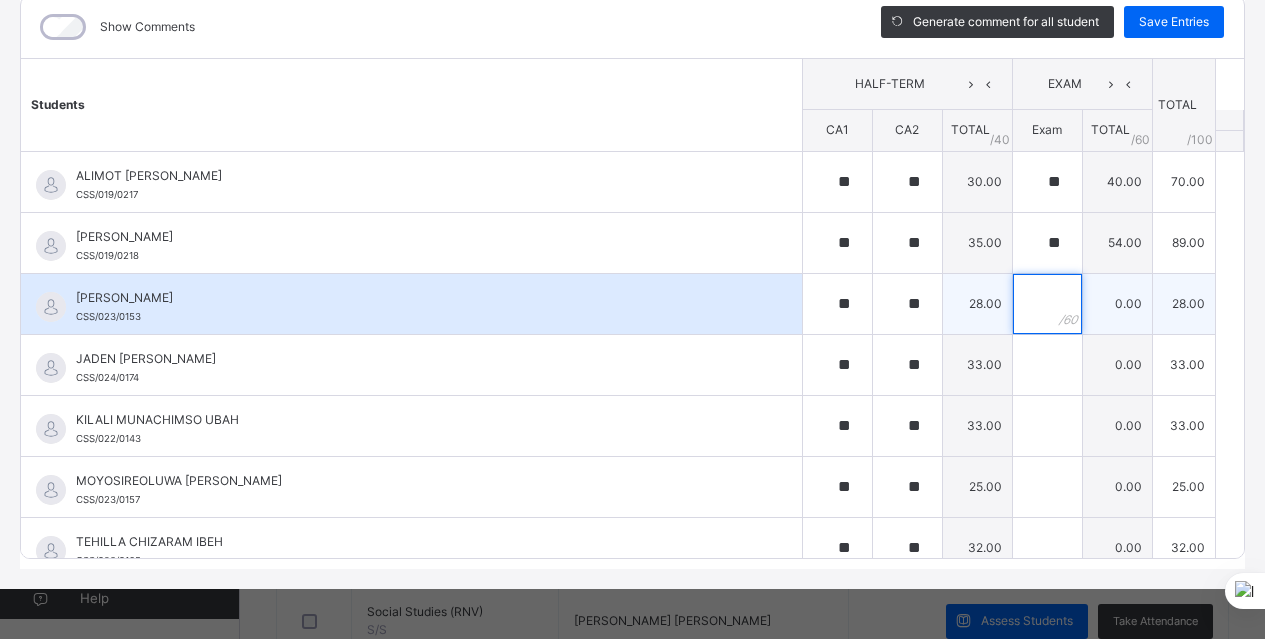 click at bounding box center (1047, 304) 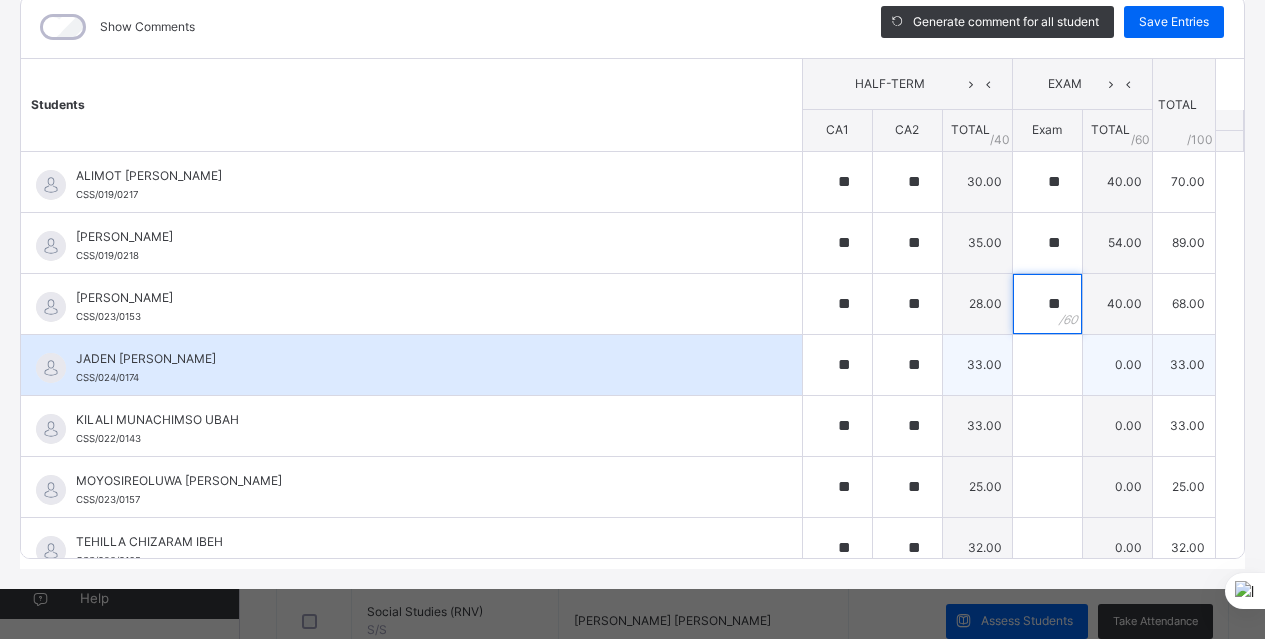type on "**" 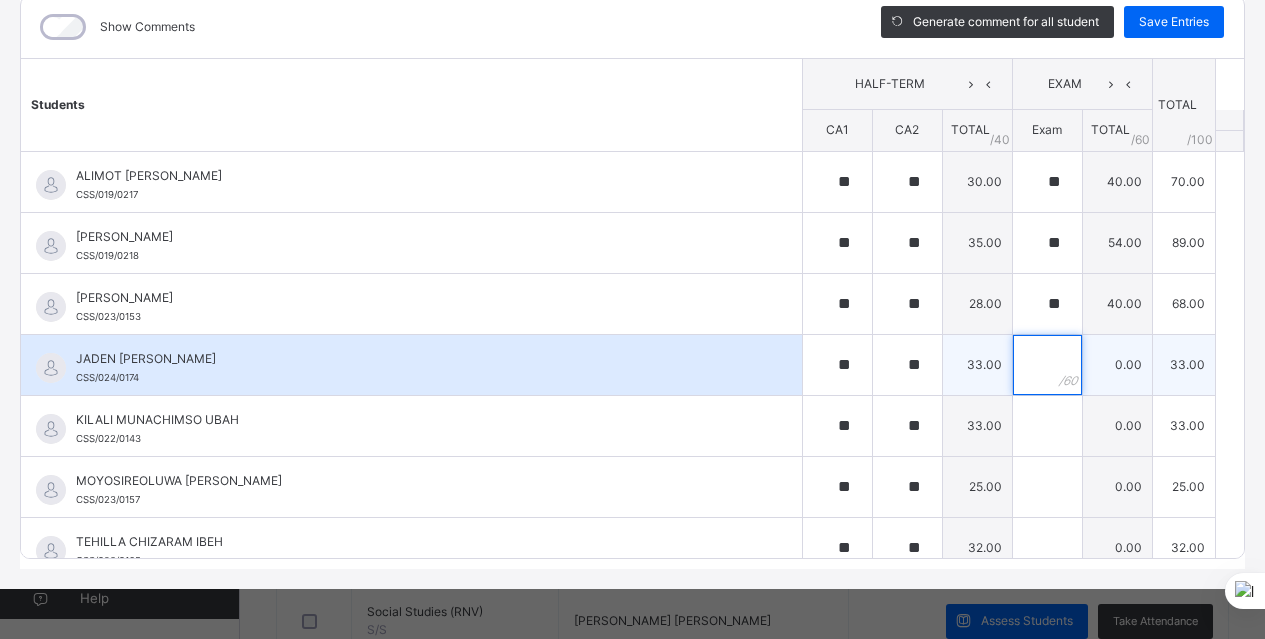click at bounding box center (1047, 365) 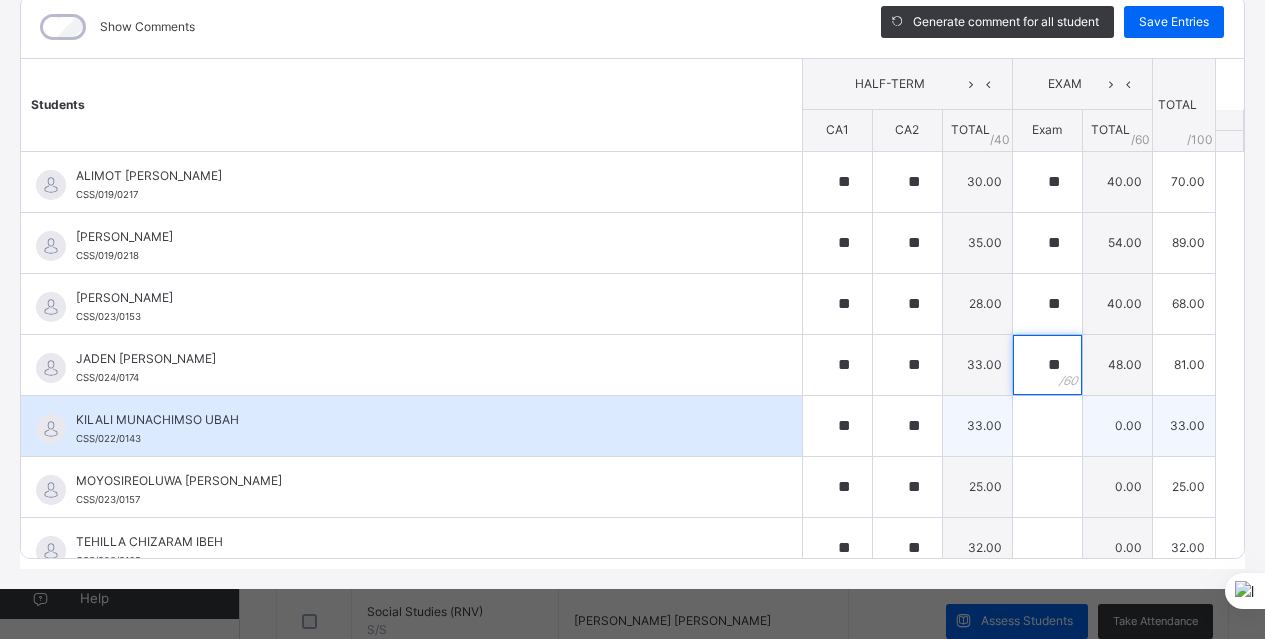 type on "**" 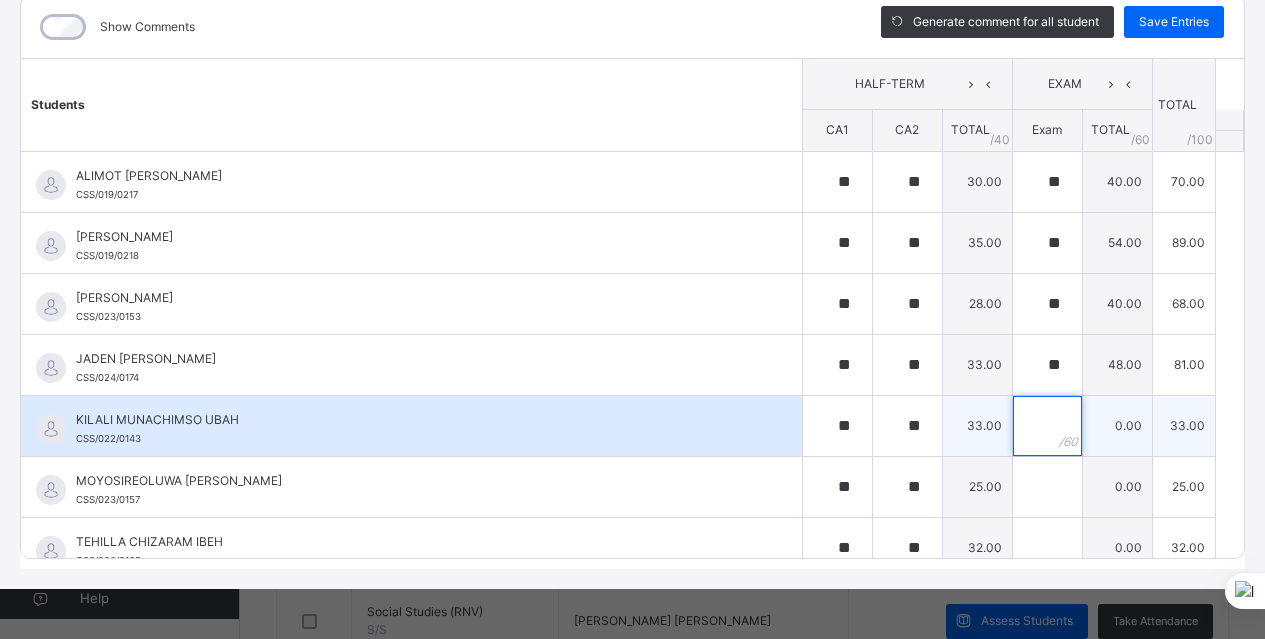 click at bounding box center [1047, 426] 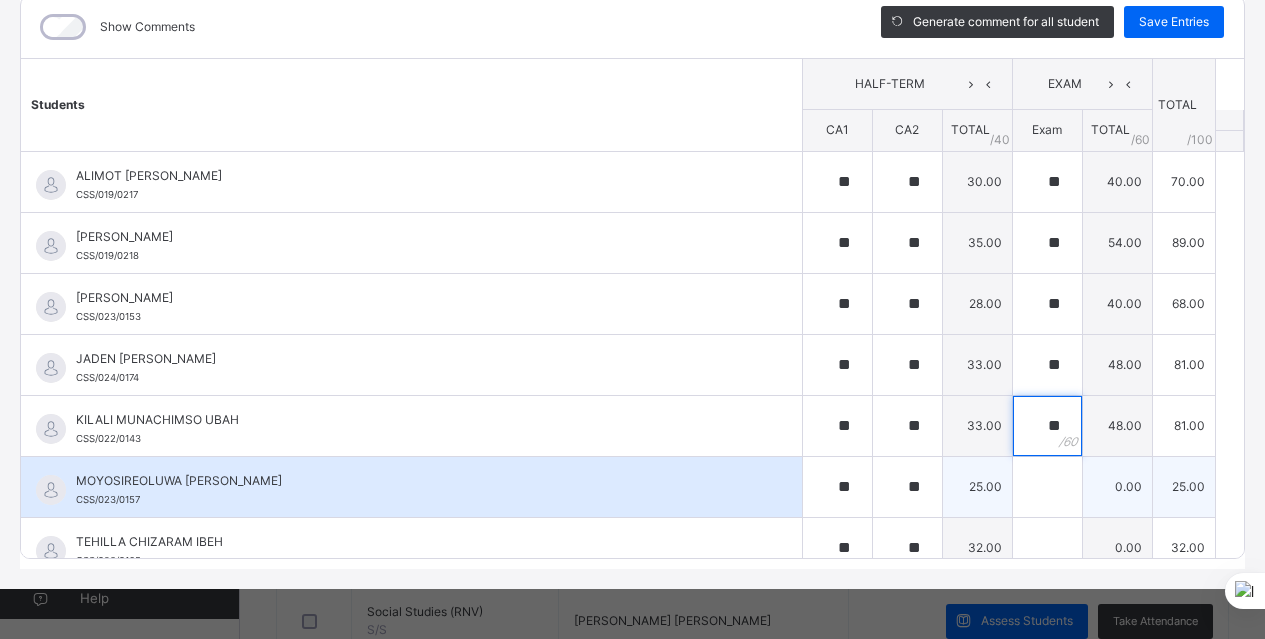 type on "**" 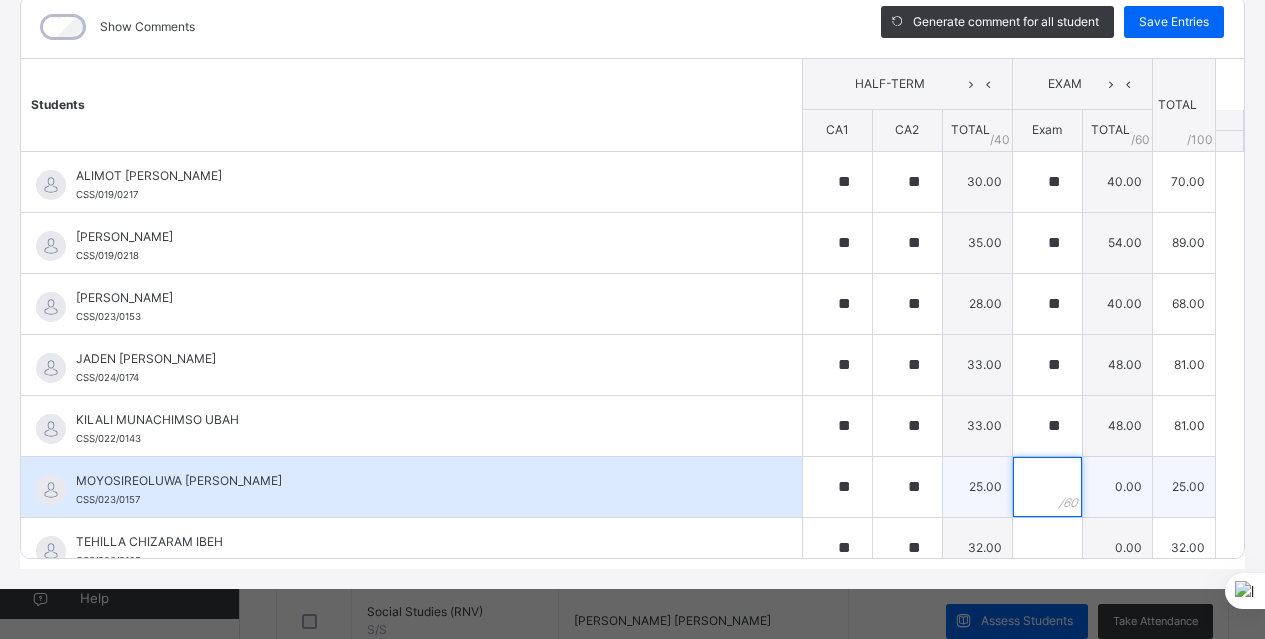 click at bounding box center (1047, 487) 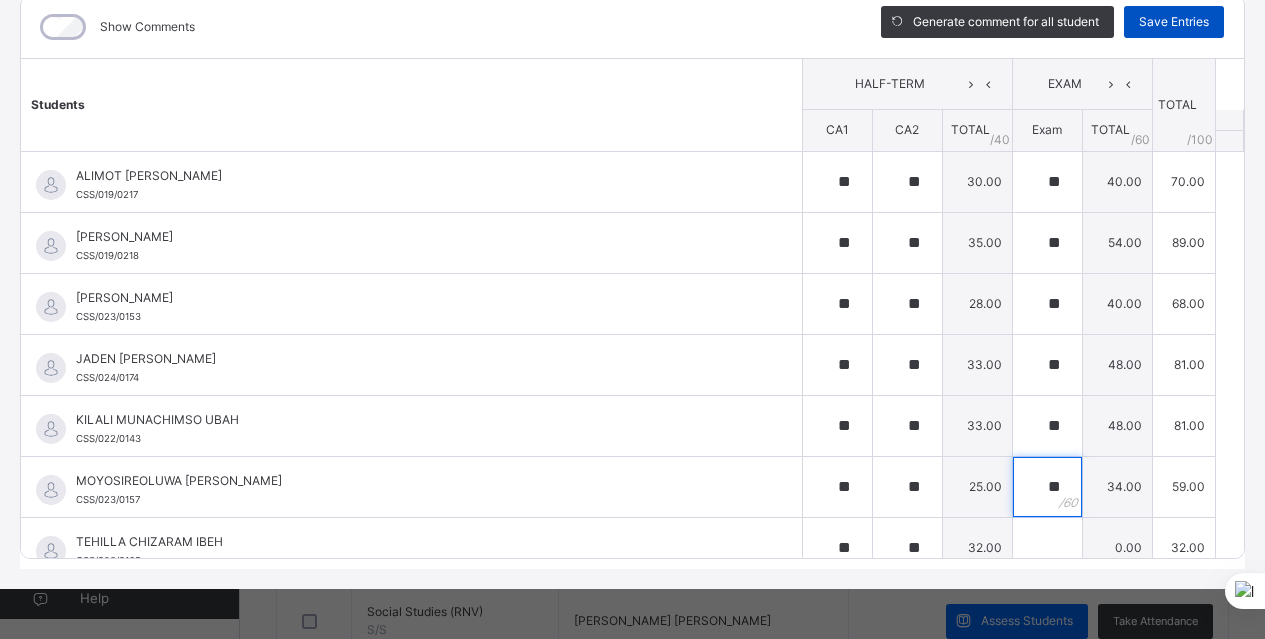 type on "**" 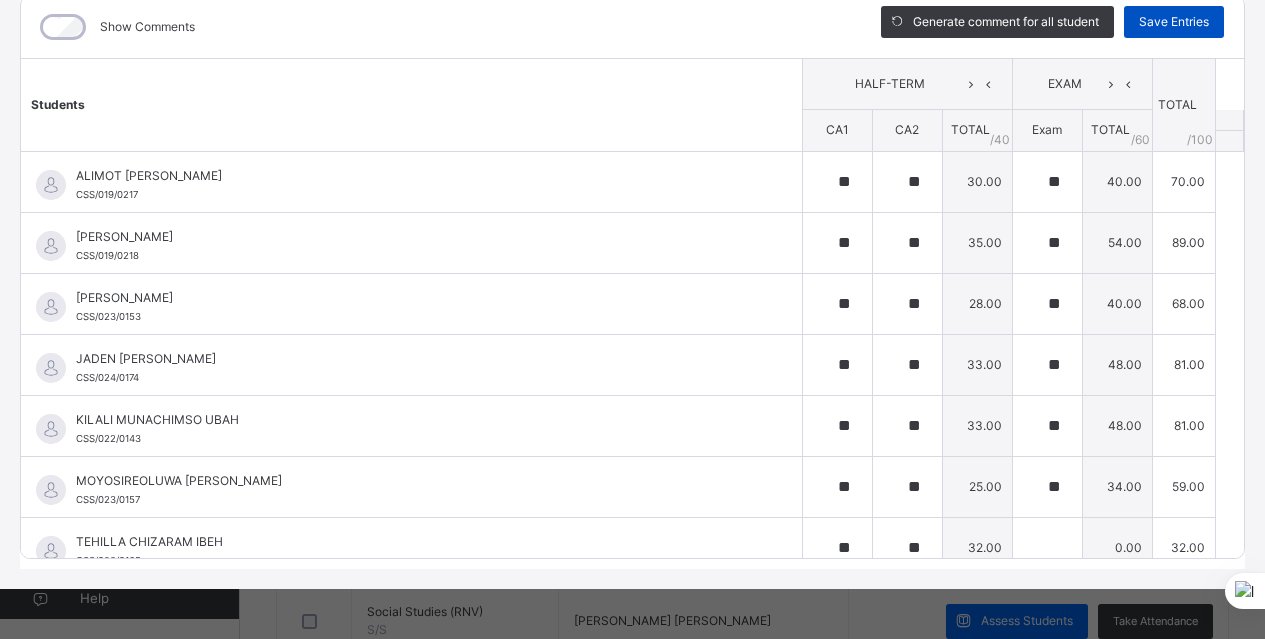 click on "Save Entries" at bounding box center [1174, 22] 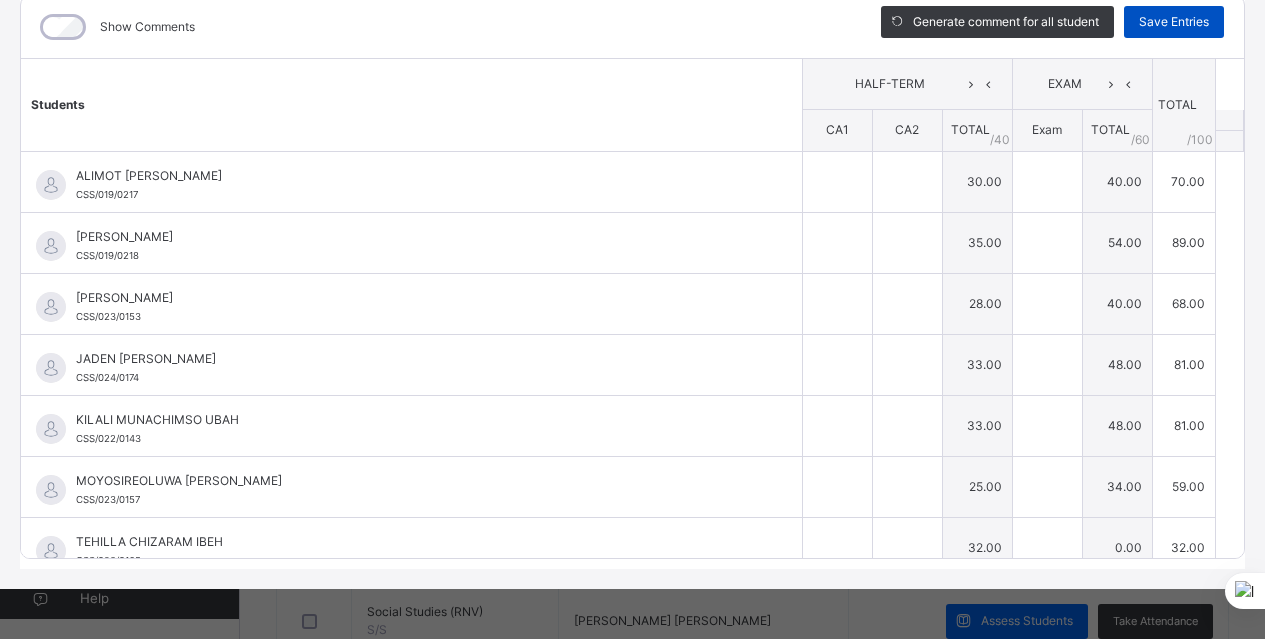 type on "**" 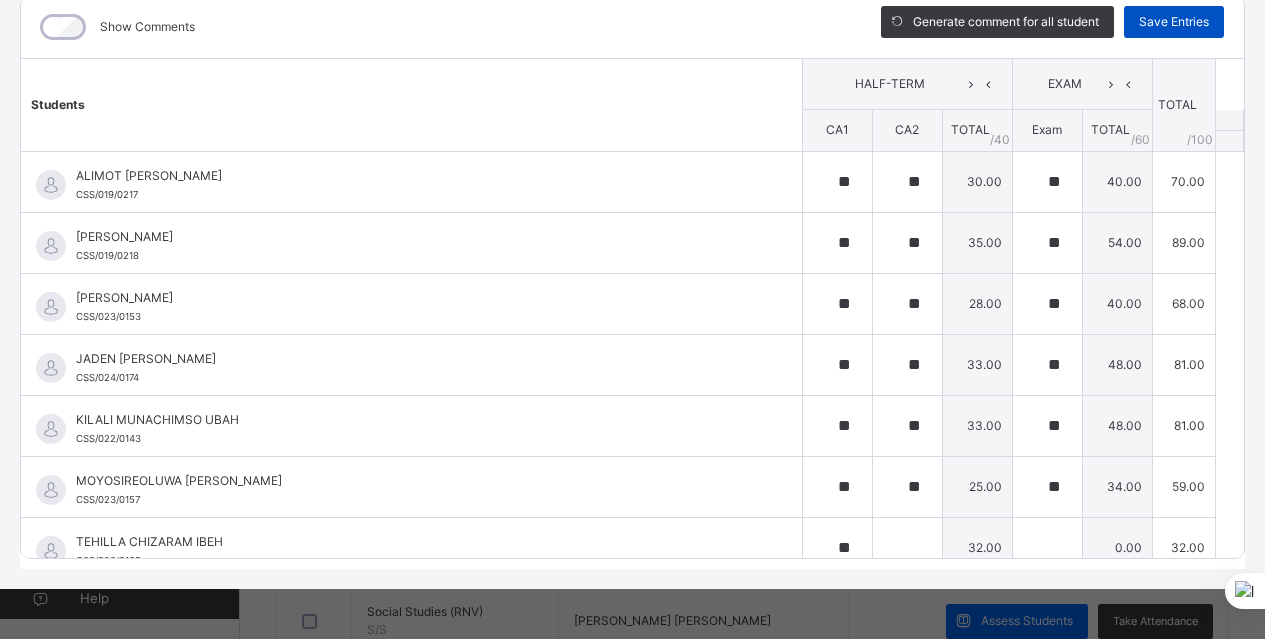 type on "**" 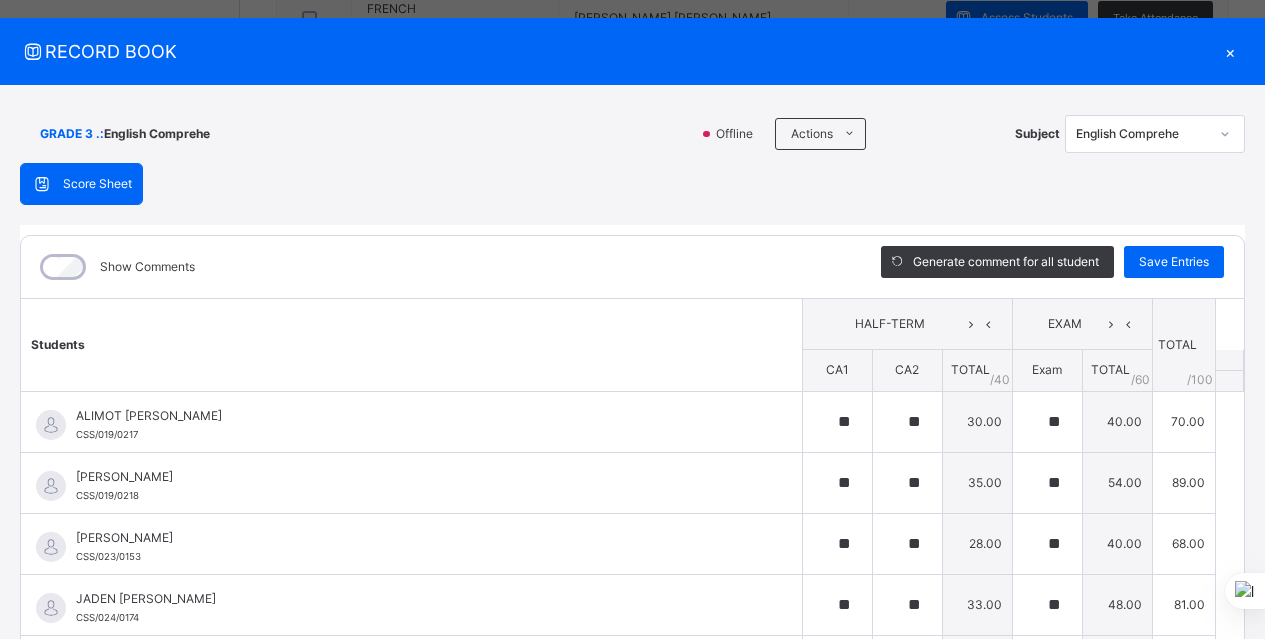 scroll, scrollTop: 0, scrollLeft: 0, axis: both 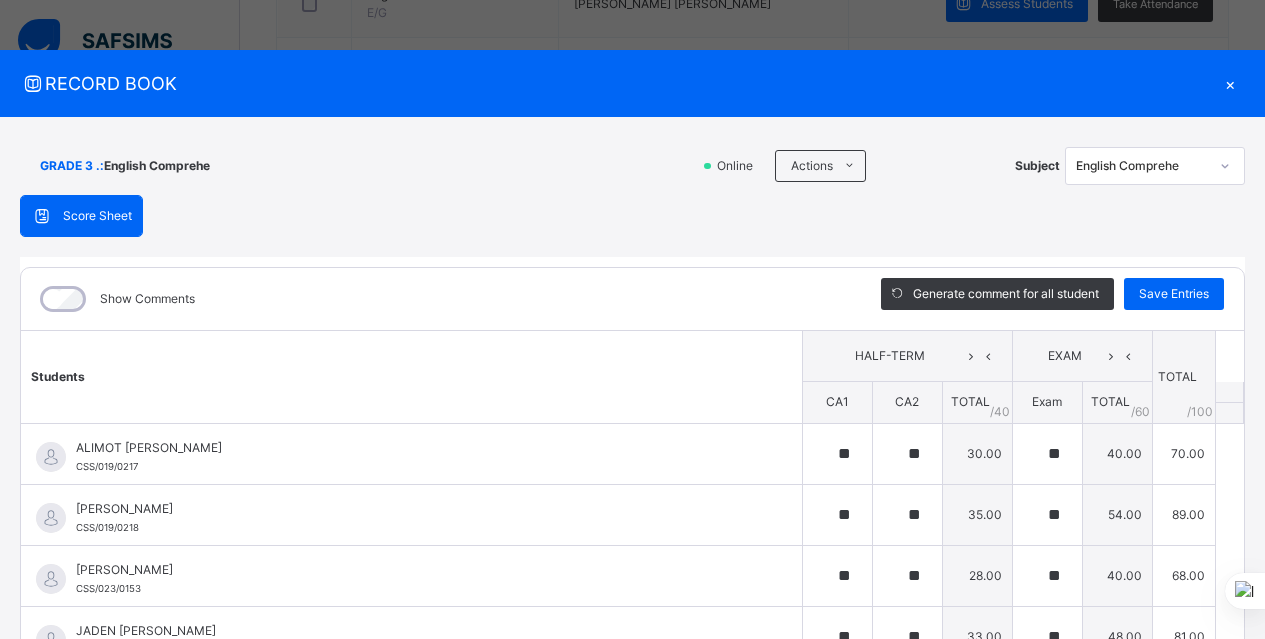 click at bounding box center (1225, 166) 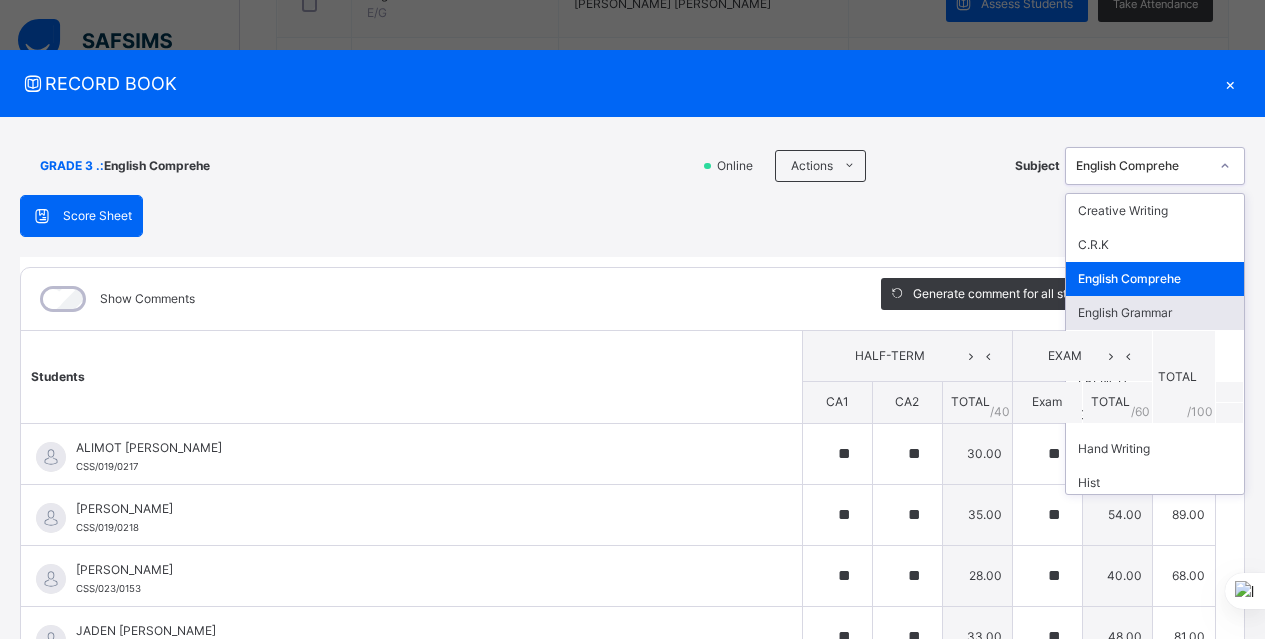 click on "English Grammar" at bounding box center (1155, 313) 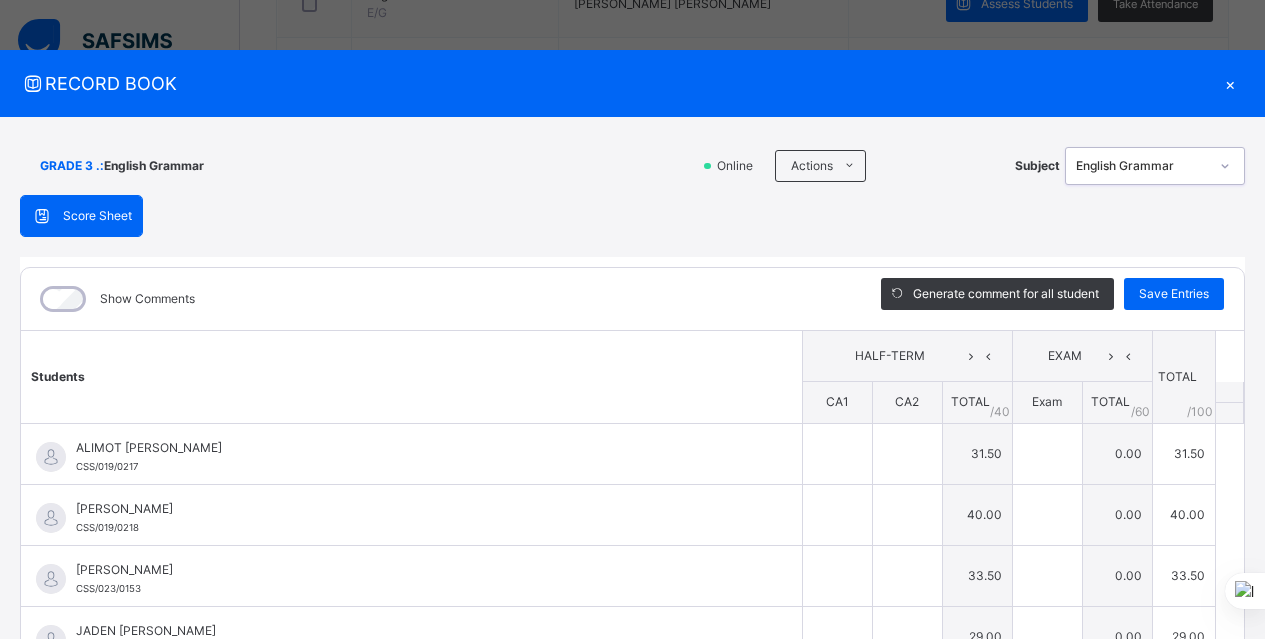 type on "****" 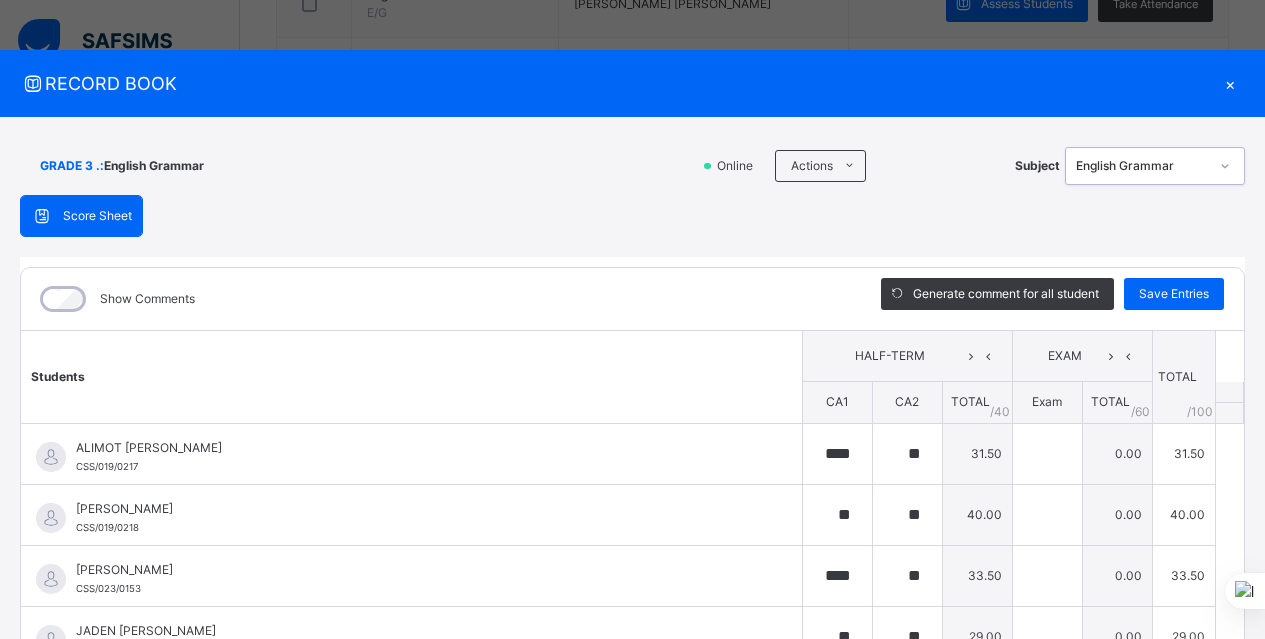 type on "****" 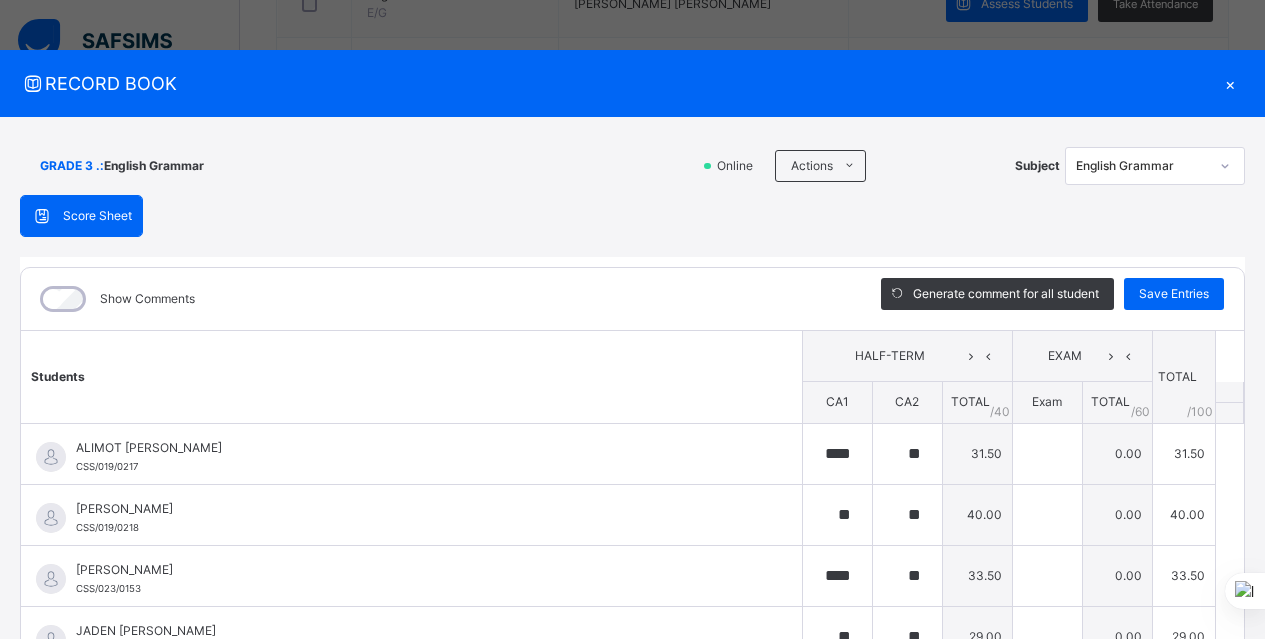 click on "Score Sheet Score Sheet Show Comments   Generate comment for all student   Save Entries Class Level:  GRADE 3   . Subject:  English Grammar Session:  2024/2025 Session Session:  3RD TERM Students HALF-TERM EXAM TOTAL /100 Comment CA1 CA2 TOTAL / 40 Exam TOTAL / 60 ALIMOT ADUNI LAWAL CSS/019/0217 ALIMOT ADUNI LAWAL CSS/019/0217 **** ** 31.50 0.00 31.50 Generate comment 0 / 250   ×   Subject Teacher’s Comment Generate and see in full the comment developed by the AI with an option to regenerate the comment JS ALIMOT ADUNI LAWAL   CSS/019/0217   Total 31.50  / 100.00 Sims Bot   Regenerate     Use this comment   ELORA JOMALEH OYIBO CSS/019/0218 ELORA JOMALEH OYIBO CSS/019/0218 ** ** 40.00 0.00 40.00 Generate comment 0 / 250   ×   Subject Teacher’s Comment Generate and see in full the comment developed by the AI with an option to regenerate the comment JS ELORA JOMALEH OYIBO   CSS/019/0218   Total 40.00  / 100.00 Sims Bot   Regenerate     Use this comment   ISABEL OBIANUJU EGBEJIMBA CSS/023/0153 CSS/023/0153" at bounding box center [632, 518] 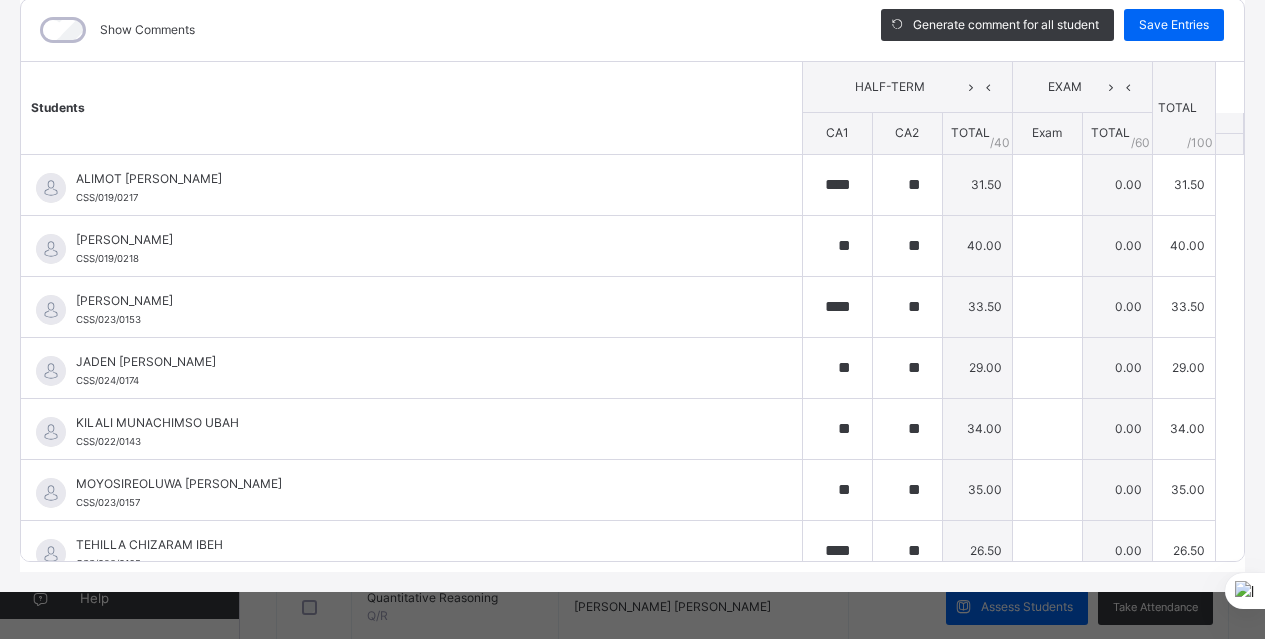 scroll, scrollTop: 272, scrollLeft: 0, axis: vertical 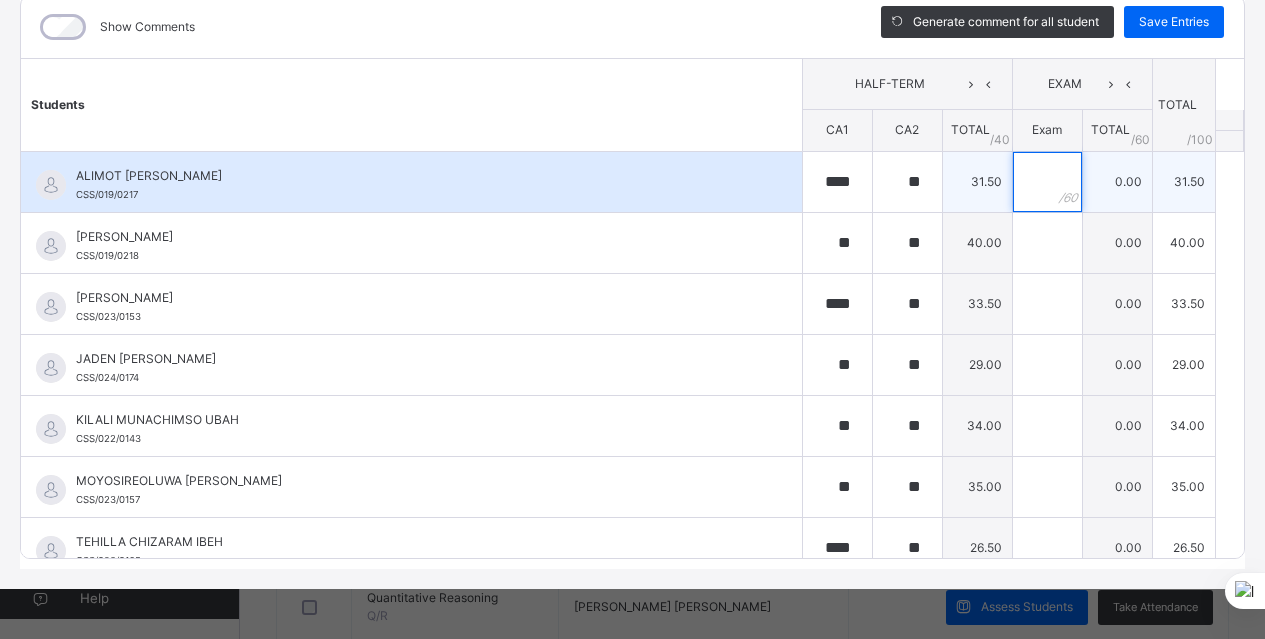 click at bounding box center (1047, 182) 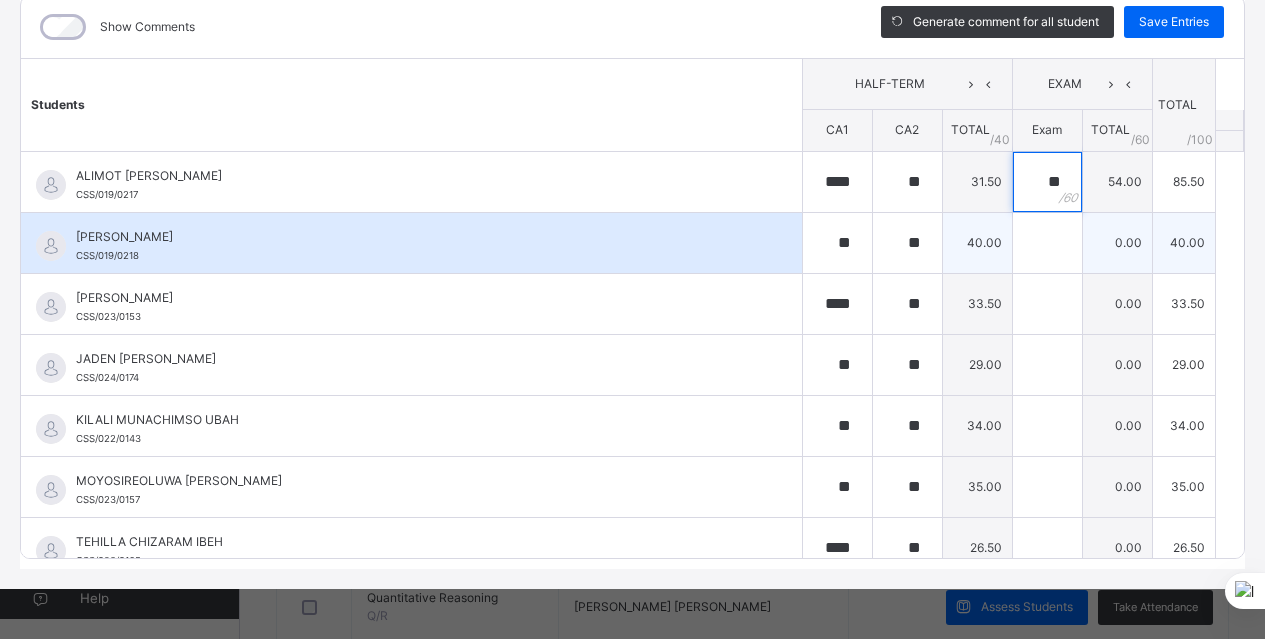 type on "**" 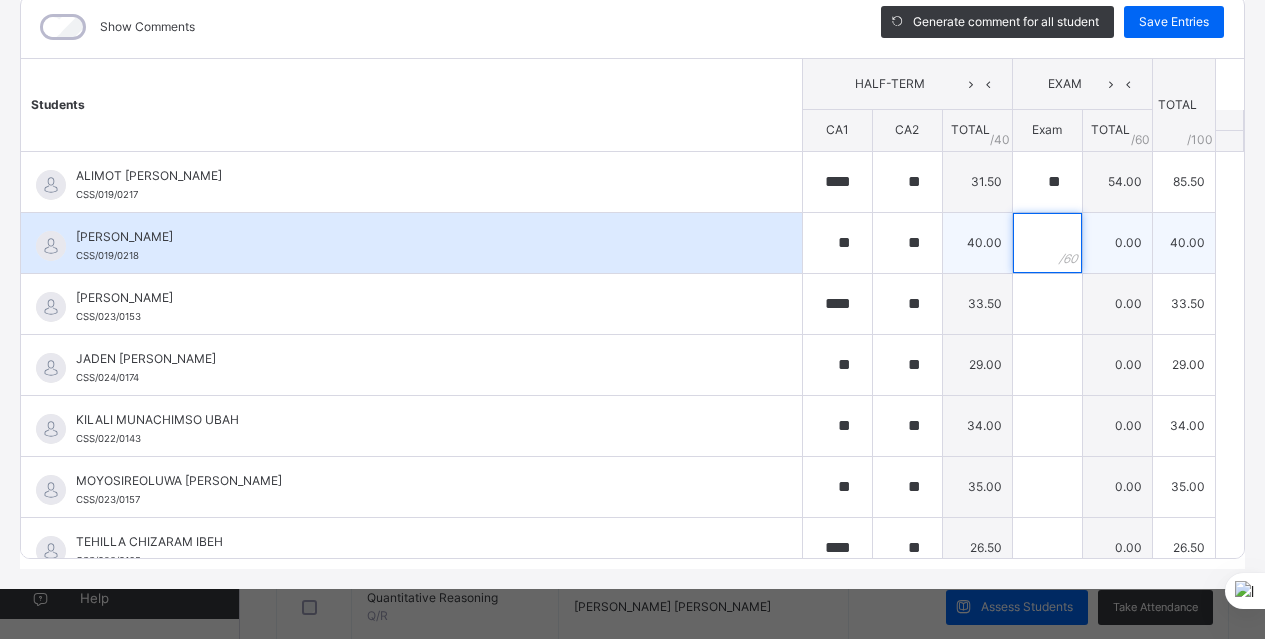 click at bounding box center (1047, 243) 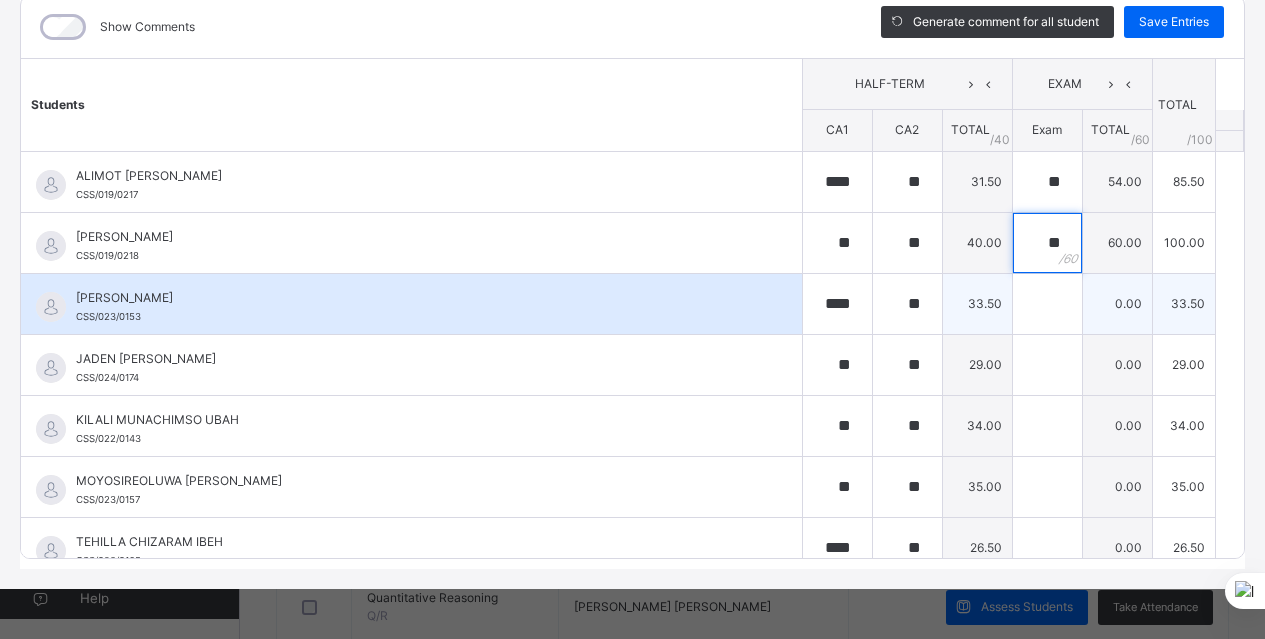type on "**" 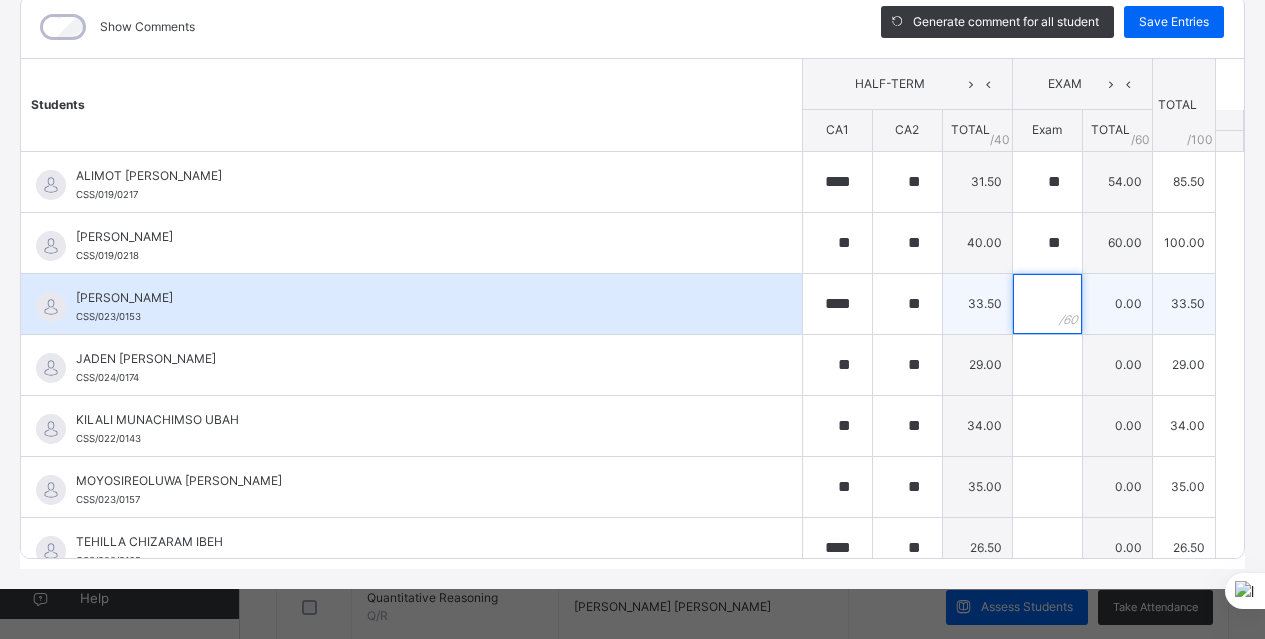 click at bounding box center (1047, 304) 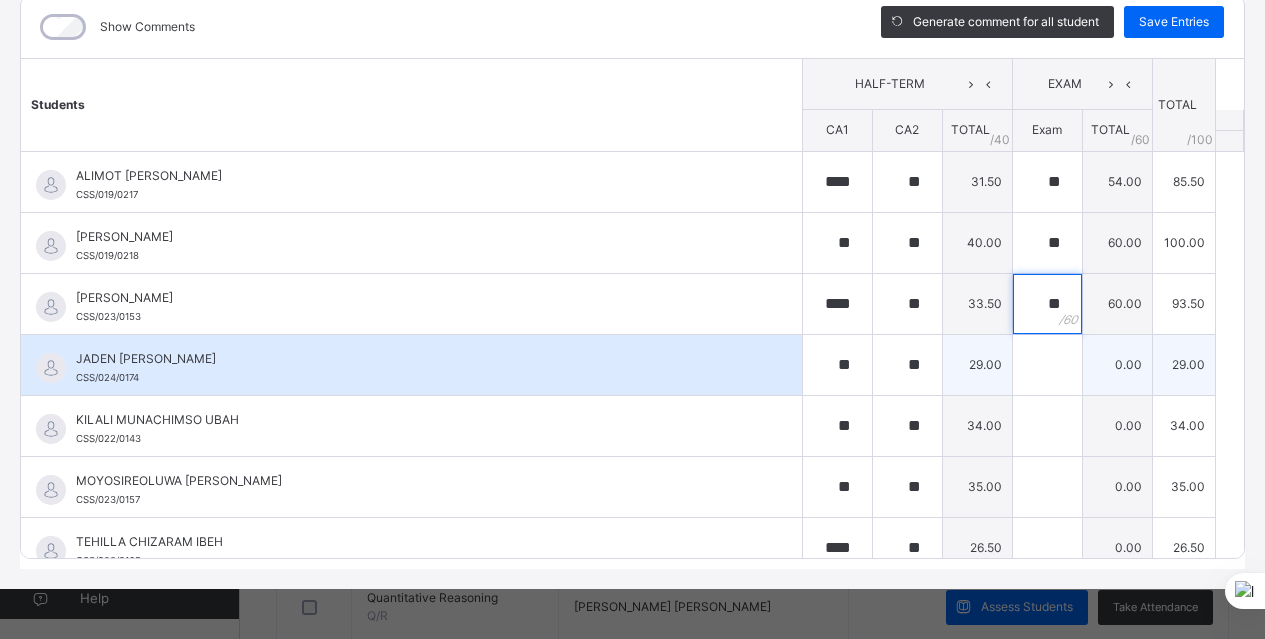 type on "**" 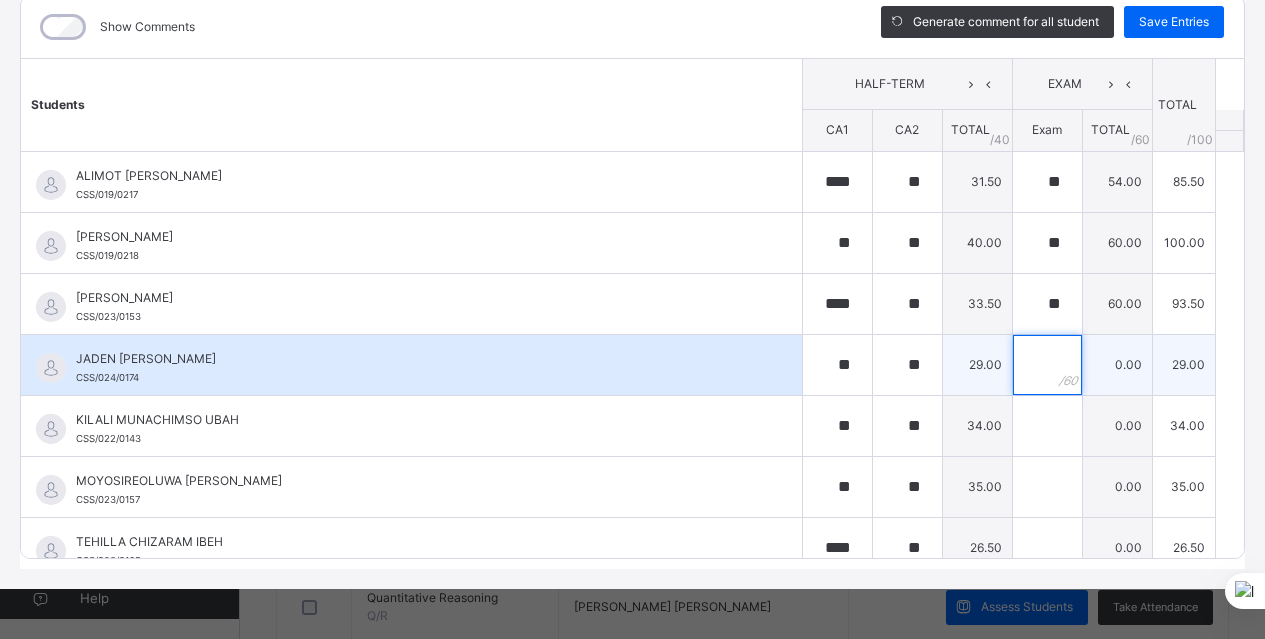 click at bounding box center [1047, 365] 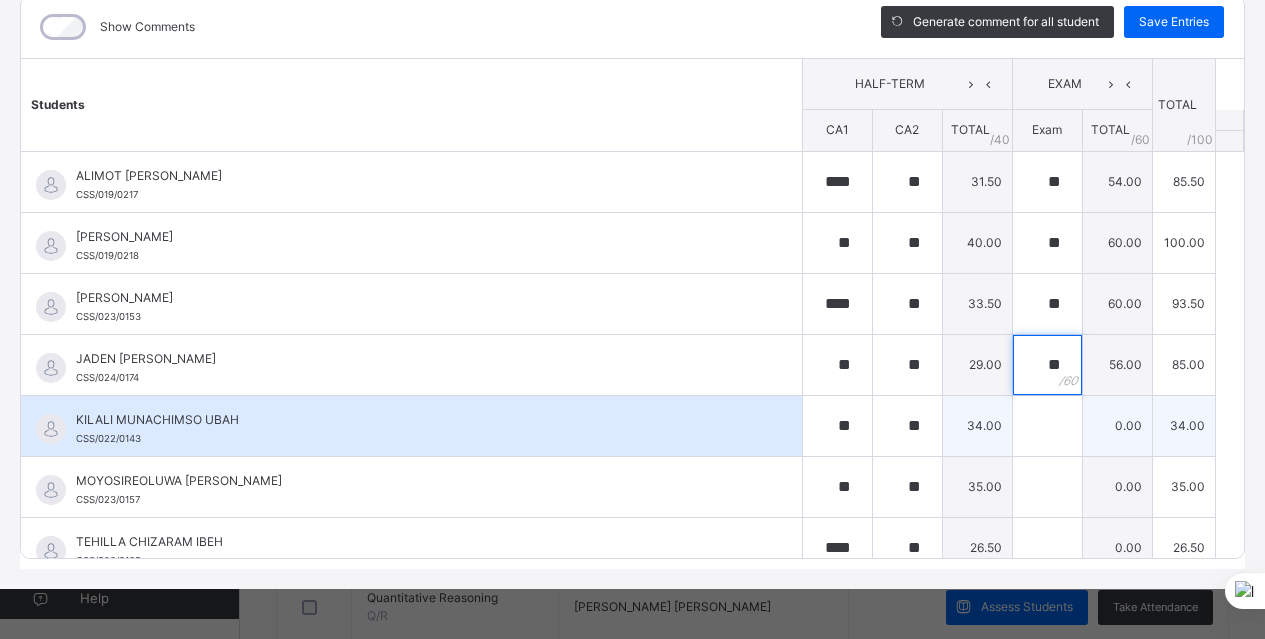 type on "**" 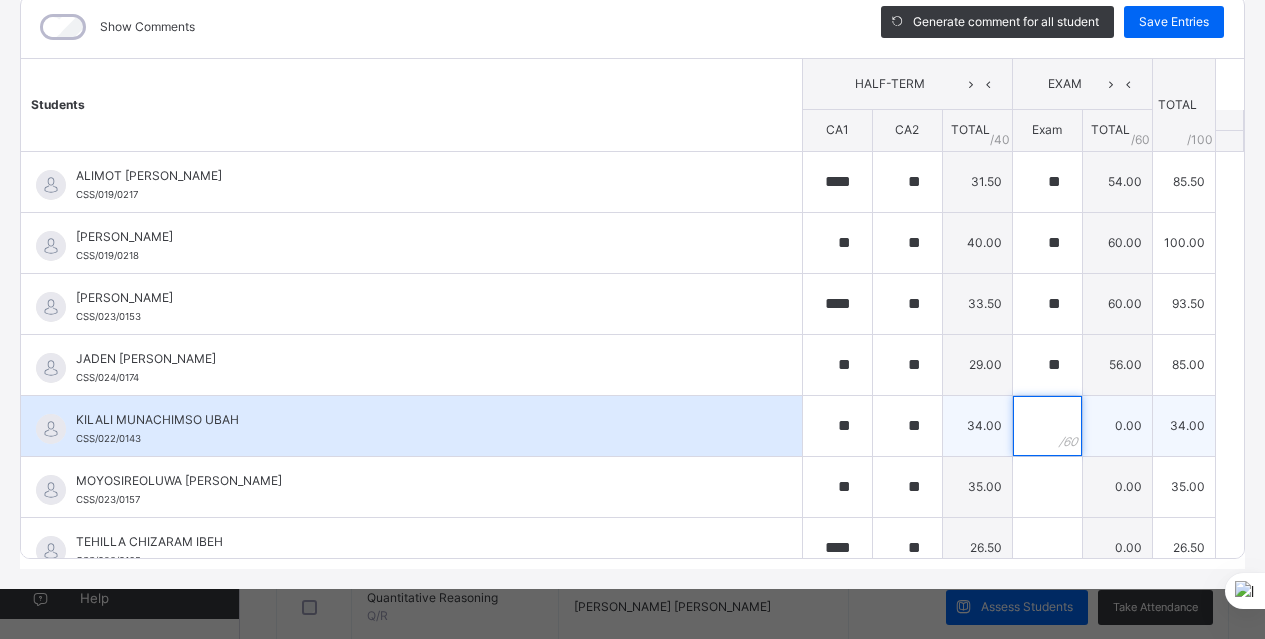 click at bounding box center (1047, 426) 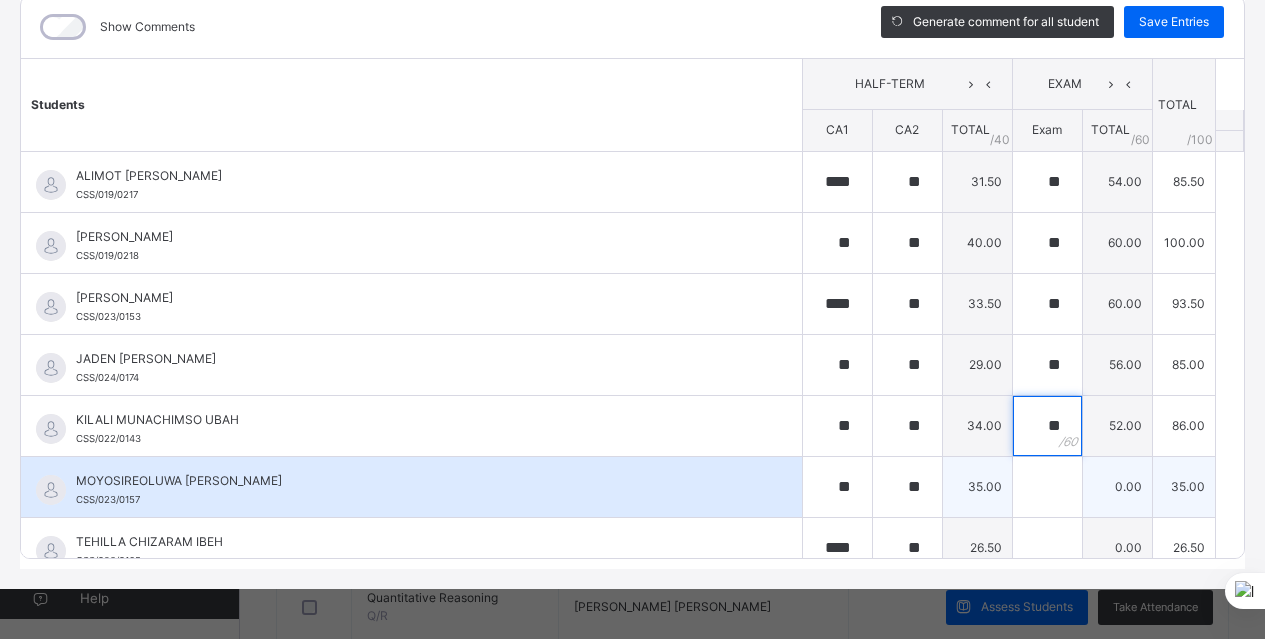 type on "**" 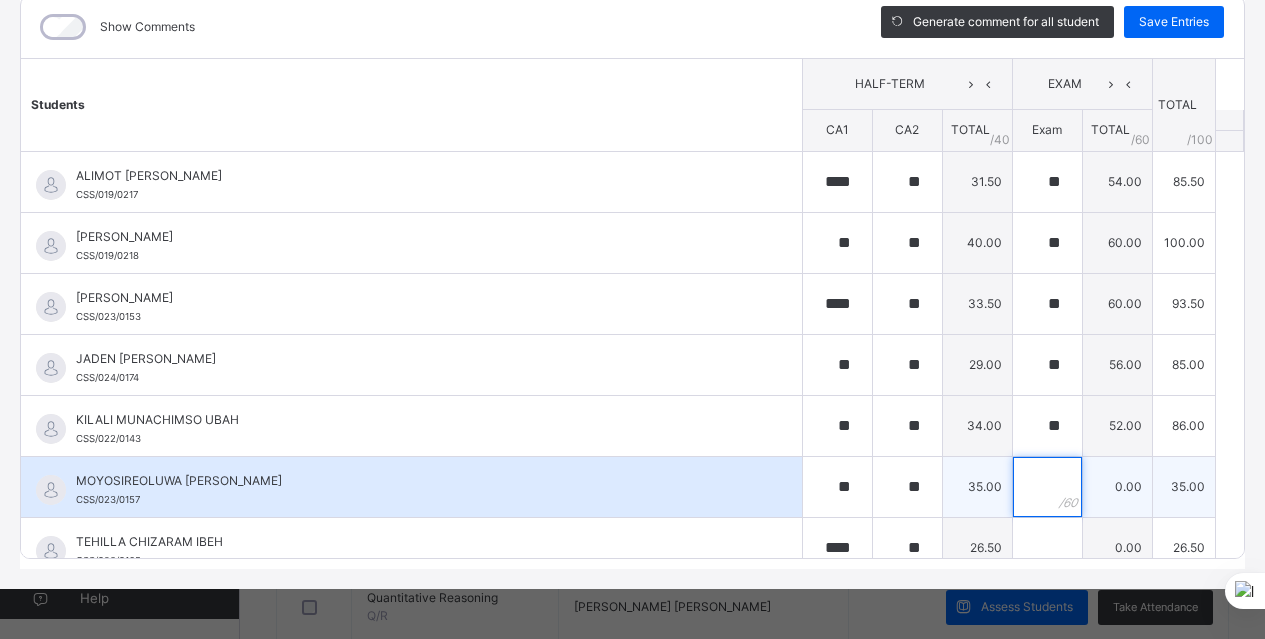 click at bounding box center (1047, 487) 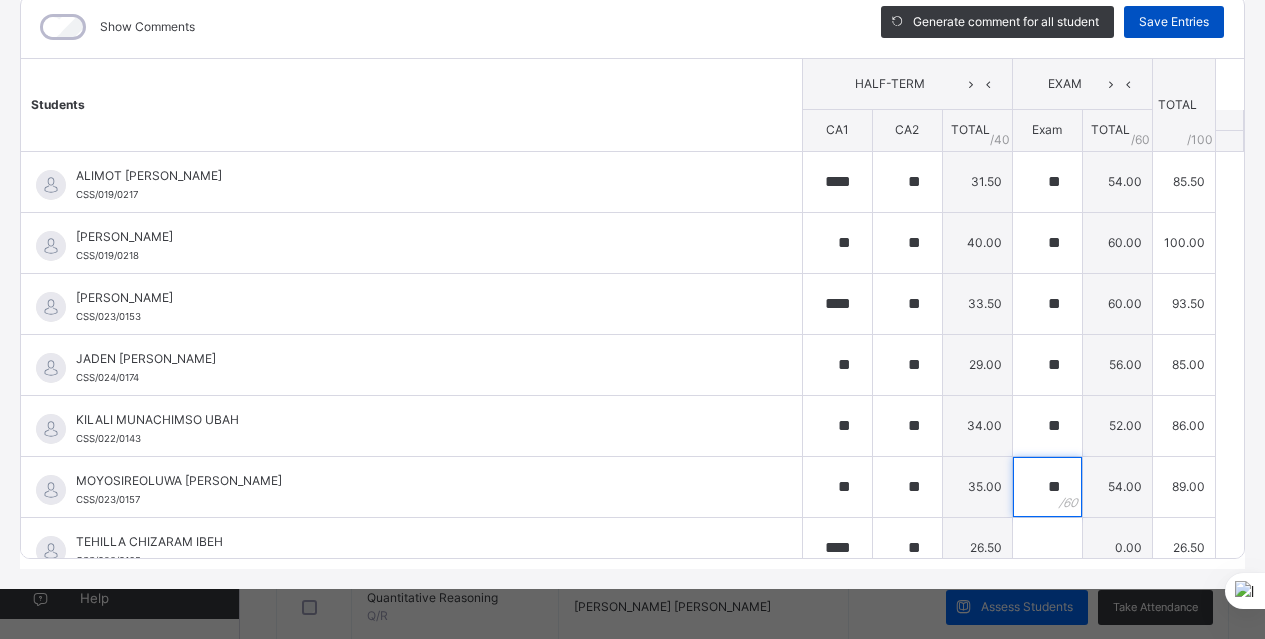 type on "**" 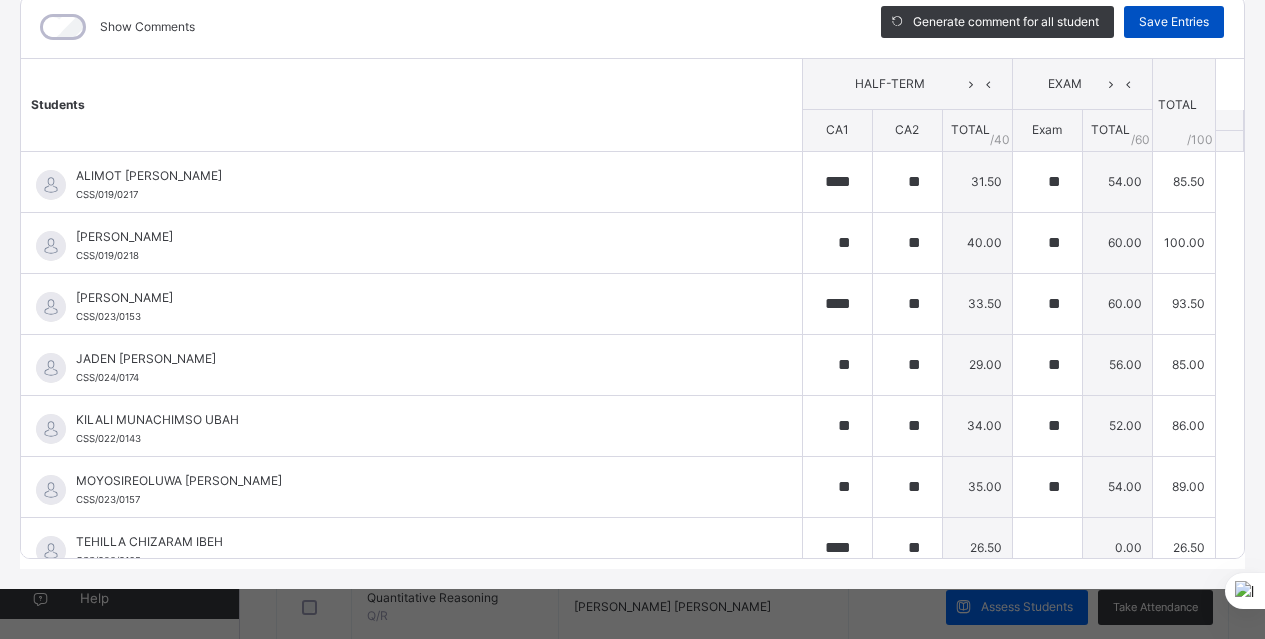 click on "Save Entries" at bounding box center [1174, 22] 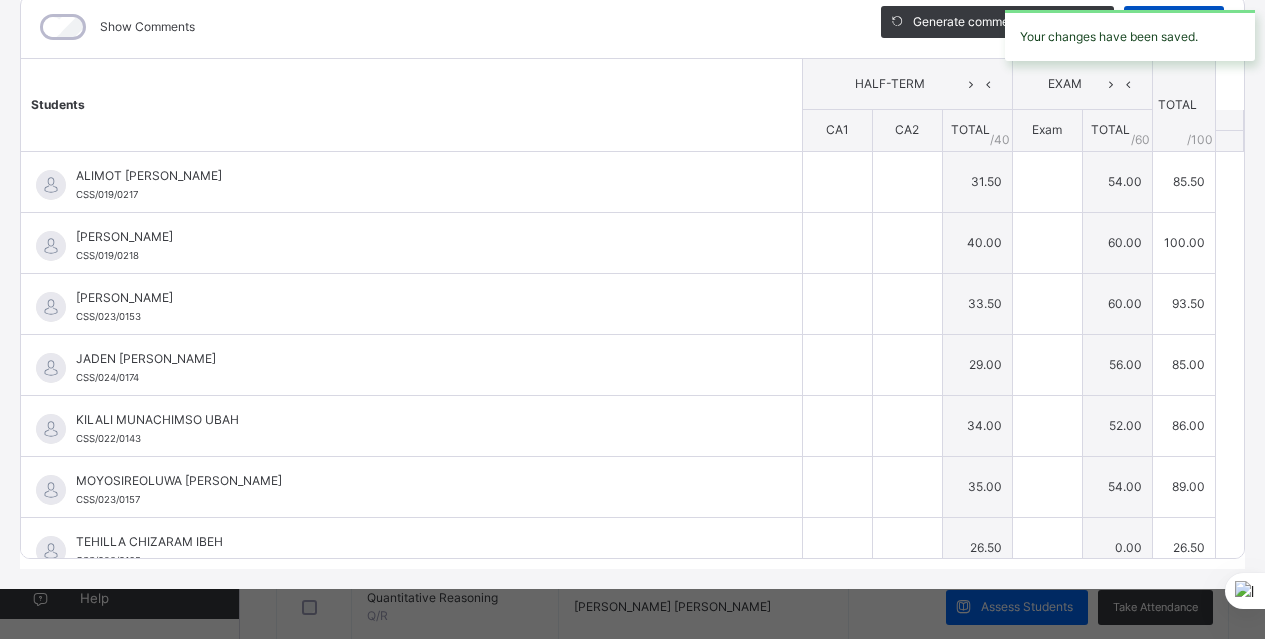 type on "****" 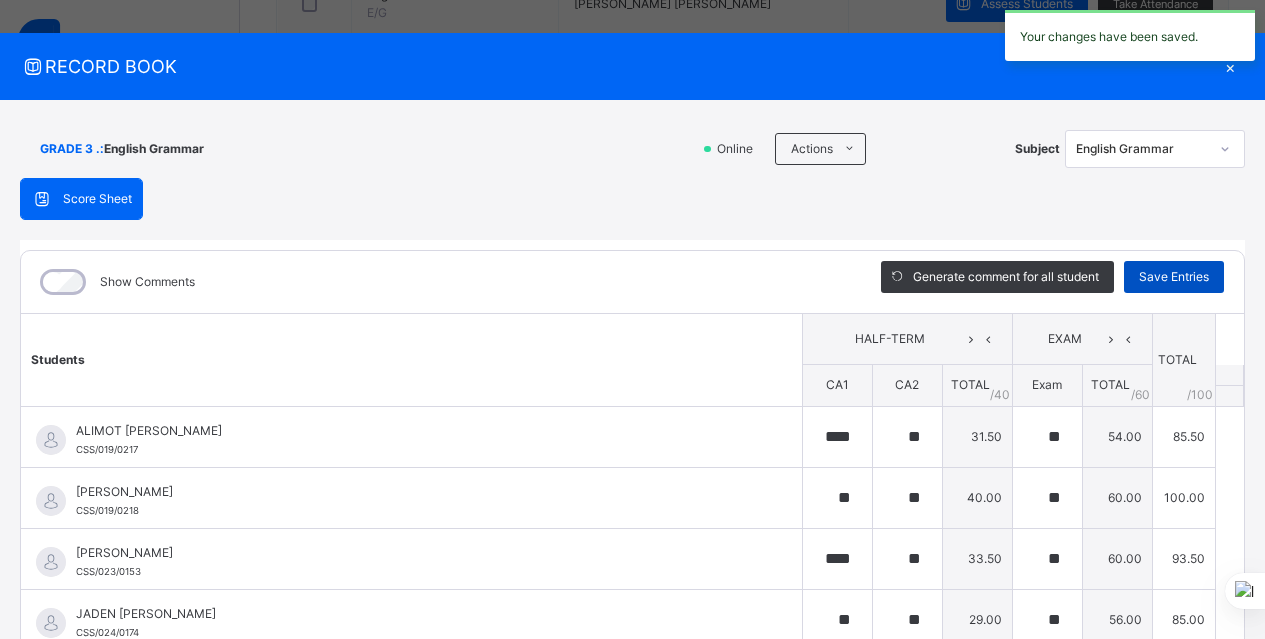scroll, scrollTop: 0, scrollLeft: 0, axis: both 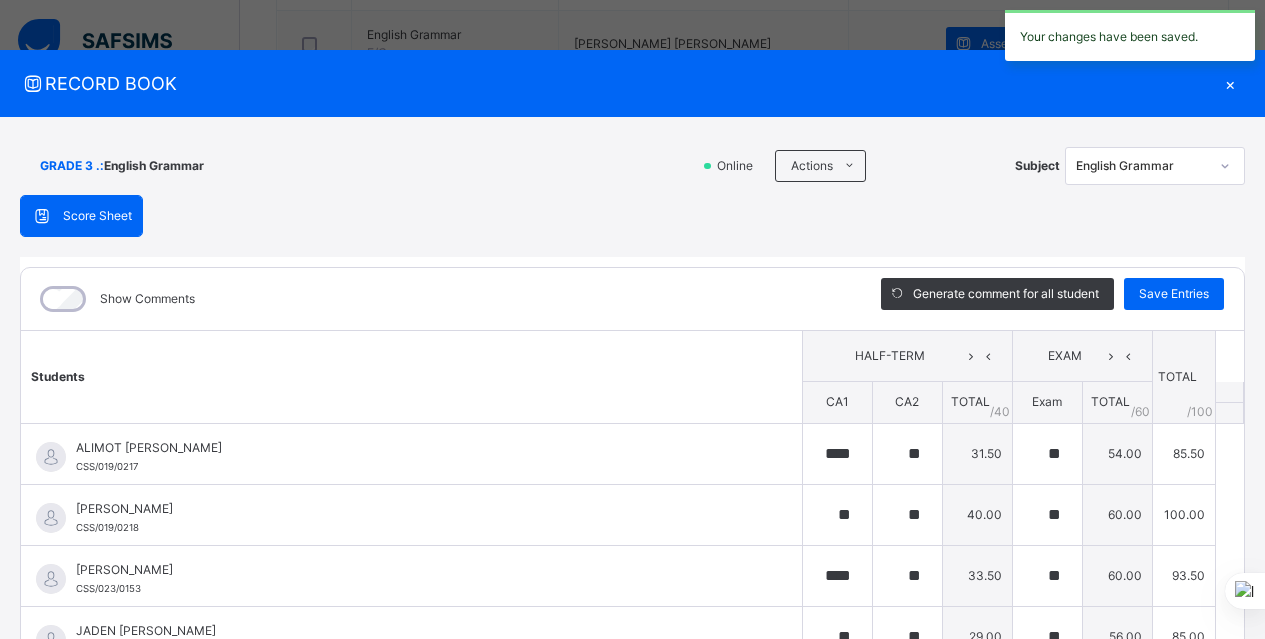 click 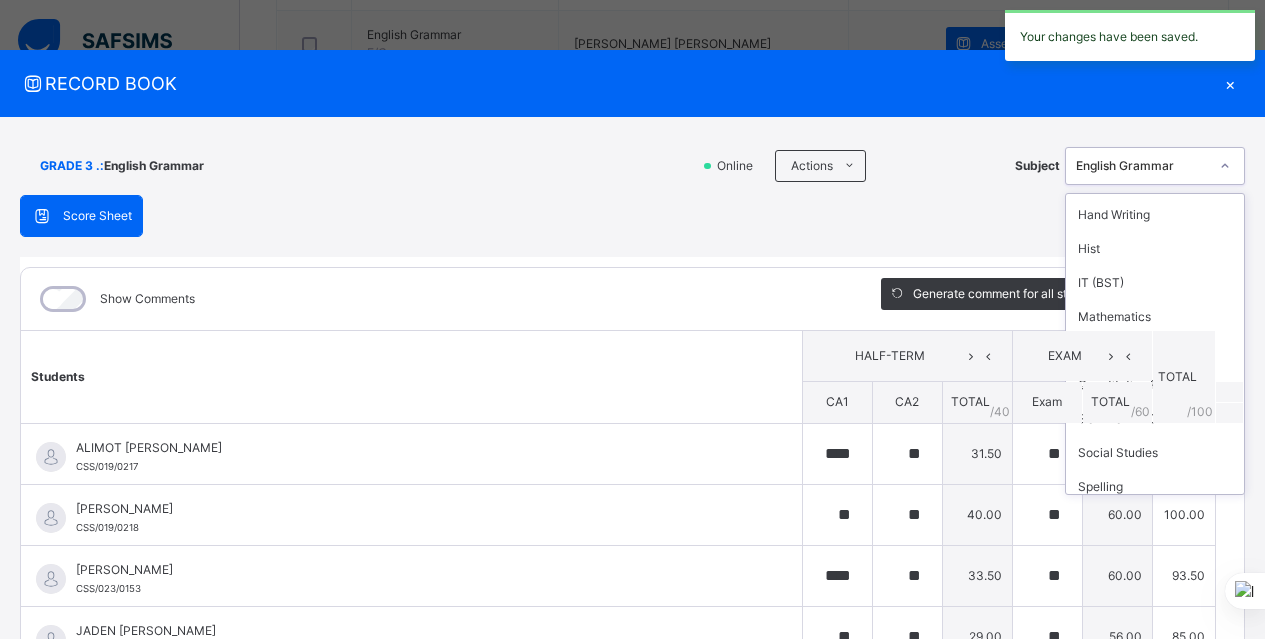 scroll, scrollTop: 262, scrollLeft: 0, axis: vertical 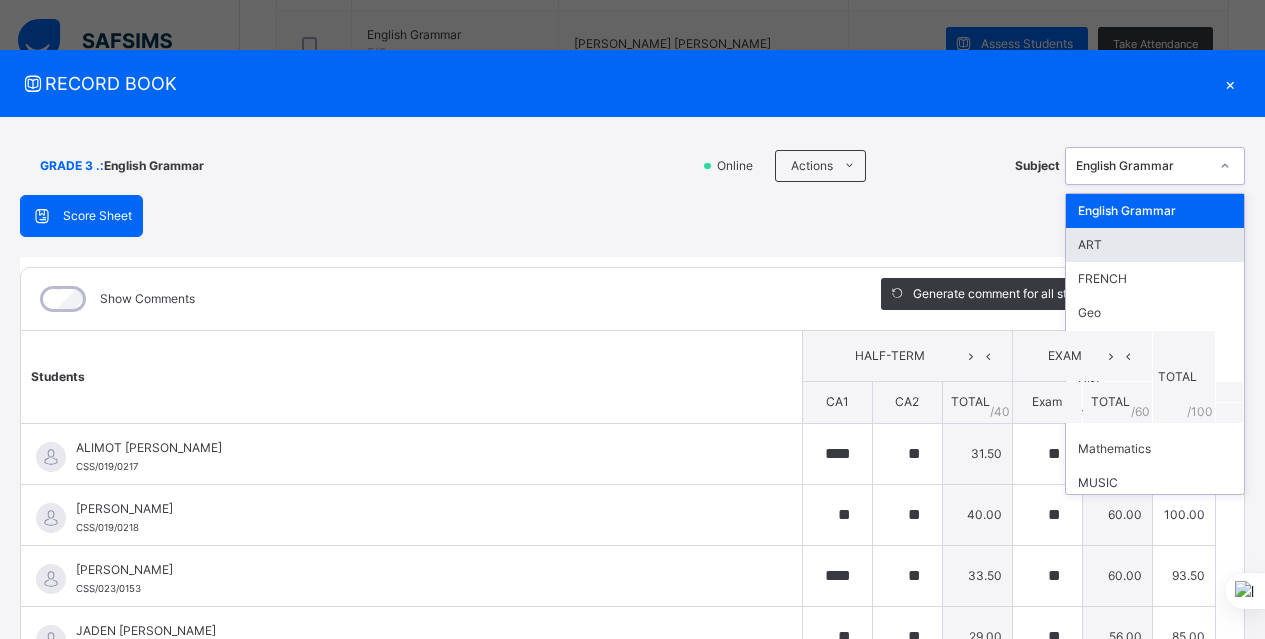 click on "ART" at bounding box center (1155, 245) 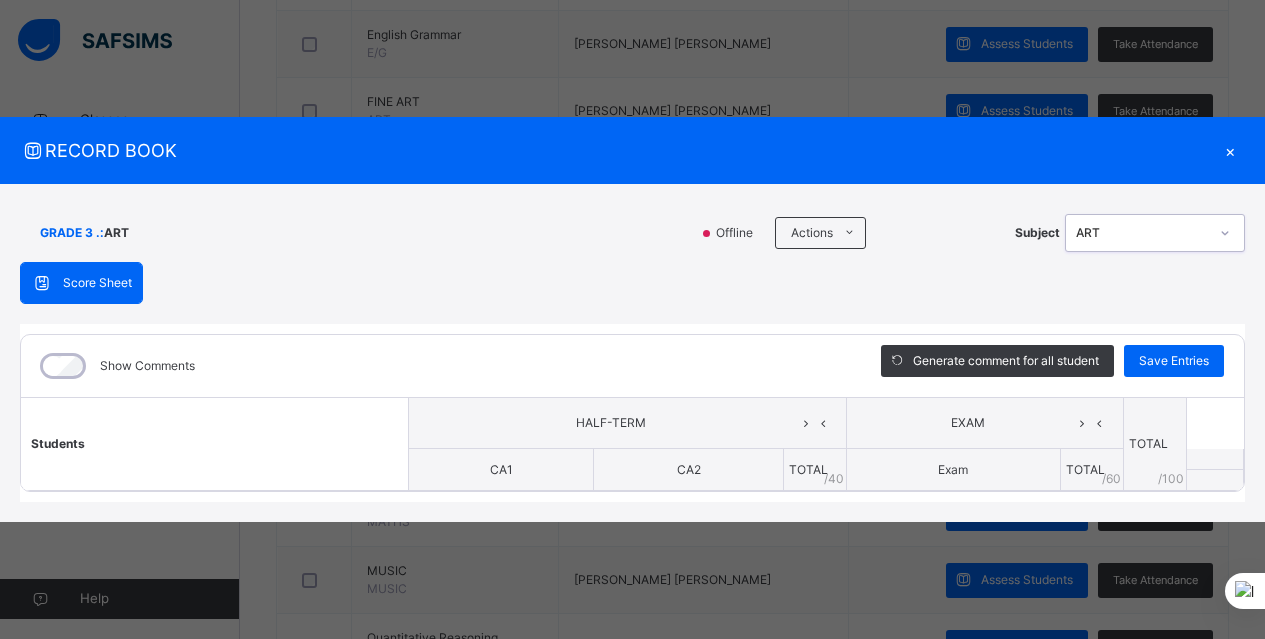 click at bounding box center [1225, 233] 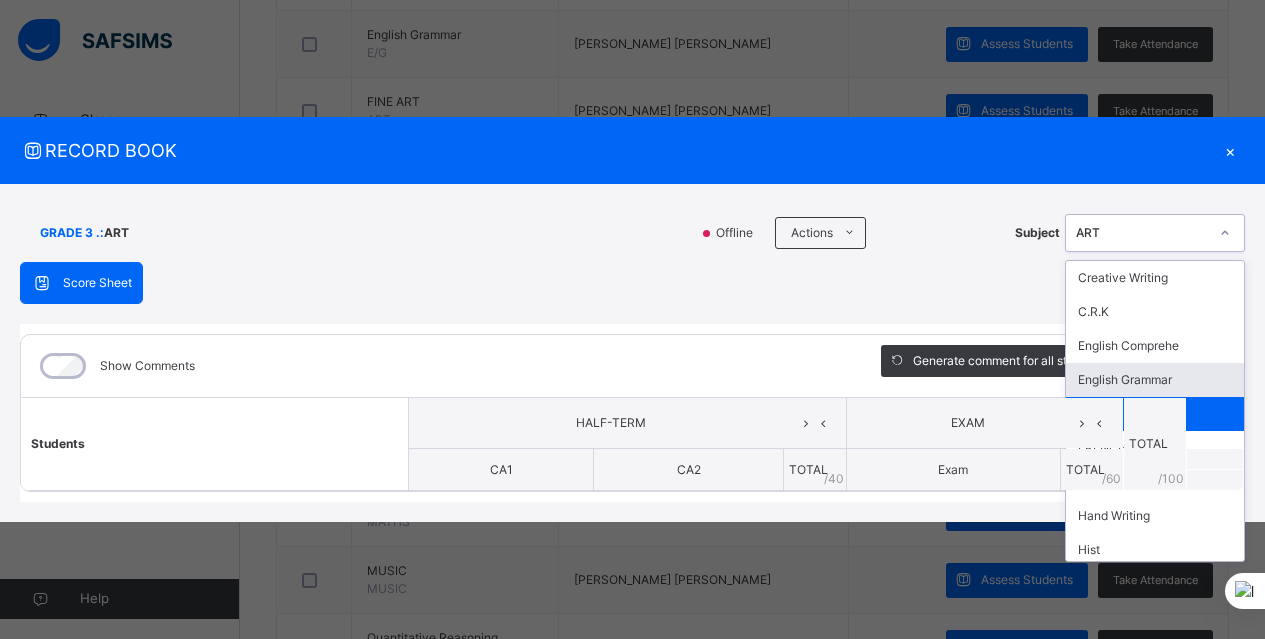 scroll, scrollTop: 263, scrollLeft: 0, axis: vertical 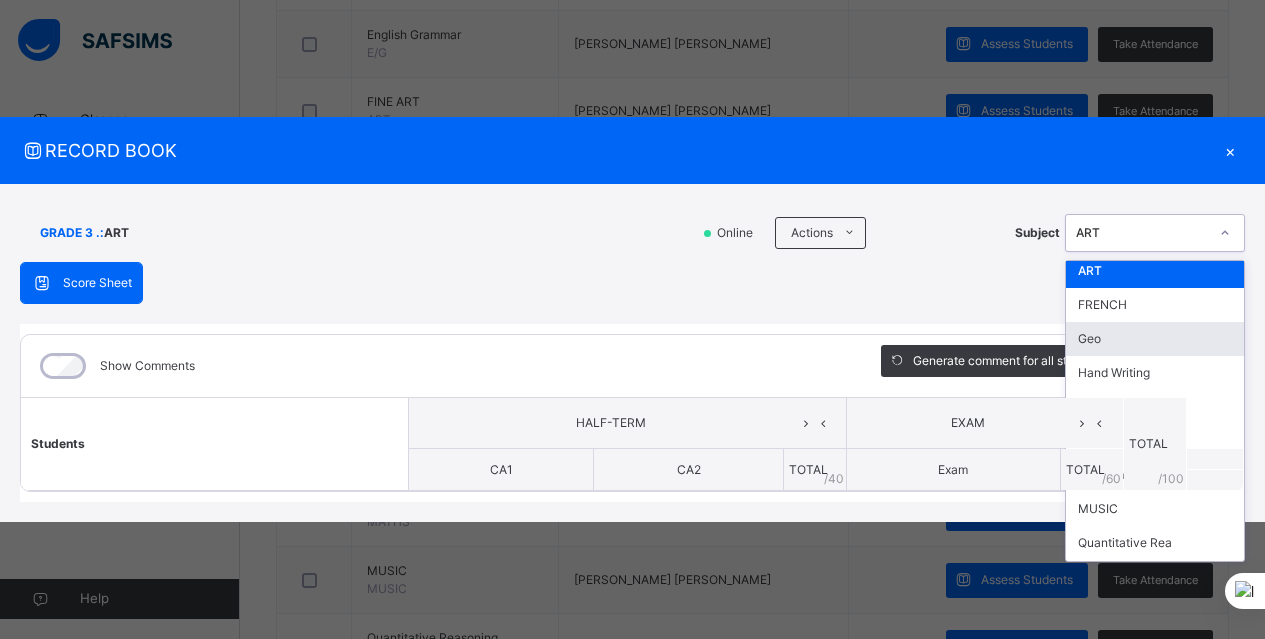 click on "Geo" at bounding box center [1155, 339] 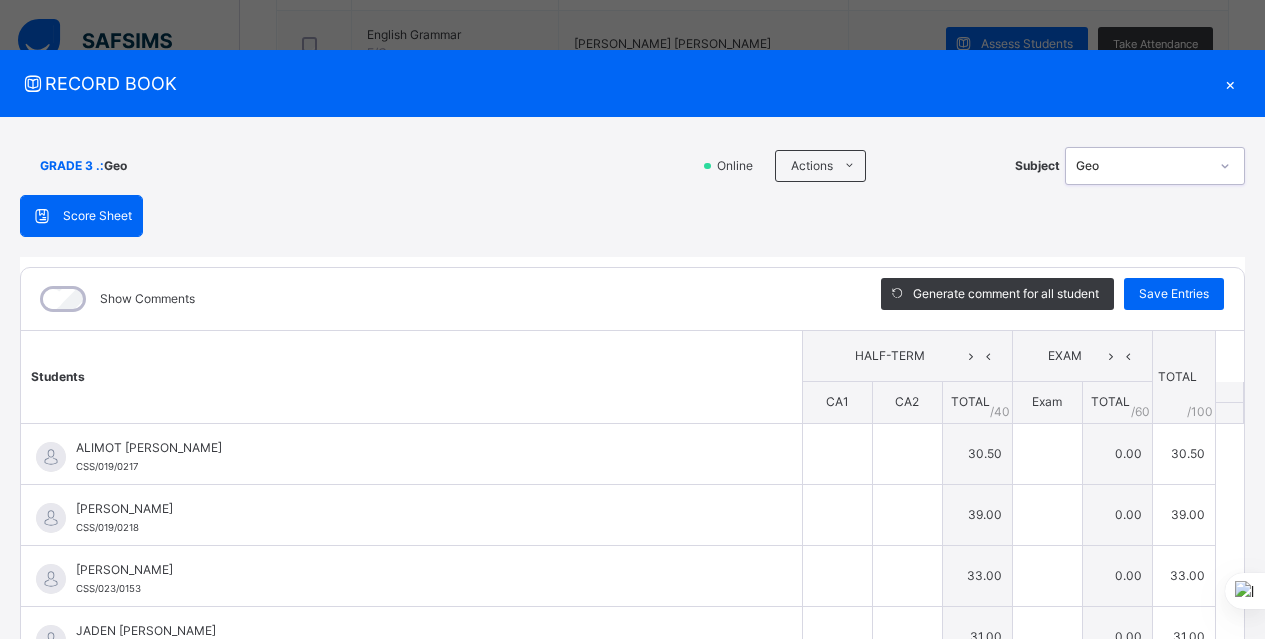 type on "****" 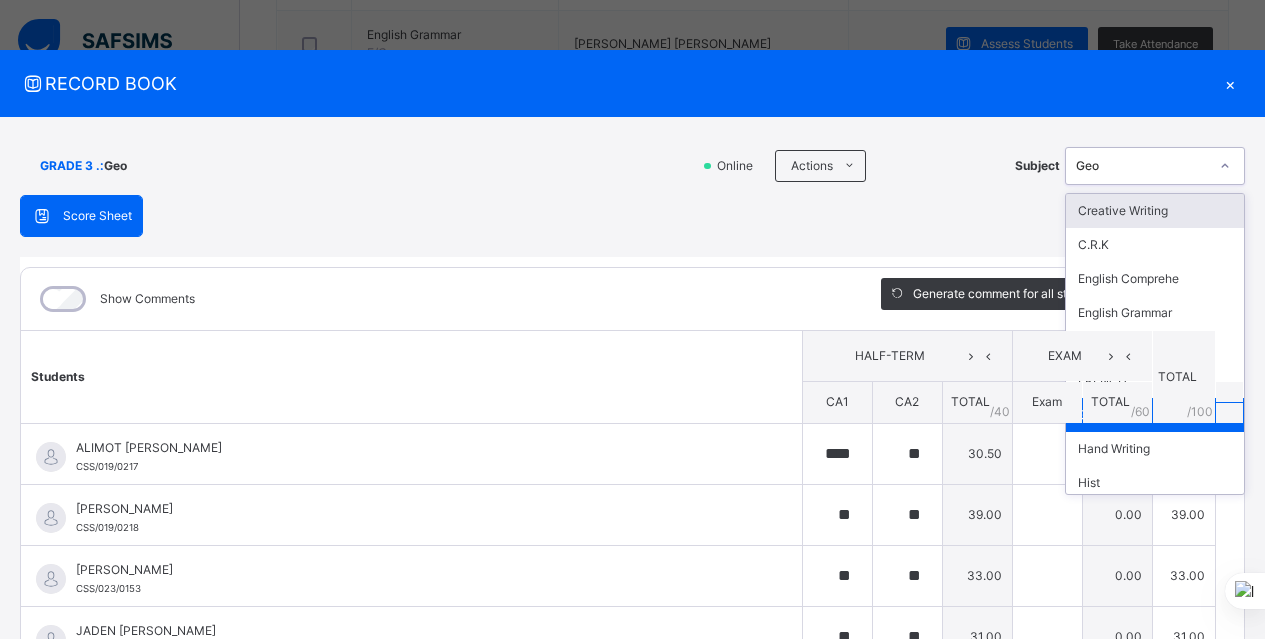 click on "Score Sheet Score Sheet Show Comments   Generate comment for all student   Save Entries Class Level:  GRADE 3   . Subject:  Geo Session:  2024/2025 Session Session:  3RD TERM Students HALF-TERM EXAM TOTAL /100 Comment CA1 CA2 TOTAL / 40 Exam TOTAL / 60 ALIMOT ADUNI LAWAL CSS/019/0217 ALIMOT ADUNI LAWAL CSS/019/0217 **** ** 30.50 0.00 30.50 Generate comment 0 / 250   ×   Subject Teacher’s Comment Generate and see in full the comment developed by the AI with an option to regenerate the comment JS ALIMOT ADUNI LAWAL   CSS/019/0217   Total 30.50  / 100.00 Sims Bot   Regenerate     Use this comment   ELORA JOMALEH OYIBO CSS/019/0218 ELORA JOMALEH OYIBO CSS/019/0218 ** ** 39.00 0.00 39.00 Generate comment 0 / 250   ×   Subject Teacher’s Comment Generate and see in full the comment developed by the AI with an option to regenerate the comment JS ELORA JOMALEH OYIBO   CSS/019/0218   Total 39.00  / 100.00 Sims Bot   Regenerate     Use this comment   ISABEL OBIANUJU EGBEJIMBA CSS/023/0153 ISABEL OBIANUJU EGBEJIMBA" at bounding box center [632, 518] 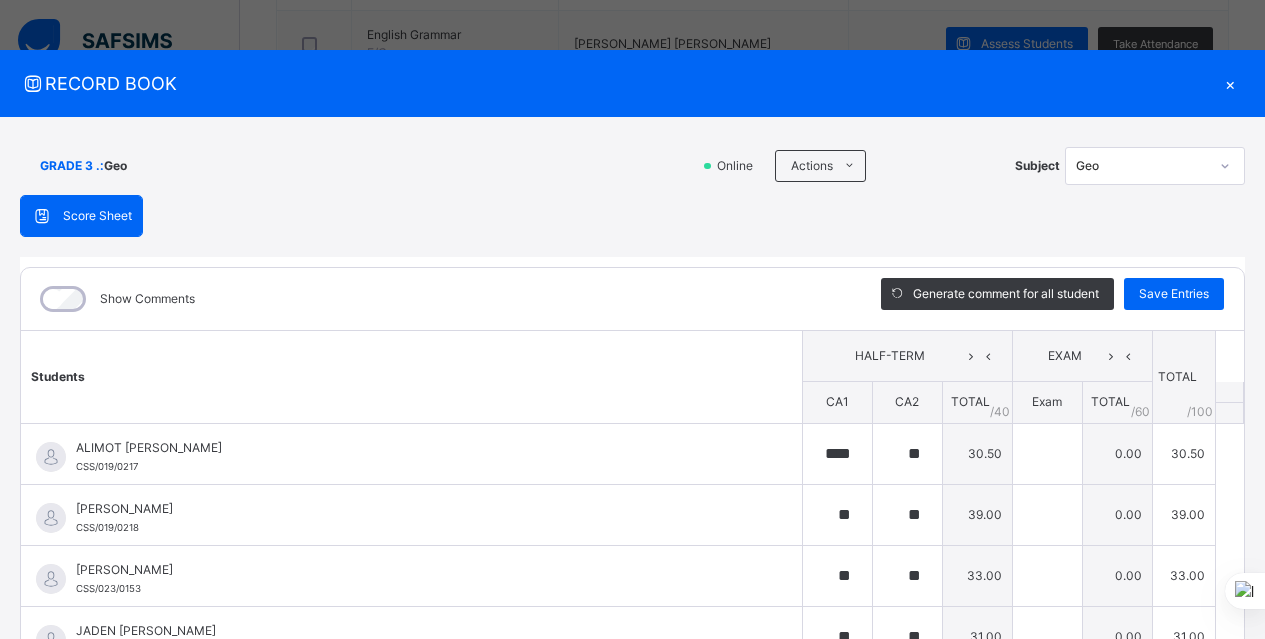 click on "GRADE 3   . :   Geo Online Actions  Download Empty Score Sheet  Upload/map score sheet Subject  Geo Chasteville School Date: 15th Jul 2025, 5:28:39 pm Score Sheet Score Sheet Show Comments   Generate comment for all student   Save Entries Class Level:  GRADE 3   . Subject:  Geo Session:  2024/2025 Session Session:  3RD TERM Students HALF-TERM EXAM TOTAL /100 Comment CA1 CA2 TOTAL / 40 Exam TOTAL / 60 ALIMOT ADUNI LAWAL CSS/019/0217 ALIMOT ADUNI LAWAL CSS/019/0217 **** ** 30.50 0.00 30.50 Generate comment 0 / 250   ×   Subject Teacher’s Comment Generate and see in full the comment developed by the AI with an option to regenerate the comment JS ALIMOT ADUNI LAWAL   CSS/019/0217   Total 30.50  / 100.00 Sims Bot   Regenerate     Use this comment   ELORA JOMALEH OYIBO CSS/019/0218 ELORA JOMALEH OYIBO CSS/019/0218 ** ** 39.00 0.00 39.00 Generate comment 0 / 250   ×   Subject Teacher’s Comment Generate and see in full the comment developed by the AI with an option to regenerate the comment JS   CSS/019/0218" at bounding box center [632, 489] 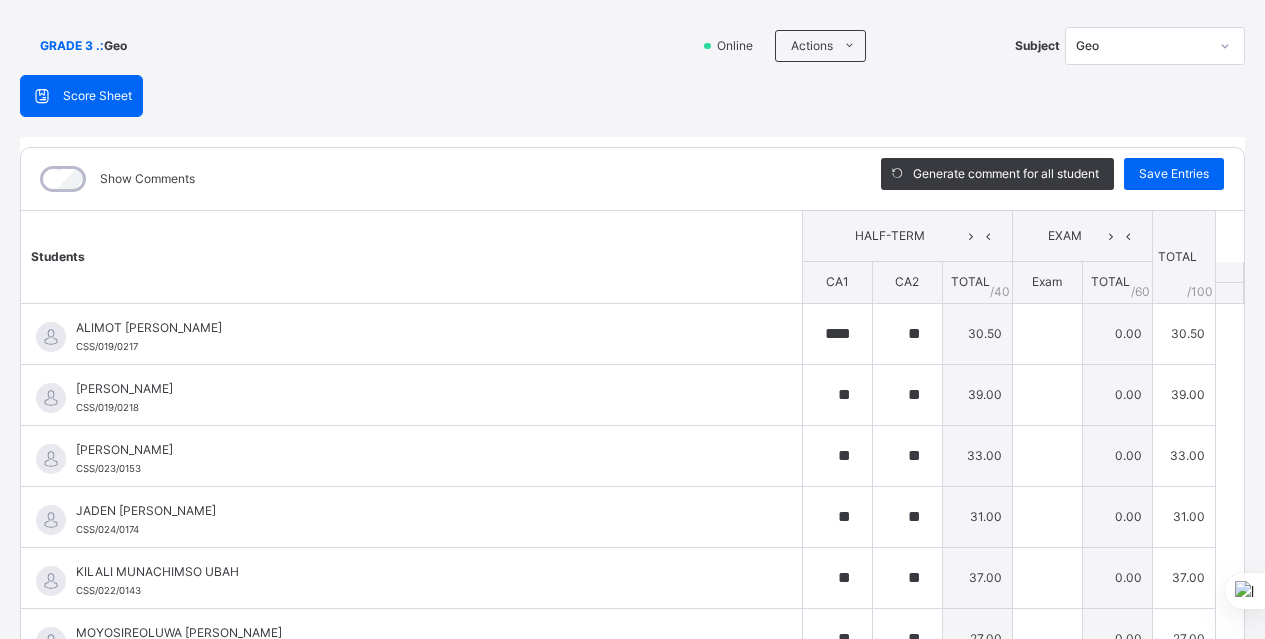 scroll, scrollTop: 160, scrollLeft: 0, axis: vertical 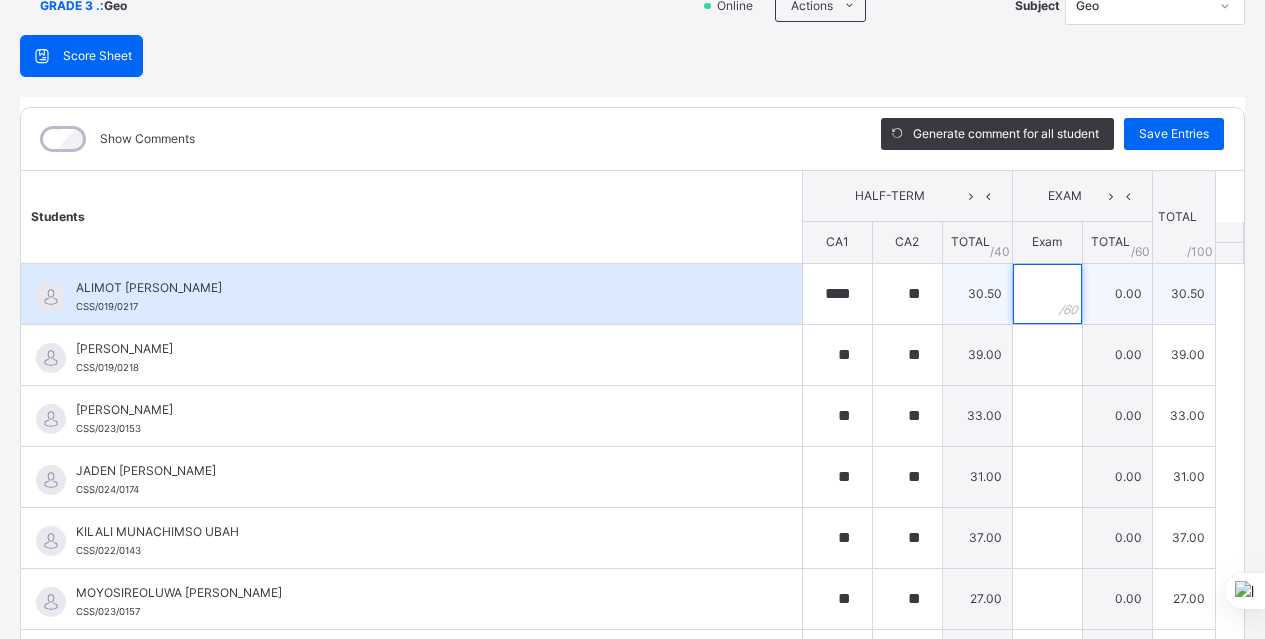 click at bounding box center [1047, 294] 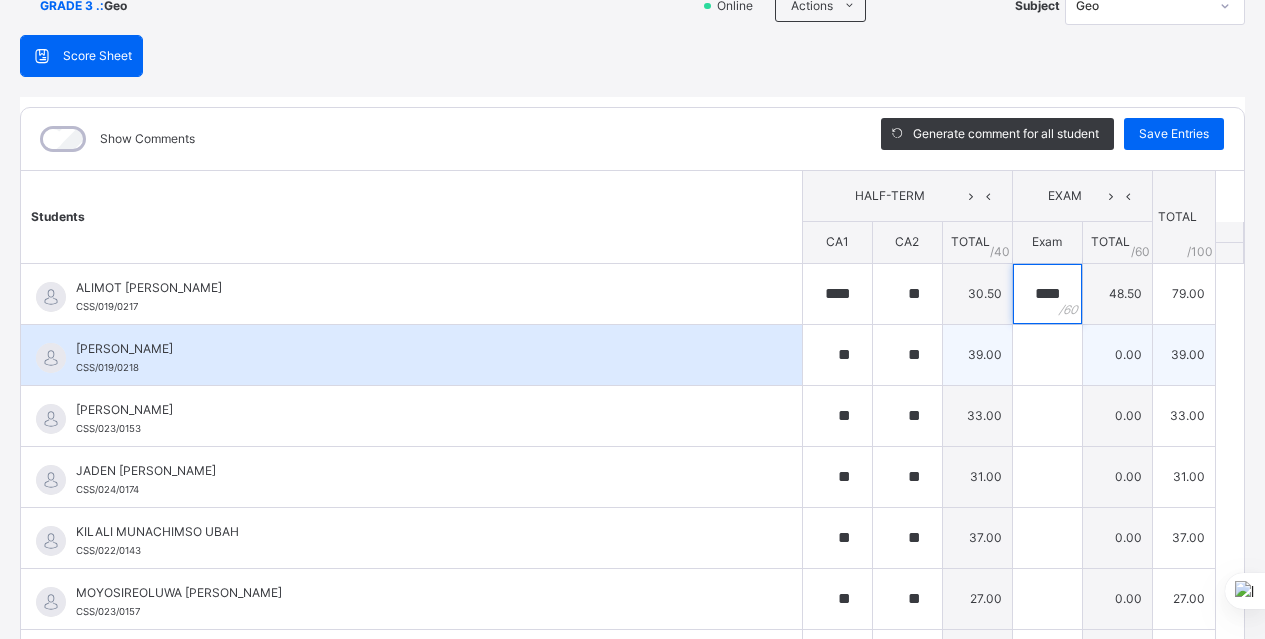 type on "****" 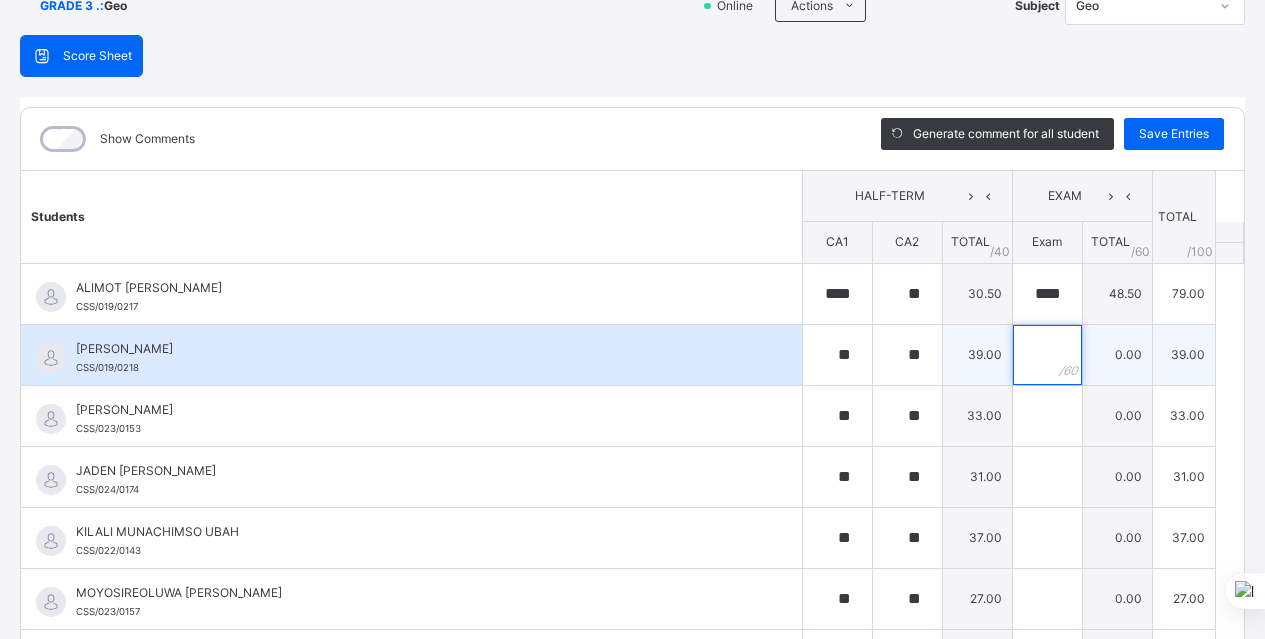 click at bounding box center [1047, 355] 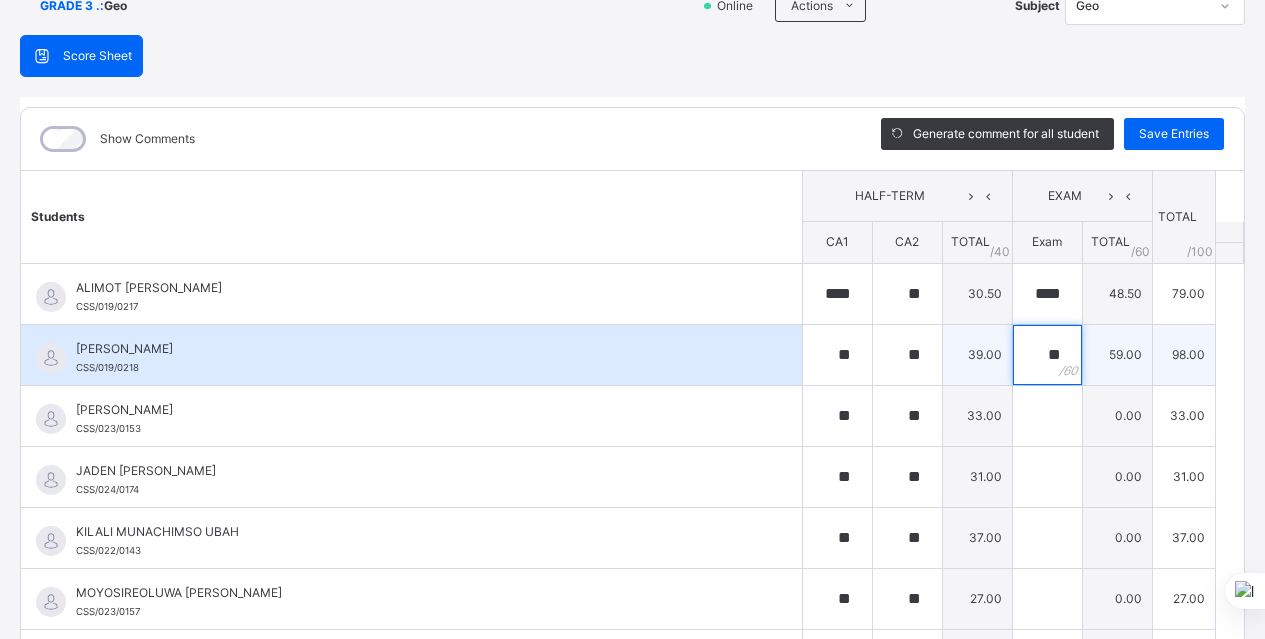 type on "**" 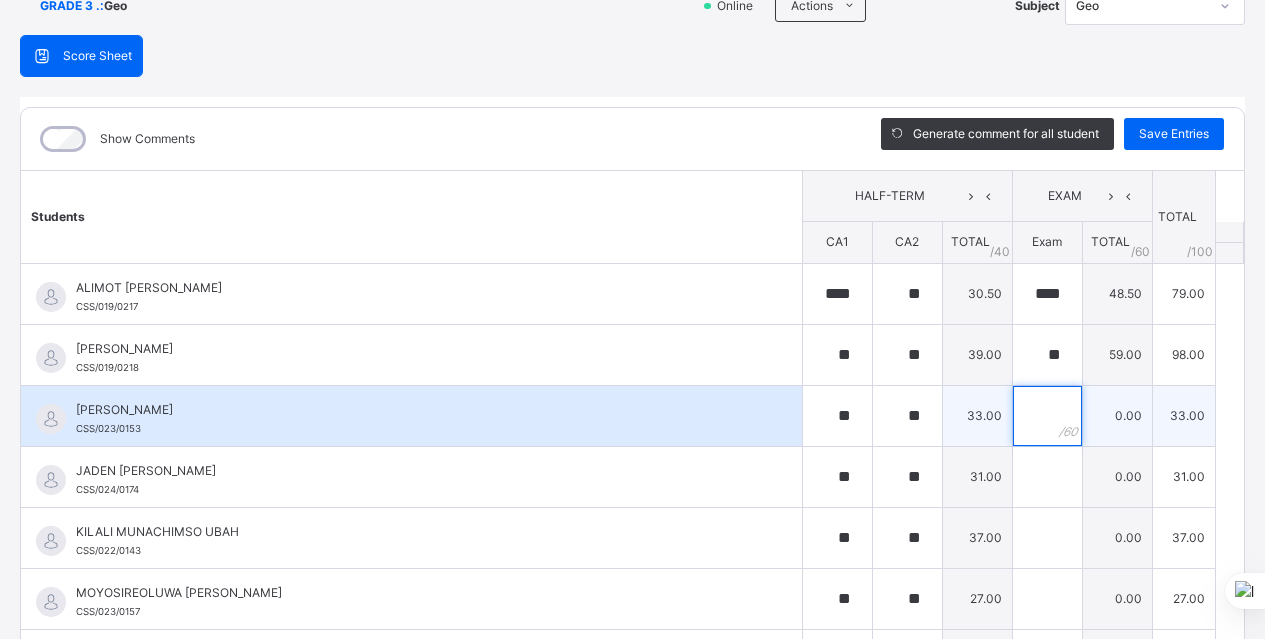 click at bounding box center (1047, 416) 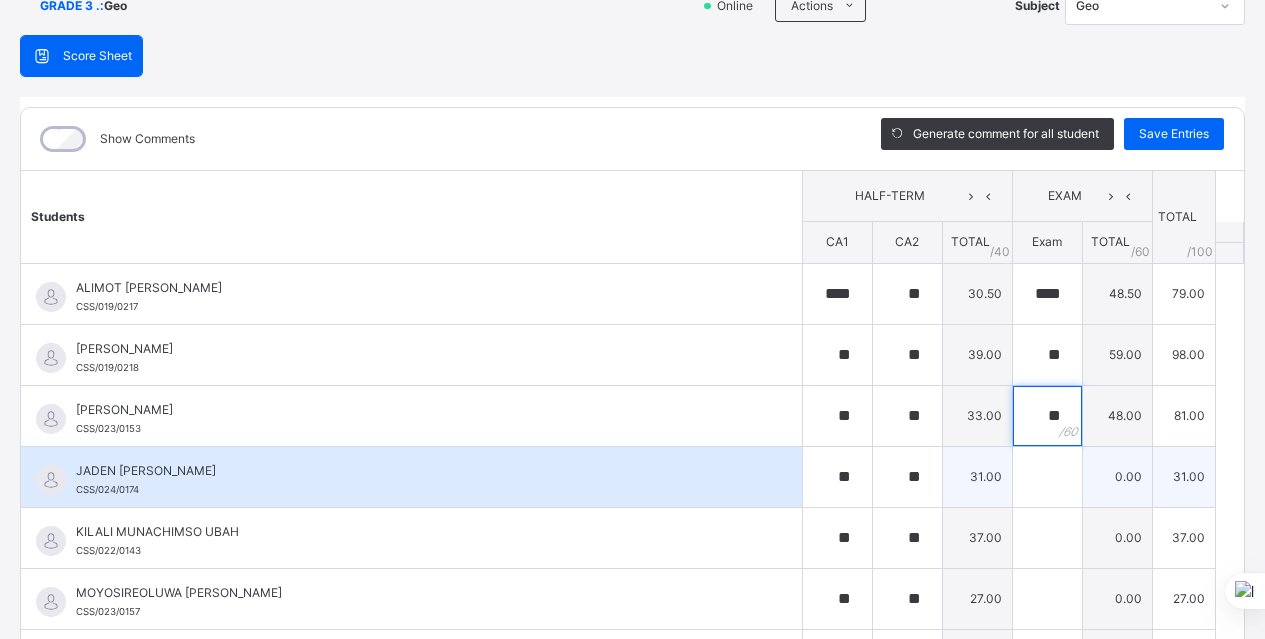 type on "**" 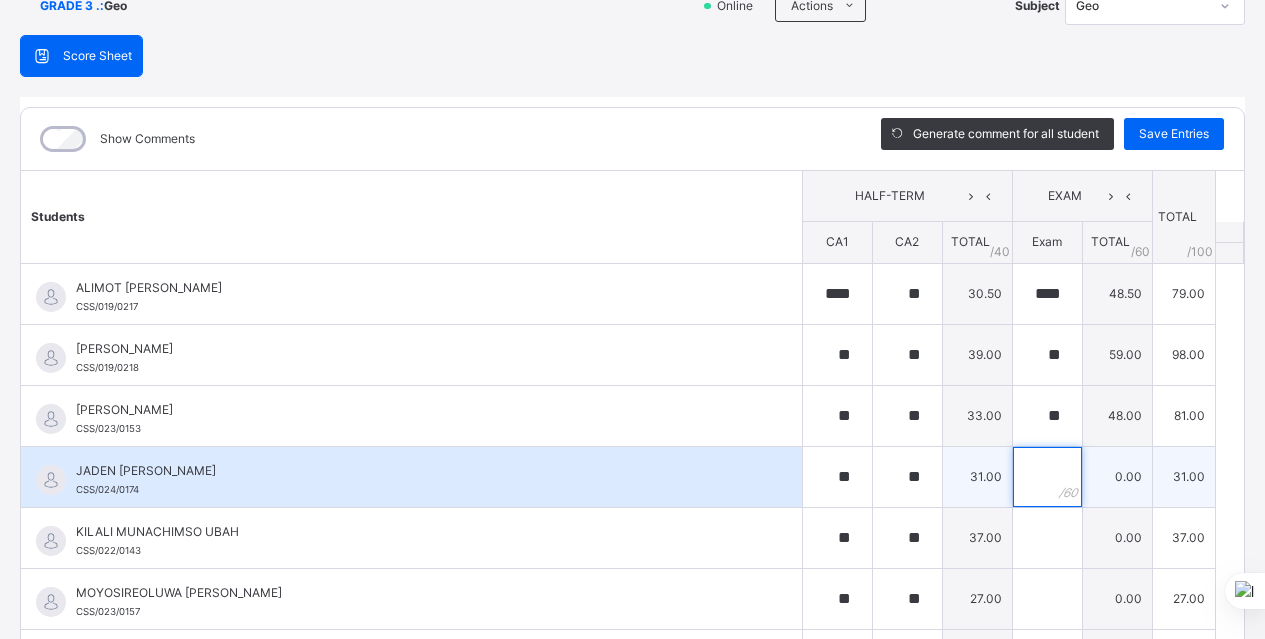 click at bounding box center (1047, 477) 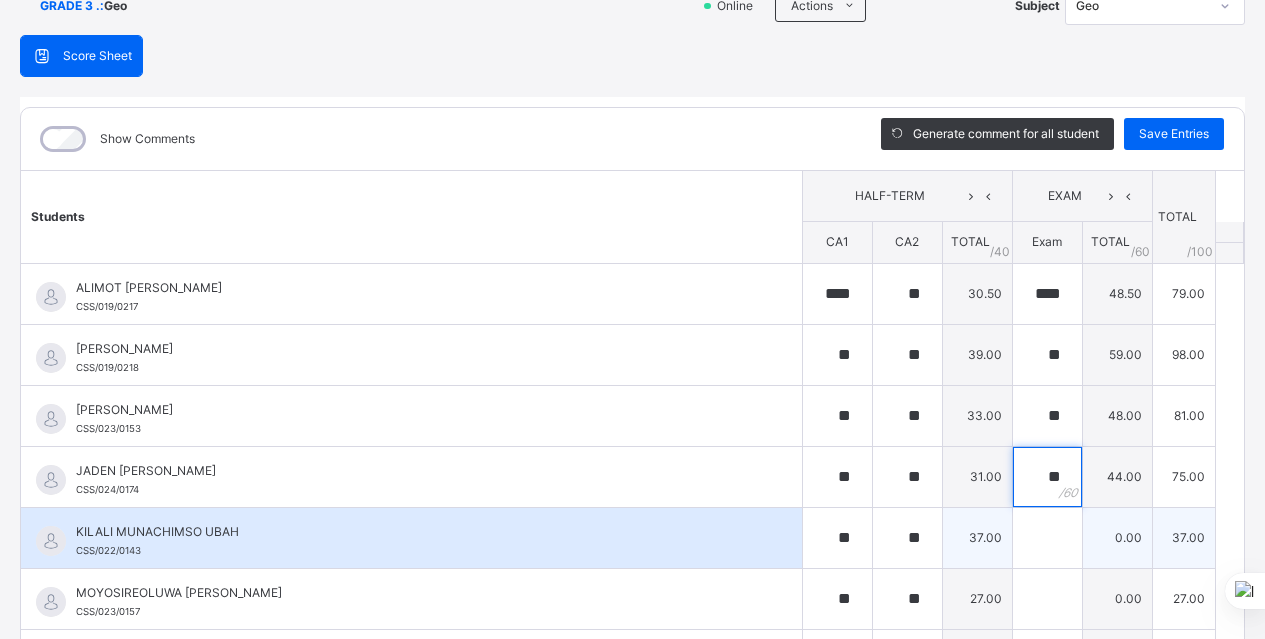 type on "**" 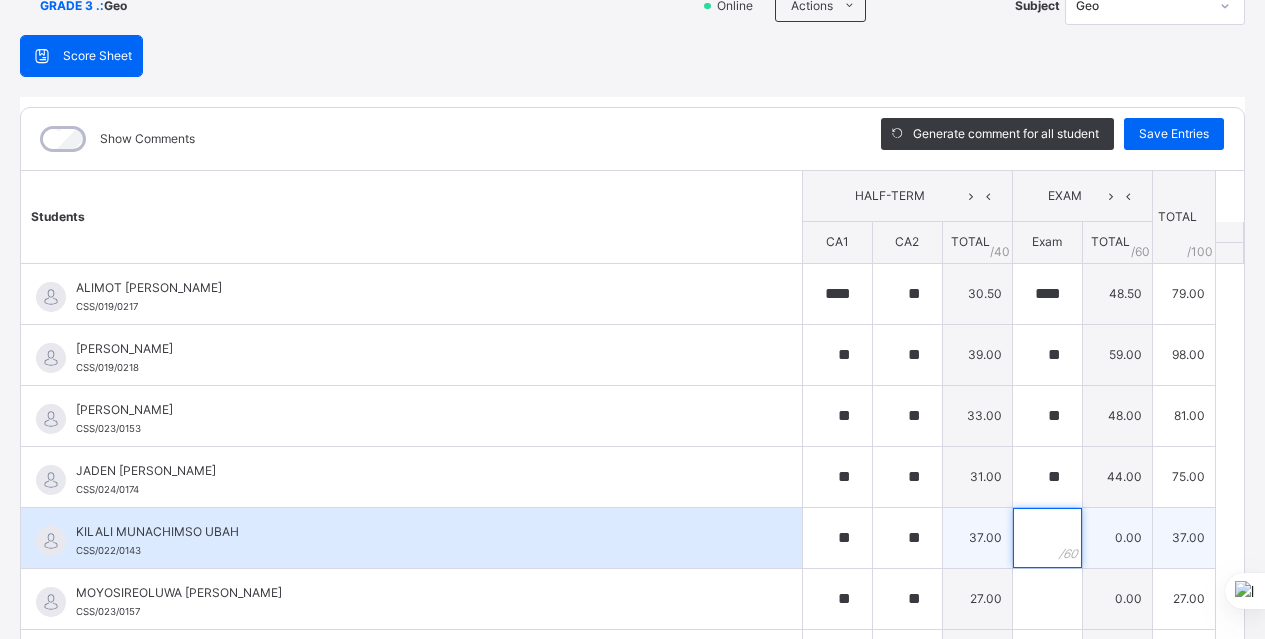 click at bounding box center (1047, 538) 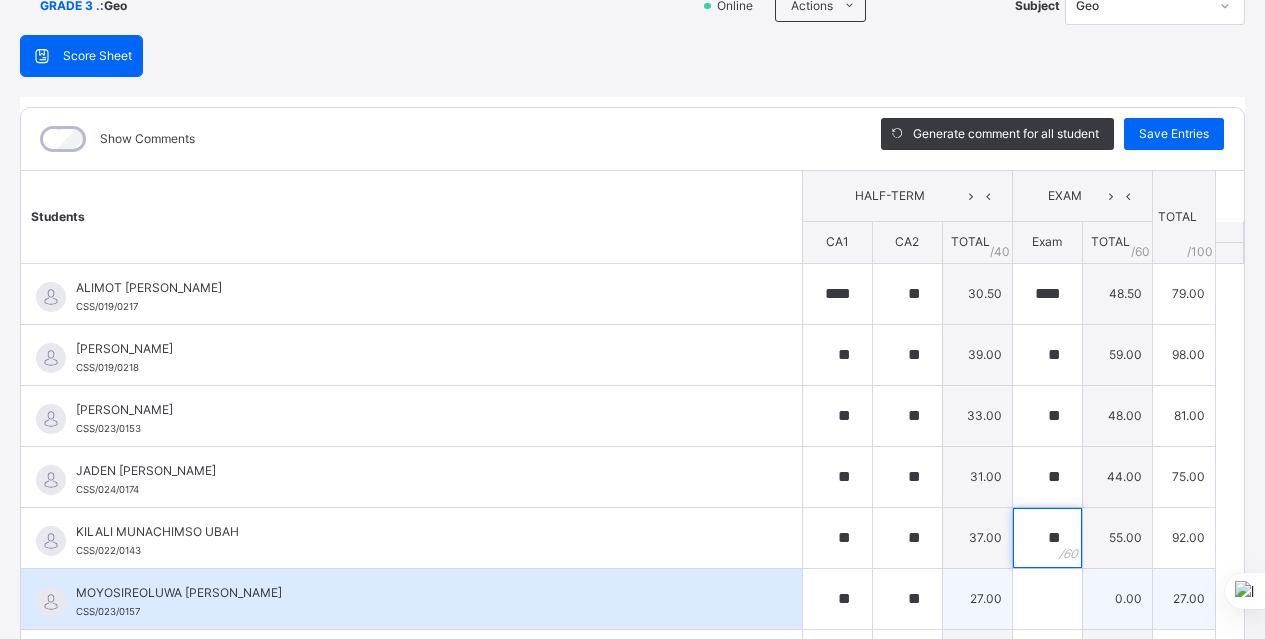 type on "**" 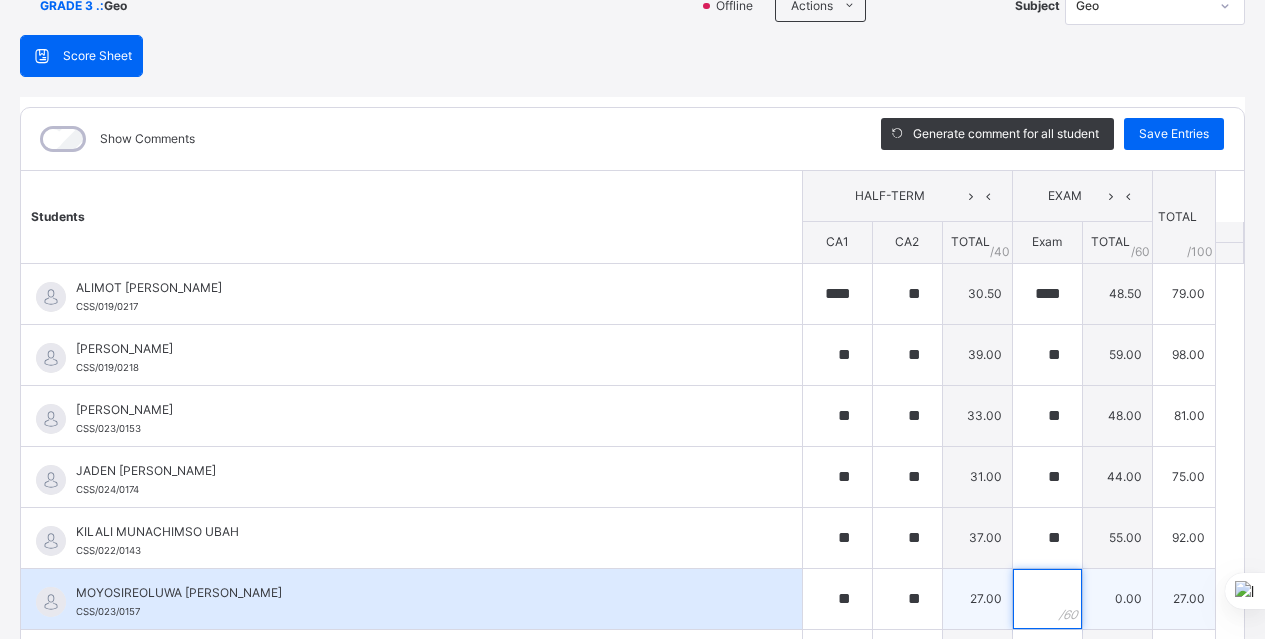 click at bounding box center [1047, 599] 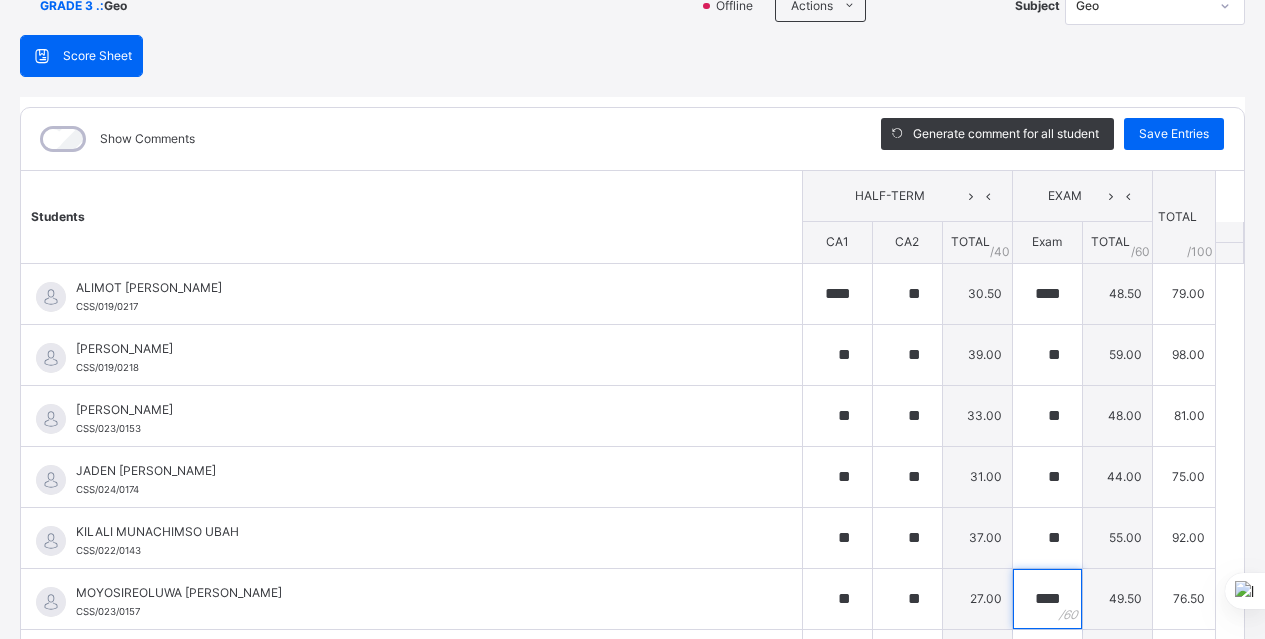 type on "****" 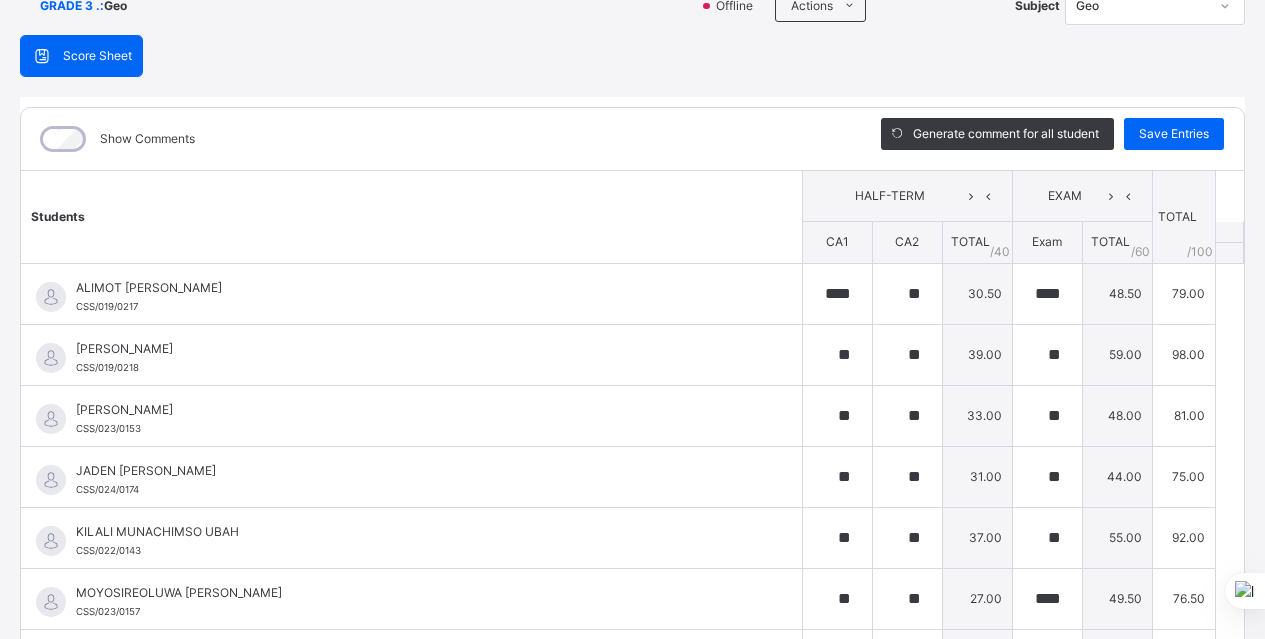 click on "Students HALF-TERM EXAM TOTAL /100 Comment CA1 CA2 TOTAL / 40 Exam TOTAL / 60 ALIMOT ADUNI LAWAL CSS/019/0217 ALIMOT ADUNI LAWAL CSS/019/0217 **** ** 30.50 **** 48.50 79.00 Generate comment 0 / 250   ×   Subject Teacher’s Comment Generate and see in full the comment developed by the AI with an option to regenerate the comment JS ALIMOT ADUNI LAWAL   CSS/019/0217   Total 79.00  / 100.00 Sims Bot   Regenerate     Use this comment   ELORA JOMALEH OYIBO CSS/019/0218 ELORA JOMALEH OYIBO CSS/019/0218 ** ** 39.00 ** 59.00 98.00 Generate comment 0 / 250   ×   Subject Teacher’s Comment Generate and see in full the comment developed by the AI with an option to regenerate the comment JS ELORA JOMALEH OYIBO   CSS/019/0218   Total 98.00  / 100.00 Sims Bot   Regenerate     Use this comment   ISABEL OBIANUJU EGBEJIMBA CSS/023/0153 ISABEL OBIANUJU EGBEJIMBA CSS/023/0153 ** ** 33.00 ** 48.00 81.00 Generate comment 0 / 250   ×   Subject Teacher’s Comment JS ISABEL OBIANUJU EGBEJIMBA   CSS/023/0153   Total 81.00  /" at bounding box center (632, 430) 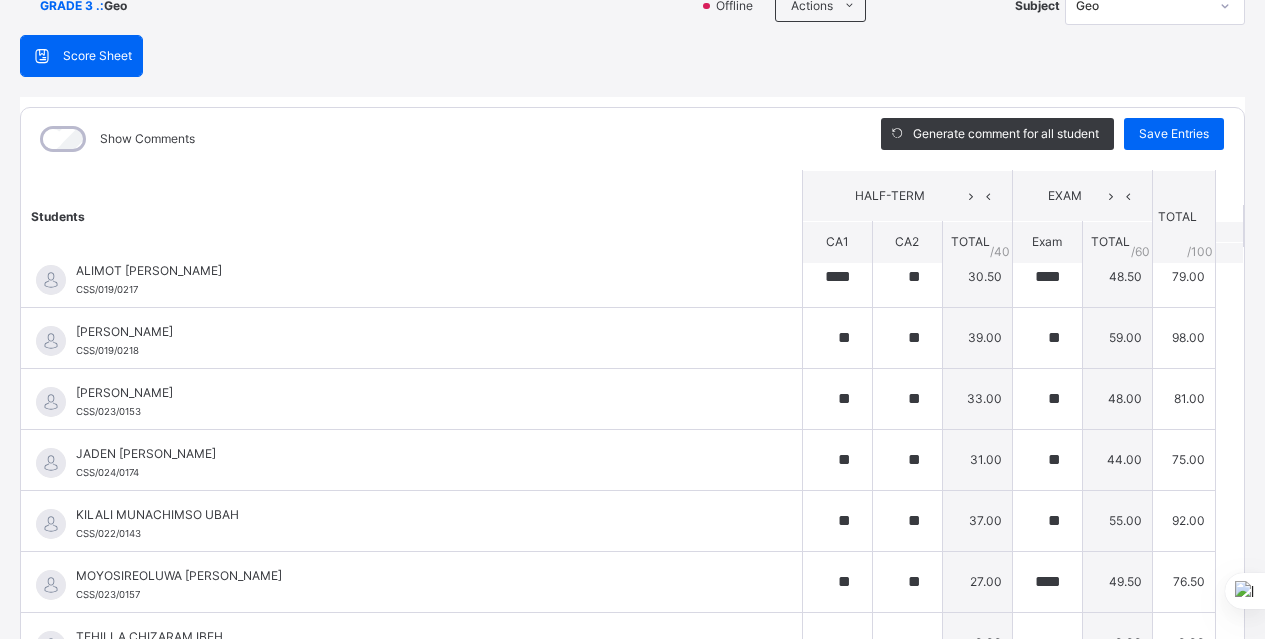 scroll, scrollTop: 21, scrollLeft: 0, axis: vertical 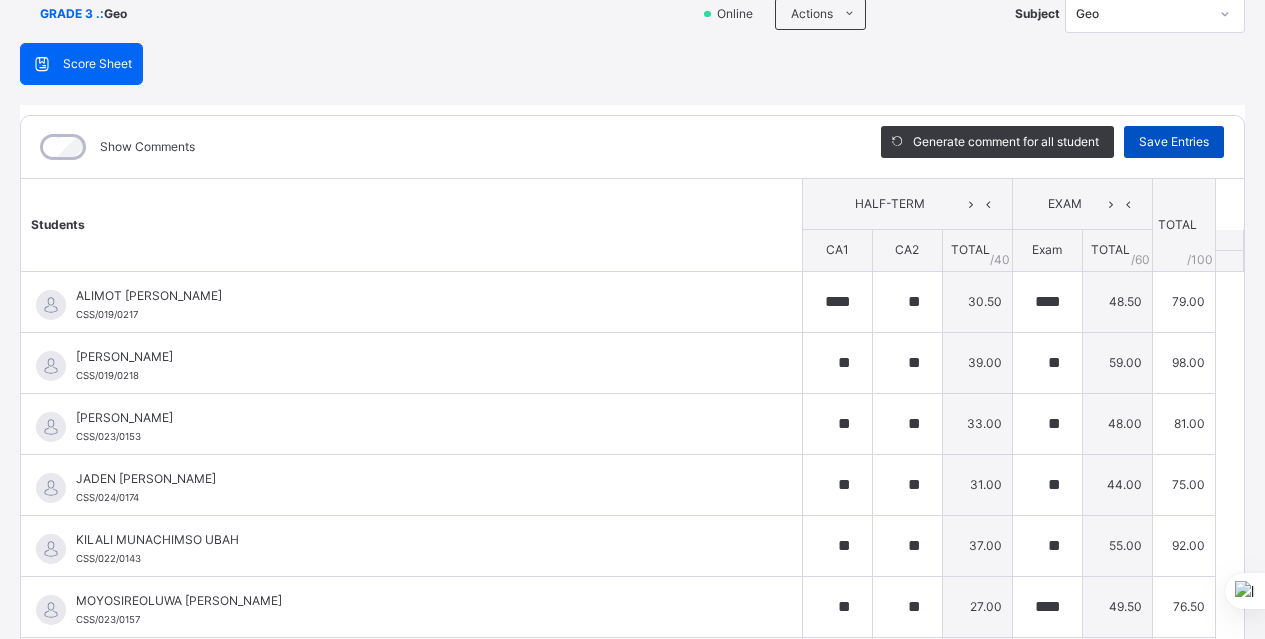 click on "Save Entries" at bounding box center [1174, 142] 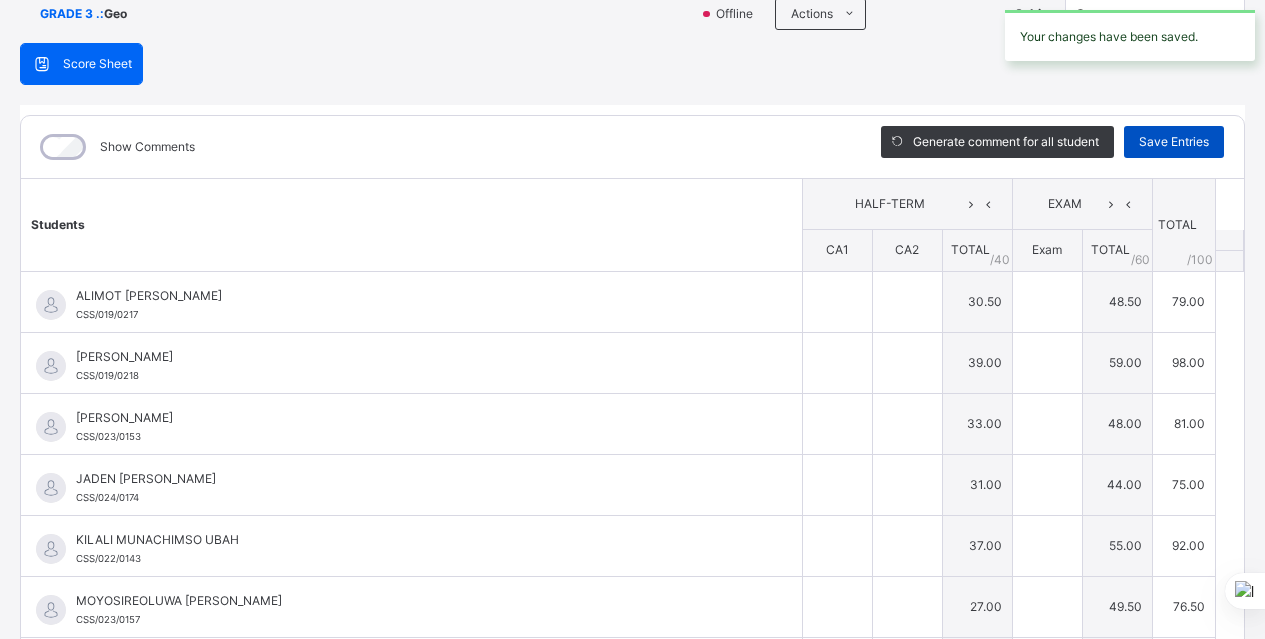type on "****" 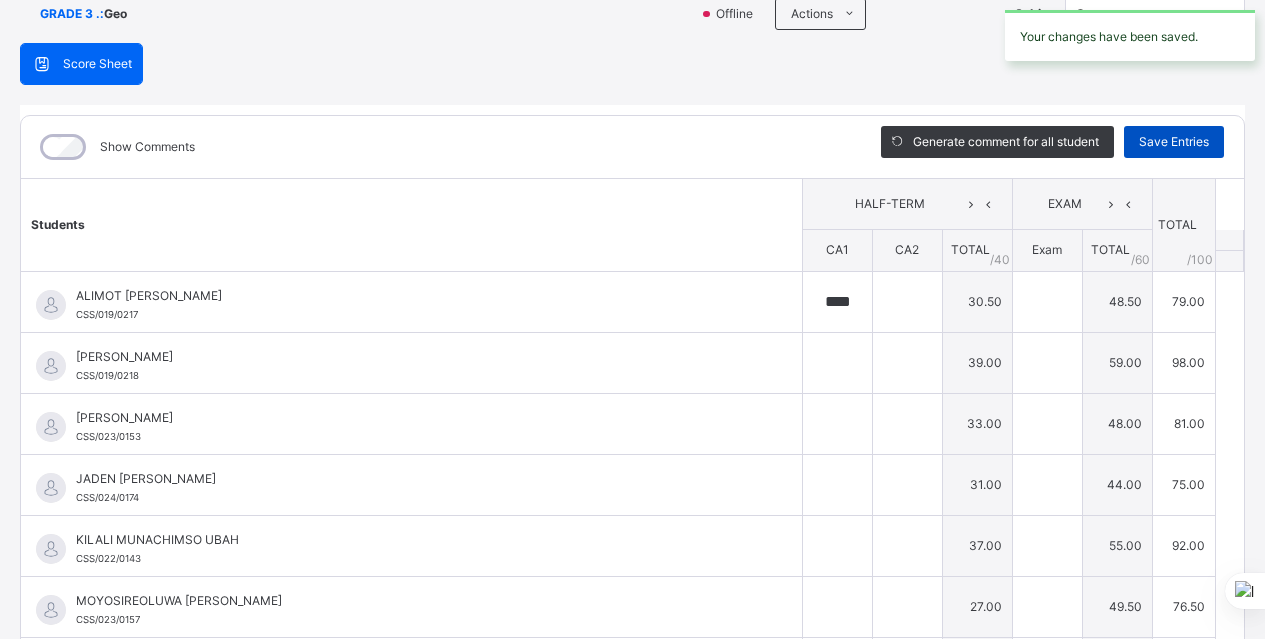 type on "**" 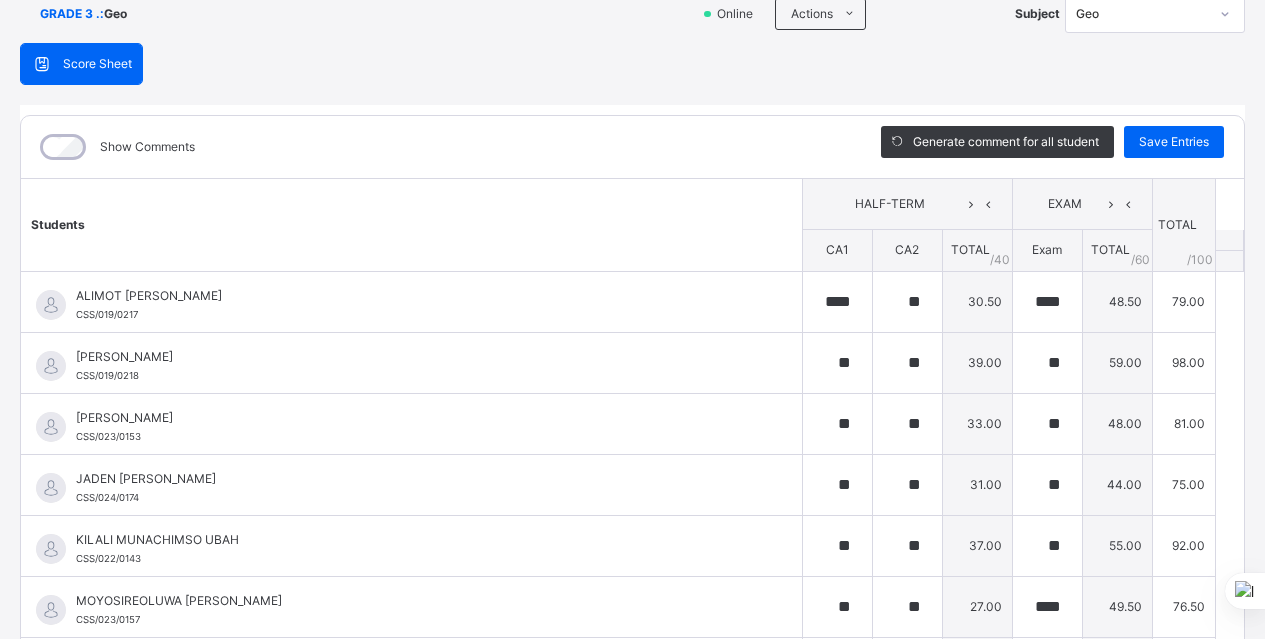 click on "GRADE 3   . :   Geo Online Actions  Download Empty Score Sheet  Upload/map score sheet Subject  Geo Chasteville School Date: 15th Jul 2025, 5:30:34 pm Score Sheet Score Sheet Show Comments   Generate comment for all student   Save Entries Class Level:  GRADE 3   . Subject:  Geo Session:  2024/2025 Session Session:  3RD TERM Students HALF-TERM EXAM TOTAL /100 Comment CA1 CA2 TOTAL / 40 Exam TOTAL / 60 ALIMOT ADUNI LAWAL CSS/019/0217 ALIMOT ADUNI LAWAL CSS/019/0217 **** ** 30.50 **** 48.50 79.00 Generate comment 0 / 250   ×   Subject Teacher’s Comment Generate and see in full the comment developed by the AI with an option to regenerate the comment JS ALIMOT ADUNI LAWAL   CSS/019/0217   Total 79.00  / 100.00 Sims Bot   Regenerate     Use this comment   ELORA JOMALEH OYIBO CSS/019/0218 ELORA JOMALEH OYIBO CSS/019/0218 ** ** 39.00 ** 59.00 98.00 Generate comment 0 / 250   ×   Subject Teacher’s Comment Generate and see in full the comment developed by the AI with an option to regenerate the comment JS      /" at bounding box center [632, 337] 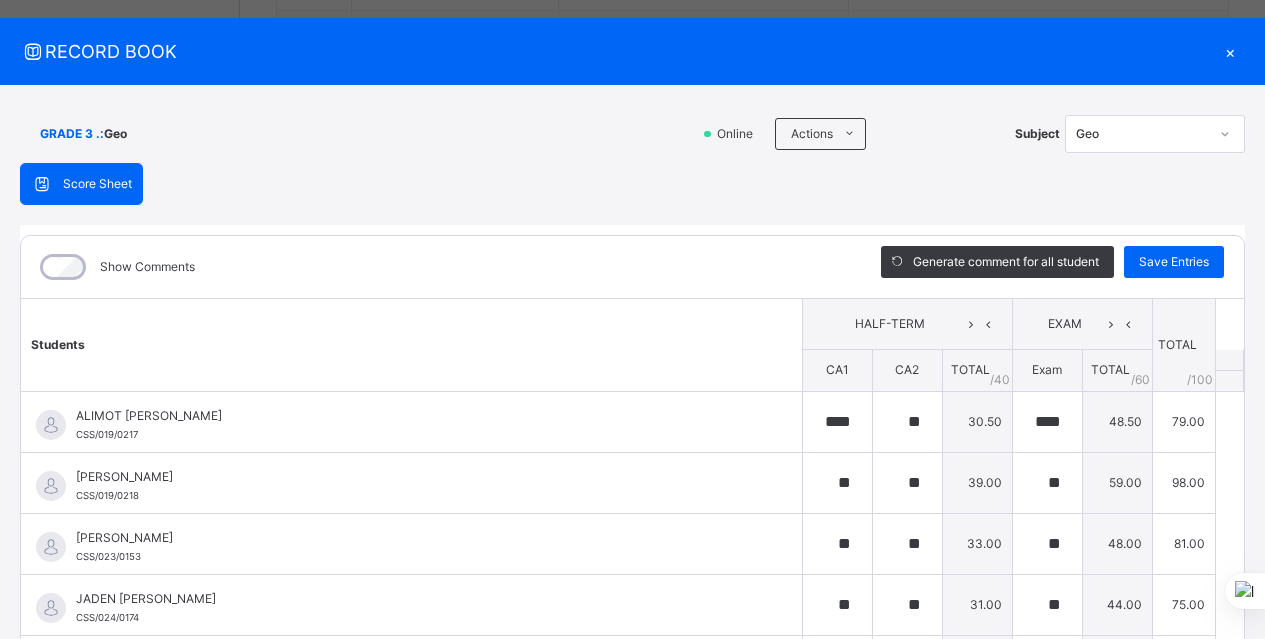 scroll, scrollTop: 0, scrollLeft: 0, axis: both 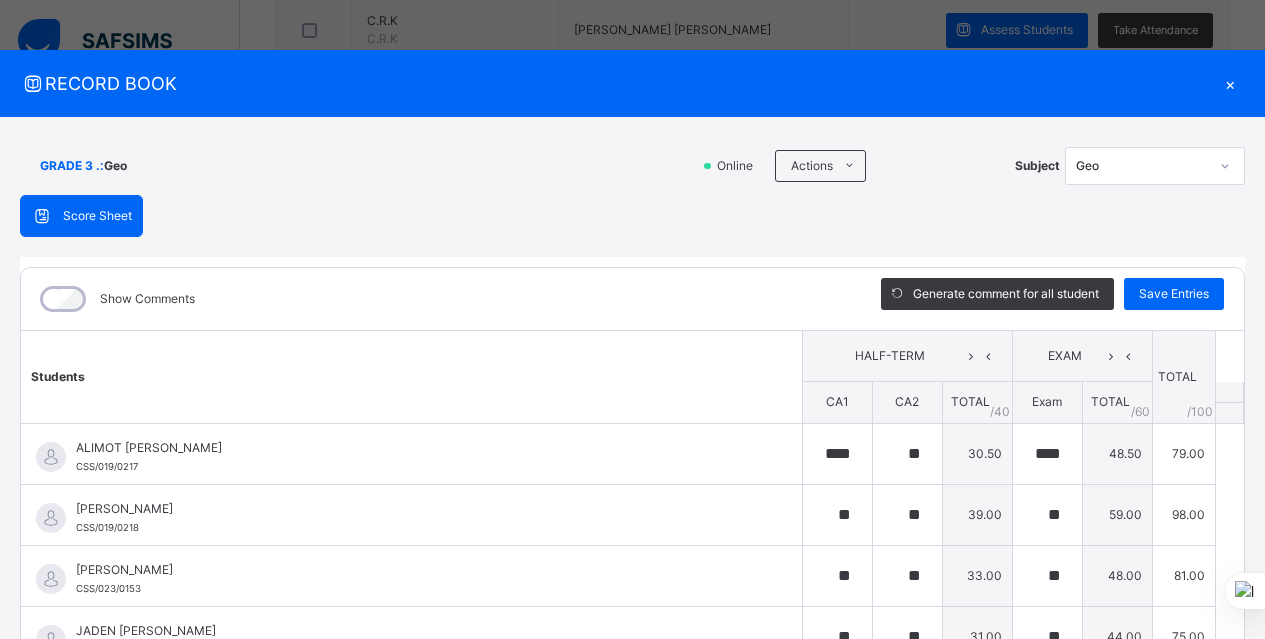 click 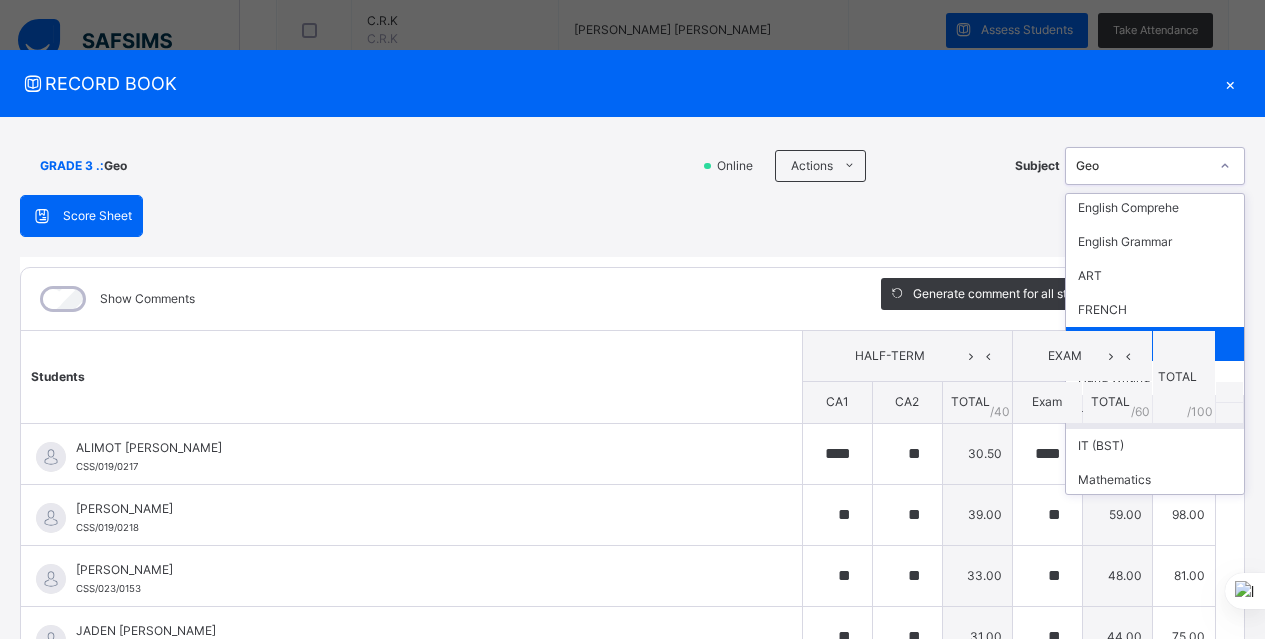 scroll, scrollTop: 80, scrollLeft: 0, axis: vertical 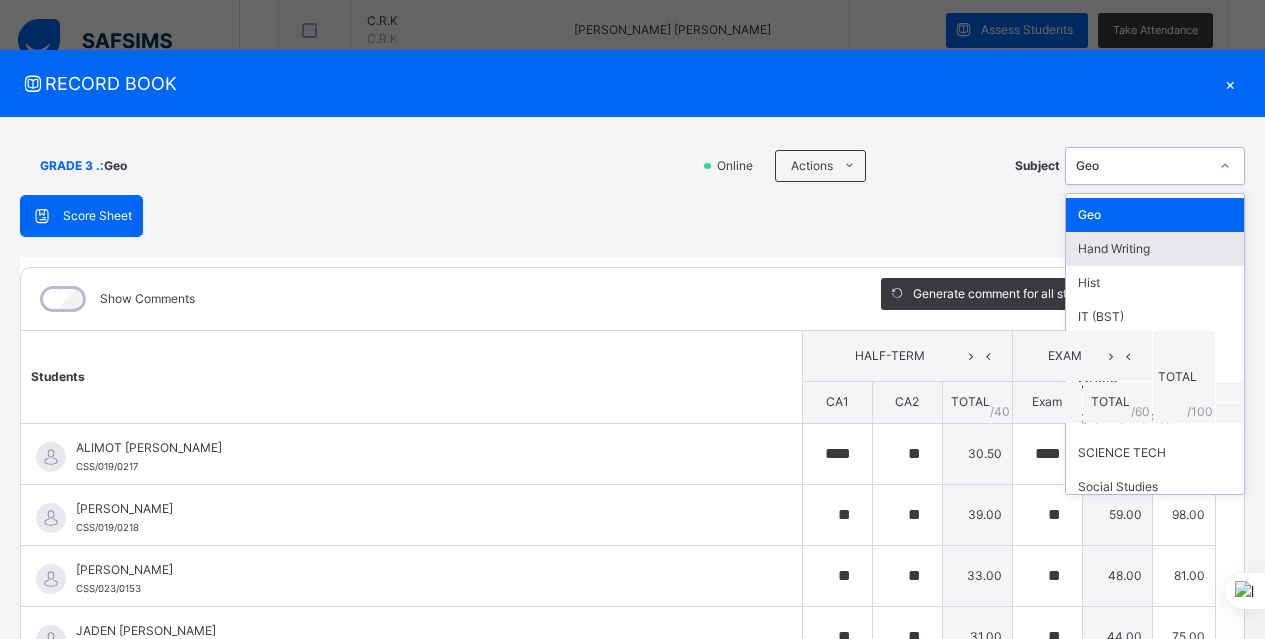 click on "Hand Writing" at bounding box center (1155, 249) 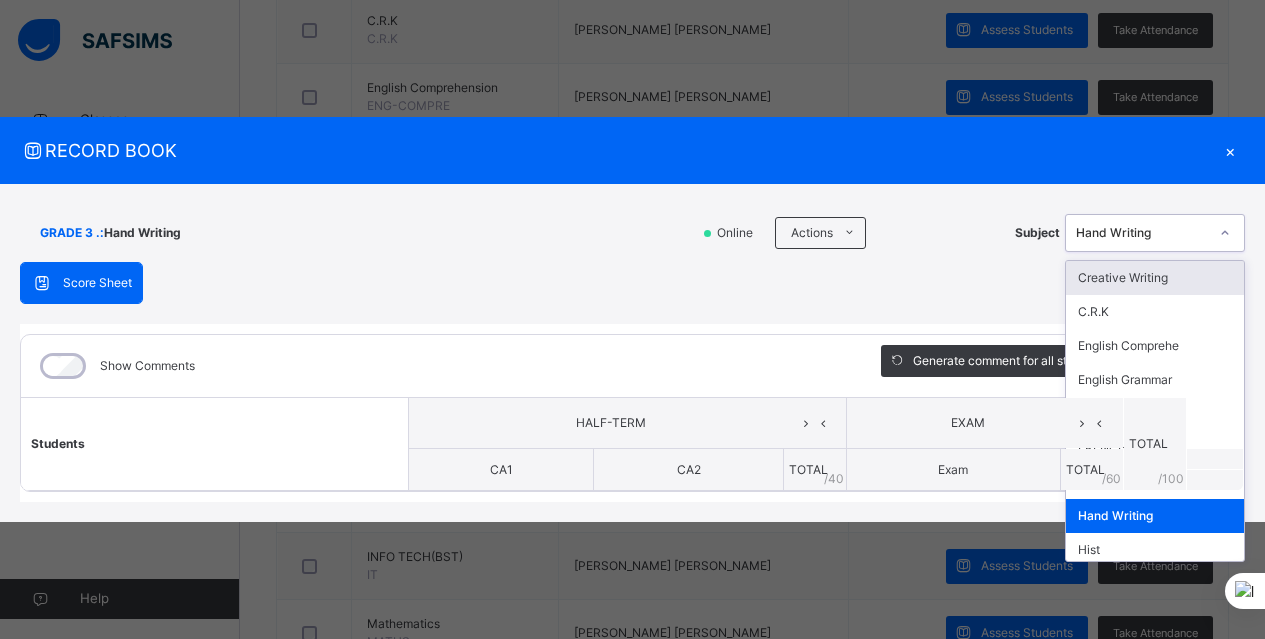 click 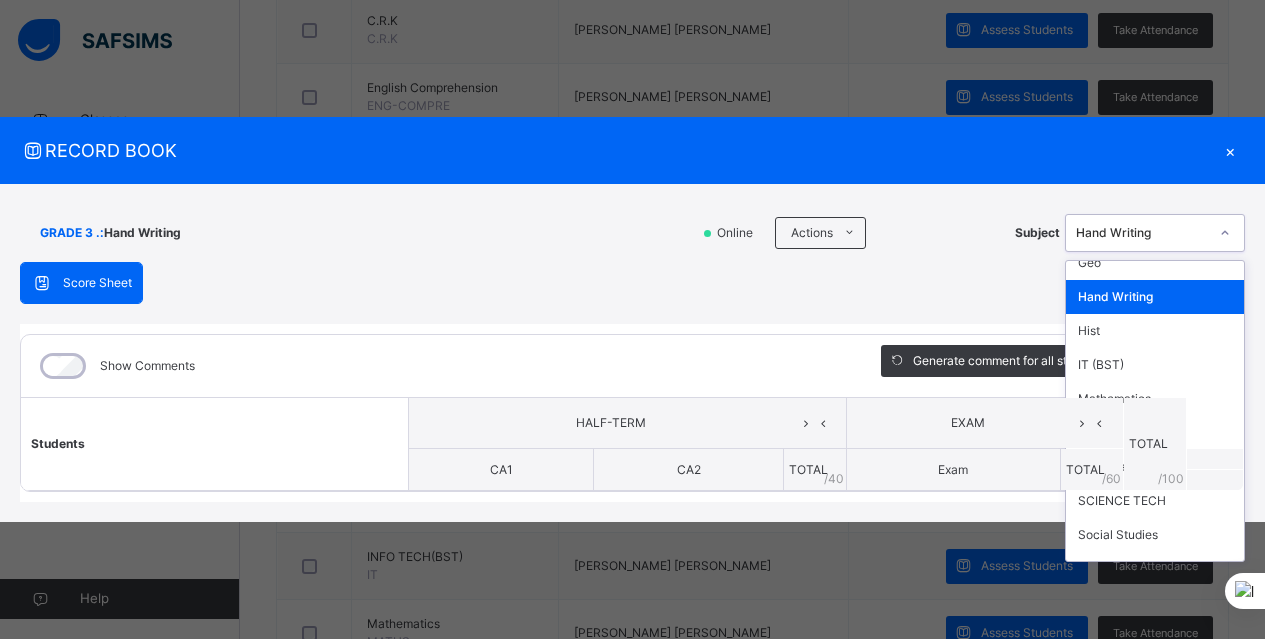 scroll, scrollTop: 228, scrollLeft: 0, axis: vertical 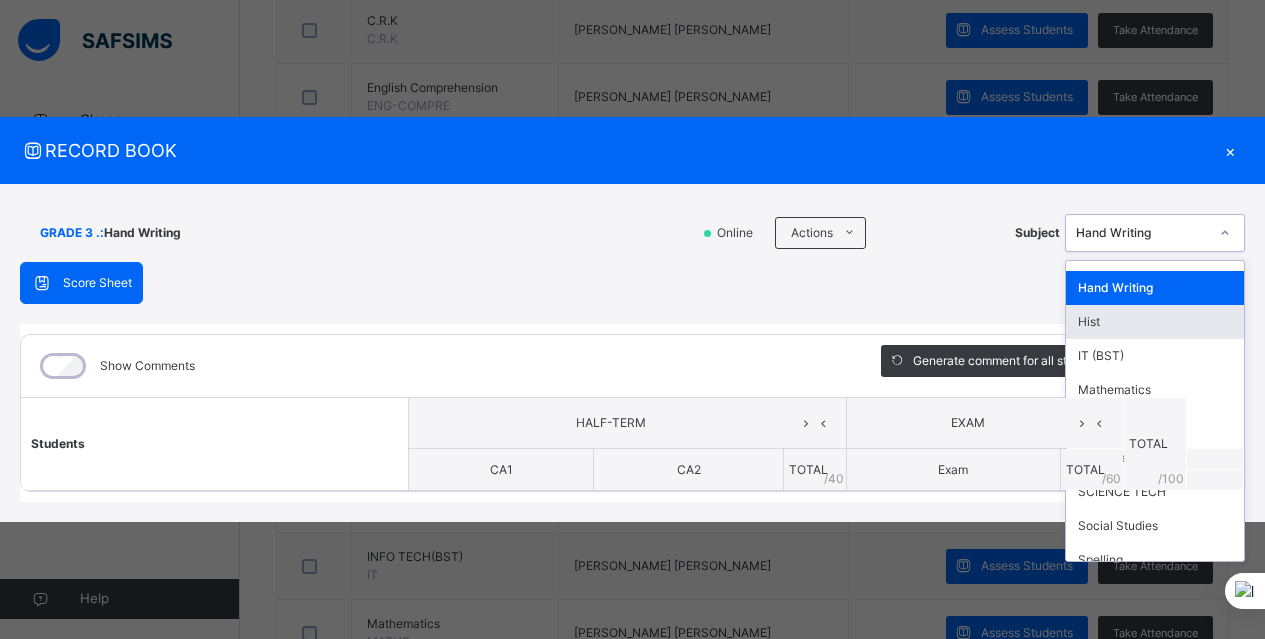 click on "Hist" at bounding box center [1155, 322] 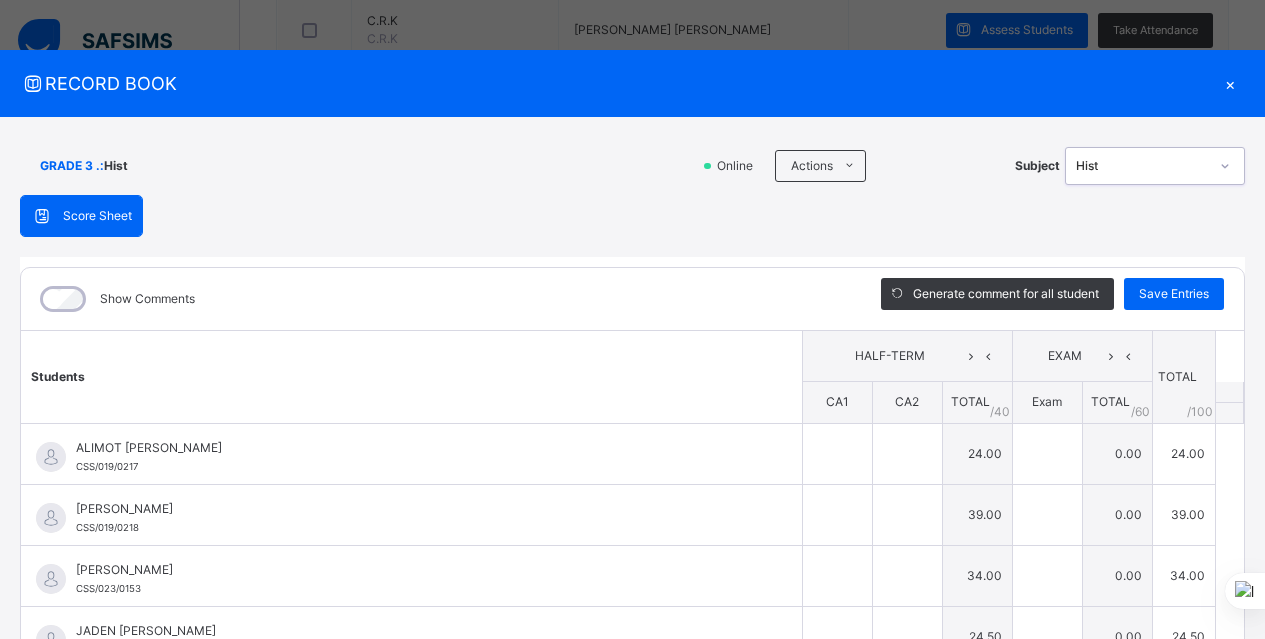 type on "**" 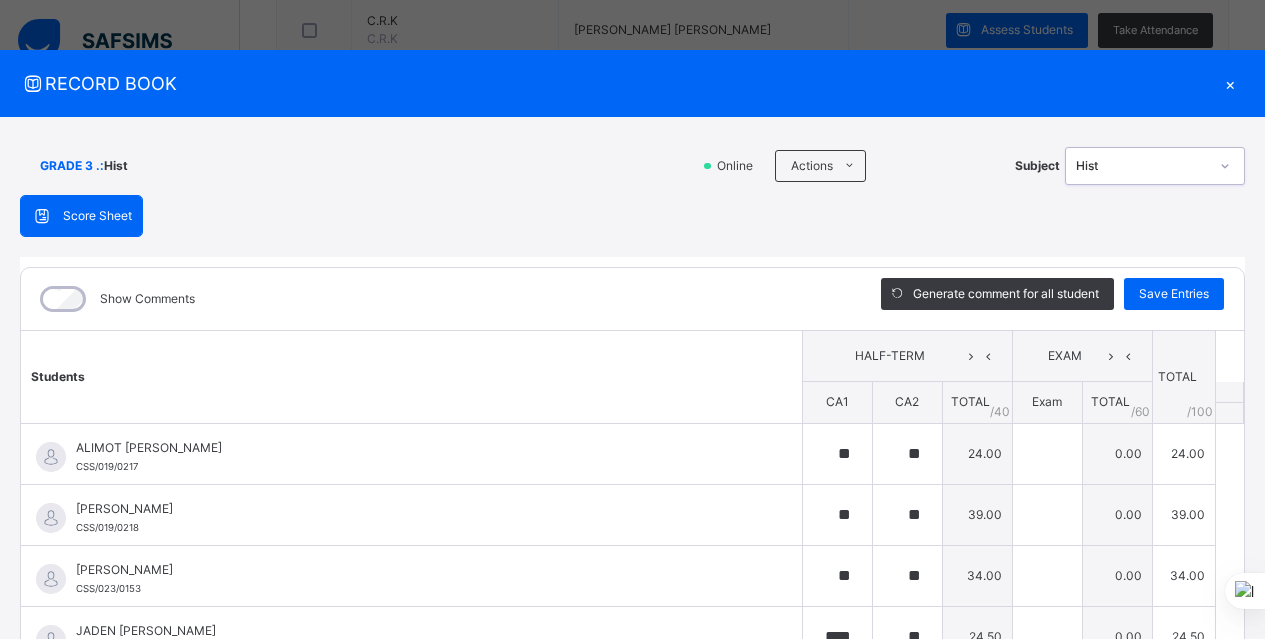 click on "GRADE 3   . :   Hist Online Actions  Download Empty Score Sheet  Upload/map score sheet Subject    option Hist, selected.     0 results available. Select is focused ,type to refine list, press Down to open the menu,  Hist Chasteville School Date: 15th Jul 2025, 5:31:09 pm Score Sheet Score Sheet Show Comments   Generate comment for all student   Save Entries Class Level:  GRADE 3   . Subject:  Hist Session:  2024/2025 Session Session:  3RD TERM Students HALF-TERM EXAM TOTAL /100 Comment CA1 CA2 TOTAL / 40 Exam TOTAL / 60 ALIMOT ADUNI LAWAL CSS/019/0217 ALIMOT ADUNI LAWAL CSS/019/0217 ** ** 24.00 0.00 24.00 Generate comment 0 / 250   ×   Subject Teacher’s Comment Generate and see in full the comment developed by the AI with an option to regenerate the comment JS ALIMOT ADUNI LAWAL   CSS/019/0217   Total 24.00  / 100.00 Sims Bot   Regenerate     Use this comment   ELORA JOMALEH OYIBO CSS/019/0218 ELORA JOMALEH OYIBO CSS/019/0218 ** ** 39.00 0.00 39.00 Generate comment 0 / 250   ×   JS ELORA JOMALEH OYIBO" at bounding box center [632, 489] 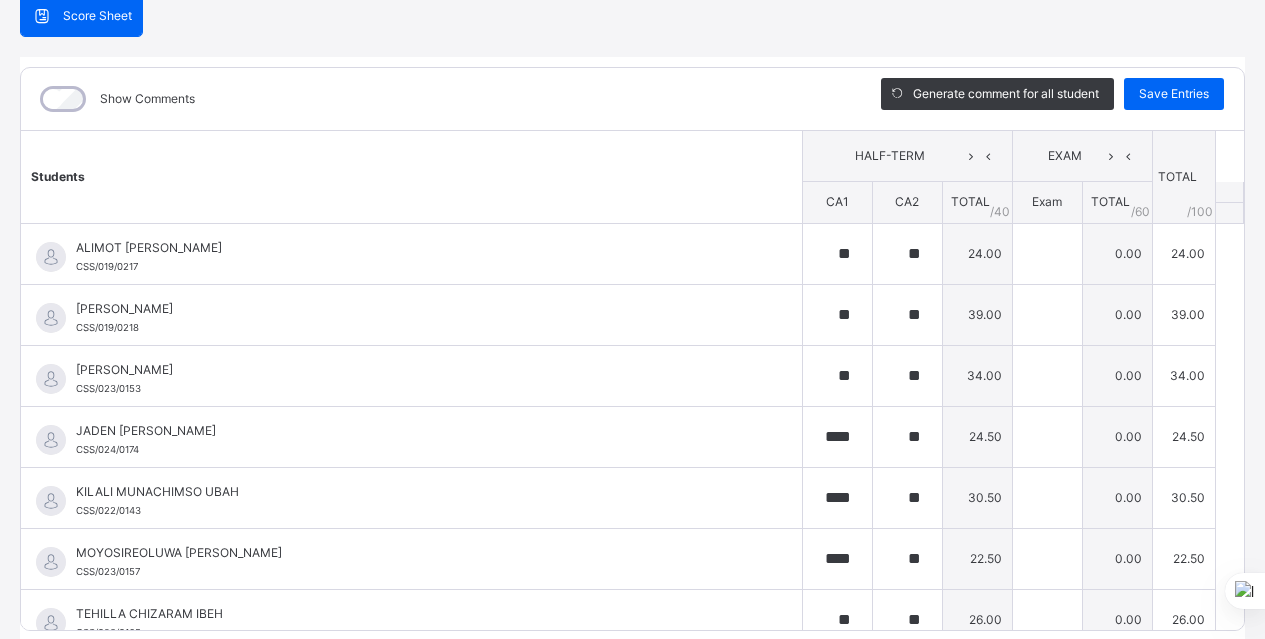 scroll, scrollTop: 240, scrollLeft: 0, axis: vertical 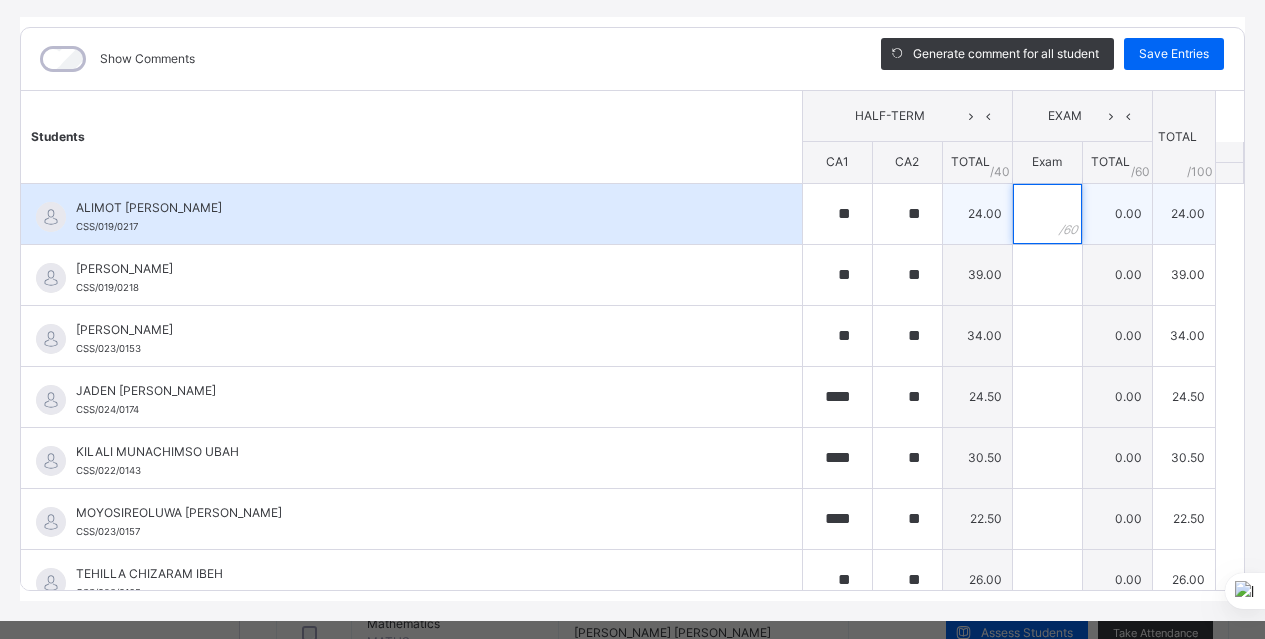 click at bounding box center (1047, 214) 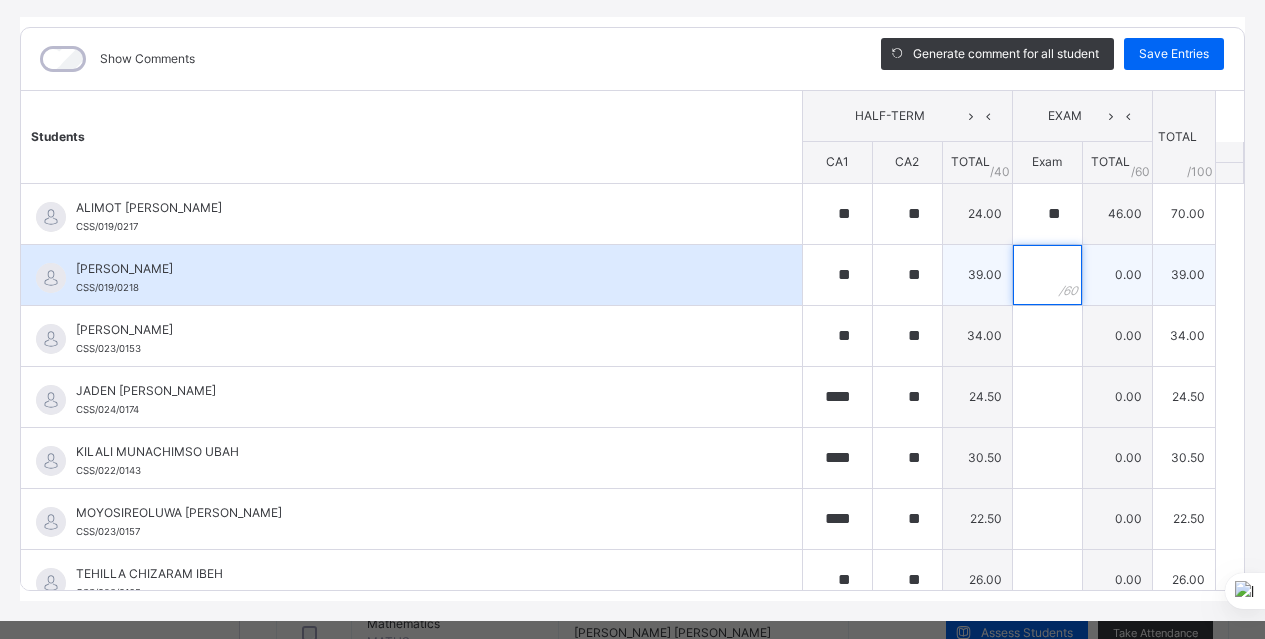 click at bounding box center (1047, 275) 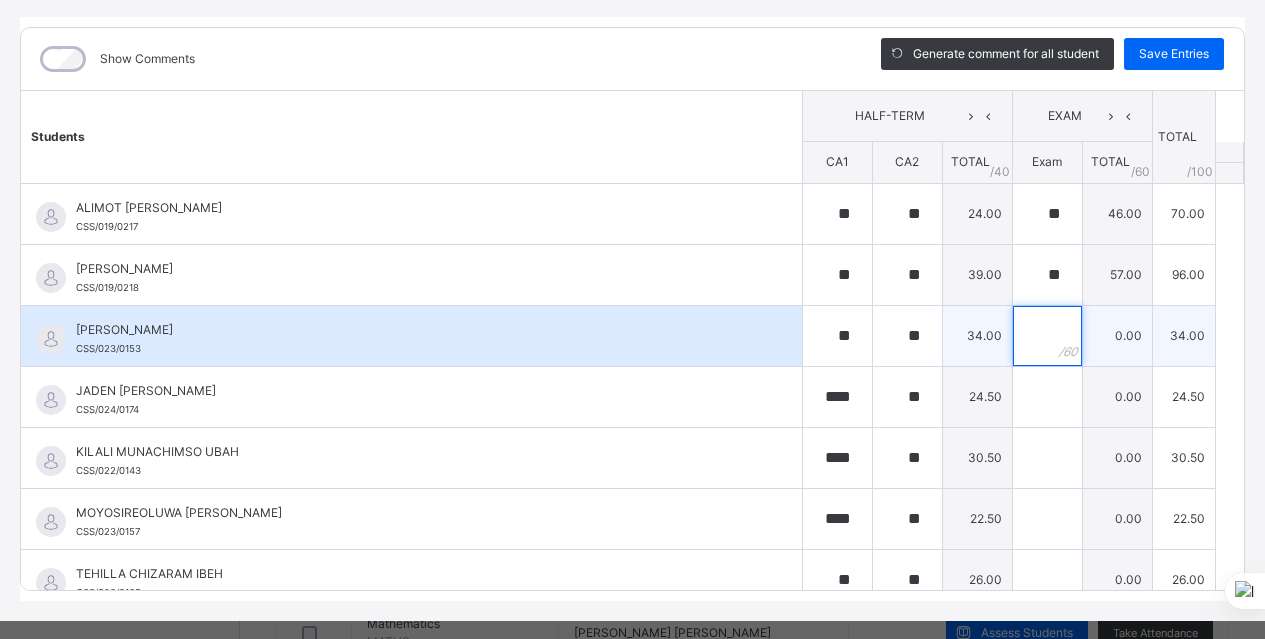 click at bounding box center [1047, 336] 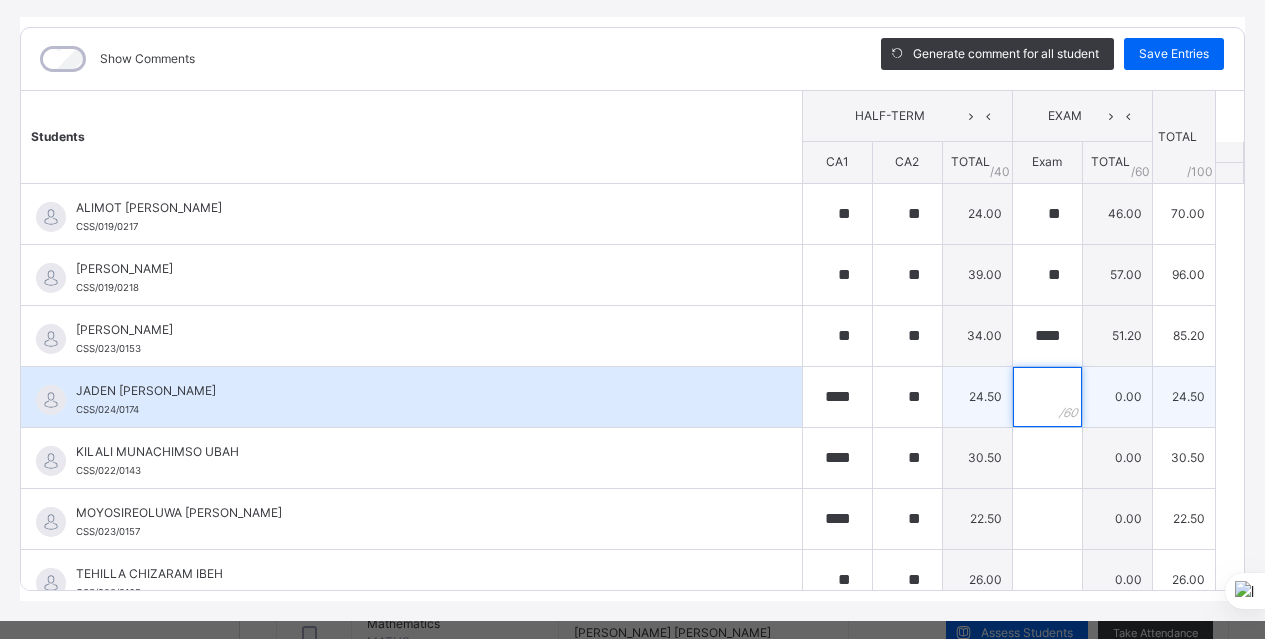 click at bounding box center (1047, 397) 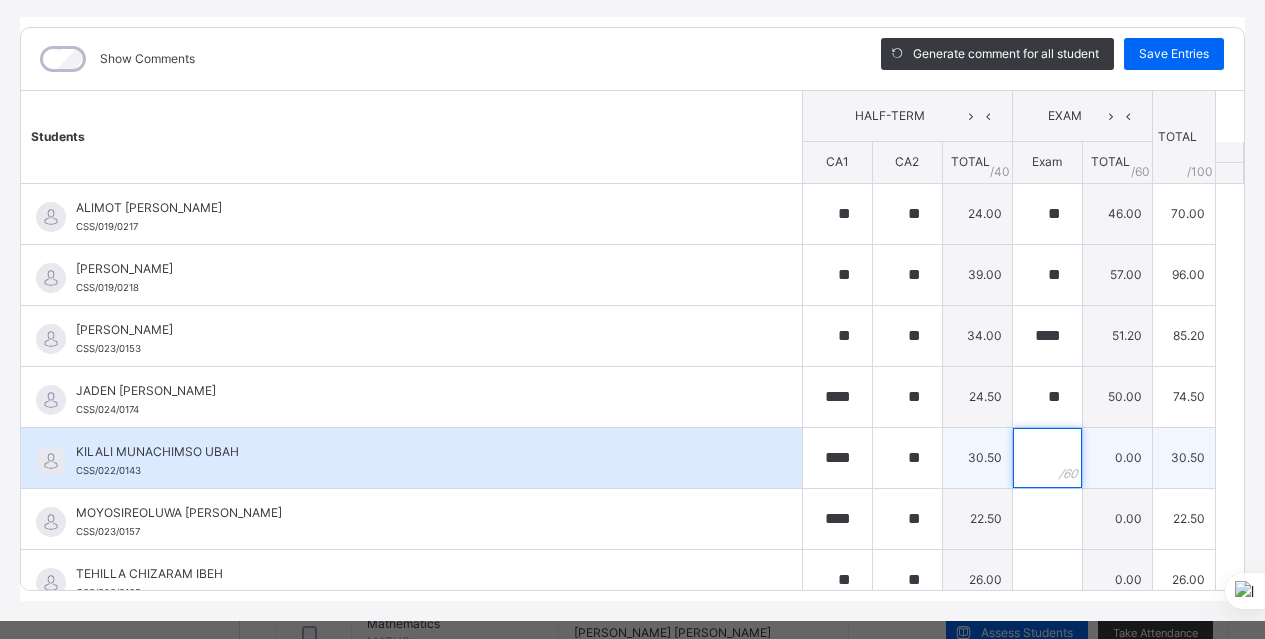 click at bounding box center (1047, 458) 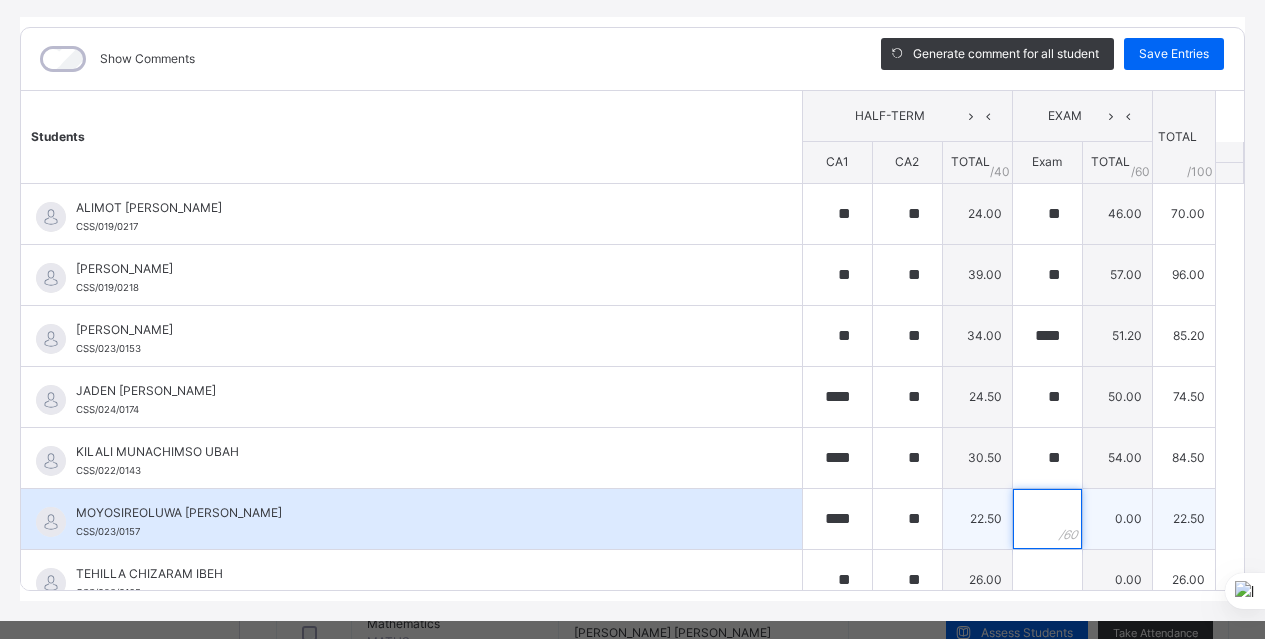 click at bounding box center (1047, 519) 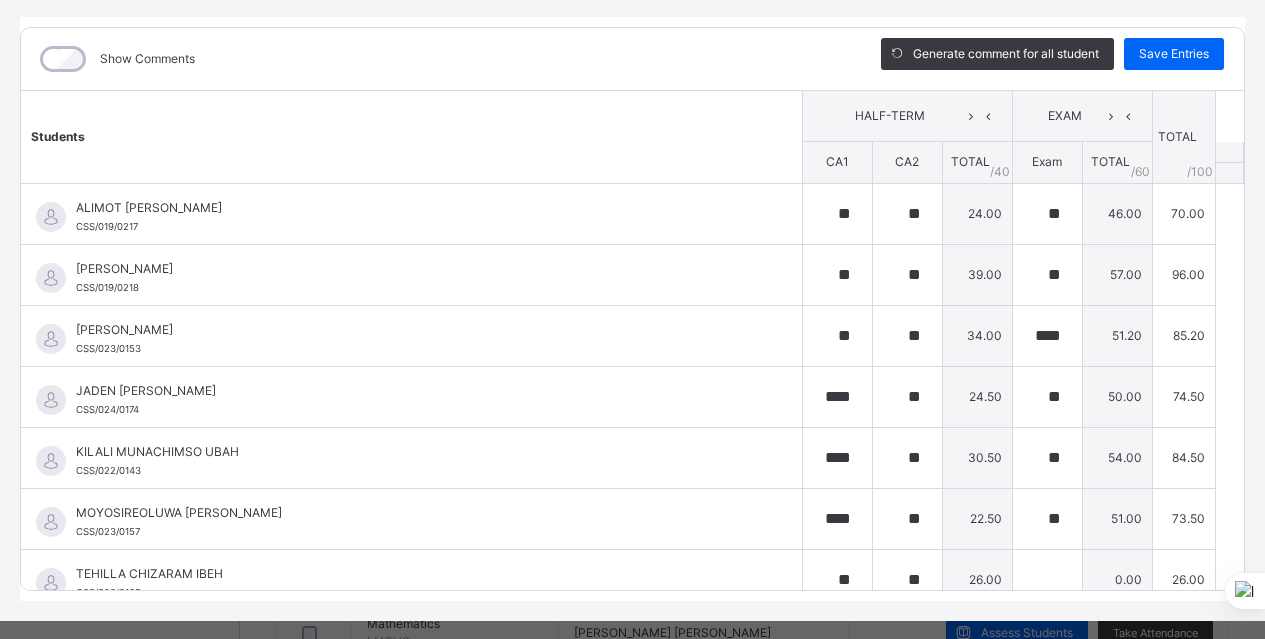 click on "GRADE 3   . :   Hist Online Actions  Download Empty Score Sheet  Upload/map score sheet Subject  Hist Chasteville School Date: 15th Jul 2025, 5:31:09 pm Score Sheet Score Sheet Show Comments   Generate comment for all student   Save Entries Class Level:  GRADE 3   . Subject:  Hist Session:  2024/2025 Session Session:  3RD TERM Students HALF-TERM EXAM TOTAL /100 Comment CA1 CA2 TOTAL / 40 Exam TOTAL / 60 ALIMOT ADUNI LAWAL CSS/019/0217 ALIMOT ADUNI LAWAL CSS/019/0217 ** ** 24.00 ** 46.00 70.00 Generate comment 0 / 250   ×   Subject Teacher’s Comment Generate and see in full the comment developed by the AI with an option to regenerate the comment JS ALIMOT ADUNI LAWAL   CSS/019/0217   Total 70.00  / 100.00 Sims Bot   Regenerate     Use this comment   ELORA JOMALEH OYIBO CSS/019/0218 ELORA JOMALEH OYIBO CSS/019/0218 ** ** 39.00 ** 57.00 96.00 Generate comment 0 / 250   ×   Subject Teacher’s Comment Generate and see in full the comment developed by the AI with an option to regenerate the comment JS      /" at bounding box center [632, 249] 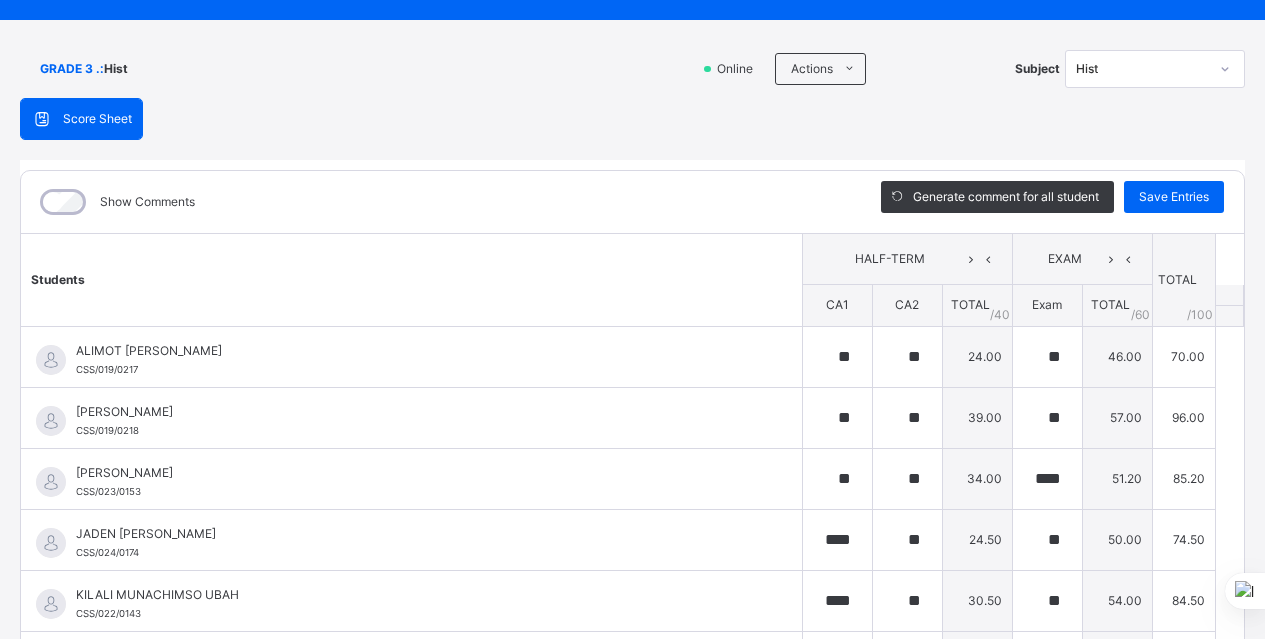 scroll, scrollTop: 40, scrollLeft: 0, axis: vertical 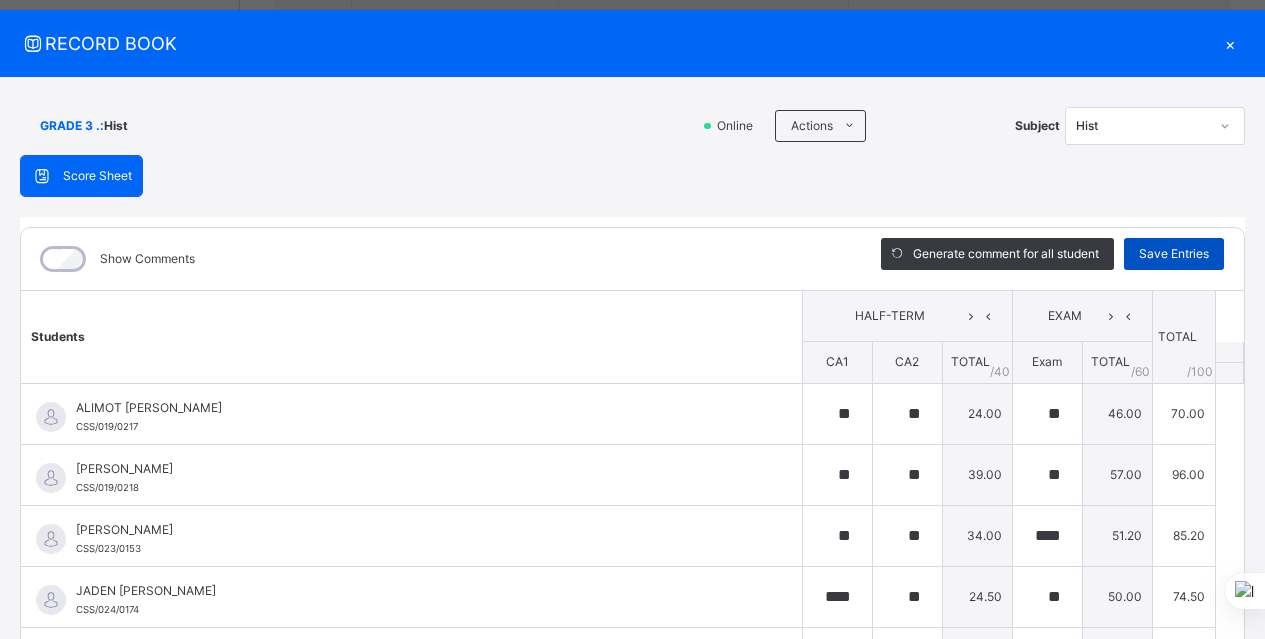 click on "Save Entries" at bounding box center (1174, 254) 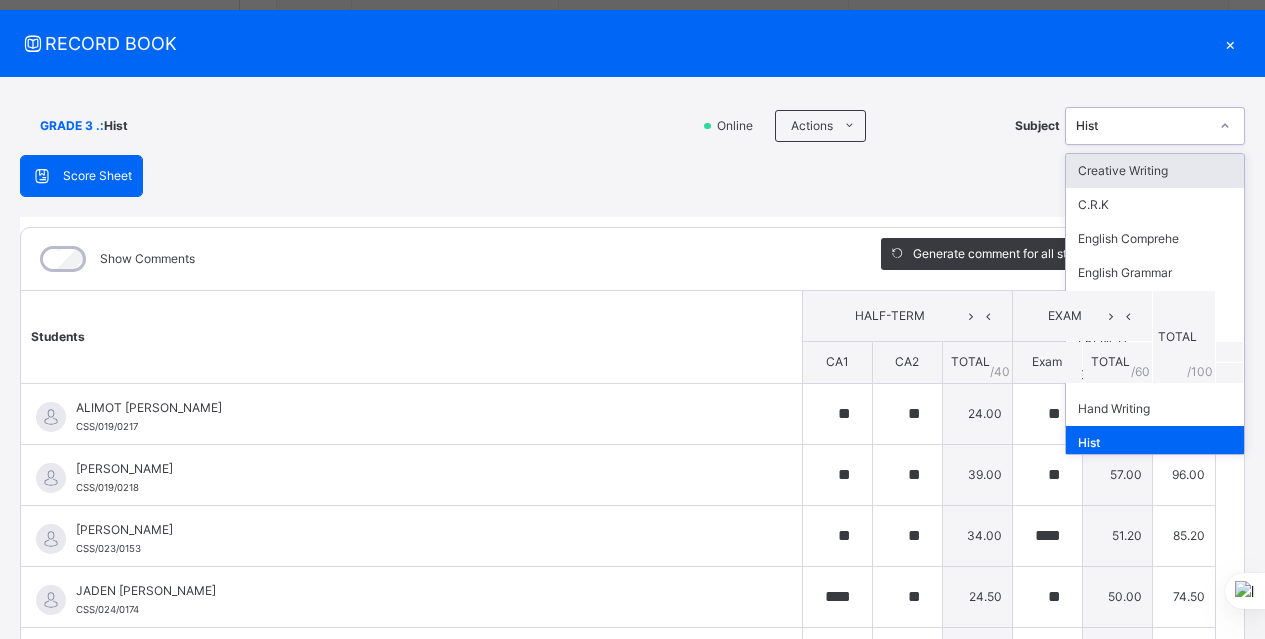 click 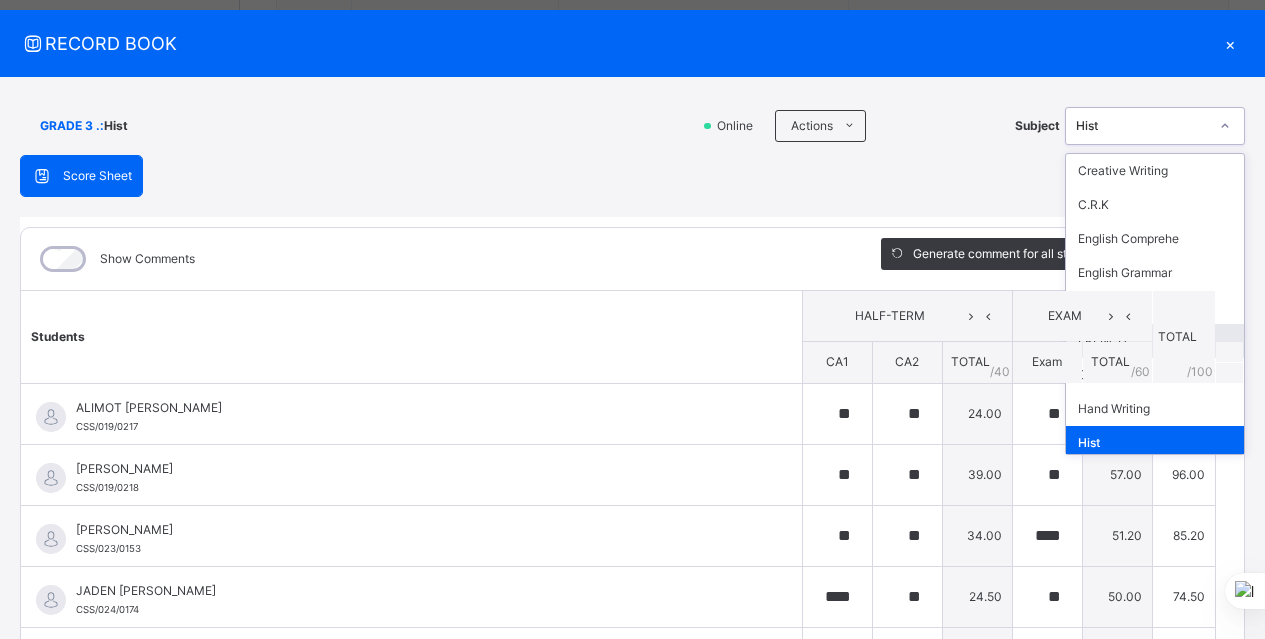 scroll, scrollTop: 40, scrollLeft: 0, axis: vertical 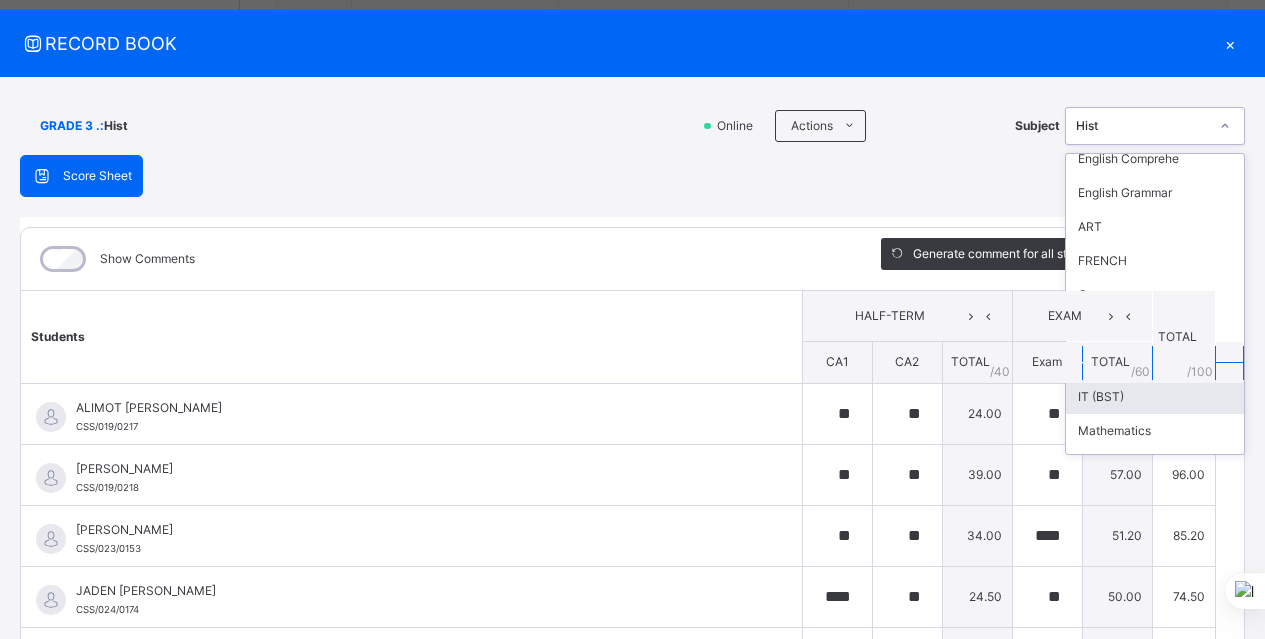 click on "IT (BST)" at bounding box center [1155, 397] 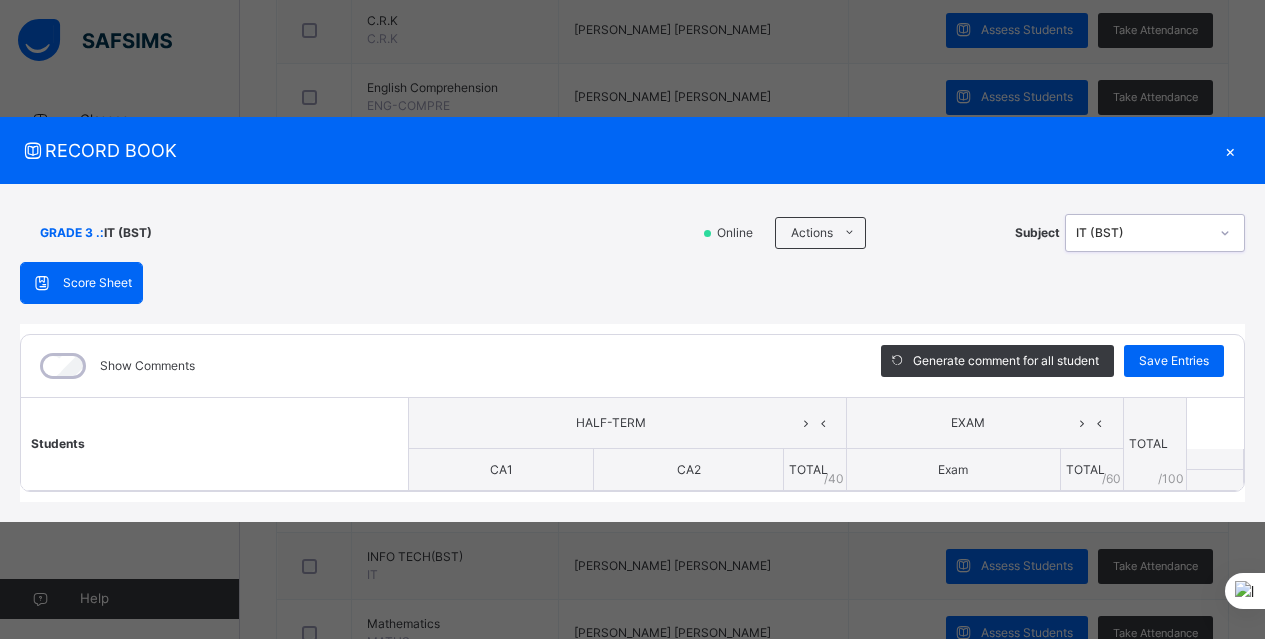 scroll, scrollTop: 0, scrollLeft: 0, axis: both 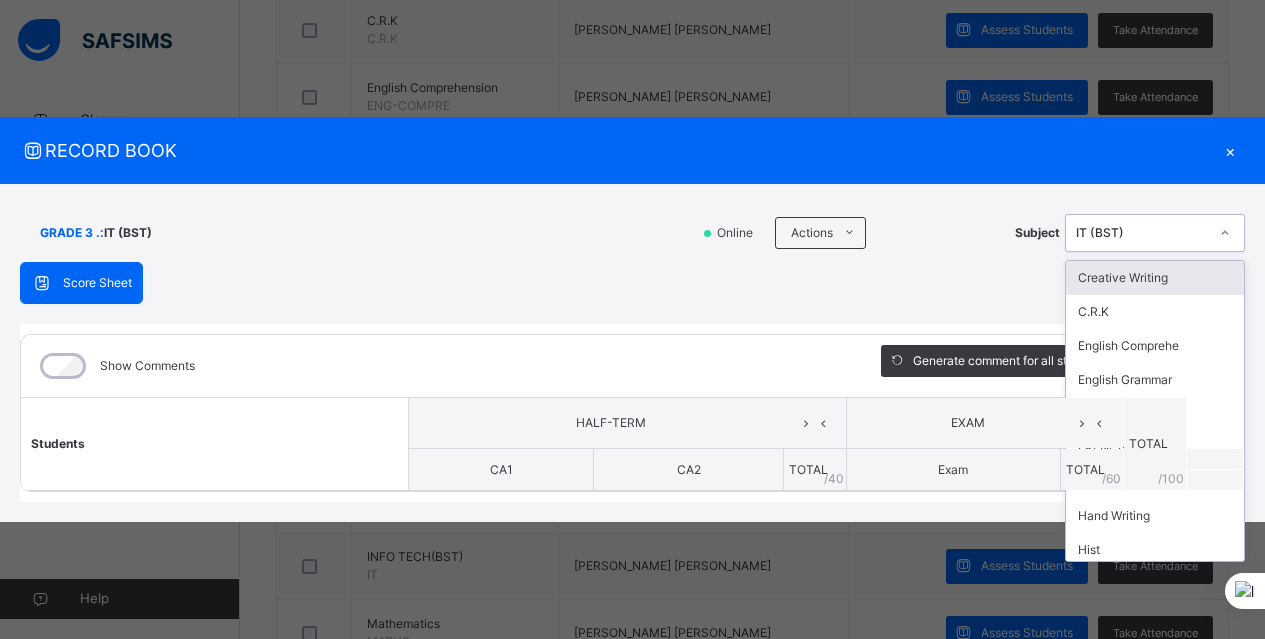 click 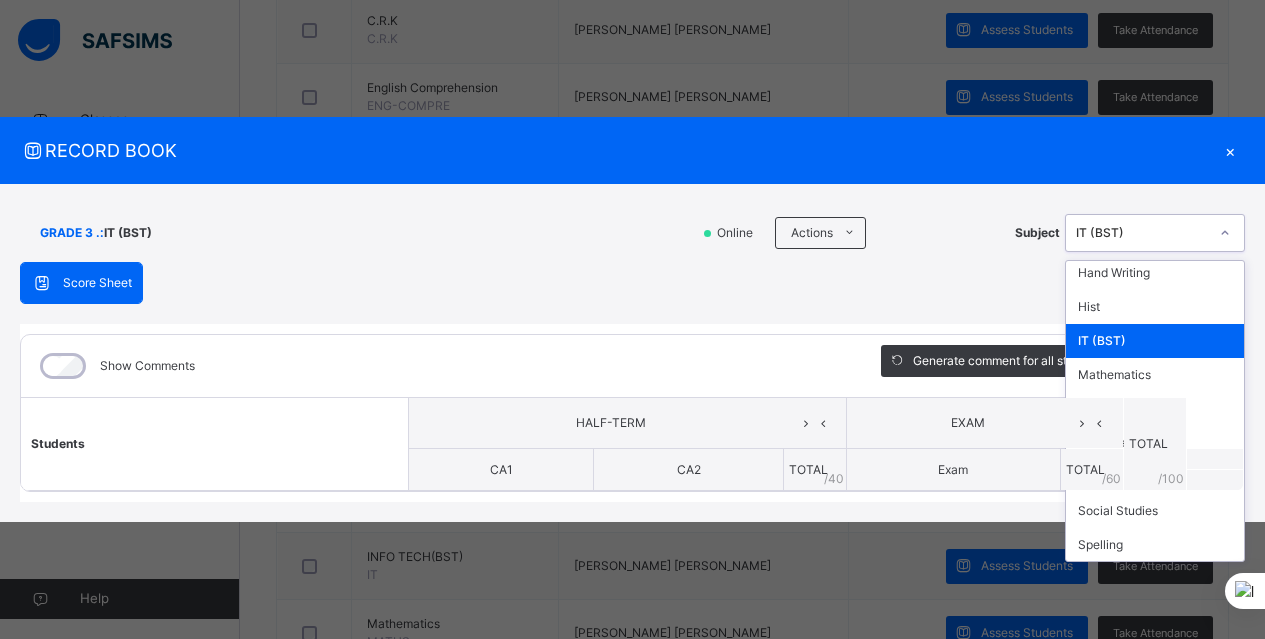 scroll, scrollTop: 247, scrollLeft: 0, axis: vertical 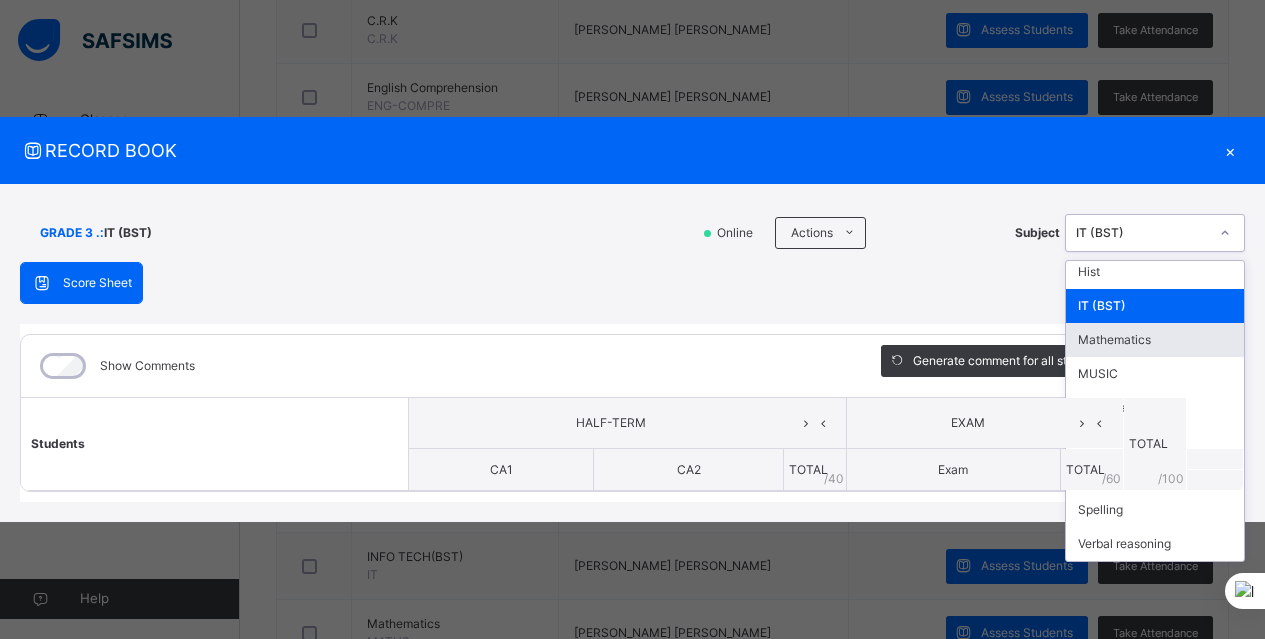 click on "Mathematics" at bounding box center (1155, 340) 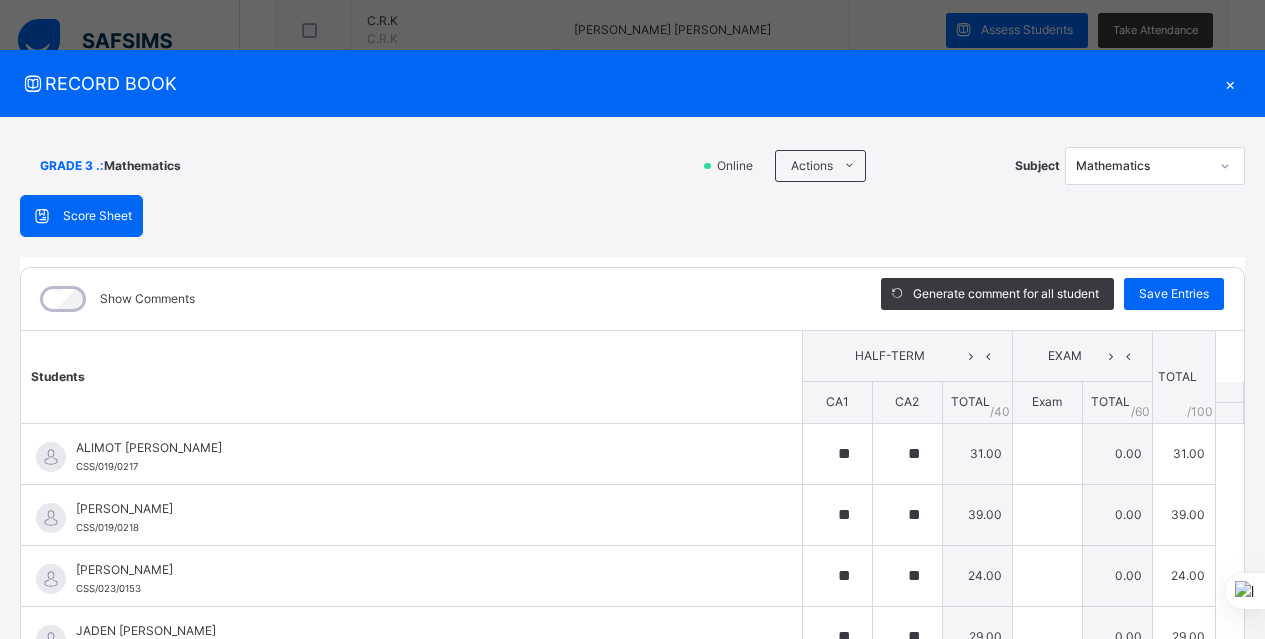 click on "GRADE 3   . :   Mathematics Online Actions  Download Empty Score Sheet  Upload/map score sheet Subject  Mathematics Chasteville School Date: 15th Jul 2025, 5:33:19 pm Score Sheet Score Sheet Show Comments   Generate comment for all student   Save Entries Class Level:  GRADE 3   . Subject:  Mathematics Session:  2024/2025 Session Session:  3RD TERM Students HALF-TERM EXAM TOTAL /100 Comment CA1 CA2 TOTAL / 40 Exam TOTAL / 60 ALIMOT ADUNI LAWAL CSS/019/0217 ALIMOT ADUNI LAWAL CSS/019/0217 ** ** 31.00 0.00 31.00 Generate comment 0 / 250   ×   Subject Teacher’s Comment Generate and see in full the comment developed by the AI with an option to regenerate the comment JS ALIMOT ADUNI LAWAL   CSS/019/0217   Total 31.00  / 100.00 Sims Bot   Regenerate     Use this comment   ELORA JOMALEH OYIBO CSS/019/0218 ELORA JOMALEH OYIBO CSS/019/0218 ** ** 39.00 0.00 39.00 Generate comment 0 / 250   ×   Subject Teacher’s Comment JS ELORA JOMALEH OYIBO   CSS/019/0218   Total 39.00  / 100.00 Sims Bot   Regenerate       ** **" at bounding box center (632, 489) 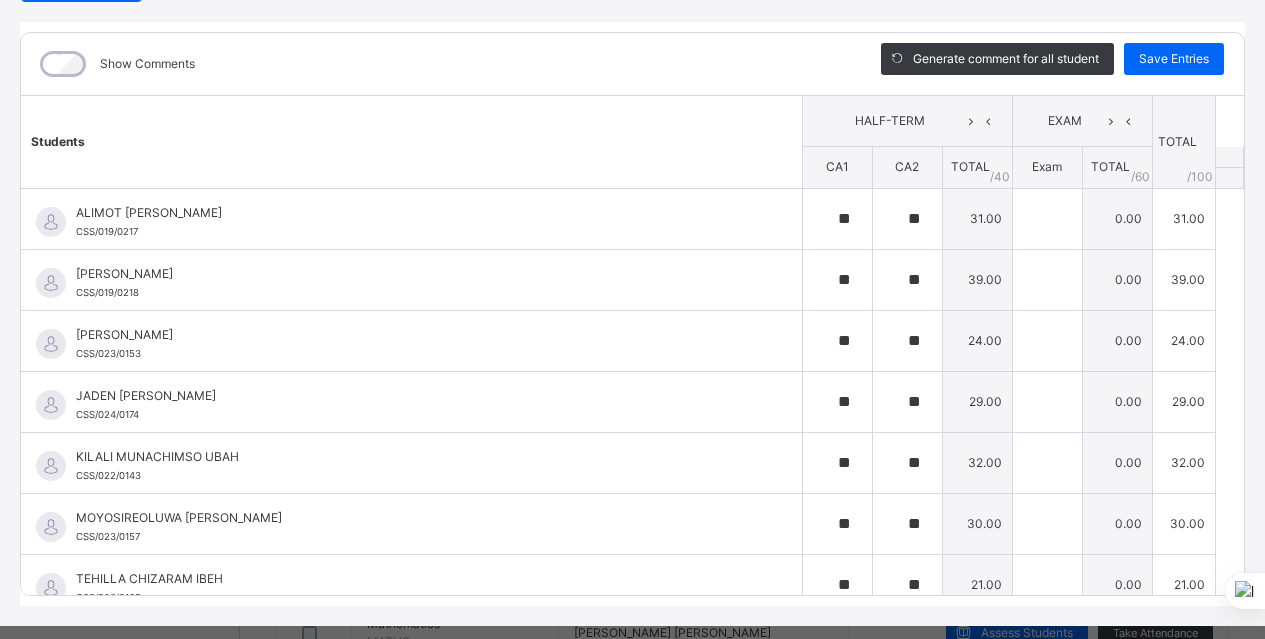 scroll, scrollTop: 240, scrollLeft: 0, axis: vertical 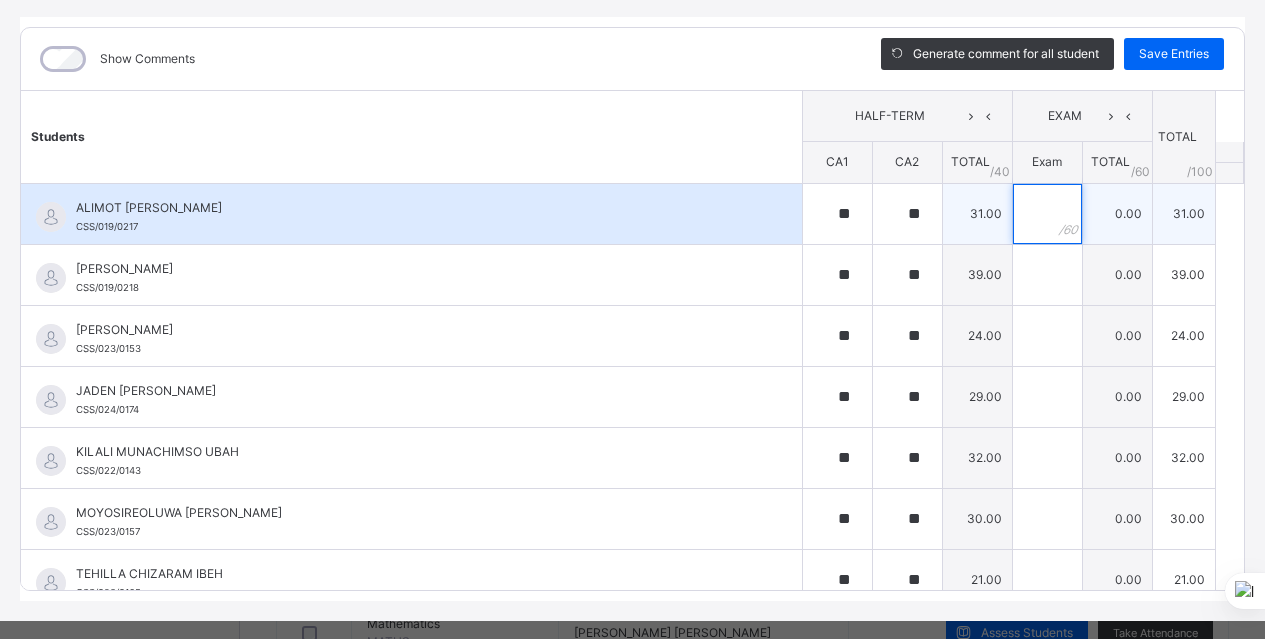 click at bounding box center [1047, 214] 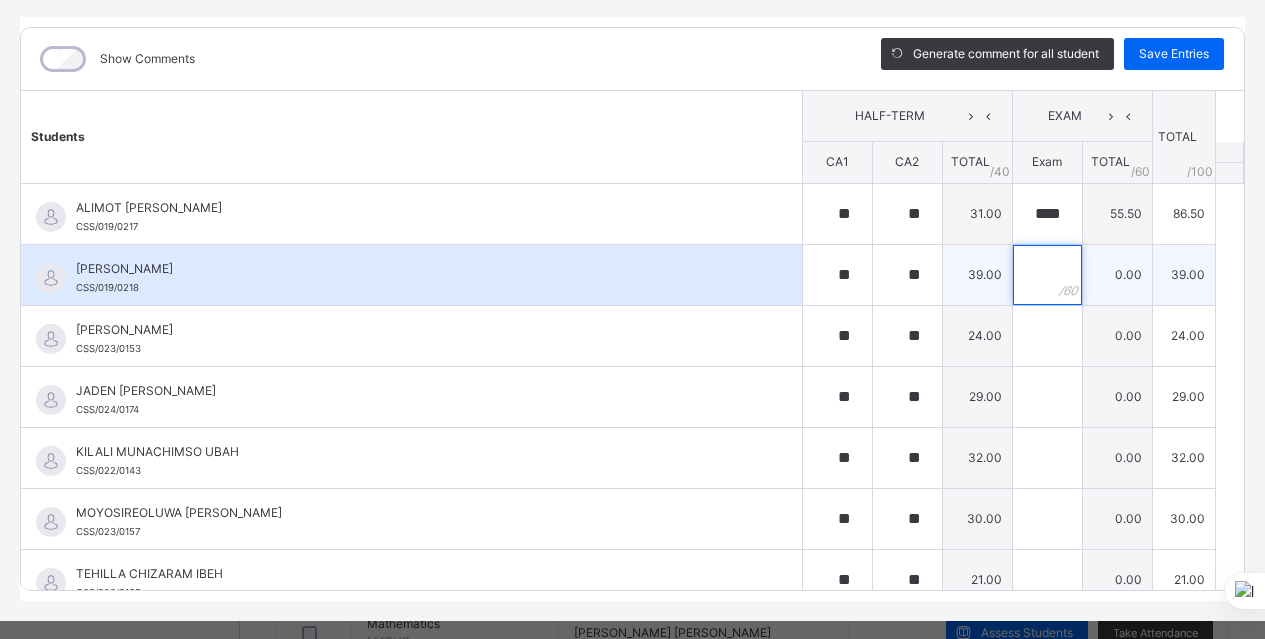click at bounding box center (1047, 275) 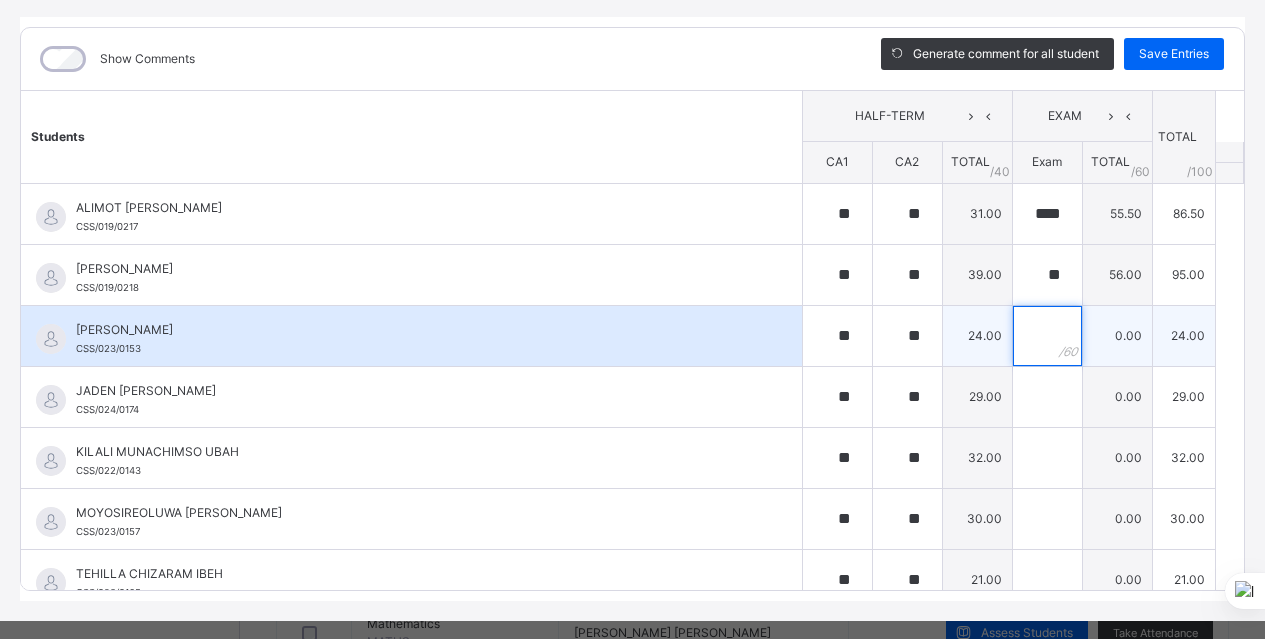 click at bounding box center (1047, 336) 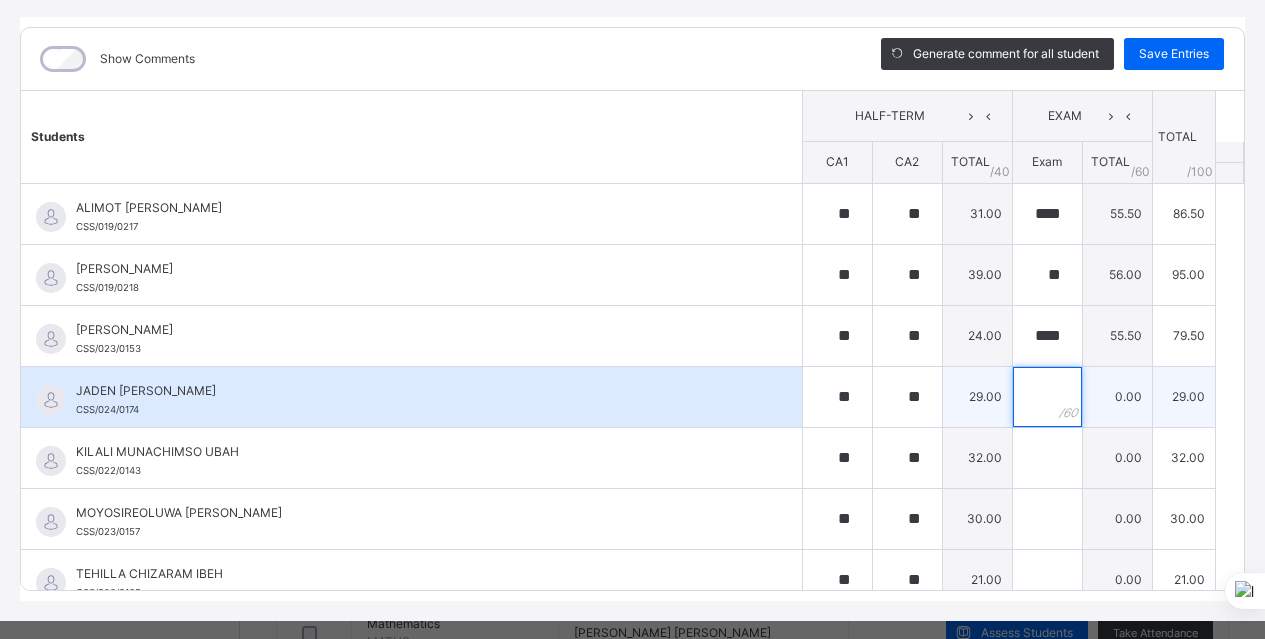 click at bounding box center (1047, 397) 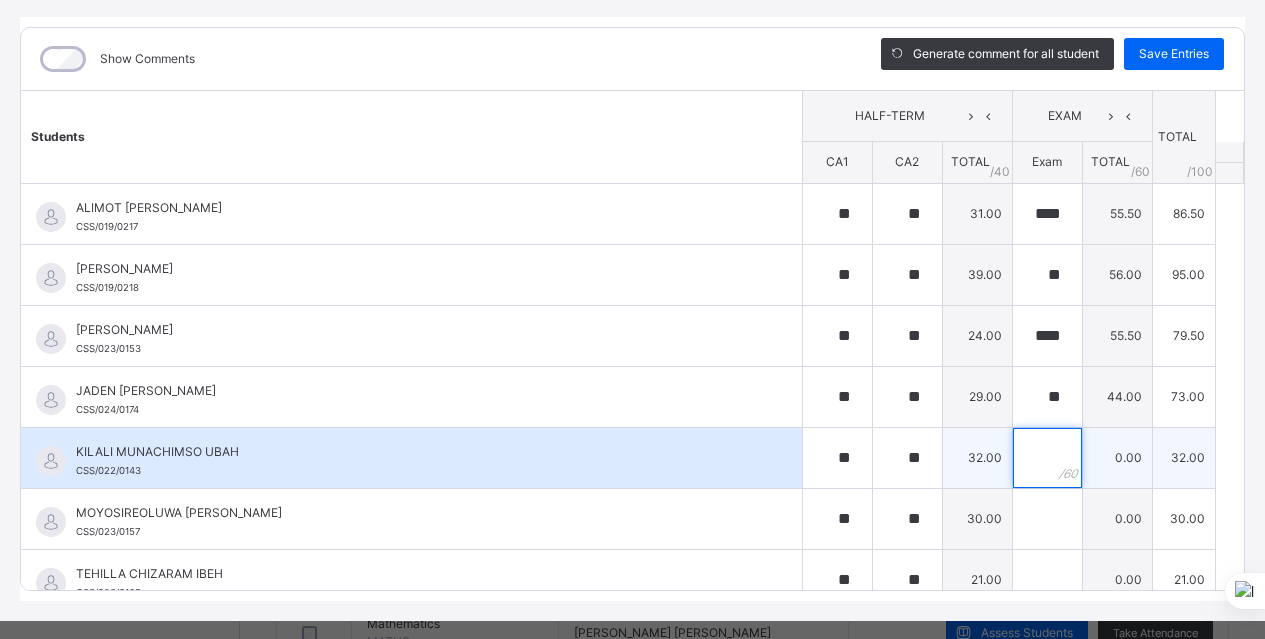 click at bounding box center (1047, 458) 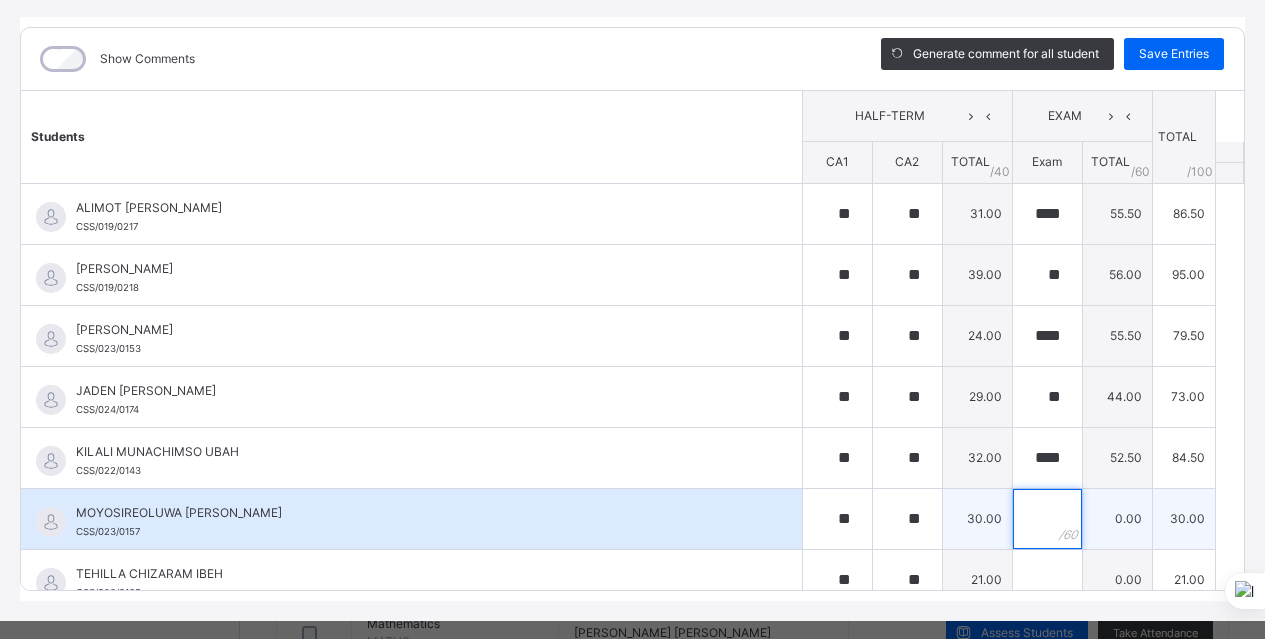 click at bounding box center [1047, 519] 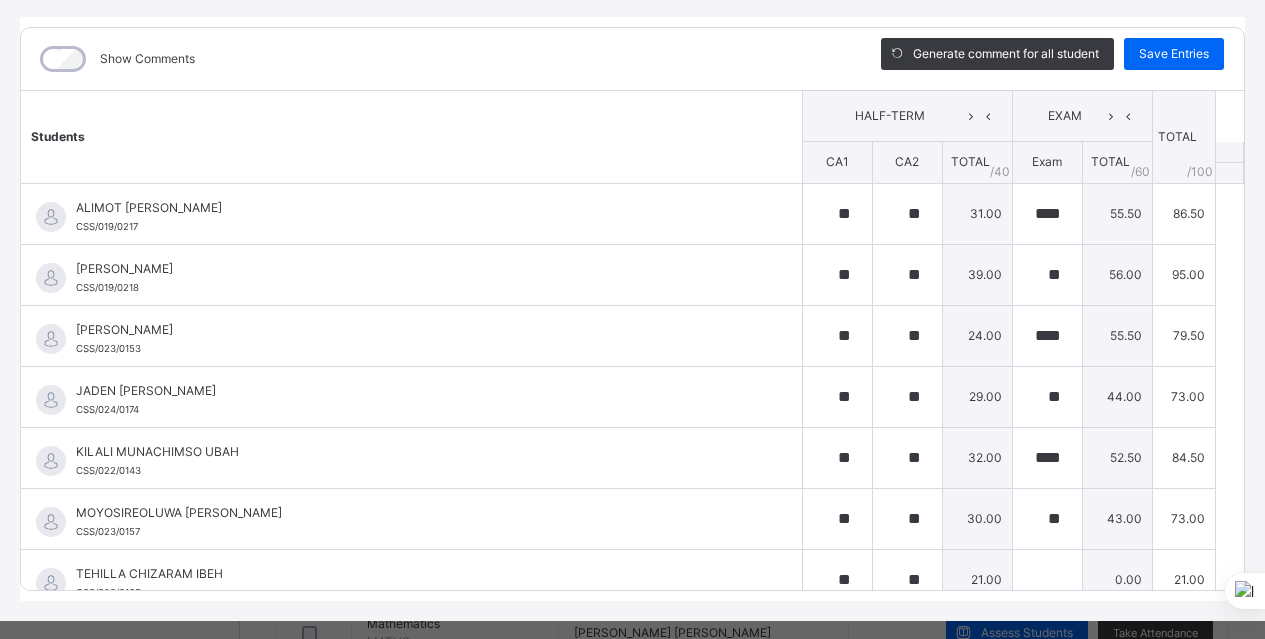 click on "GRADE 3   . :   Mathematics Online Actions  Download Empty Score Sheet  Upload/map score sheet Subject  Mathematics Chasteville School Date: 15th Jul 2025, 5:33:19 pm Score Sheet Score Sheet Show Comments   Generate comment for all student   Save Entries Class Level:  GRADE 3   . Subject:  Mathematics Session:  2024/2025 Session Session:  3RD TERM Students HALF-TERM EXAM TOTAL /100 Comment CA1 CA2 TOTAL / 40 Exam TOTAL / 60 ALIMOT ADUNI LAWAL CSS/019/0217 ALIMOT ADUNI LAWAL CSS/019/0217 ** ** 31.00 **** 55.50 86.50 Generate comment 0 / 250   ×   Subject Teacher’s Comment Generate and see in full the comment developed by the AI with an option to regenerate the comment JS ALIMOT ADUNI LAWAL   CSS/019/0217   Total 86.50  / 100.00 Sims Bot   Regenerate     Use this comment   ELORA JOMALEH OYIBO CSS/019/0218 ELORA JOMALEH OYIBO CSS/019/0218 ** ** 39.00 ** 56.00 95.00 Generate comment 0 / 250   ×   Subject Teacher’s Comment JS ELORA JOMALEH OYIBO   CSS/019/0218   Total 95.00  / 100.00 Sims Bot   Regenerate" at bounding box center (632, 249) 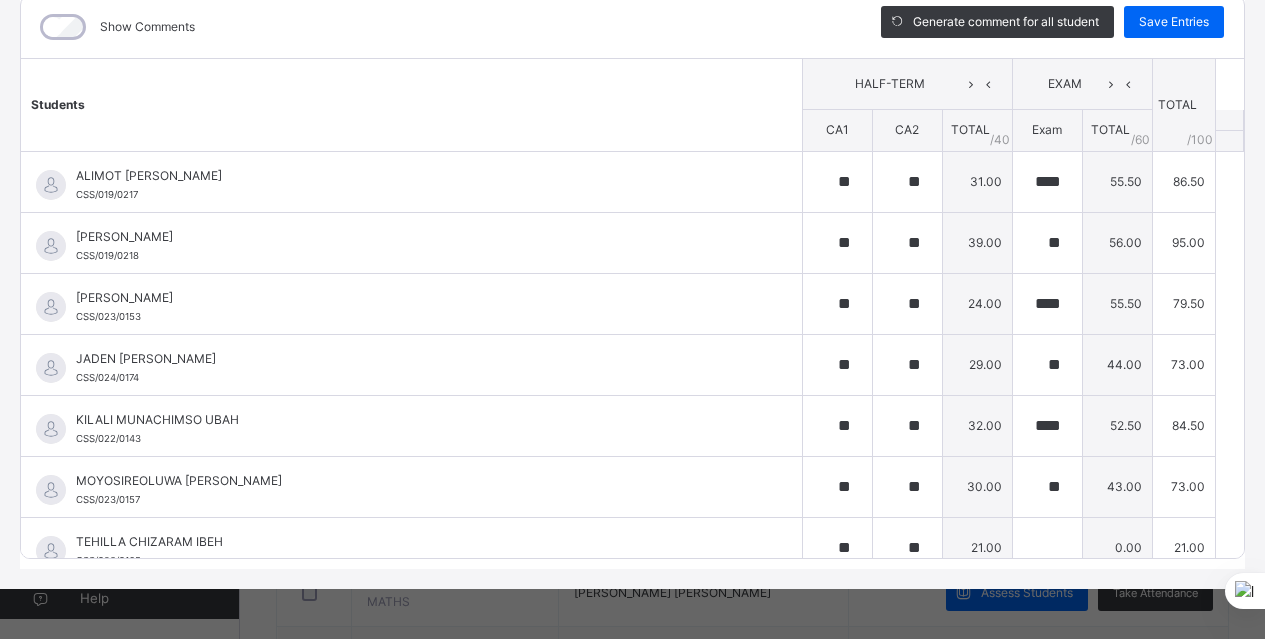 scroll, scrollTop: 723, scrollLeft: 0, axis: vertical 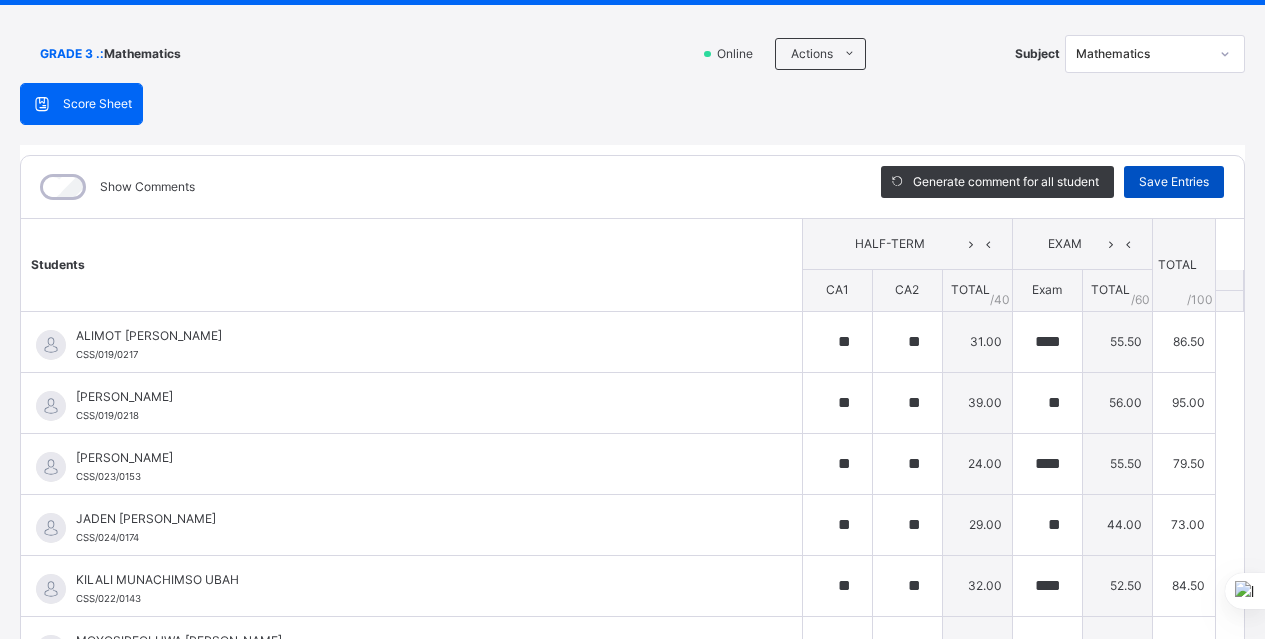 click on "Save Entries" at bounding box center (1174, 182) 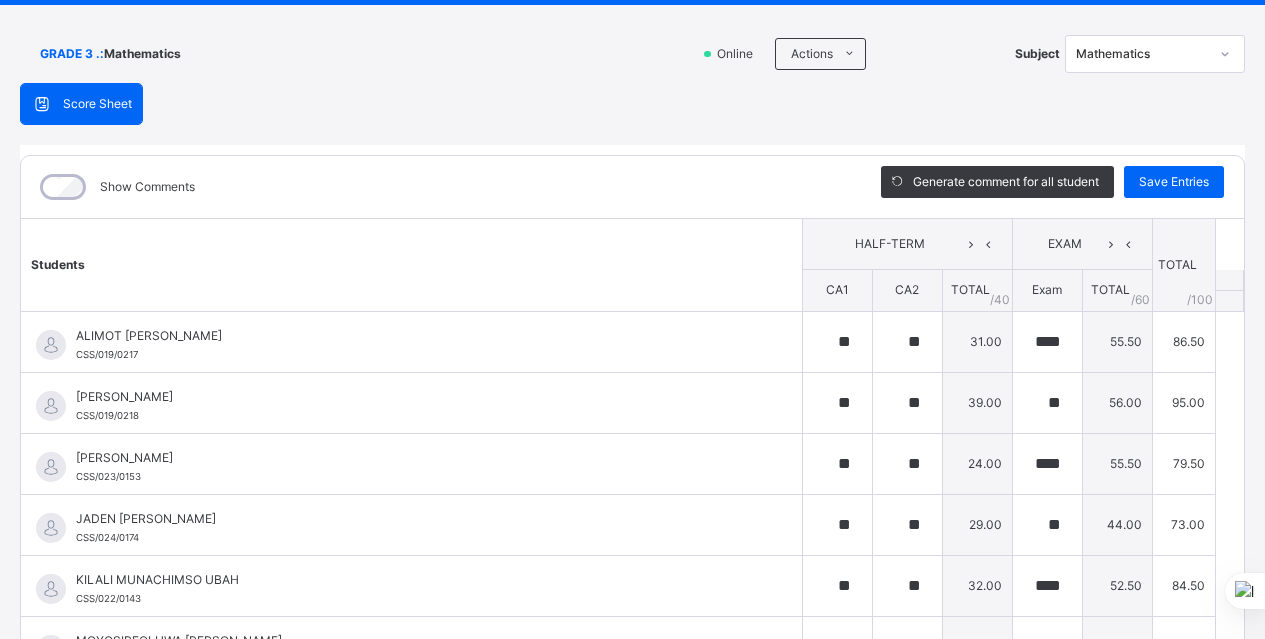 click on "GRADE 3   . :   Mathematics Online Actions  Download Empty Score Sheet  Upload/map score sheet Subject  Mathematics Chasteville School Date: 15th Jul 2025, 5:34:50 pm Score Sheet Score Sheet Show Comments   Generate comment for all student   Save Entries Class Level:  GRADE 3   . Subject:  Mathematics Session:  2024/2025 Session Session:  3RD TERM Students HALF-TERM EXAM TOTAL /100 Comment CA1 CA2 TOTAL / 40 Exam TOTAL / 60 ALIMOT ADUNI LAWAL CSS/019/0217 ALIMOT ADUNI LAWAL CSS/019/0217 ** ** 31.00 **** 55.50 86.50 Generate comment 0 / 250   ×   Subject Teacher’s Comment Generate and see in full the comment developed by the AI with an option to regenerate the comment JS ALIMOT ADUNI LAWAL   CSS/019/0217   Total 86.50  / 100.00 Sims Bot   Regenerate     Use this comment   ELORA JOMALEH OYIBO CSS/019/0218 ELORA JOMALEH OYIBO CSS/019/0218 ** ** 39.00 ** 56.00 95.00 Generate comment 0 / 250   ×   Subject Teacher’s Comment JS ELORA JOMALEH OYIBO   CSS/019/0218   Total 95.00  / 100.00 Sims Bot   Regenerate" at bounding box center (632, 377) 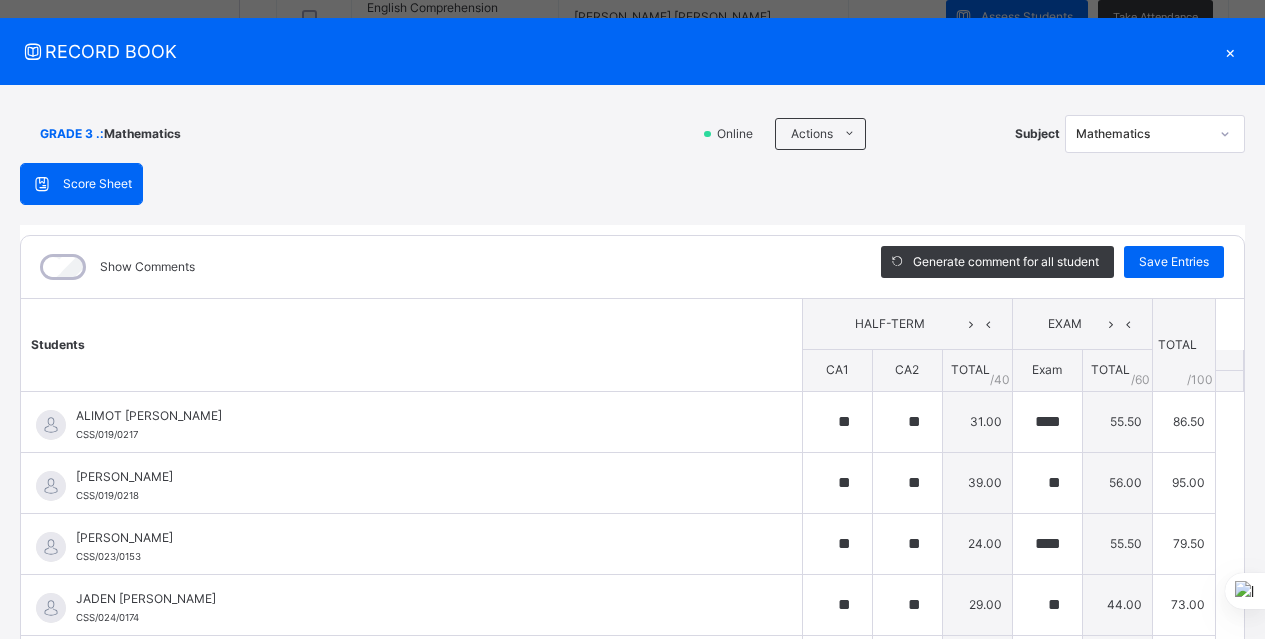 scroll, scrollTop: 0, scrollLeft: 0, axis: both 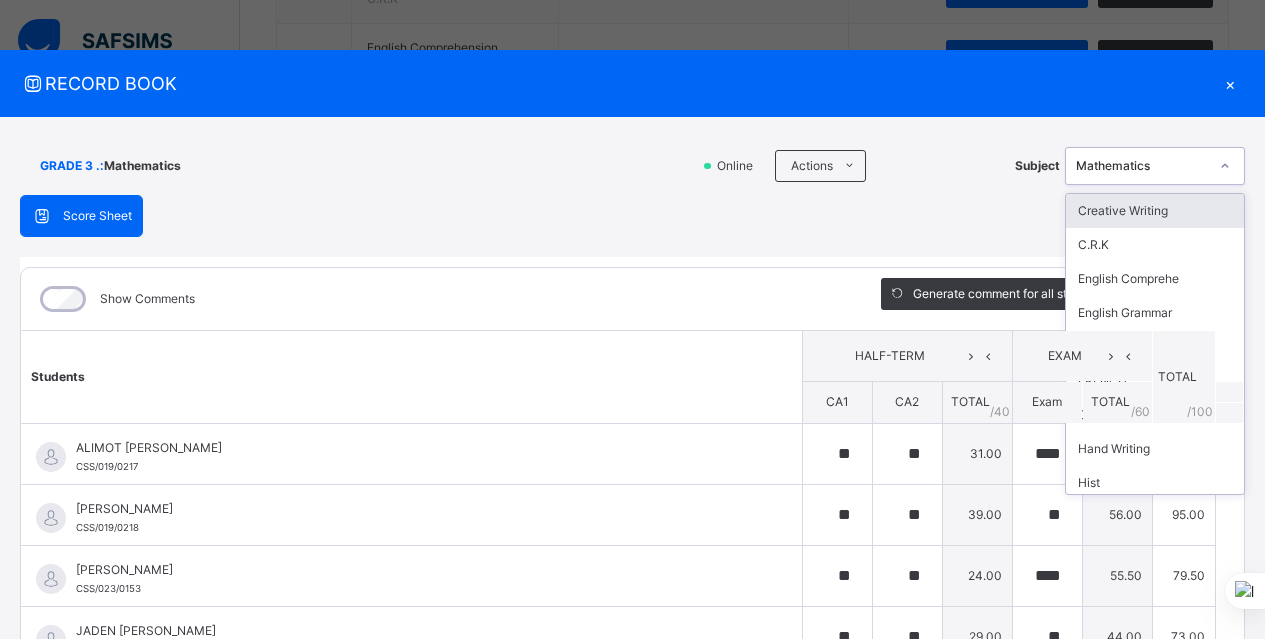 click 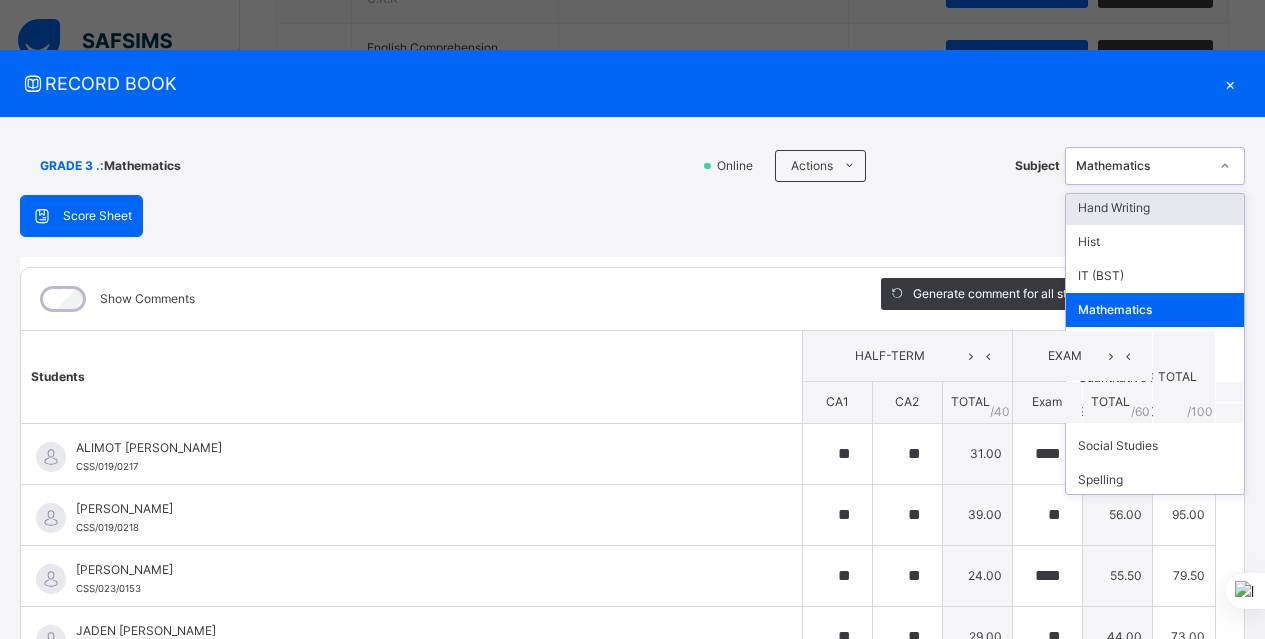 scroll, scrollTop: 278, scrollLeft: 0, axis: vertical 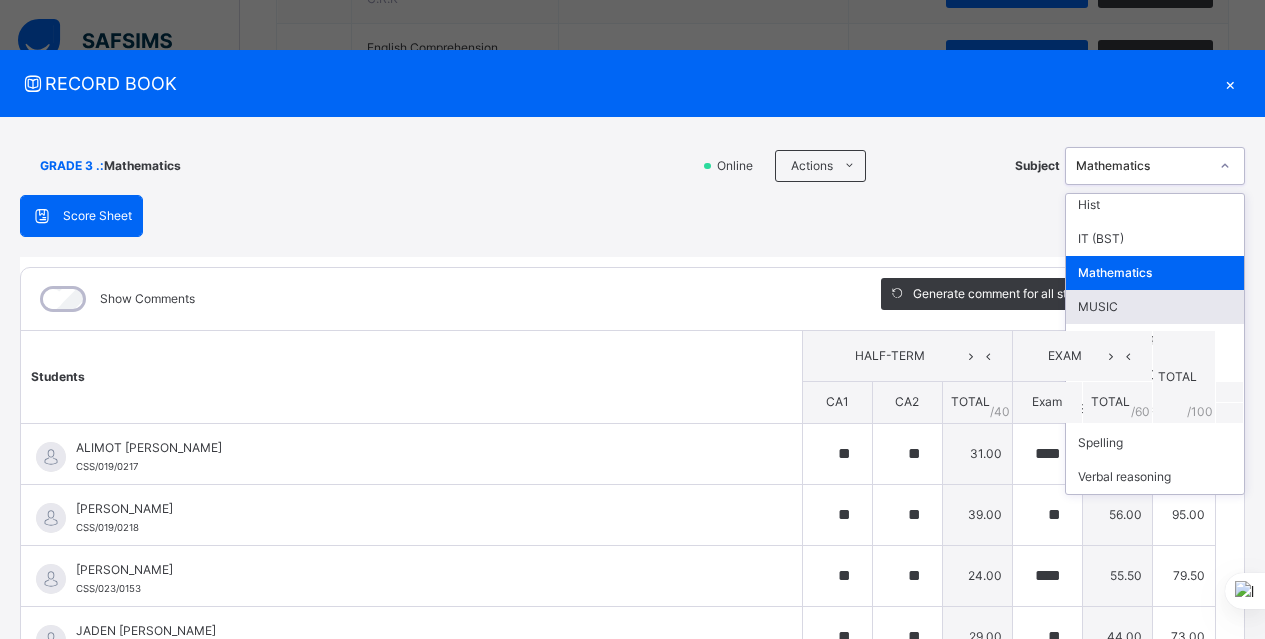 click on "MUSIC" at bounding box center (1155, 307) 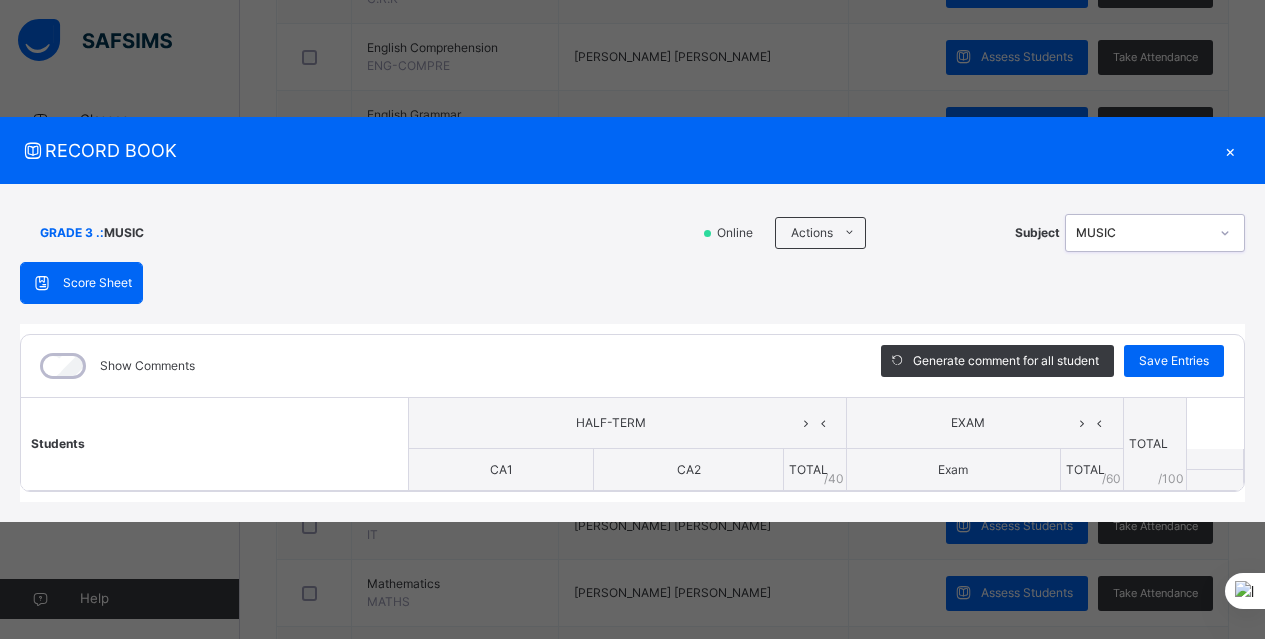 click 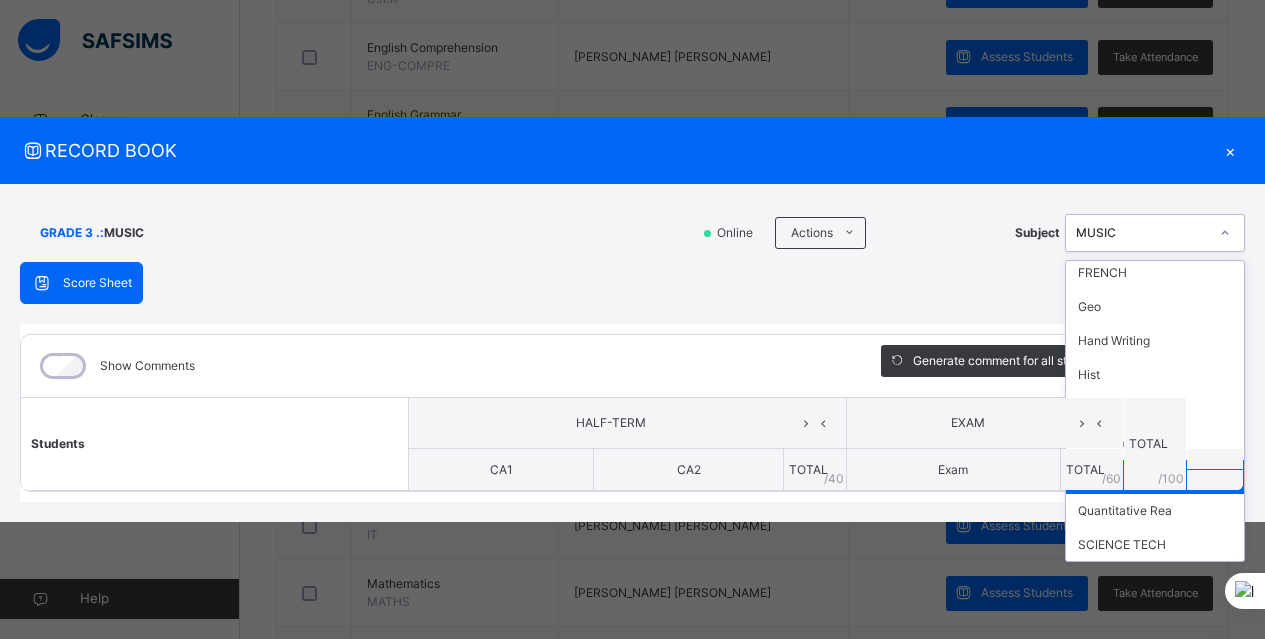 scroll, scrollTop: 177, scrollLeft: 0, axis: vertical 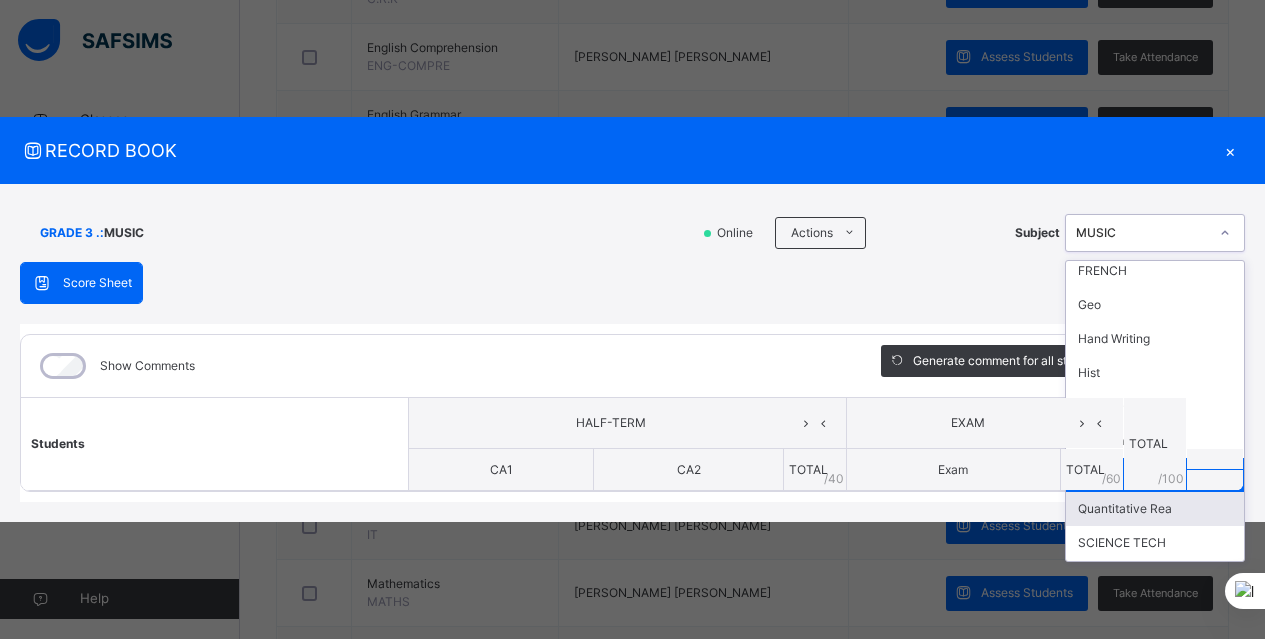 click on "Quantitative Rea" at bounding box center [1155, 509] 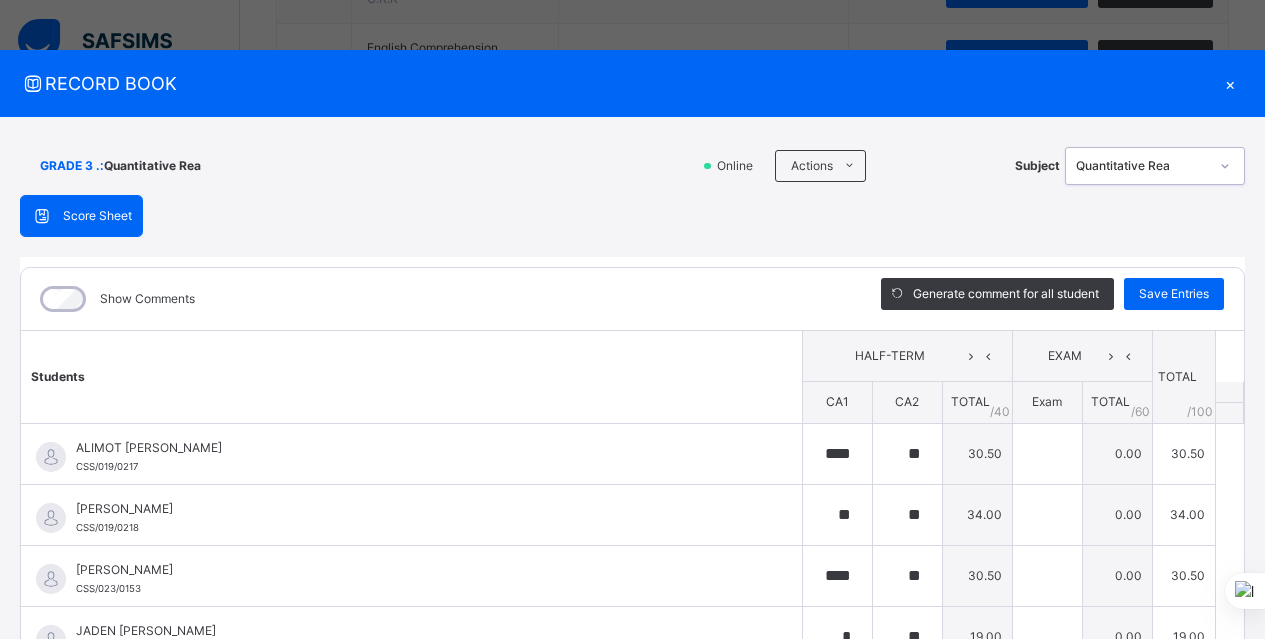 click on "GRADE 3   . :   Quantitative Rea Online Actions  Download Empty Score Sheet  Upload/map score sheet Subject    option Quantitative Rea, selected.     0 results available. Select is focused ,type to refine list, press Down to open the menu,  Quantitative Rea Chasteville School Date: 15th Jul 2025, 5:35:25 pm Score Sheet Score Sheet Show Comments   Generate comment for all student   Save Entries Class Level:  GRADE 3   . Subject:  Quantitative Rea Session:  2024/2025 Session Session:  3RD TERM Students HALF-TERM EXAM TOTAL /100 Comment CA1 CA2 TOTAL / 40 Exam TOTAL / 60 ALIMOT ADUNI LAWAL CSS/019/0217 ALIMOT ADUNI LAWAL CSS/019/0217 **** ** 30.50 0.00 30.50 Generate comment 0 / 250   ×   Subject Teacher’s Comment Generate and see in full the comment developed by the AI with an option to regenerate the comment JS ALIMOT ADUNI LAWAL   CSS/019/0217   Total 30.50  / 100.00 Sims Bot   Regenerate     Use this comment   ELORA JOMALEH OYIBO CSS/019/0218 ELORA JOMALEH OYIBO CSS/019/0218 ** ** 34.00 0.00 34.00 0 /" at bounding box center (632, 489) 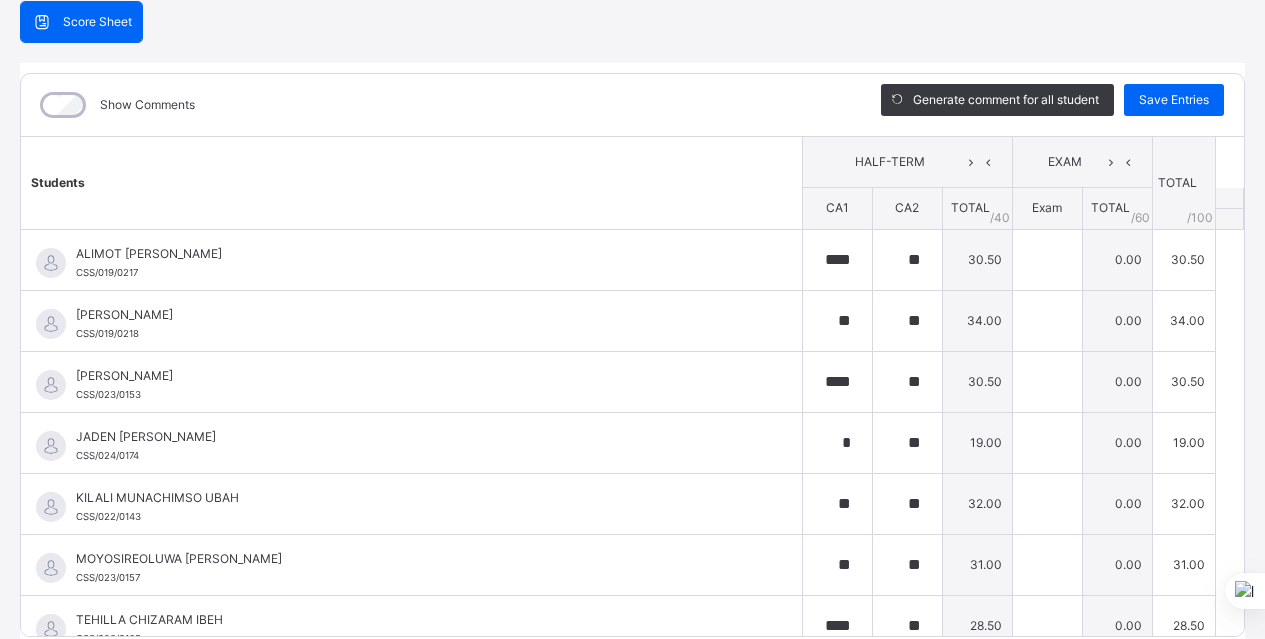 scroll, scrollTop: 200, scrollLeft: 0, axis: vertical 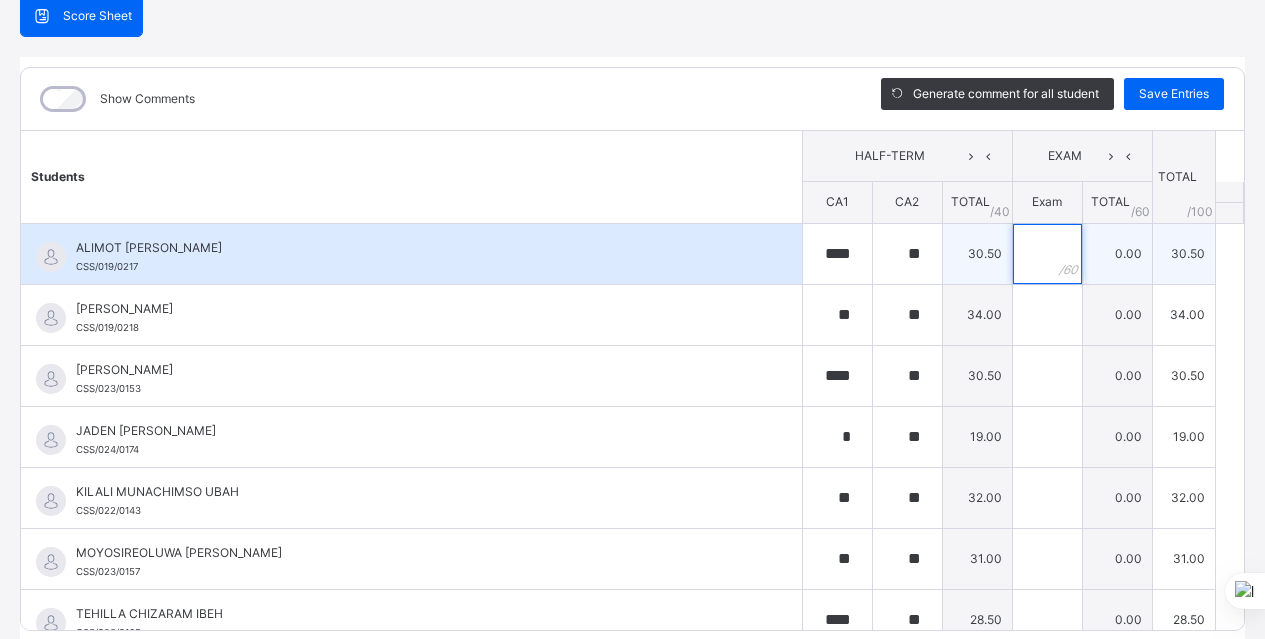 click at bounding box center (1047, 254) 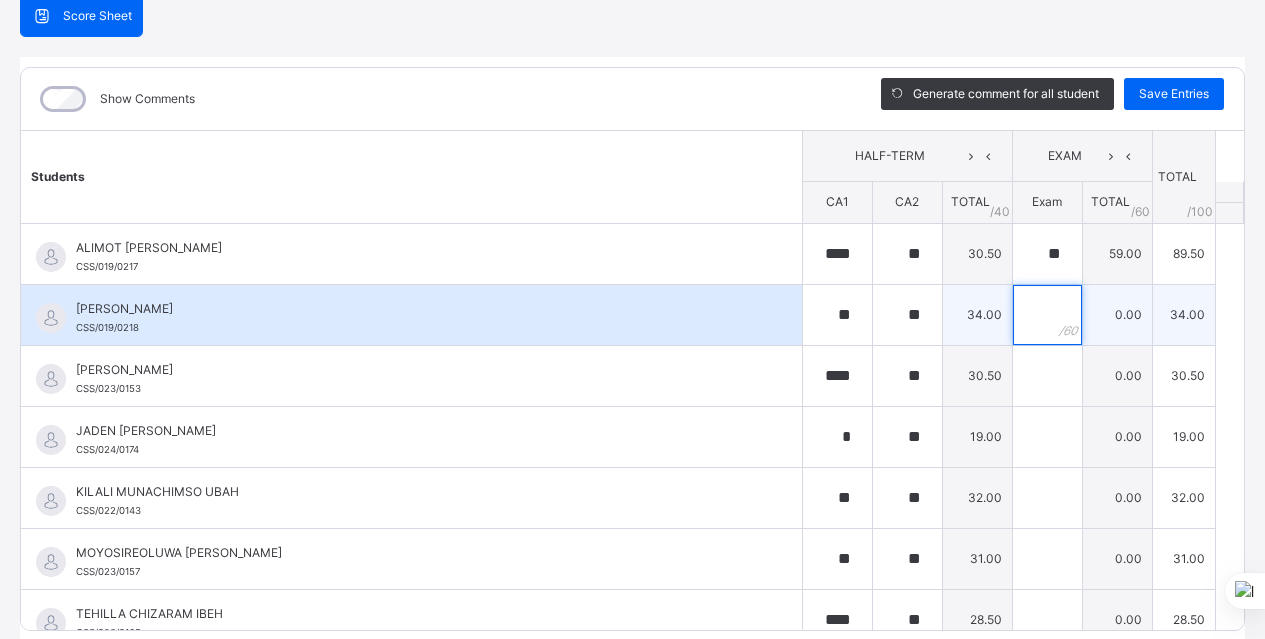 click at bounding box center (1047, 315) 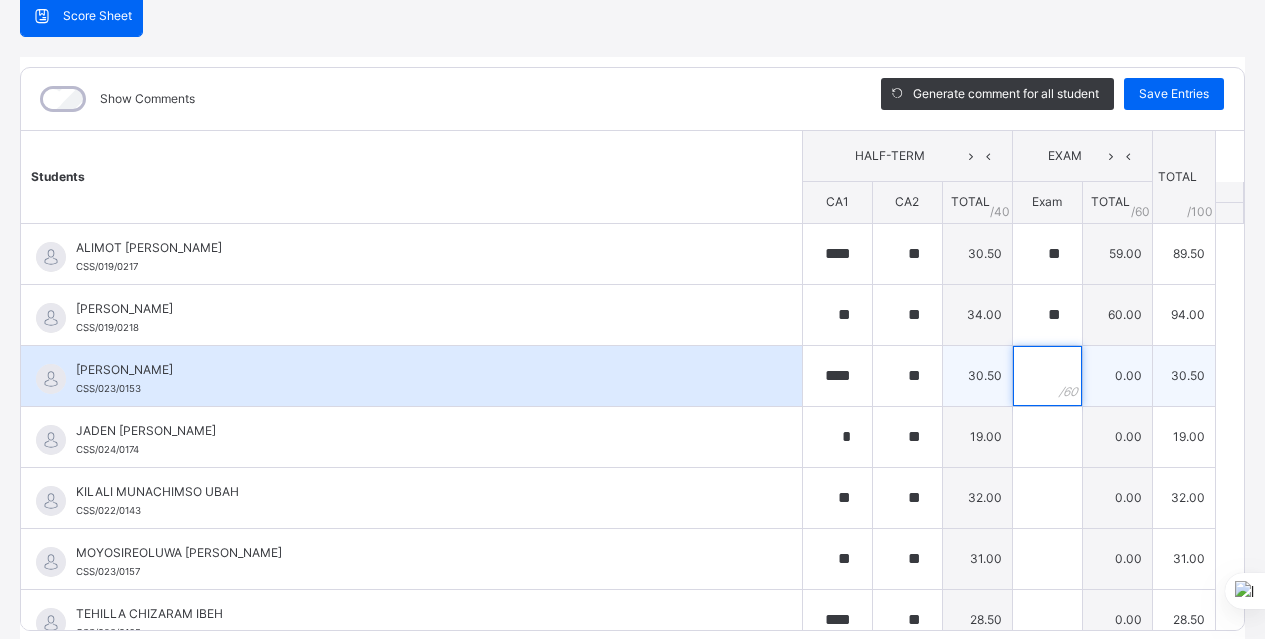 click at bounding box center (1047, 376) 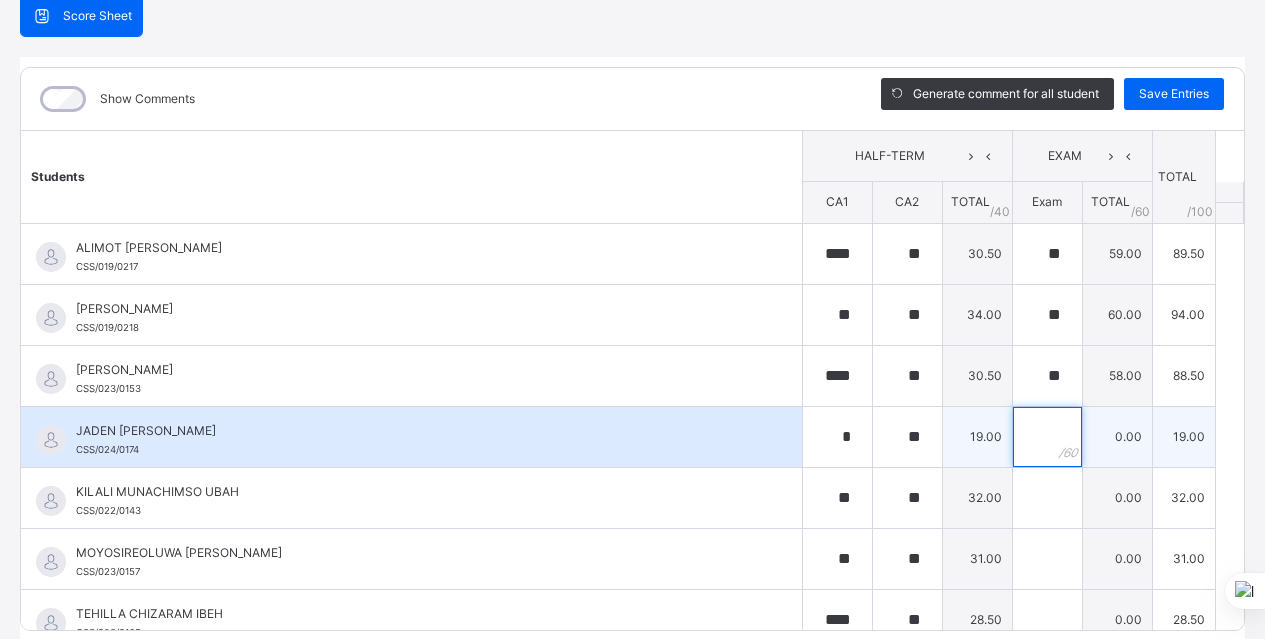click at bounding box center [1047, 437] 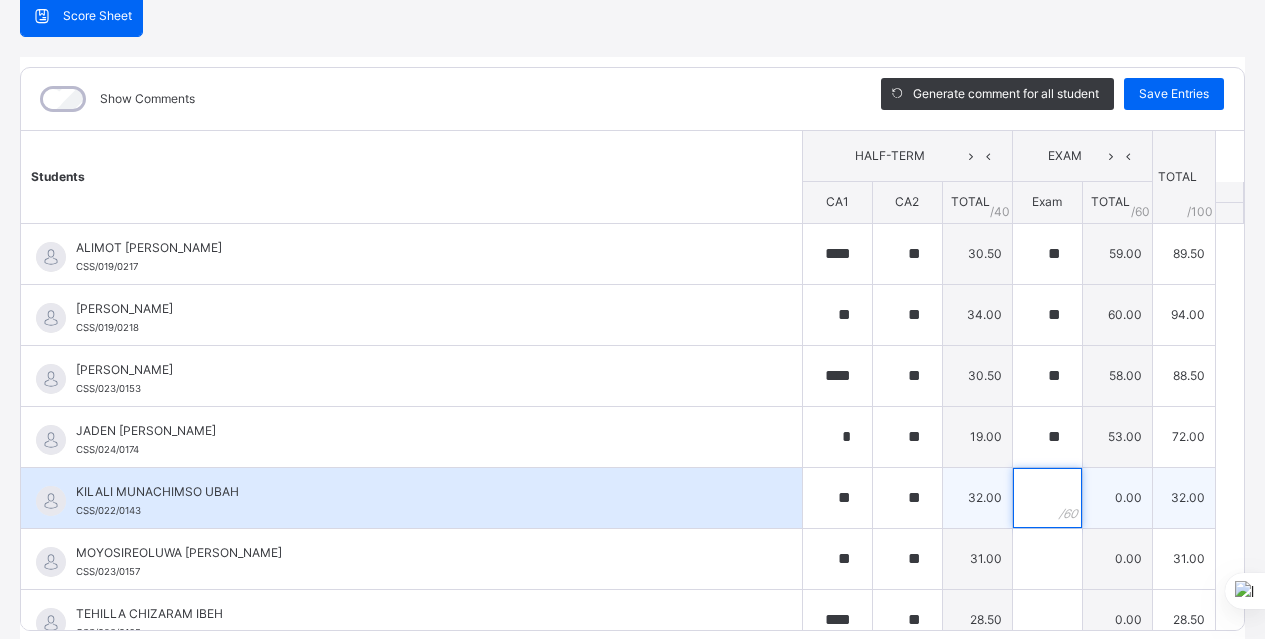 click at bounding box center (1047, 498) 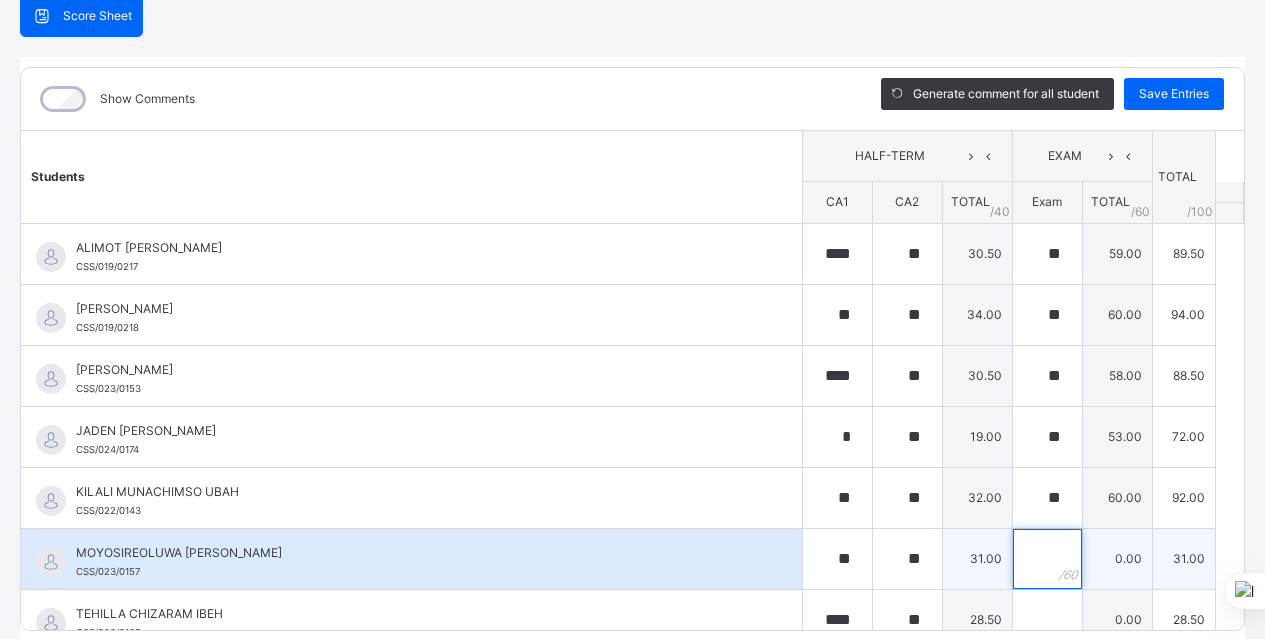 click at bounding box center (1047, 559) 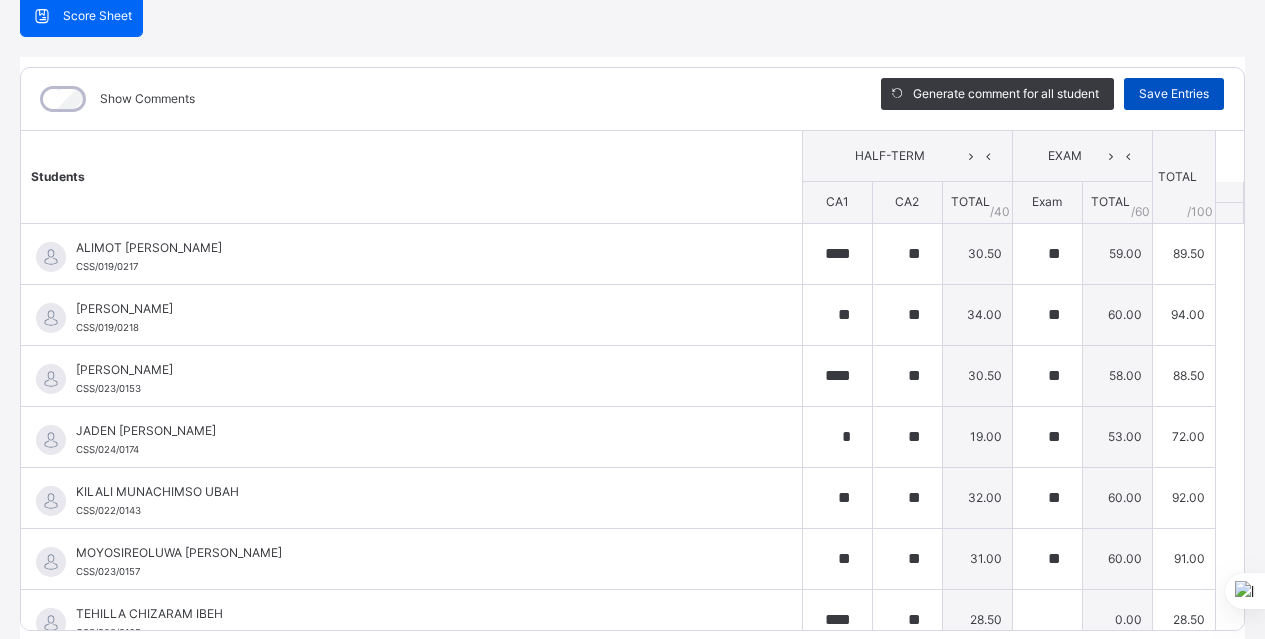 click on "Save Entries" at bounding box center (1174, 94) 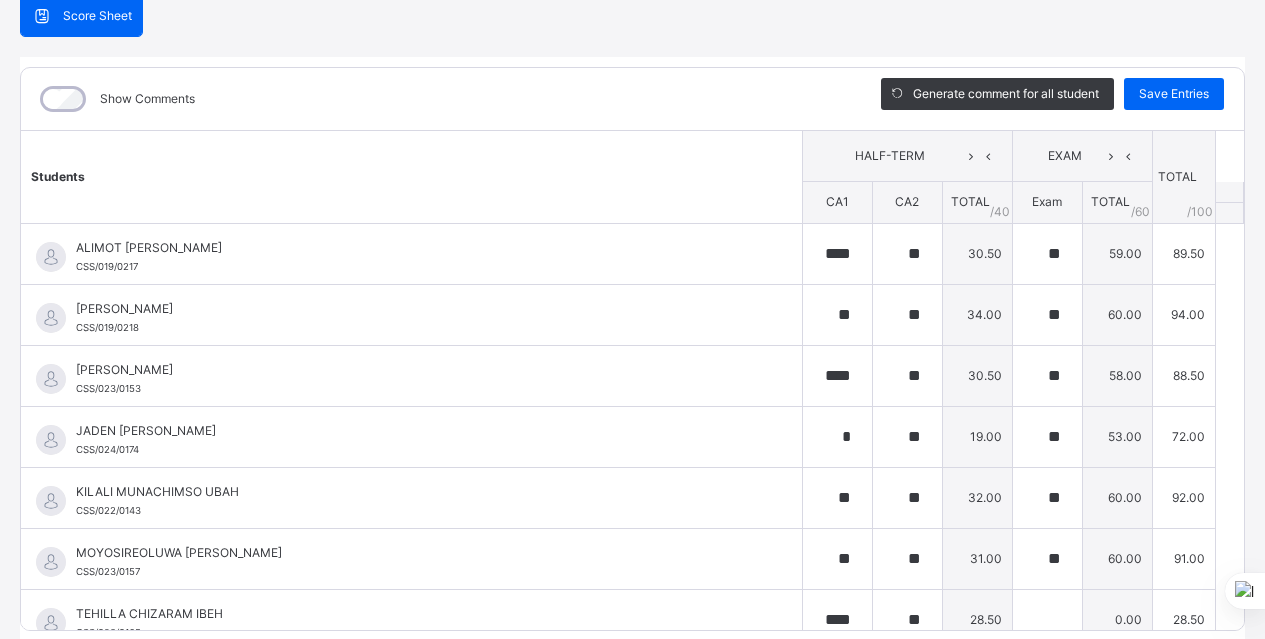 click on "GRADE 3   . :   Quantitative Rea Online Actions  Download Empty Score Sheet  Upload/map score sheet Subject  Quantitative Rea Chasteville School Date: 15th Jul 2025, 5:36:44 pm Score Sheet Score Sheet Show Comments   Generate comment for all student   Save Entries Class Level:  GRADE 3   . Subject:  Quantitative Rea Session:  2024/2025 Session Session:  3RD TERM Students HALF-TERM EXAM TOTAL /100 Comment CA1 CA2 TOTAL / 40 Exam TOTAL / 60 ALIMOT ADUNI LAWAL CSS/019/0217 ALIMOT ADUNI LAWAL CSS/019/0217 **** ** 30.50 ** 59.00 89.50 Generate comment 0 / 250   ×   Subject Teacher’s Comment Generate and see in full the comment developed by the AI with an option to regenerate the comment JS ALIMOT ADUNI LAWAL   CSS/019/0217   Total 89.50  / 100.00 Sims Bot   Regenerate     Use this comment   ELORA JOMALEH OYIBO CSS/019/0218 ELORA JOMALEH OYIBO CSS/019/0218 ** ** 34.00 ** 60.00 94.00 Generate comment 0 / 250   ×   Subject Teacher’s Comment JS ELORA JOMALEH OYIBO   CSS/019/0218   Total 94.00  / 100.00 Sims Bot" at bounding box center [632, 289] 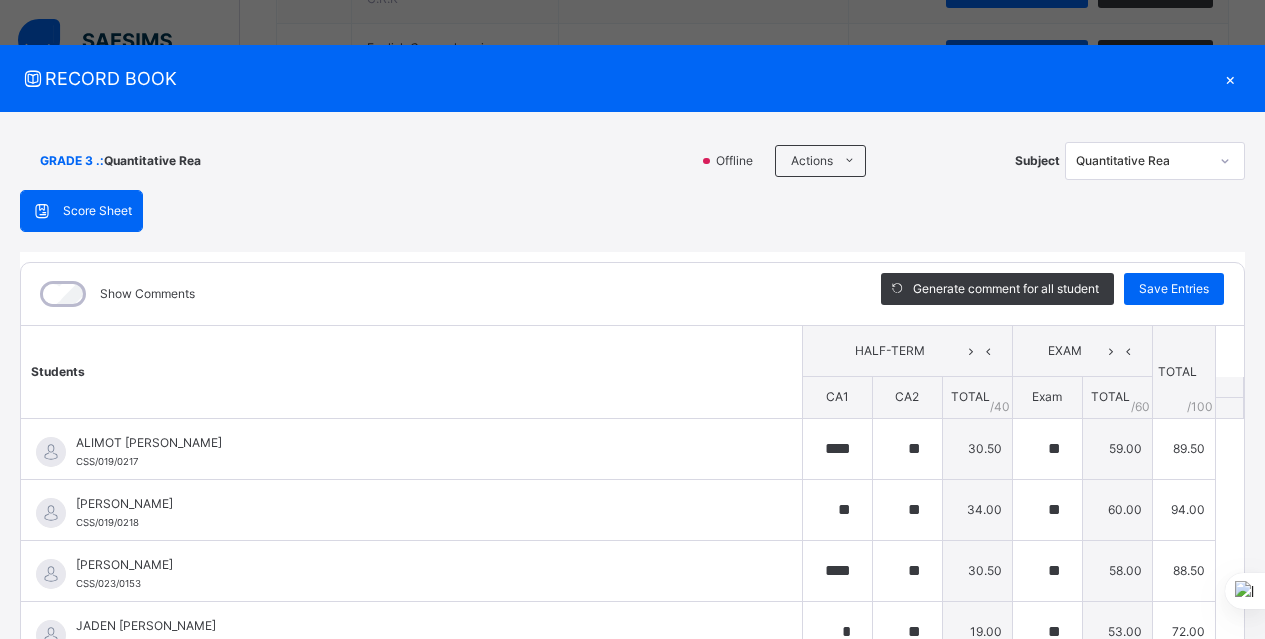 scroll, scrollTop: 0, scrollLeft: 0, axis: both 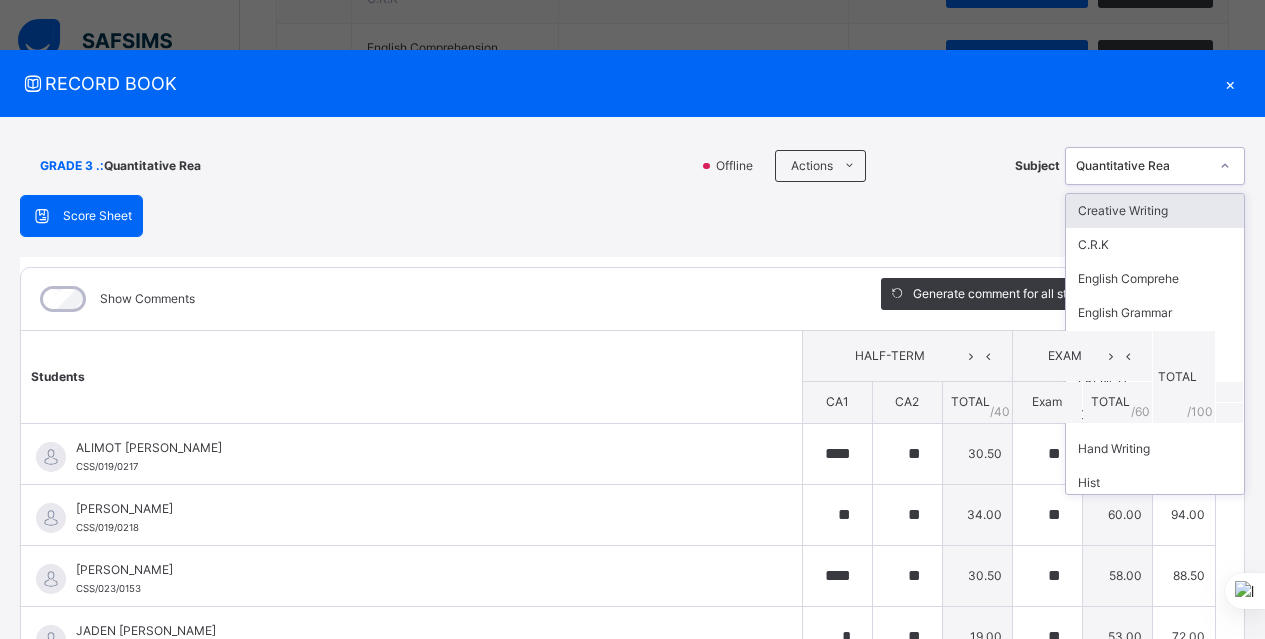 click 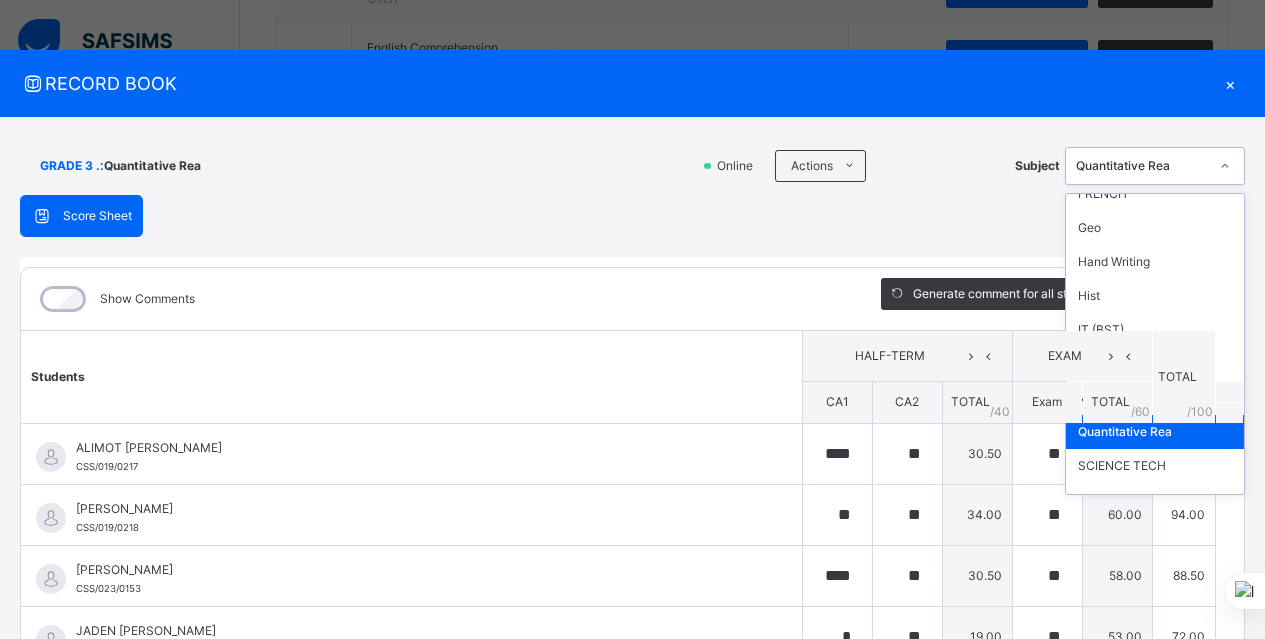 scroll, scrollTop: 200, scrollLeft: 0, axis: vertical 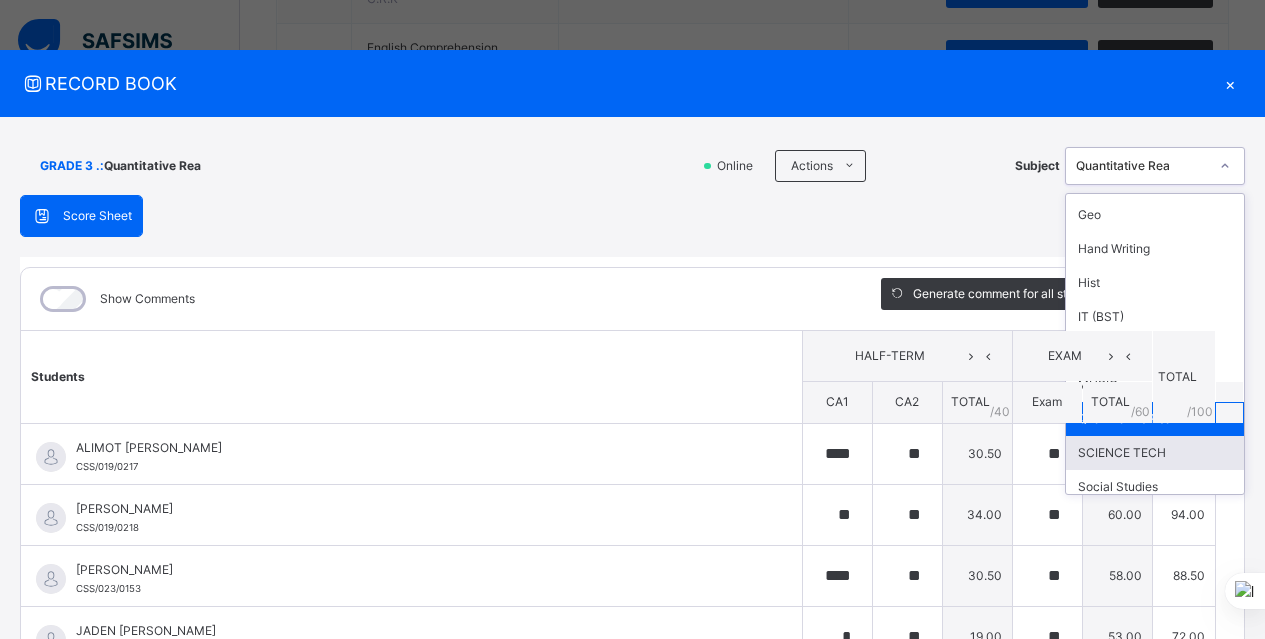 click on "SCIENCE TECH" at bounding box center [1155, 453] 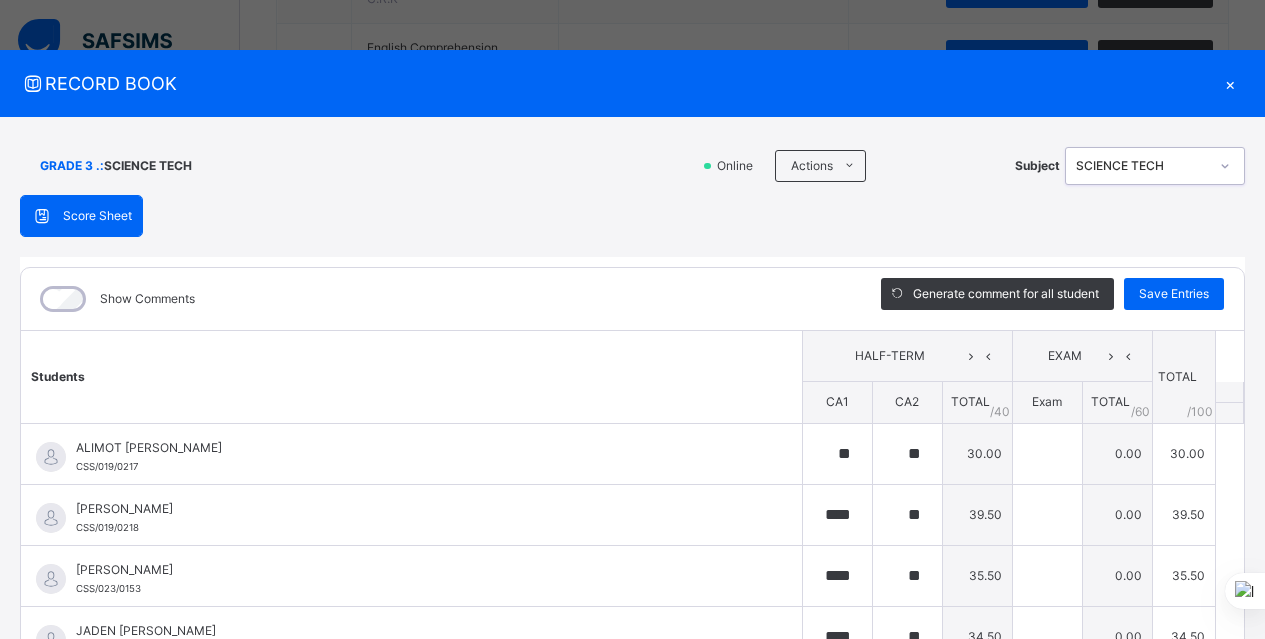 click on "GRADE 3   . :   SCIENCE TECH Online Actions  Download Empty Score Sheet  Upload/map score sheet Subject    option SCIENCE TECH, selected.     0 results available. Select is focused ,type to refine list, press Down to open the menu,  SCIENCE TECH Chasteville School Date: 15th Jul 2025, 5:37:03 pm Score Sheet Score Sheet Show Comments   Generate comment for all student   Save Entries Class Level:  GRADE 3   . Subject:  SCIENCE TECH Session:  2024/2025 Session Session:  3RD TERM Students HALF-TERM EXAM TOTAL /100 Comment CA1 CA2 TOTAL / 40 Exam TOTAL / 60 ALIMOT ADUNI LAWAL CSS/019/0217 ALIMOT ADUNI LAWAL CSS/019/0217 ** ** 30.00 0.00 30.00 Generate comment 0 / 250   ×   Subject Teacher’s Comment Generate and see in full the comment developed by the AI with an option to regenerate the comment JS ALIMOT ADUNI LAWAL   CSS/019/0217   Total 30.00  / 100.00 Sims Bot   Regenerate     Use this comment   ELORA JOMALEH OYIBO CSS/019/0218 ELORA JOMALEH OYIBO CSS/019/0218 **** ** 39.50 0.00 39.50 Generate comment 0 /" at bounding box center [632, 489] 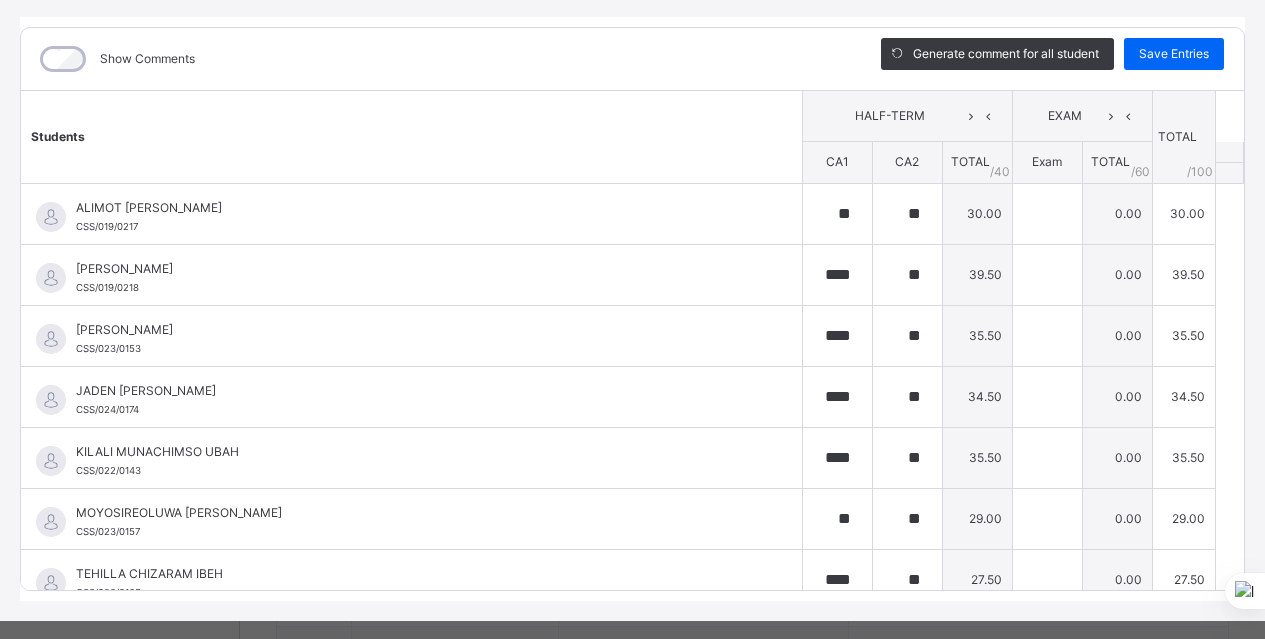 scroll, scrollTop: 272, scrollLeft: 0, axis: vertical 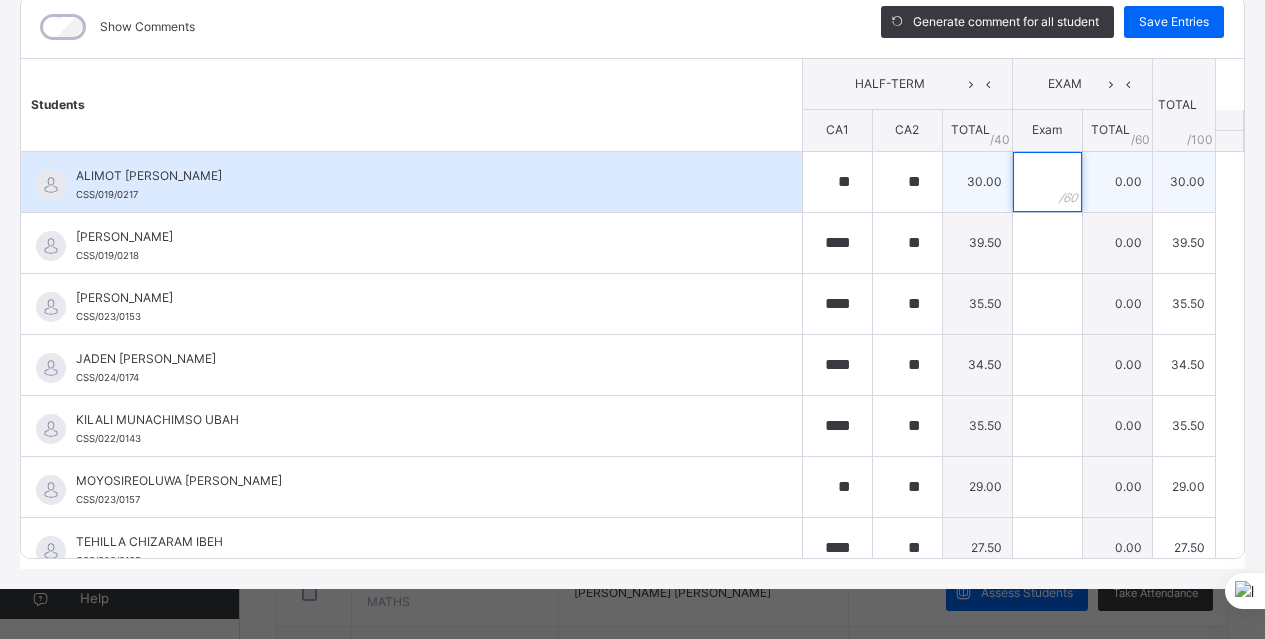 click at bounding box center [1047, 182] 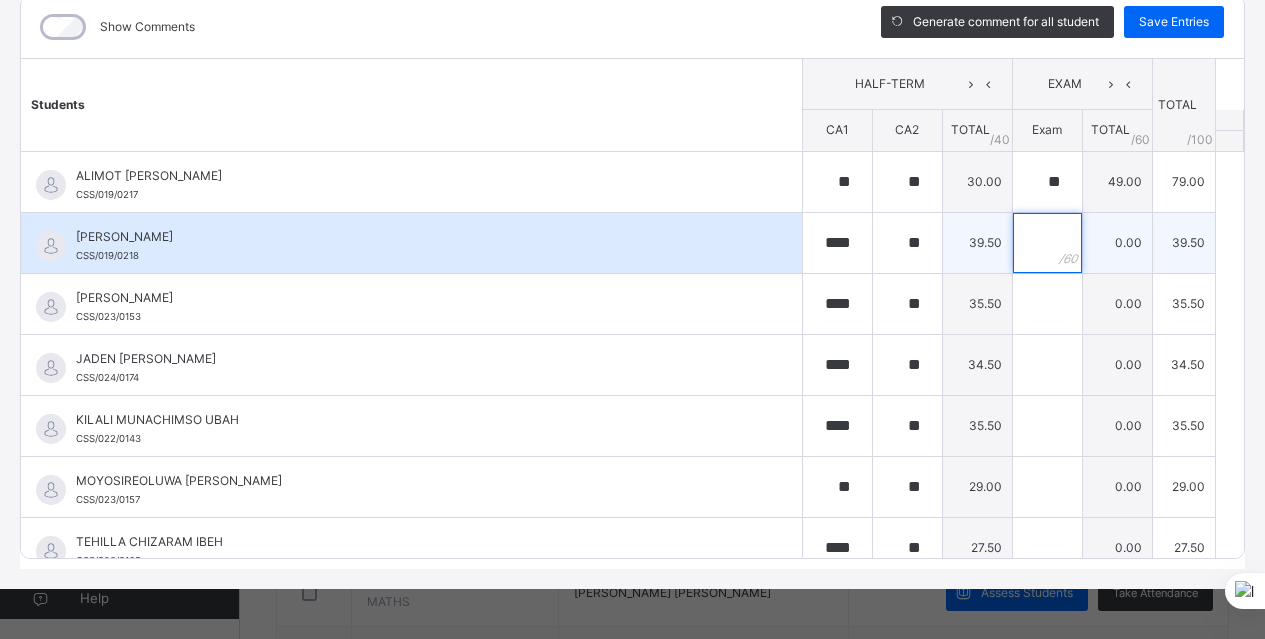 click at bounding box center [1047, 243] 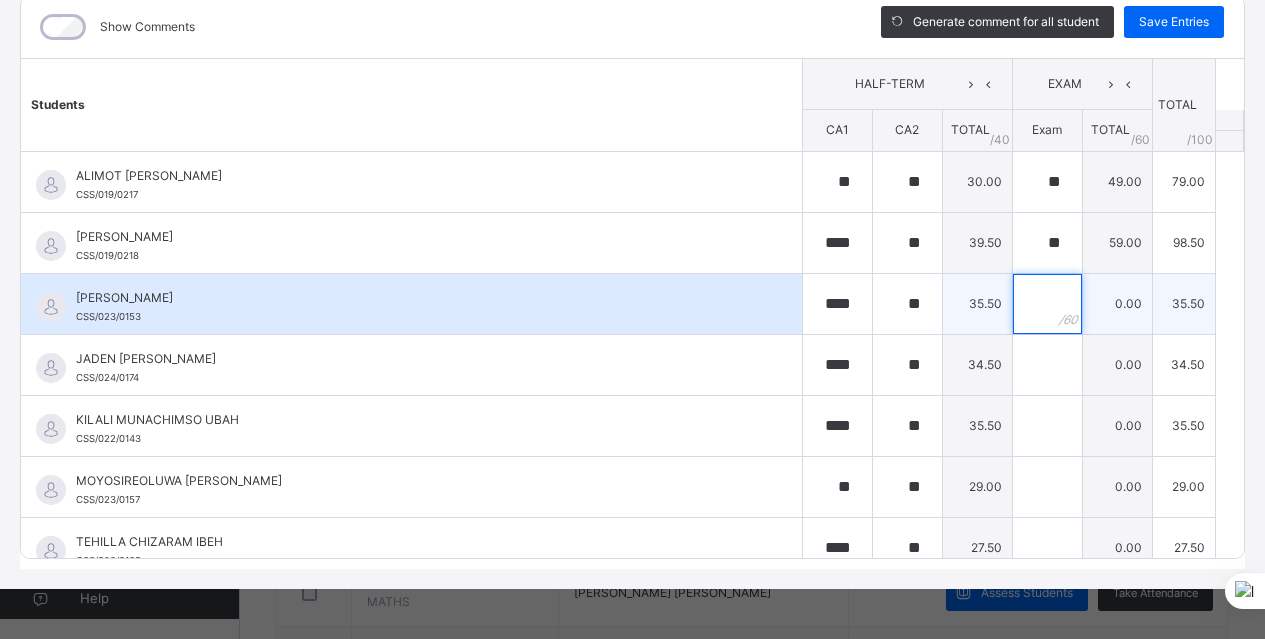click at bounding box center [1047, 304] 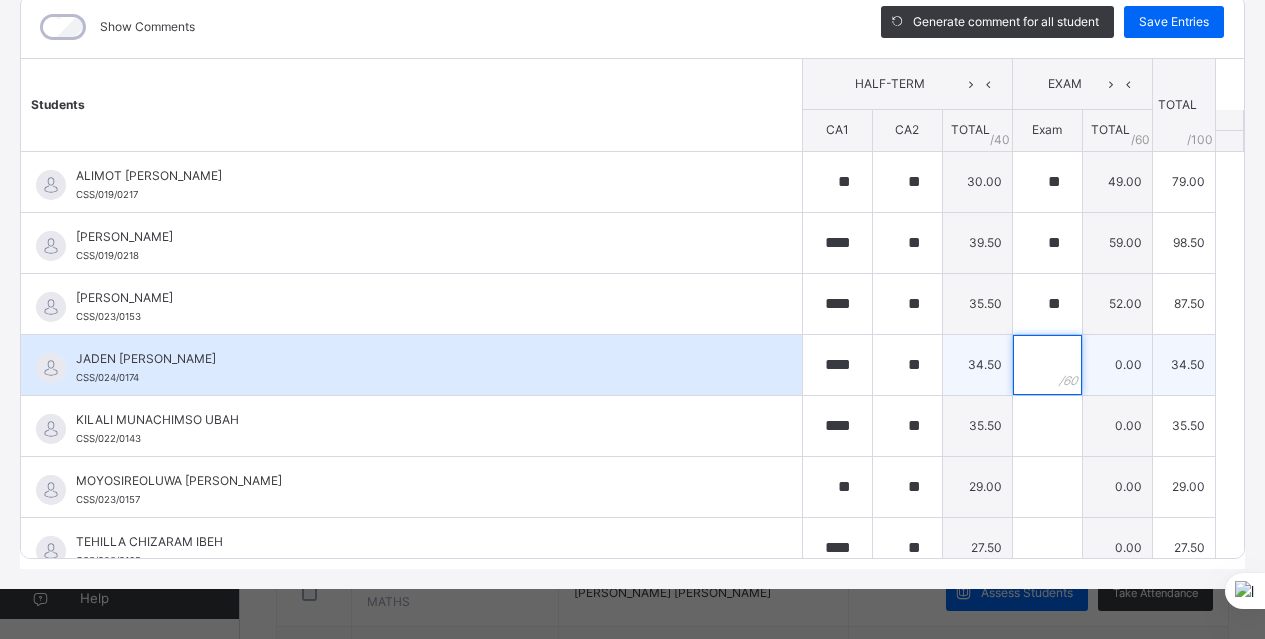 click at bounding box center (1047, 365) 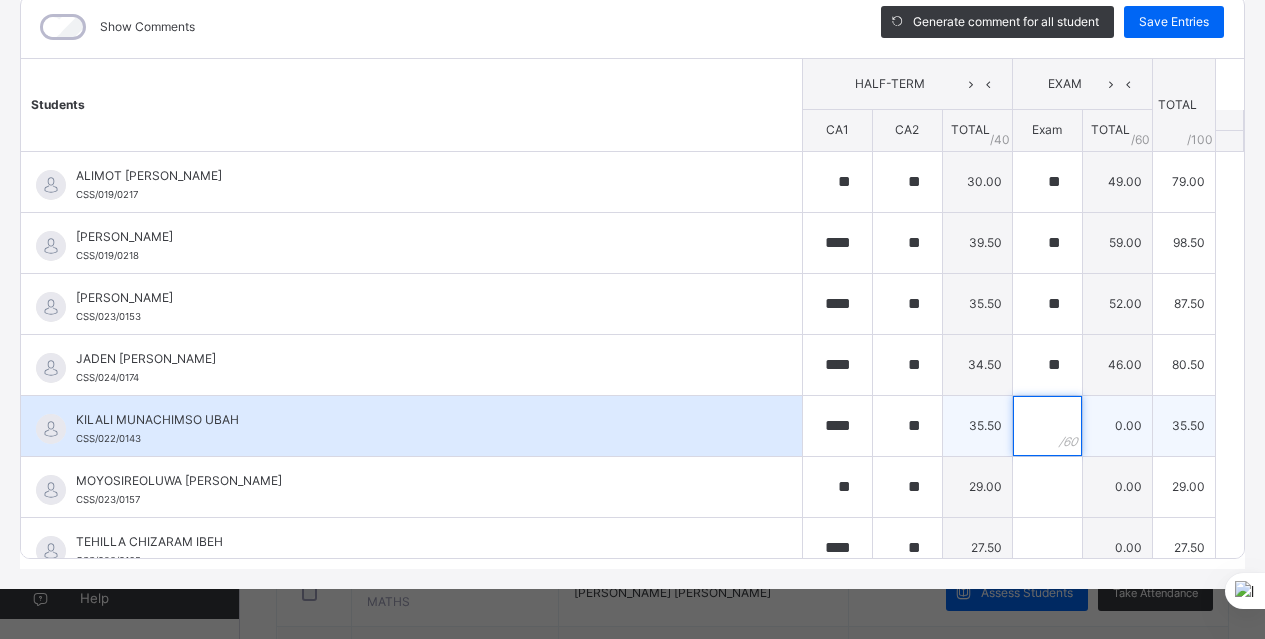 click at bounding box center [1047, 426] 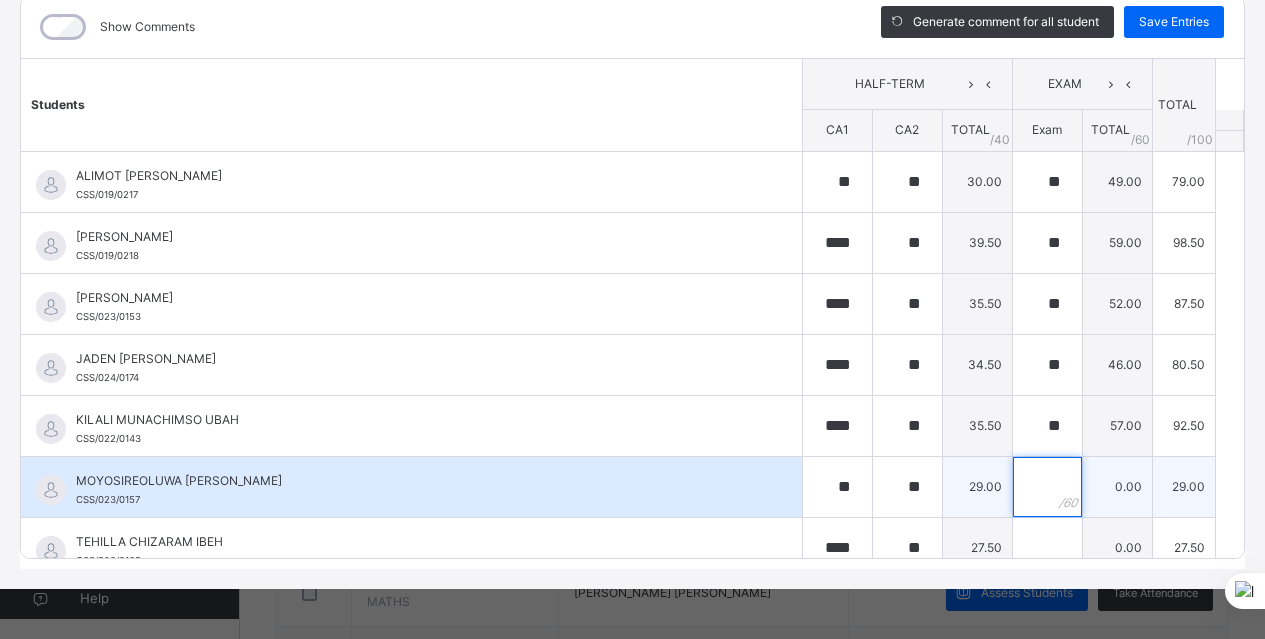 click at bounding box center [1047, 487] 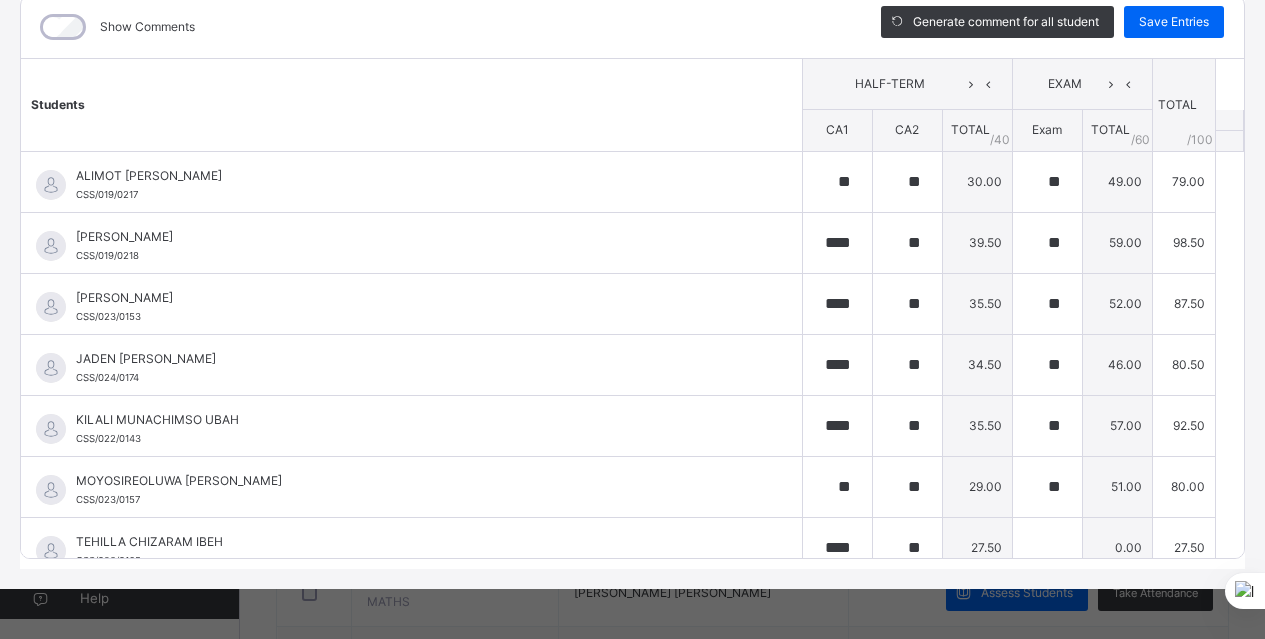 click on "GRADE 3   . :   SCIENCE TECH Online Actions  Download Empty Score Sheet  Upload/map score sheet Subject  SCIENCE TECH Chasteville School Date: 15th Jul 2025, 5:37:03 pm Score Sheet Score Sheet Show Comments   Generate comment for all student   Save Entries Class Level:  GRADE 3   . Subject:  SCIENCE TECH Session:  2024/2025 Session Session:  3RD TERM Students HALF-TERM EXAM TOTAL /100 Comment CA1 CA2 TOTAL / 40 Exam TOTAL / 60 ALIMOT ADUNI LAWAL CSS/019/0217 ALIMOT ADUNI LAWAL CSS/019/0217 ** ** 30.00 ** 49.00 79.00 Generate comment 0 / 250   ×   Subject Teacher’s Comment Generate and see in full the comment developed by the AI with an option to regenerate the comment JS ALIMOT ADUNI LAWAL   CSS/019/0217   Total 79.00  / 100.00 Sims Bot   Regenerate     Use this comment   ELORA JOMALEH OYIBO CSS/019/0218 ELORA JOMALEH OYIBO CSS/019/0218 **** ** 39.50 ** 59.00 98.50 Generate comment 0 / 250   ×   Subject Teacher’s Comment JS ELORA JOMALEH OYIBO   CSS/019/0218   Total 98.50  / 100.00 Sims Bot   Regenerate" at bounding box center [632, 217] 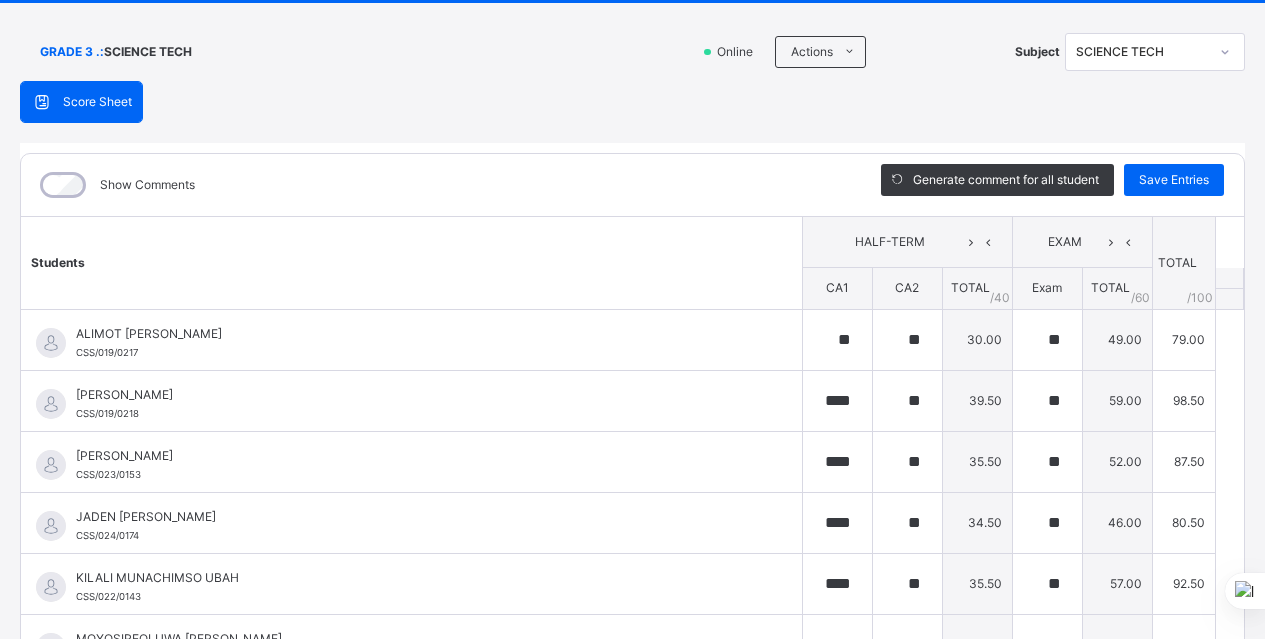 scroll, scrollTop: 72, scrollLeft: 0, axis: vertical 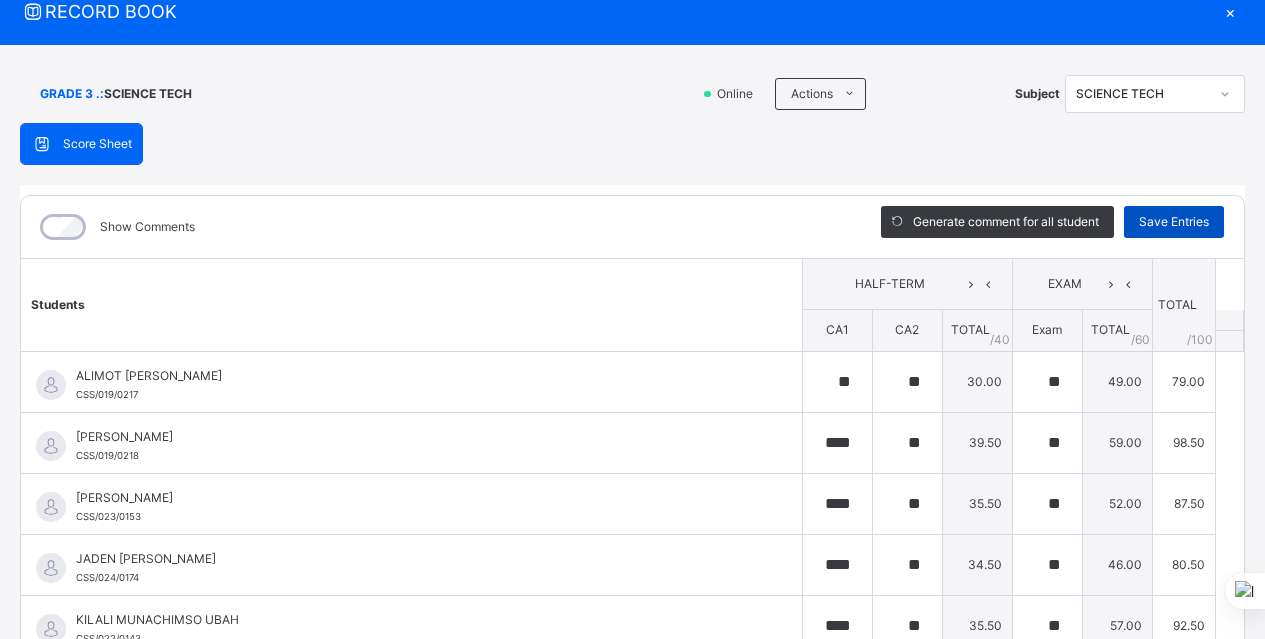 click on "Save Entries" at bounding box center [1174, 222] 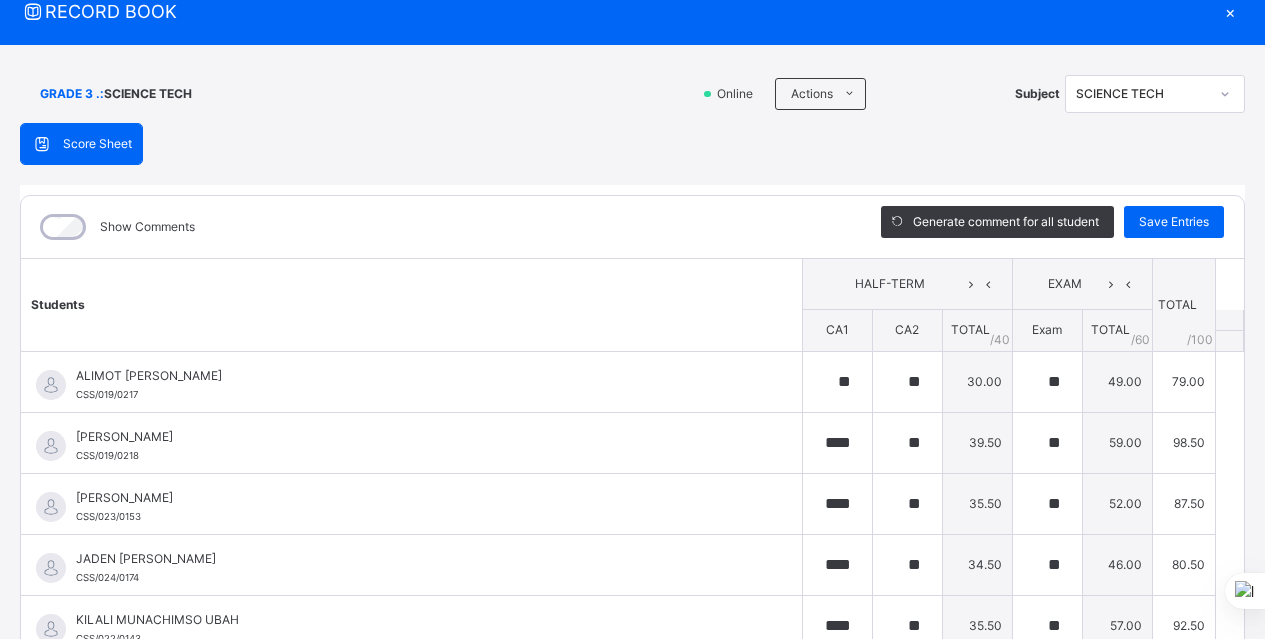 click 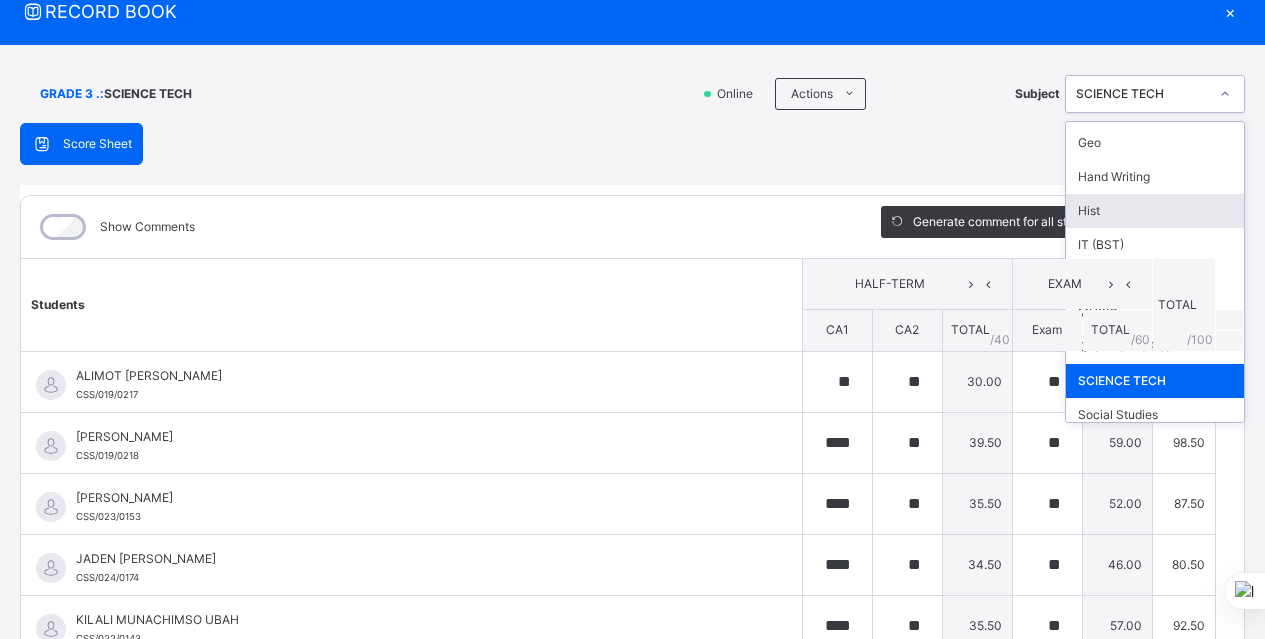 scroll, scrollTop: 240, scrollLeft: 0, axis: vertical 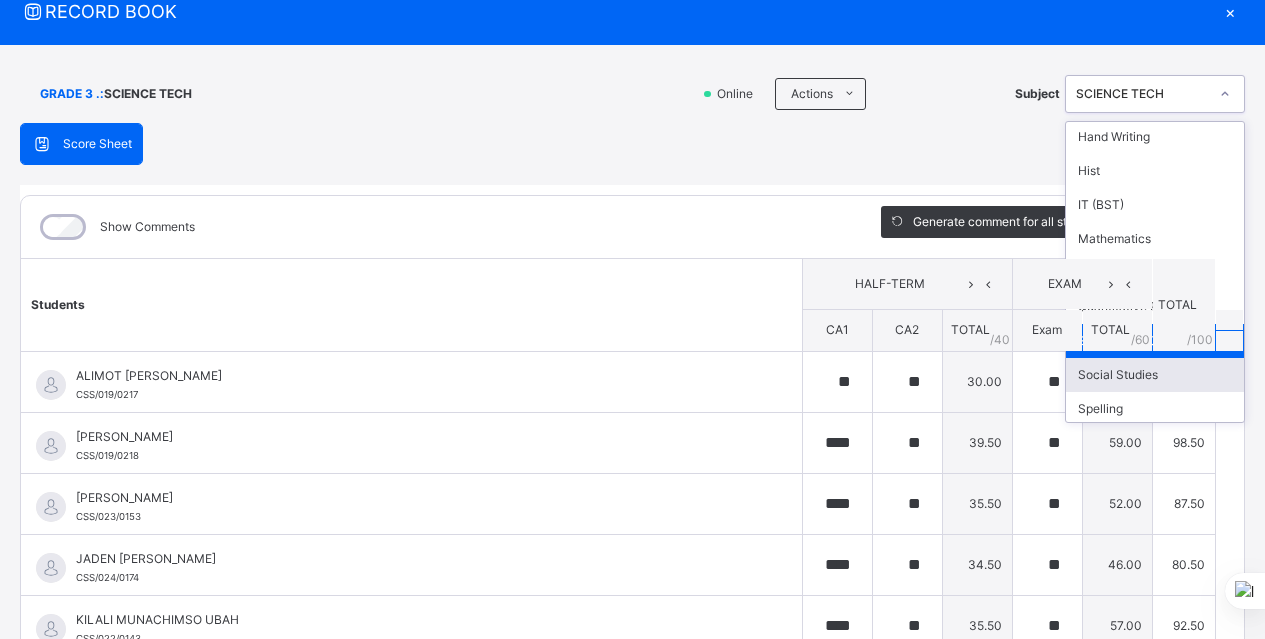 click on "Social Studies" at bounding box center [1155, 375] 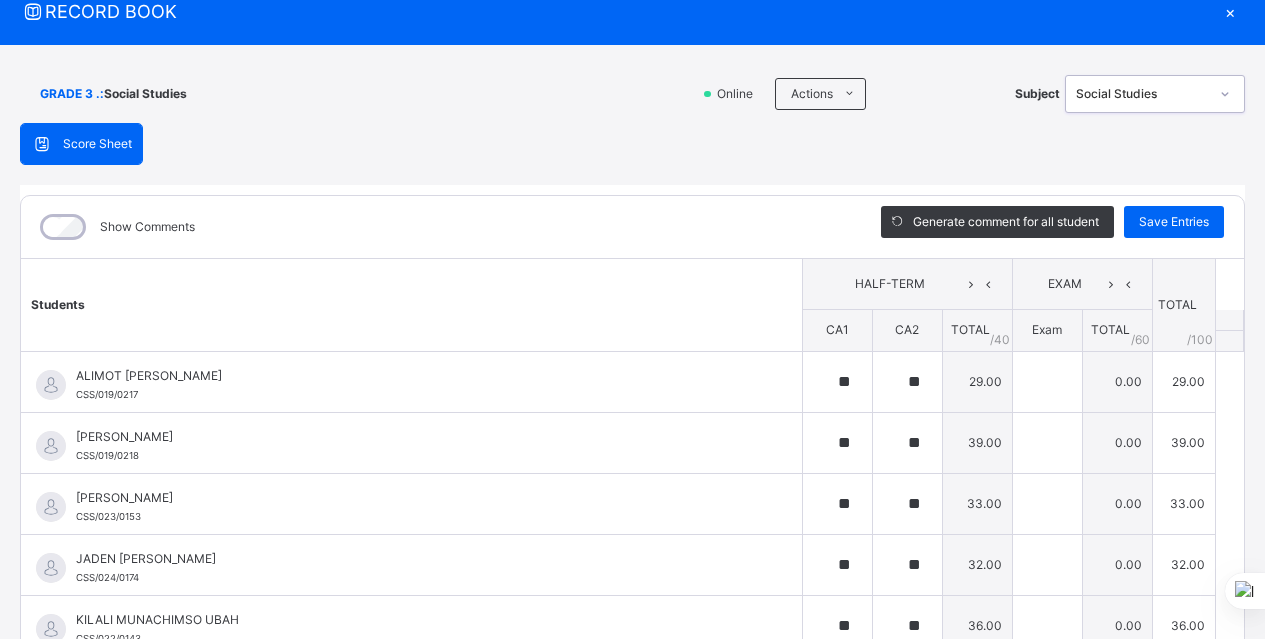 click on "GRADE 3   . :   Social Studies  Online Actions  Download Empty Score Sheet  Upload/map score sheet Subject    option Social Studies , selected.     0 results available. Select is focused ,type to refine list, press Down to open the menu,  Social Studies  Chasteville School Date: 15th Jul 2025, 5:38:19 pm Score Sheet Score Sheet Show Comments   Generate comment for all student   Save Entries Class Level:  GRADE 3   . Subject:  Social Studies  Session:  2024/2025 Session Session:  3RD TERM Students HALF-TERM EXAM TOTAL /100 Comment CA1 CA2 TOTAL / 40 Exam TOTAL / 60 ALIMOT ADUNI LAWAL CSS/019/0217 ALIMOT ADUNI LAWAL CSS/019/0217 ** ** 29.00 0.00 29.00 Generate comment 0 / 250   ×   Subject Teacher’s Comment Generate and see in full the comment developed by the AI with an option to regenerate the comment JS ALIMOT ADUNI LAWAL   CSS/019/0217   Total 29.00  / 100.00 Sims Bot   Regenerate     Use this comment   ELORA JOMALEH OYIBO CSS/019/0218 ELORA JOMALEH OYIBO CSS/019/0218 ** ** 39.00 0.00 39.00 0 / 250" at bounding box center (632, 417) 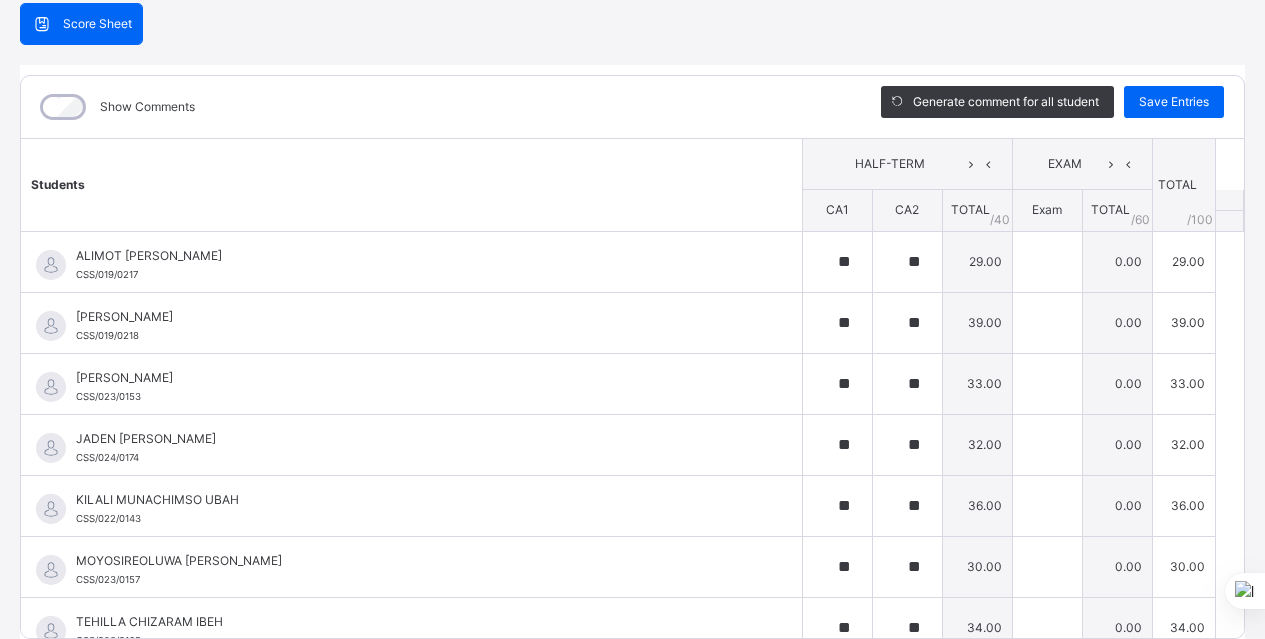scroll, scrollTop: 232, scrollLeft: 0, axis: vertical 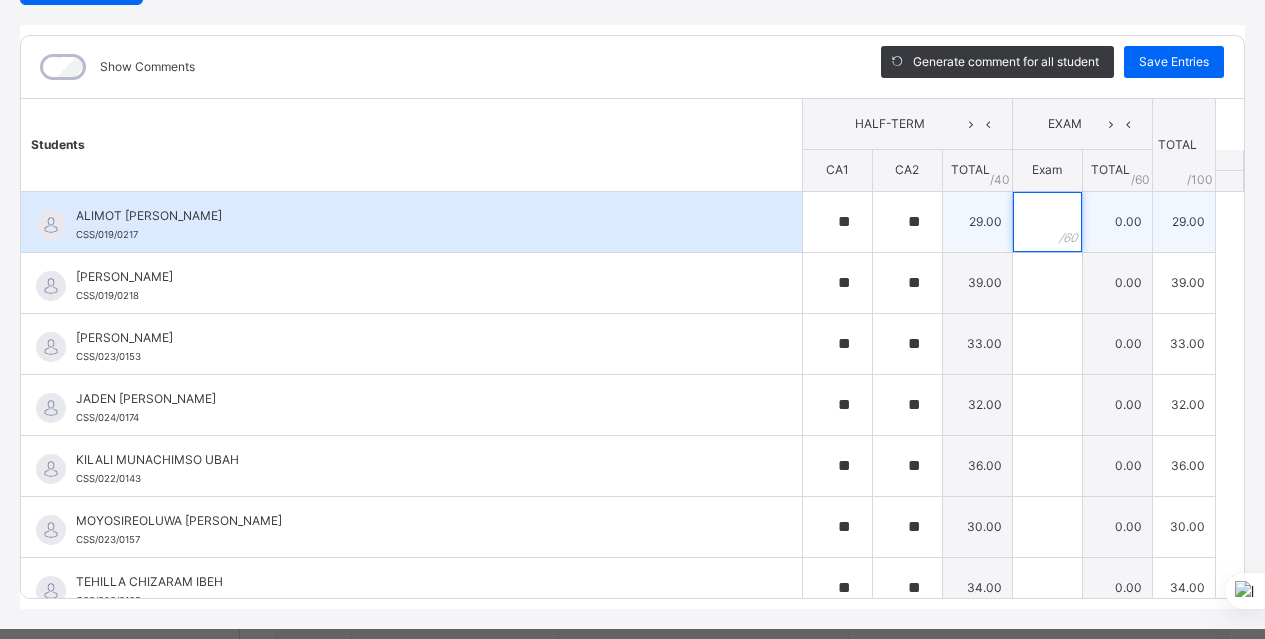 click at bounding box center [1047, 222] 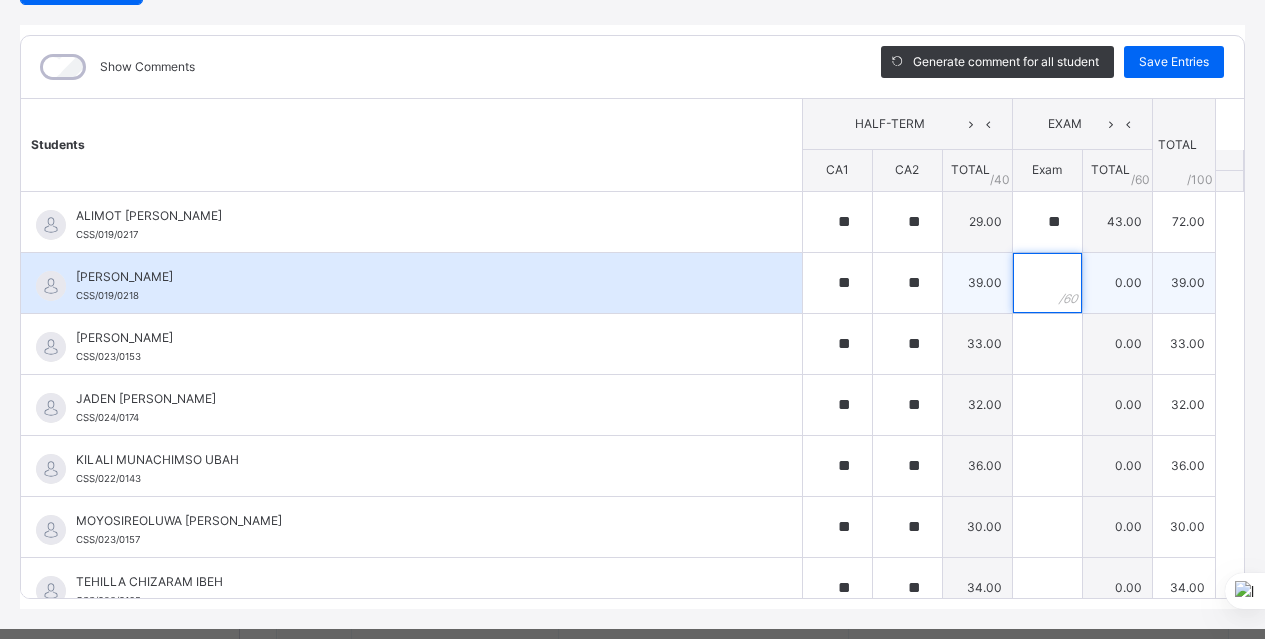 click at bounding box center [1047, 283] 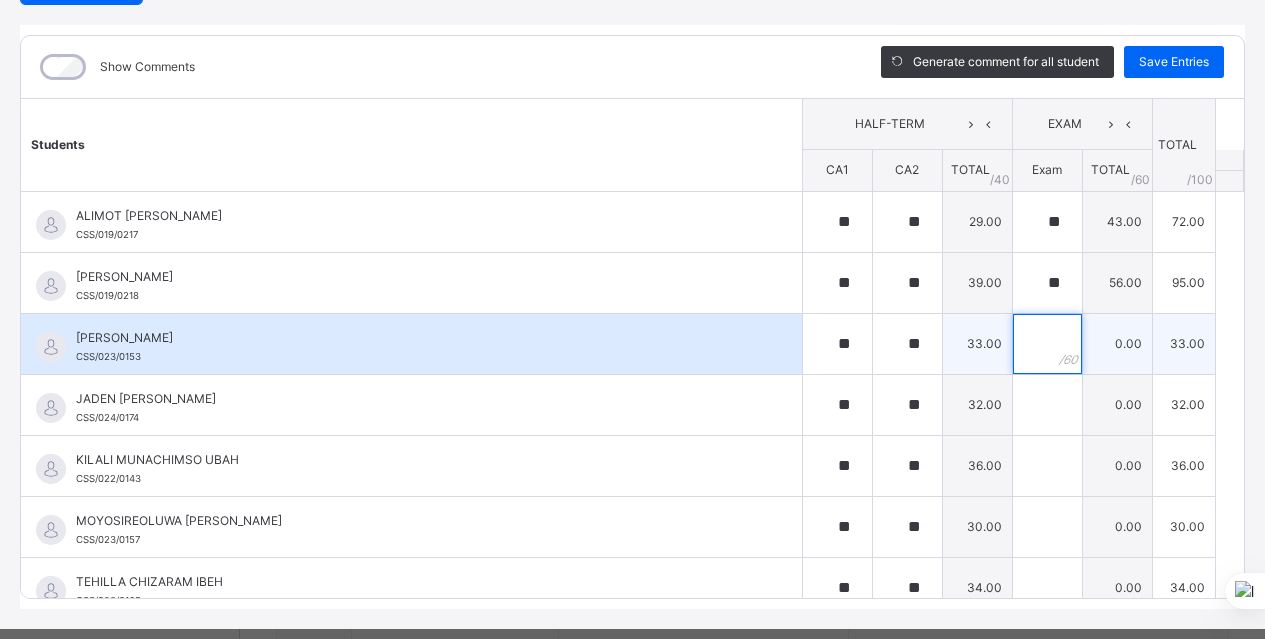 click at bounding box center (1047, 344) 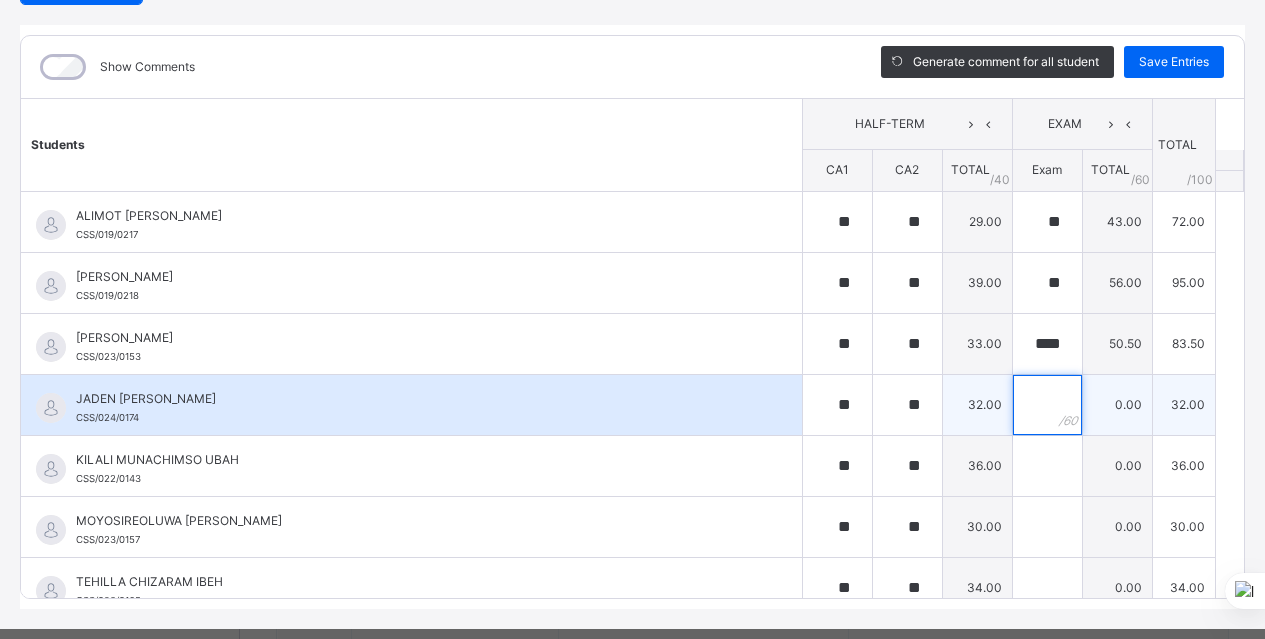 click at bounding box center [1047, 405] 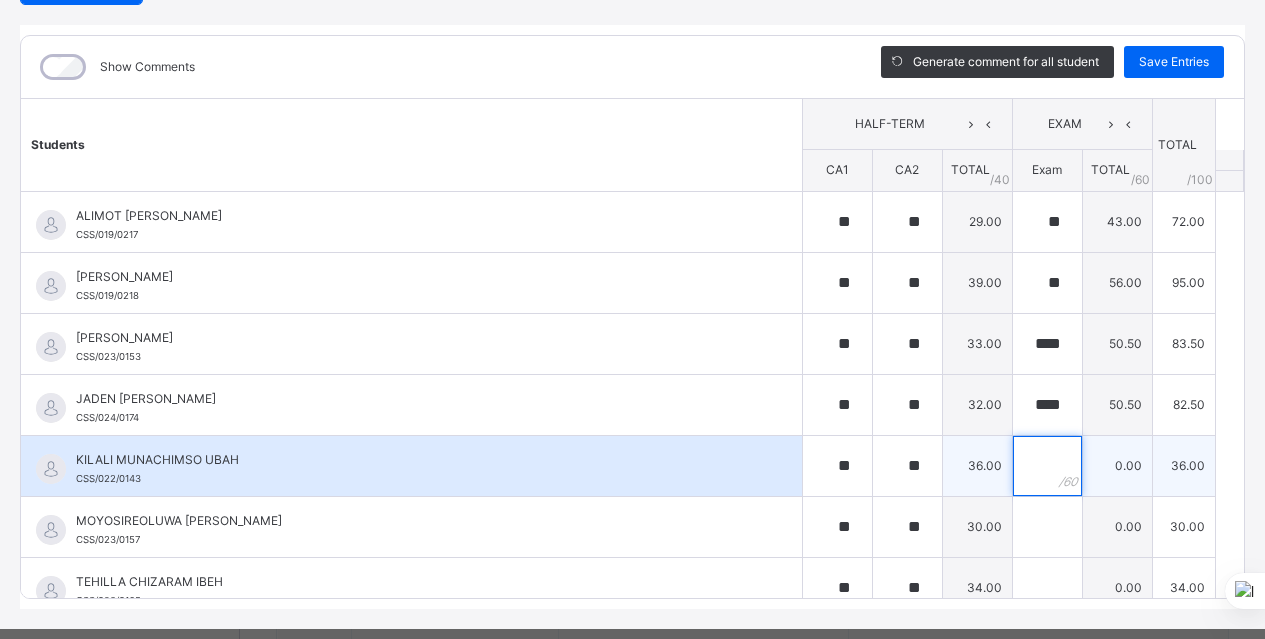 click at bounding box center [1047, 466] 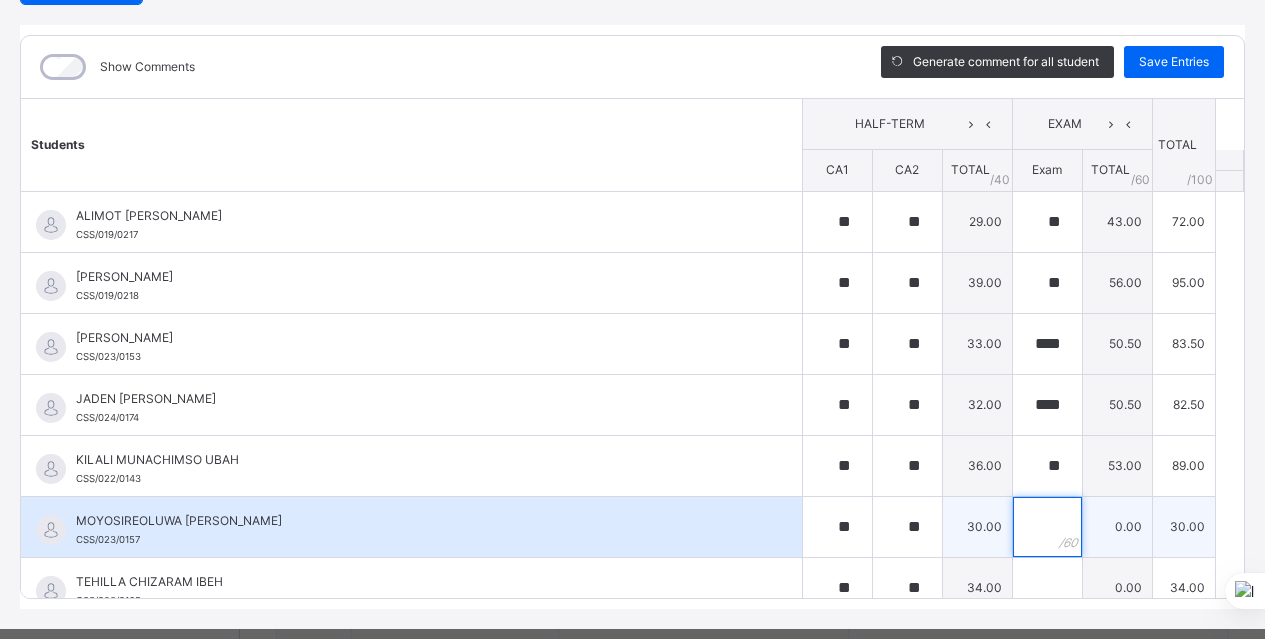 click at bounding box center [1047, 527] 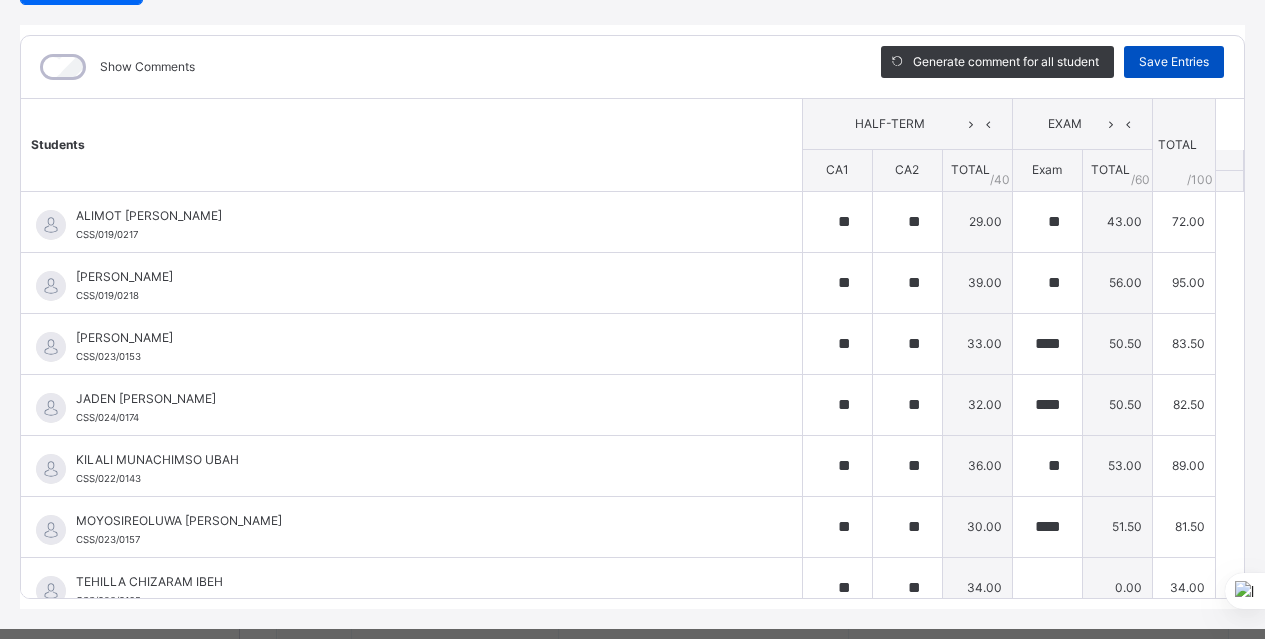 click on "Save Entries" at bounding box center (1174, 62) 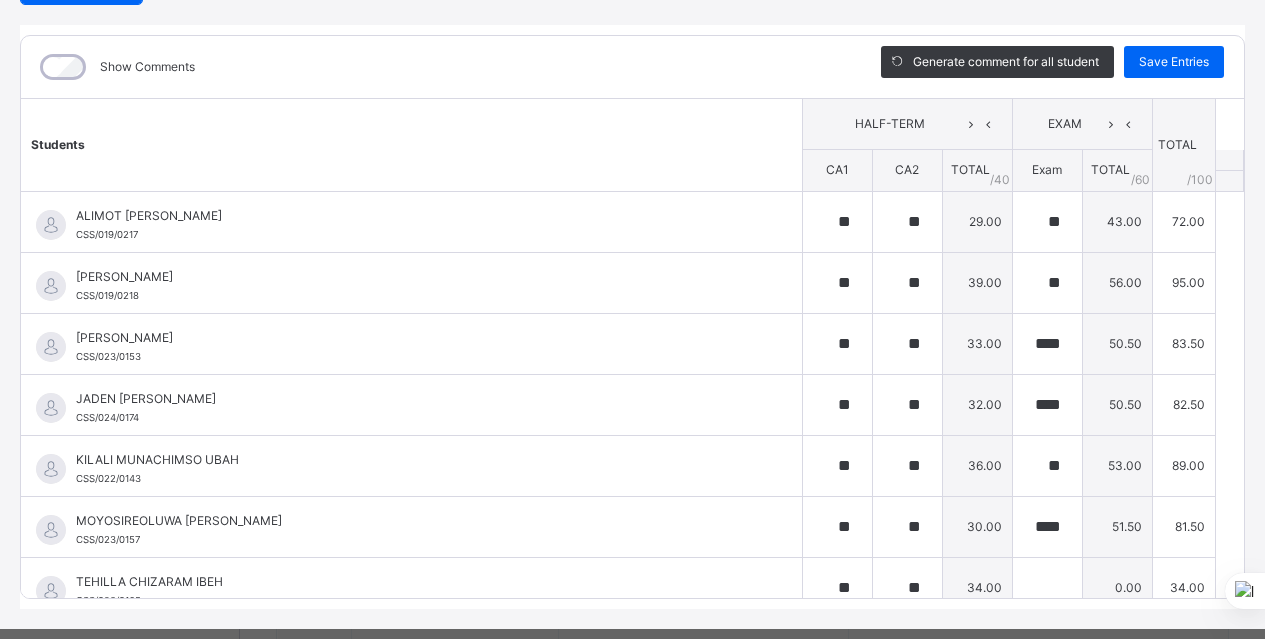click on "GRADE 3   . :   Social Studies  Online Actions  Download Empty Score Sheet  Upload/map score sheet Subject  Social Studies  Chasteville School Date: 15th Jul 2025, 5:39:43 pm Score Sheet Score Sheet Show Comments   Generate comment for all student   Save Entries Class Level:  GRADE 3   . Subject:  Social Studies  Session:  2024/2025 Session Session:  3RD TERM Students HALF-TERM EXAM TOTAL /100 Comment CA1 CA2 TOTAL / 40 Exam TOTAL / 60 ALIMOT ADUNI LAWAL CSS/019/0217 ALIMOT ADUNI LAWAL CSS/019/0217 ** ** 29.00 ** 43.00 72.00 Generate comment 0 / 250   ×   Subject Teacher’s Comment Generate and see in full the comment developed by the AI with an option to regenerate the comment JS ALIMOT ADUNI LAWAL   CSS/019/0217   Total 72.00  / 100.00 Sims Bot   Regenerate     Use this comment   ELORA JOMALEH OYIBO CSS/019/0218 ELORA JOMALEH OYIBO CSS/019/0218 ** ** 39.00 ** 56.00 95.00 Generate comment 0 / 250   ×   Subject Teacher’s Comment JS ELORA JOMALEH OYIBO   CSS/019/0218   Total 95.00  / 100.00 Sims Bot" at bounding box center (632, 257) 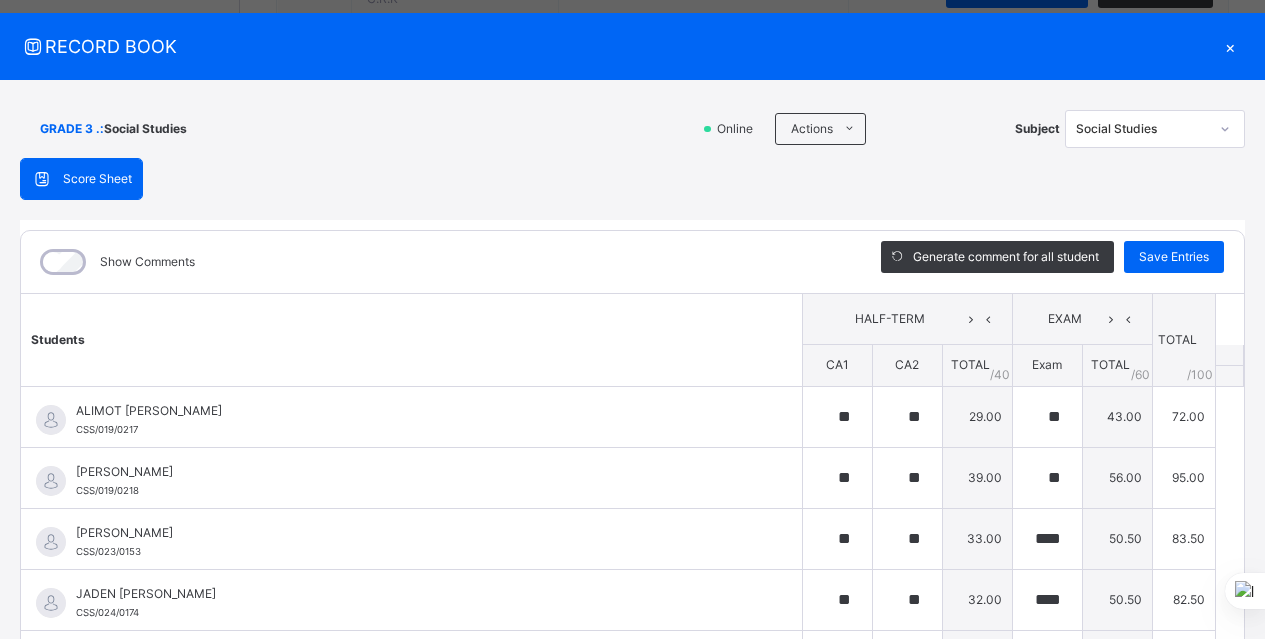 scroll, scrollTop: 32, scrollLeft: 0, axis: vertical 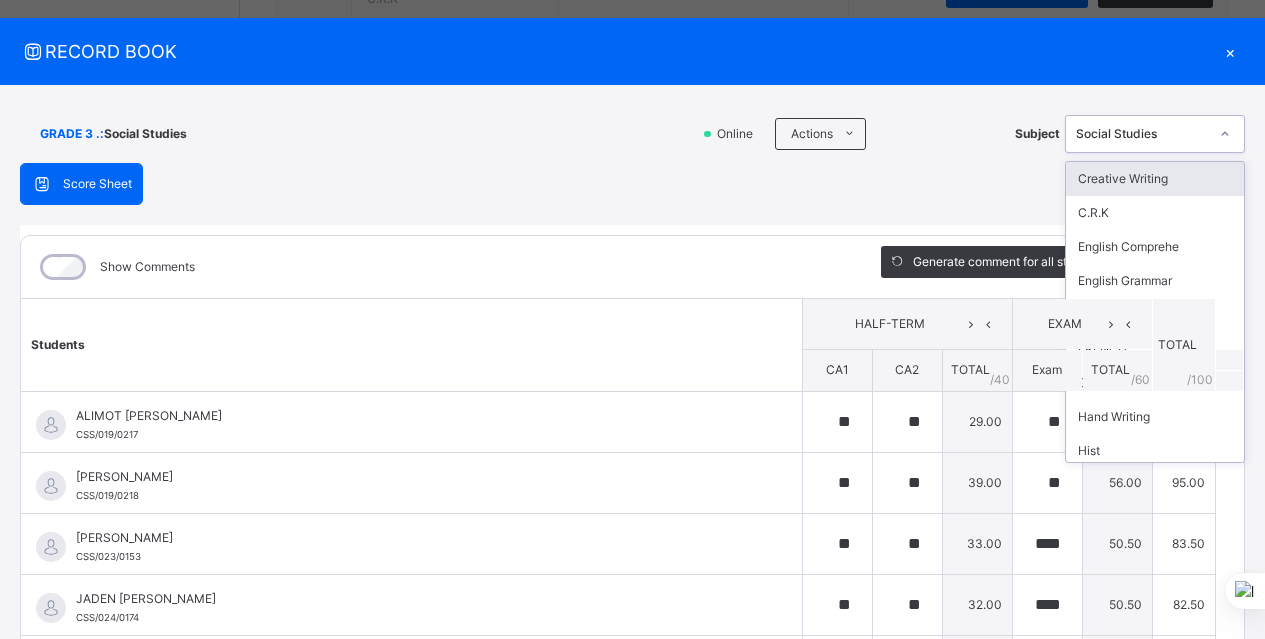 click 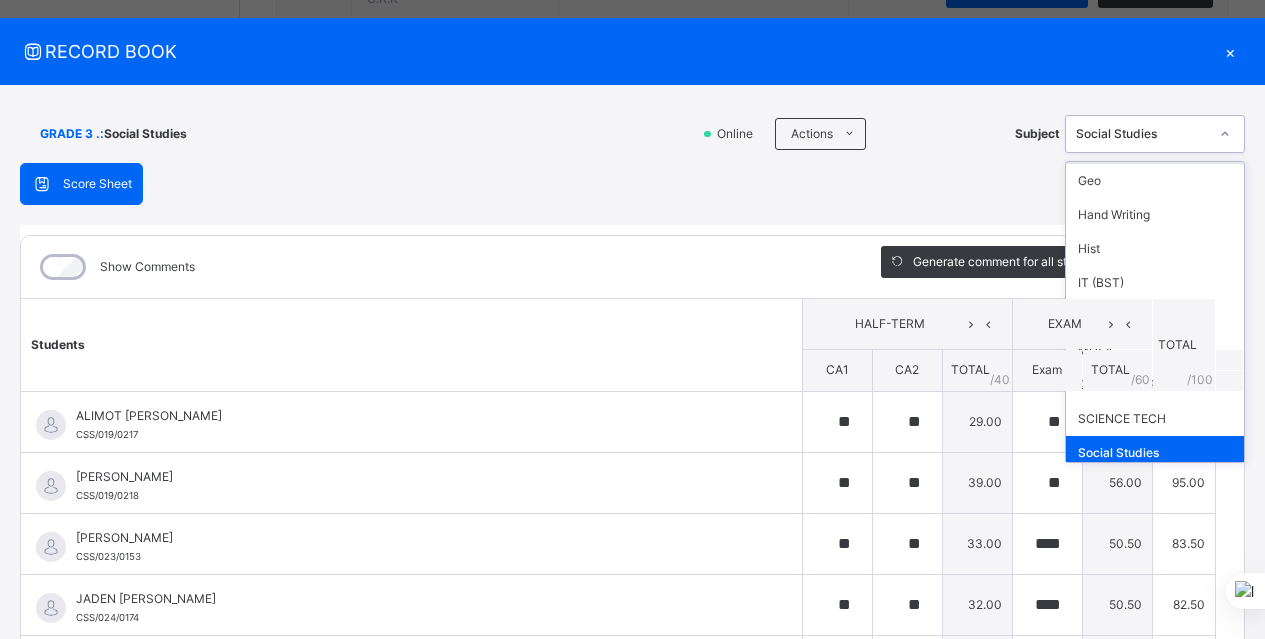 scroll, scrollTop: 262, scrollLeft: 0, axis: vertical 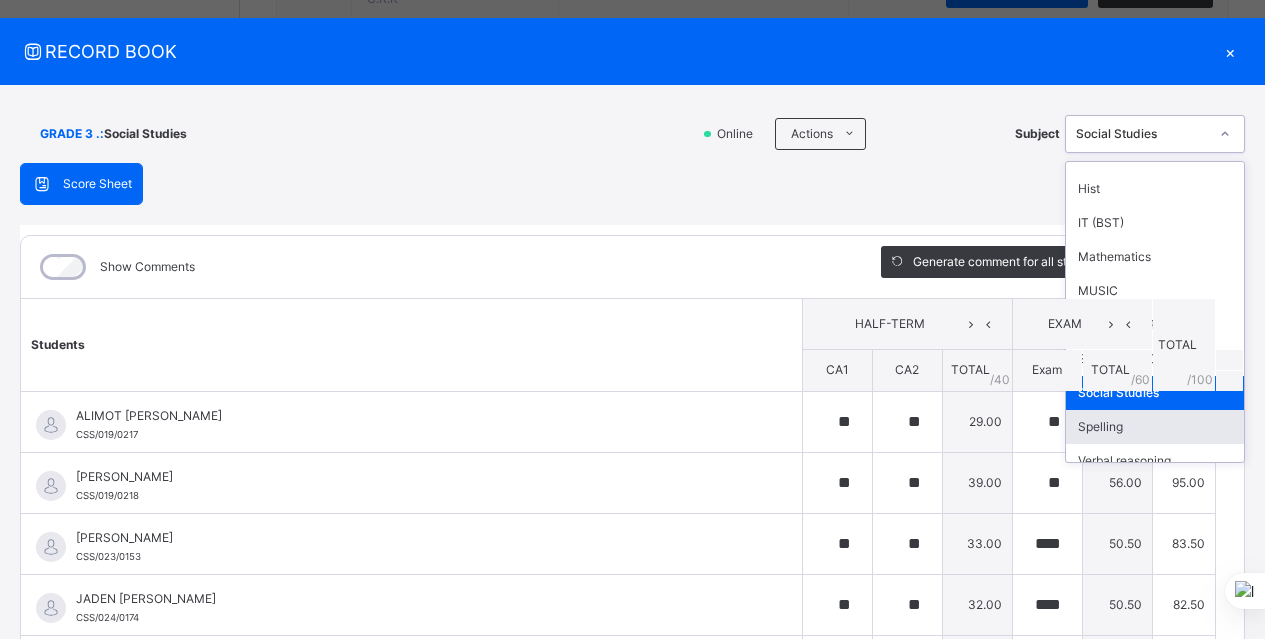 click on "Spelling" at bounding box center [1155, 427] 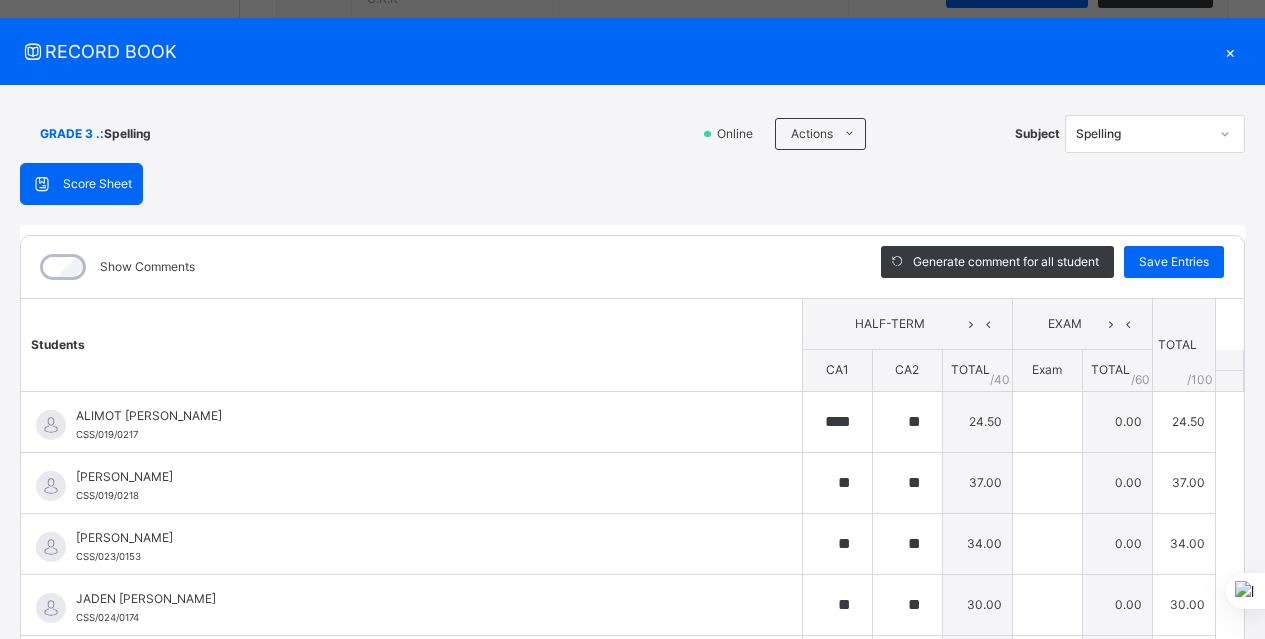 click on "GRADE 3   . :   Spelling Online Actions  Download Empty Score Sheet  Upload/map score sheet Subject  Spelling Chasteville School Date: 15th Jul 2025, 5:40:01 pm Score Sheet Score Sheet Show Comments   Generate comment for all student   Save Entries Class Level:  GRADE 3   . Subject:  Spelling Session:  2024/2025 Session Session:  3RD TERM Students HALF-TERM EXAM TOTAL /100 Comment CA1 CA2 TOTAL / 40 Exam TOTAL / 60 ALIMOT ADUNI LAWAL CSS/019/0217 ALIMOT ADUNI LAWAL CSS/019/0217 **** ** 24.50 0.00 24.50 Generate comment 0 / 250   ×   Subject Teacher’s Comment Generate and see in full the comment developed by the AI with an option to regenerate the comment JS ALIMOT ADUNI LAWAL   CSS/019/0217   Total 24.50  / 100.00 Sims Bot   Regenerate     Use this comment   ELORA JOMALEH OYIBO CSS/019/0218 ELORA JOMALEH OYIBO CSS/019/0218 ** ** 37.00 0.00 37.00 Generate comment 0 / 250   ×   Subject Teacher’s Comment Generate and see in full the comment developed by the AI with an option to regenerate the comment JS" at bounding box center (632, 457) 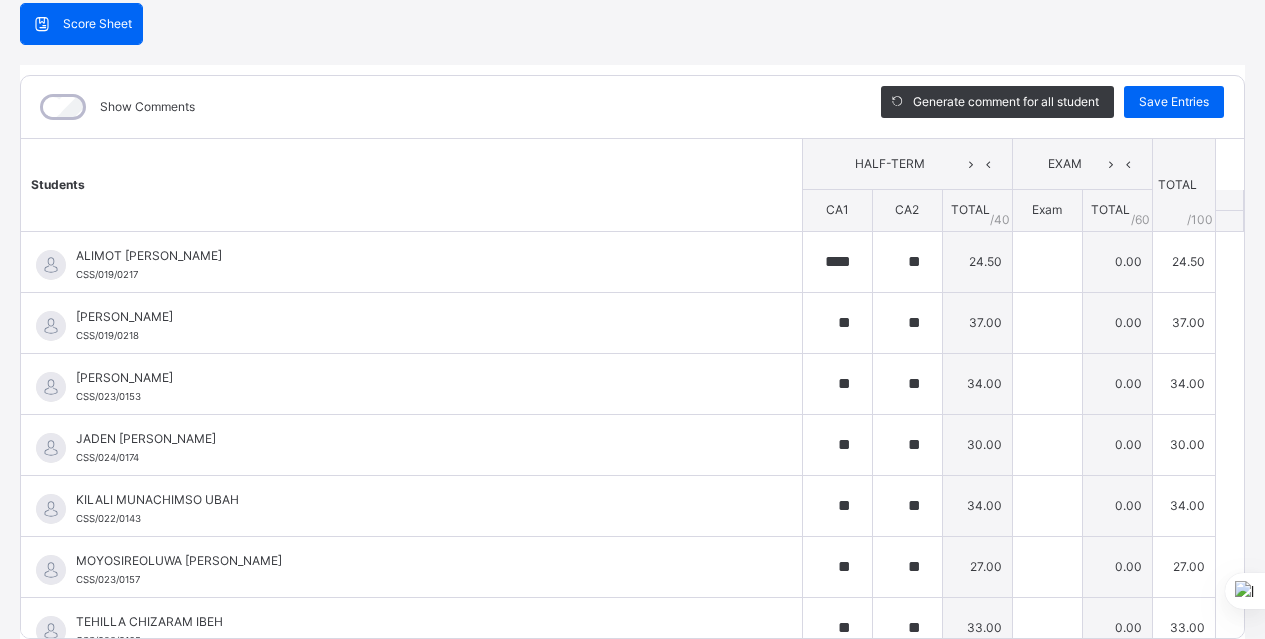 scroll, scrollTop: 232, scrollLeft: 0, axis: vertical 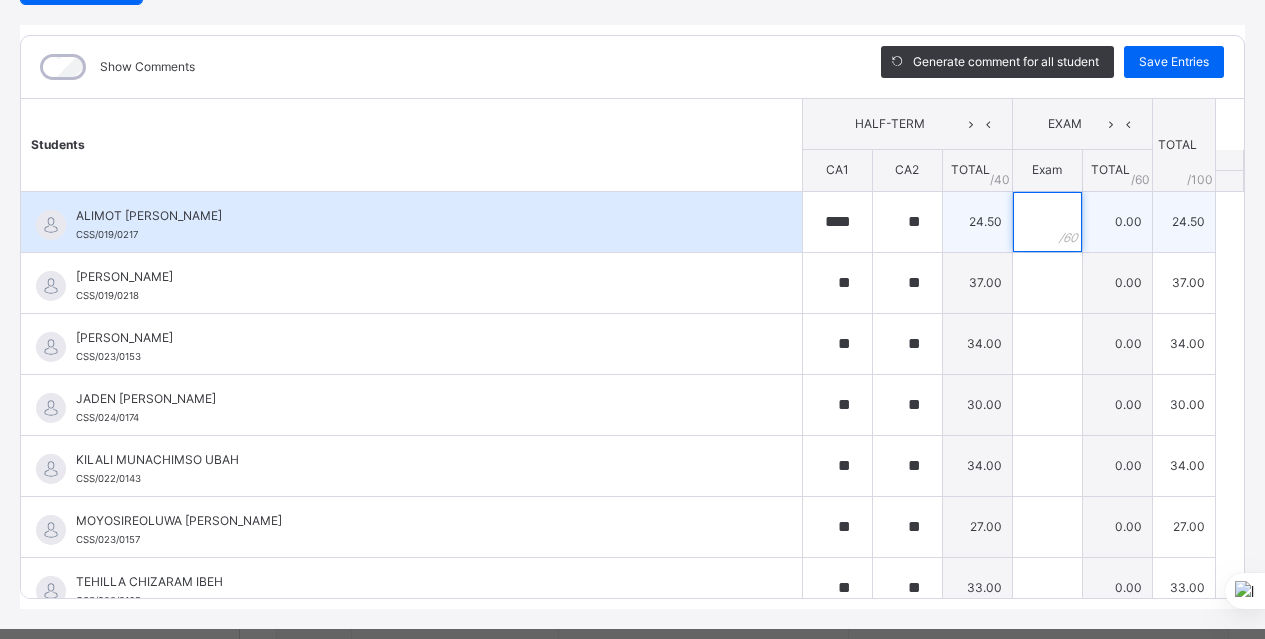 click at bounding box center (1047, 222) 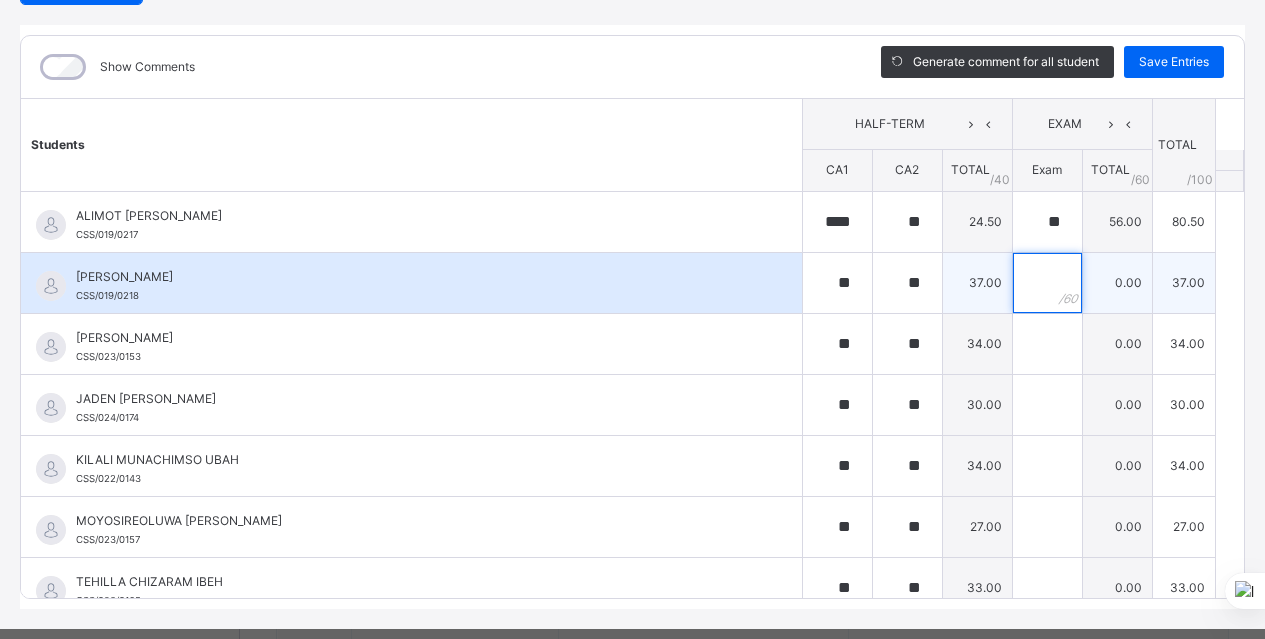 click at bounding box center [1047, 283] 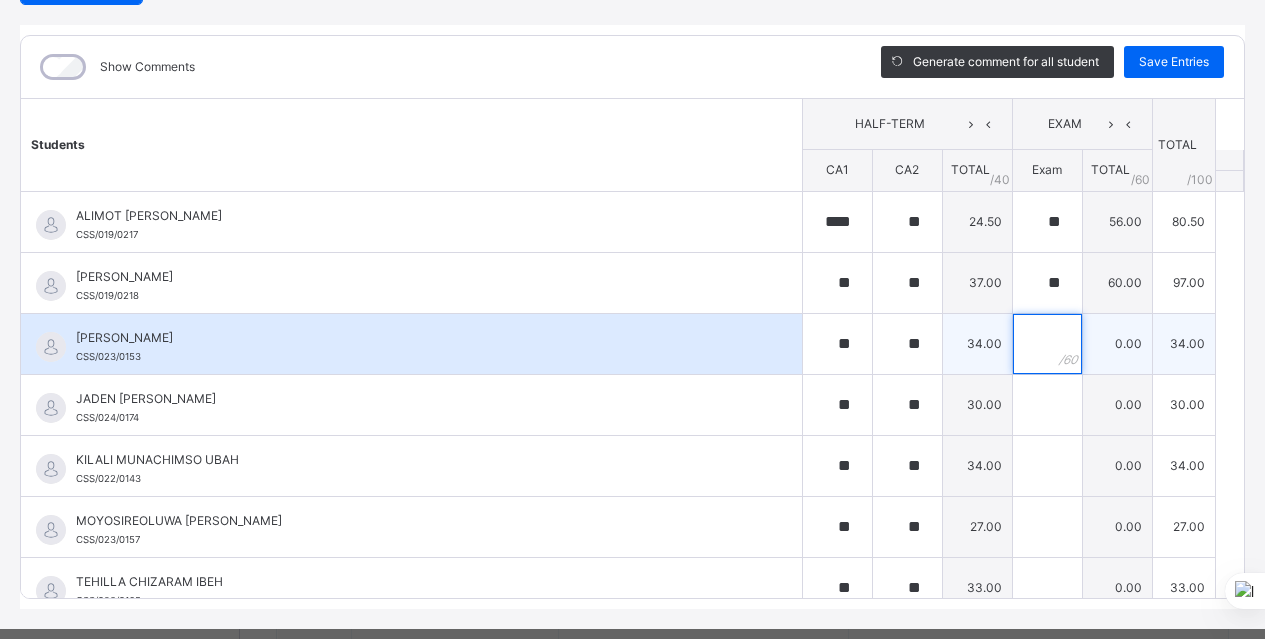 click at bounding box center [1047, 344] 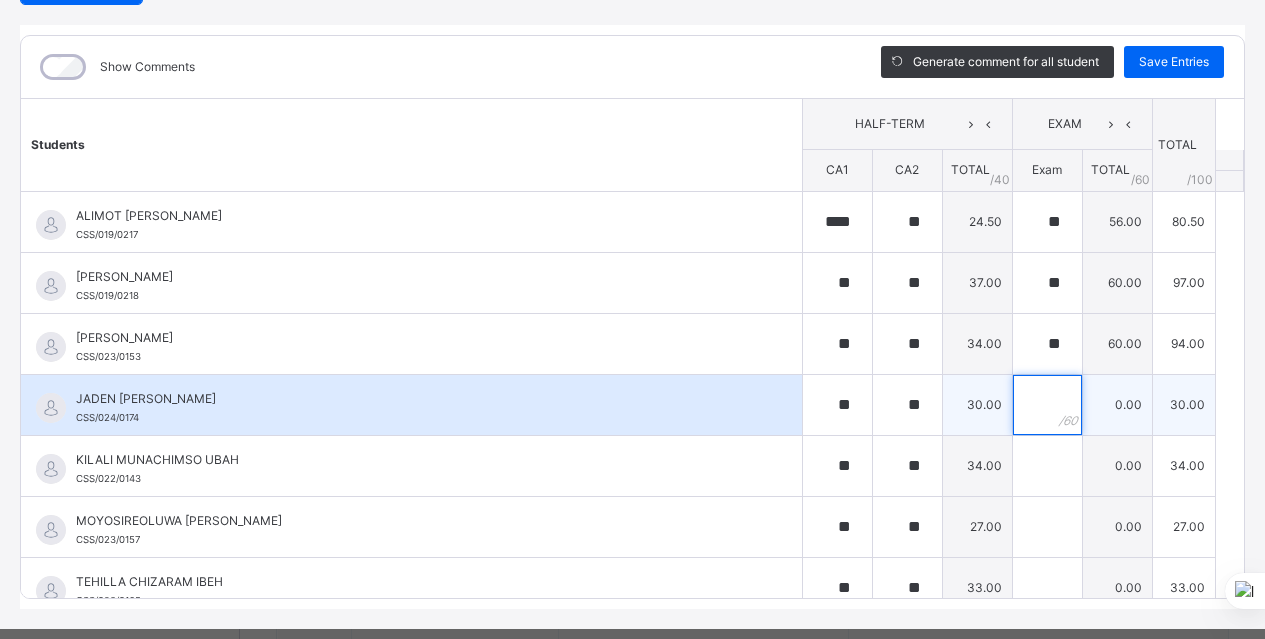 click at bounding box center (1047, 405) 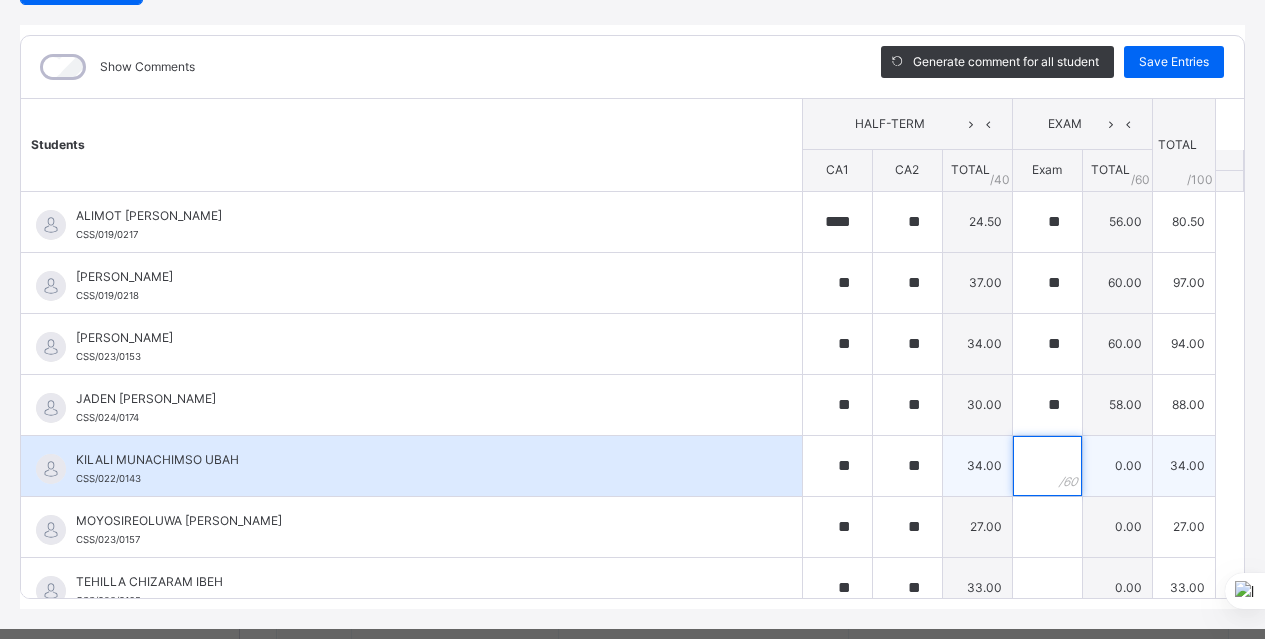 click at bounding box center [1047, 466] 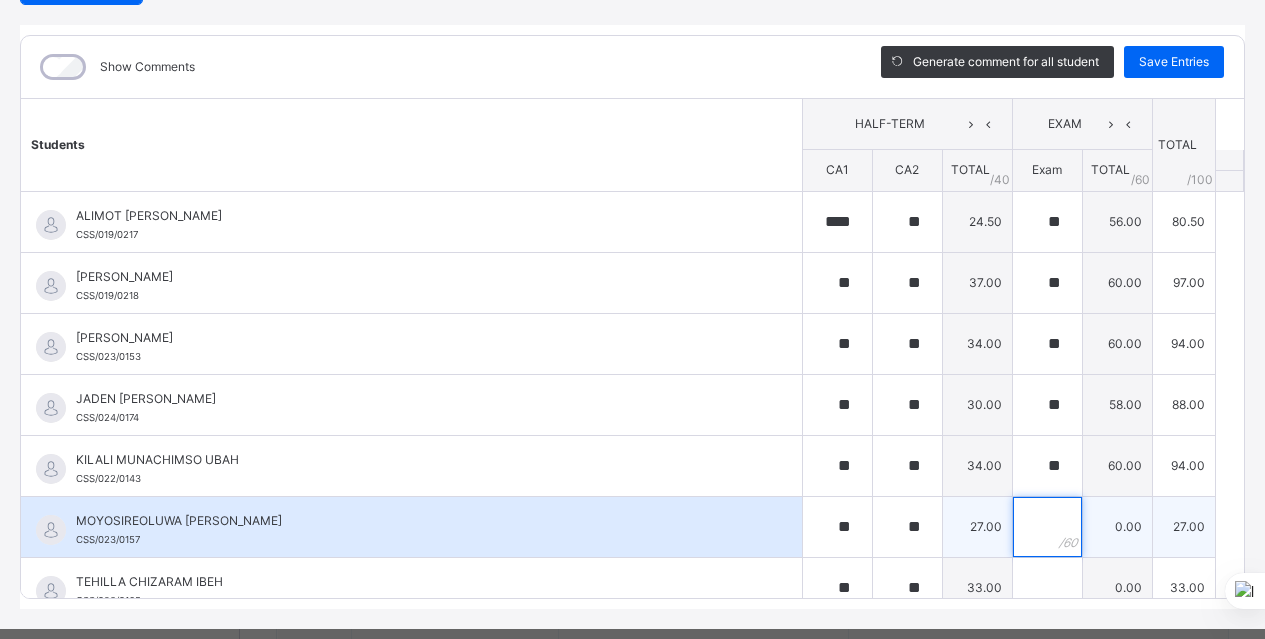 click at bounding box center [1047, 527] 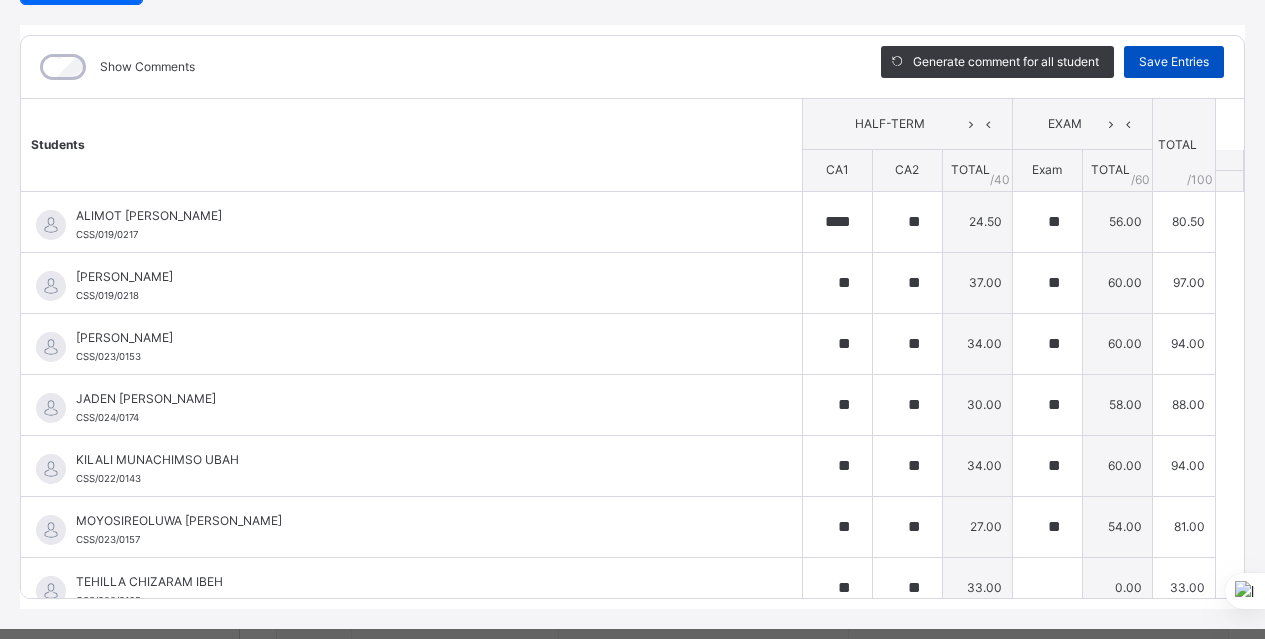 click on "Save Entries" at bounding box center (1174, 62) 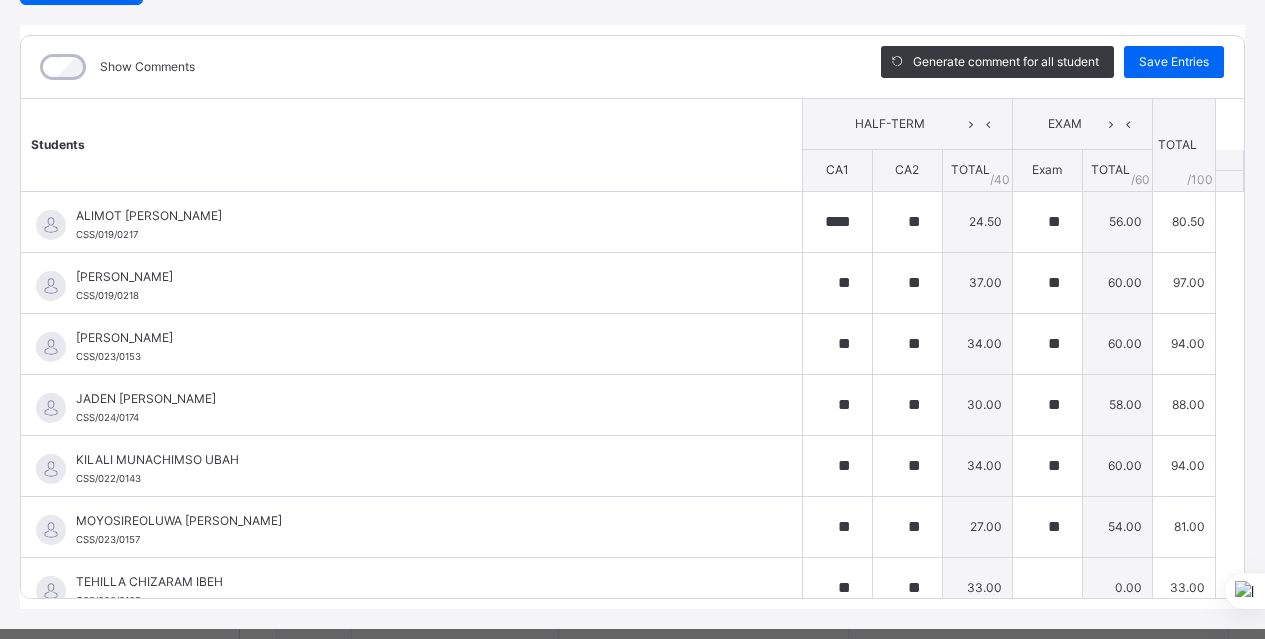 click on "GRADE 3   . :   Spelling Online Actions  Download Empty Score Sheet  Upload/map score sheet Subject  Spelling Chasteville School Date: 15th Jul 2025, 5:40:57 pm Score Sheet Score Sheet Show Comments   Generate comment for all student   Save Entries Class Level:  GRADE 3   . Subject:  Spelling Session:  2024/2025 Session Session:  3RD TERM Students HALF-TERM EXAM TOTAL /100 Comment CA1 CA2 TOTAL / 40 Exam TOTAL / 60 ALIMOT ADUNI LAWAL CSS/019/0217 ALIMOT ADUNI LAWAL CSS/019/0217 **** ** 24.50 ** 56.00 80.50 Generate comment 0 / 250   ×   Subject Teacher’s Comment Generate and see in full the comment developed by the AI with an option to regenerate the comment JS ALIMOT ADUNI LAWAL   CSS/019/0217   Total 80.50  / 100.00 Sims Bot   Regenerate     Use this comment   ELORA JOMALEH OYIBO CSS/019/0218 ELORA JOMALEH OYIBO CSS/019/0218 ** ** 37.00 ** 60.00 97.00 Generate comment 0 / 250   ×   Subject Teacher’s Comment JS ELORA JOMALEH OYIBO   CSS/019/0218   Total 97.00  / 100.00 Sims Bot   Regenerate       ** **" at bounding box center (632, 257) 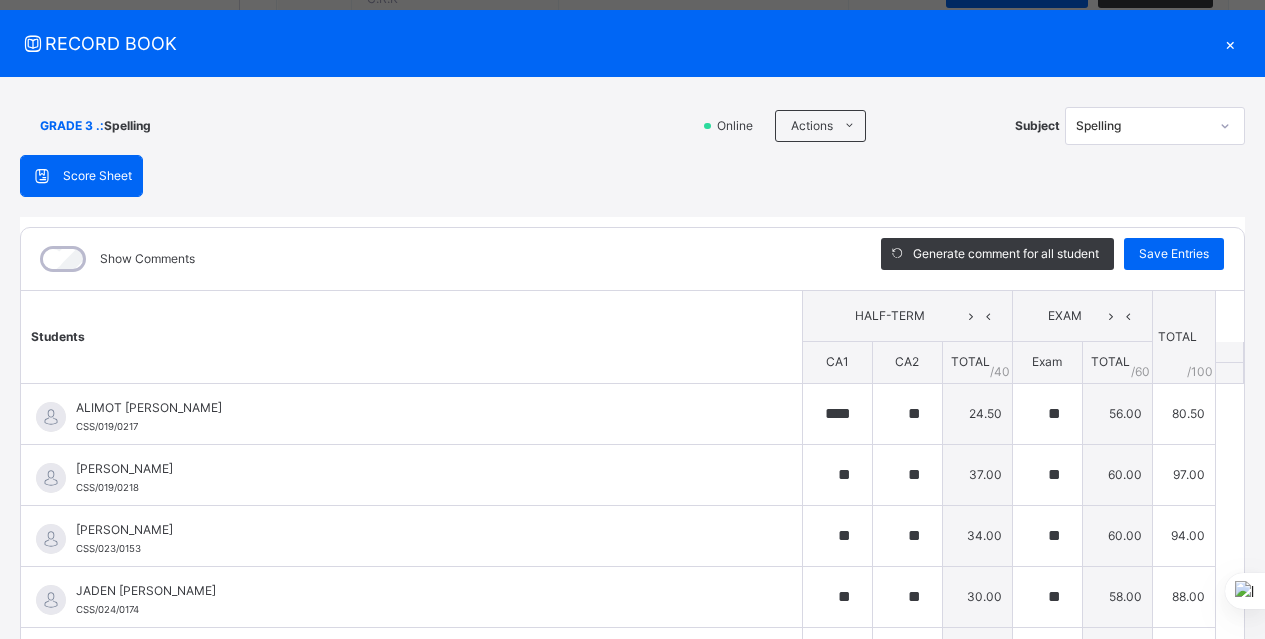 scroll, scrollTop: 32, scrollLeft: 0, axis: vertical 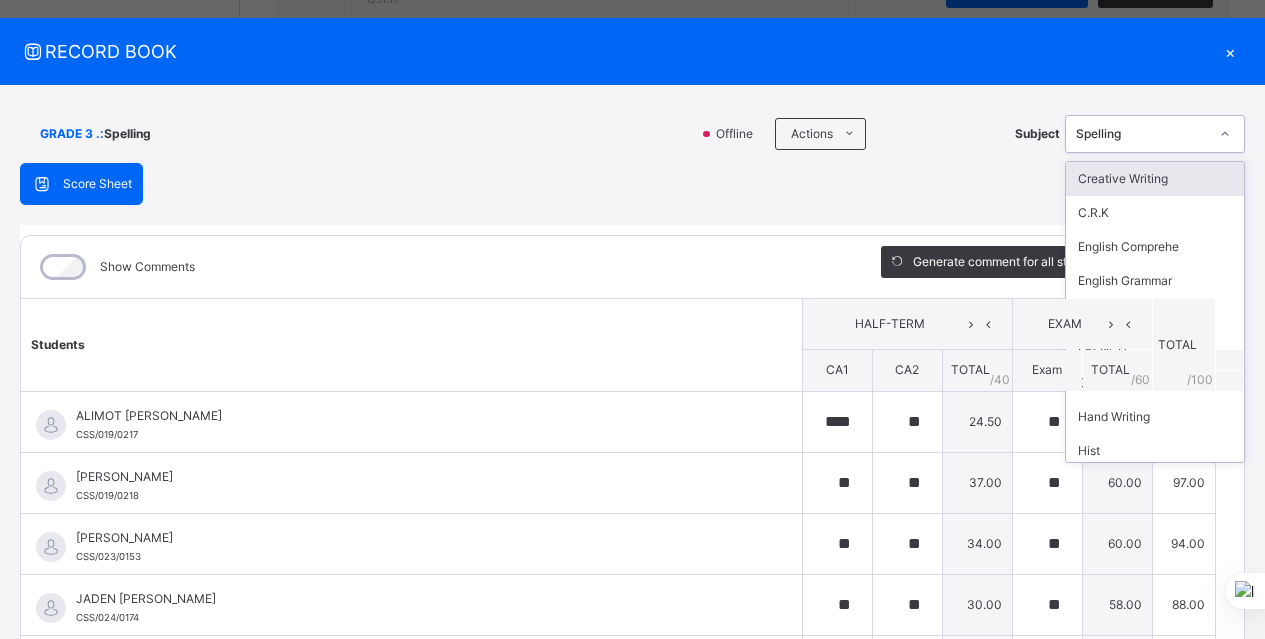 click 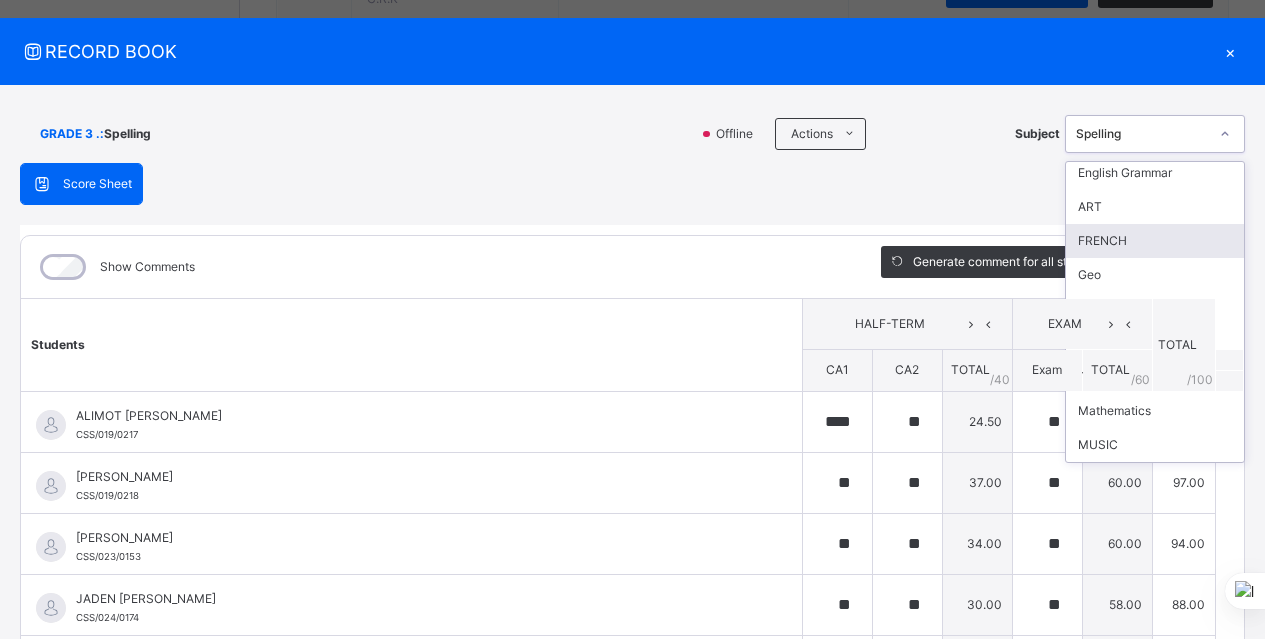 scroll, scrollTop: 262, scrollLeft: 0, axis: vertical 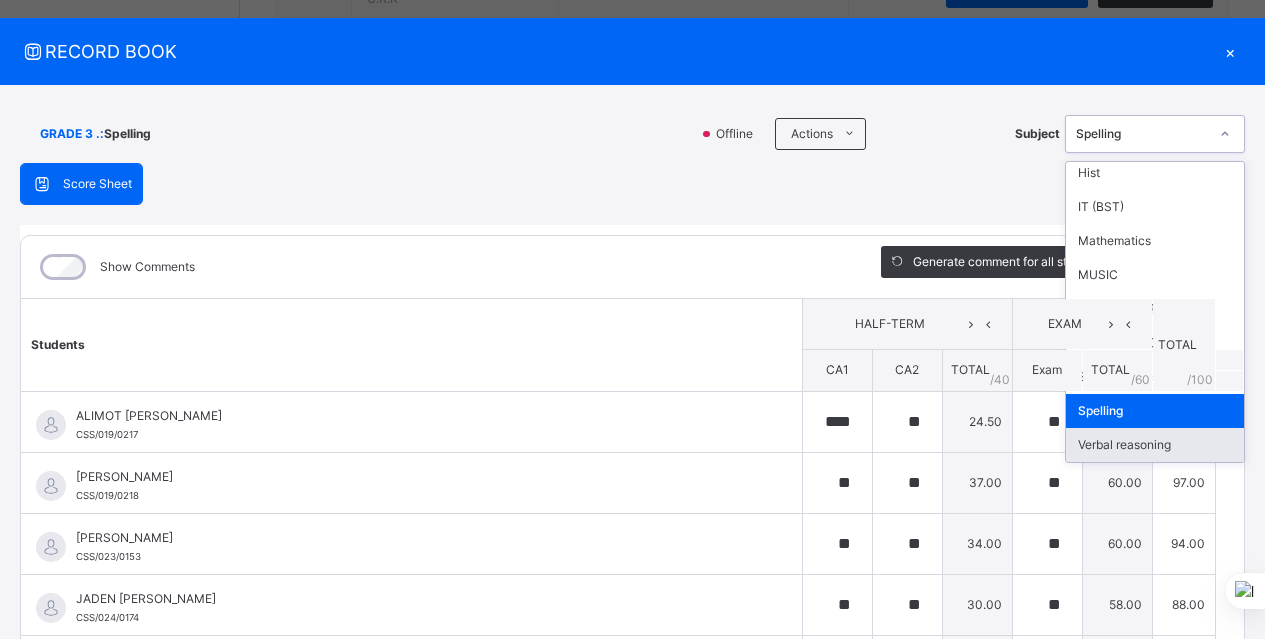 click on "Verbal reasoning" at bounding box center (1155, 445) 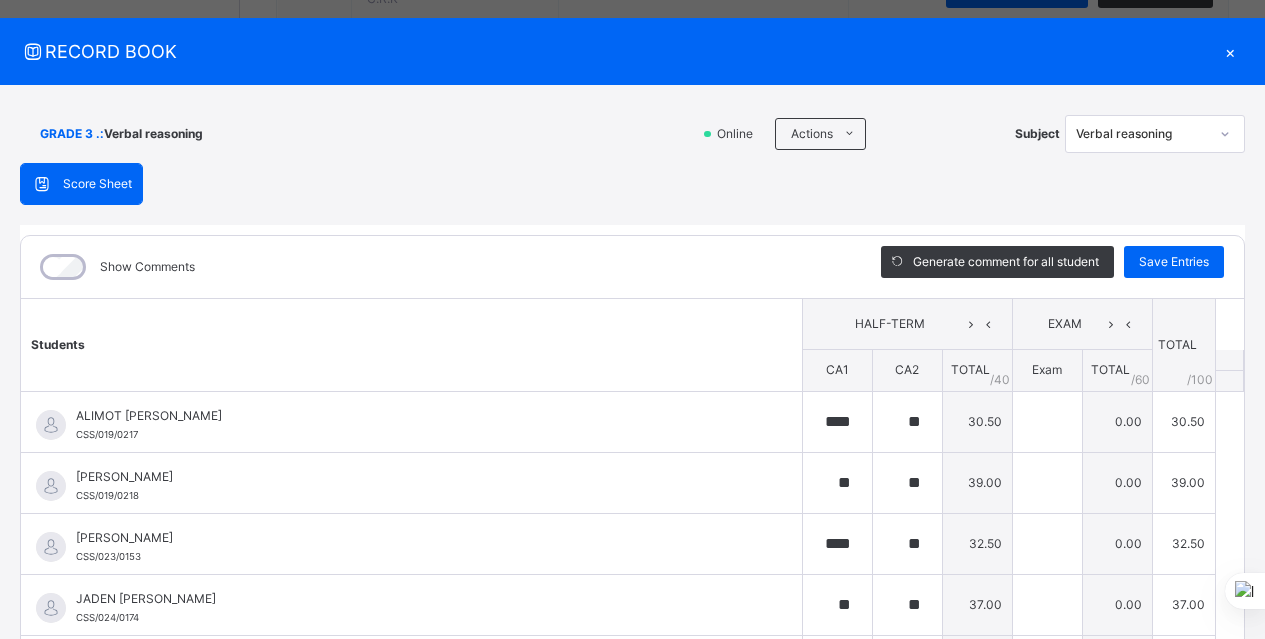 click on "GRADE 3   . :   Verbal reasoning Online Actions  Download Empty Score Sheet  Upload/map score sheet Subject  Verbal reasoning Chasteville School Date: 15th Jul 2025, 5:41:15 pm Score Sheet Score Sheet Show Comments   Generate comment for all student   Save Entries Class Level:  GRADE 3   . Subject:  Verbal reasoning Session:  2024/2025 Session Session:  3RD TERM Students HALF-TERM EXAM TOTAL /100 Comment CA1 CA2 TOTAL / 40 Exam TOTAL / 60 ALIMOT ADUNI LAWAL CSS/019/0217 ALIMOT ADUNI LAWAL CSS/019/0217 **** ** 30.50 0.00 30.50 Generate comment 0 / 250   ×   Subject Teacher’s Comment Generate and see in full the comment developed by the AI with an option to regenerate the comment JS ALIMOT ADUNI LAWAL   CSS/019/0217   Total 30.50  / 100.00 Sims Bot   Regenerate     Use this comment   ELORA JOMALEH OYIBO CSS/019/0218 ELORA JOMALEH OYIBO CSS/019/0218 ** ** 39.00 0.00 39.00 Generate comment 0 / 250   ×   Subject Teacher’s Comment JS ELORA JOMALEH OYIBO   CSS/019/0218   Total 39.00  / 100.00 Sims Bot" at bounding box center [632, 457] 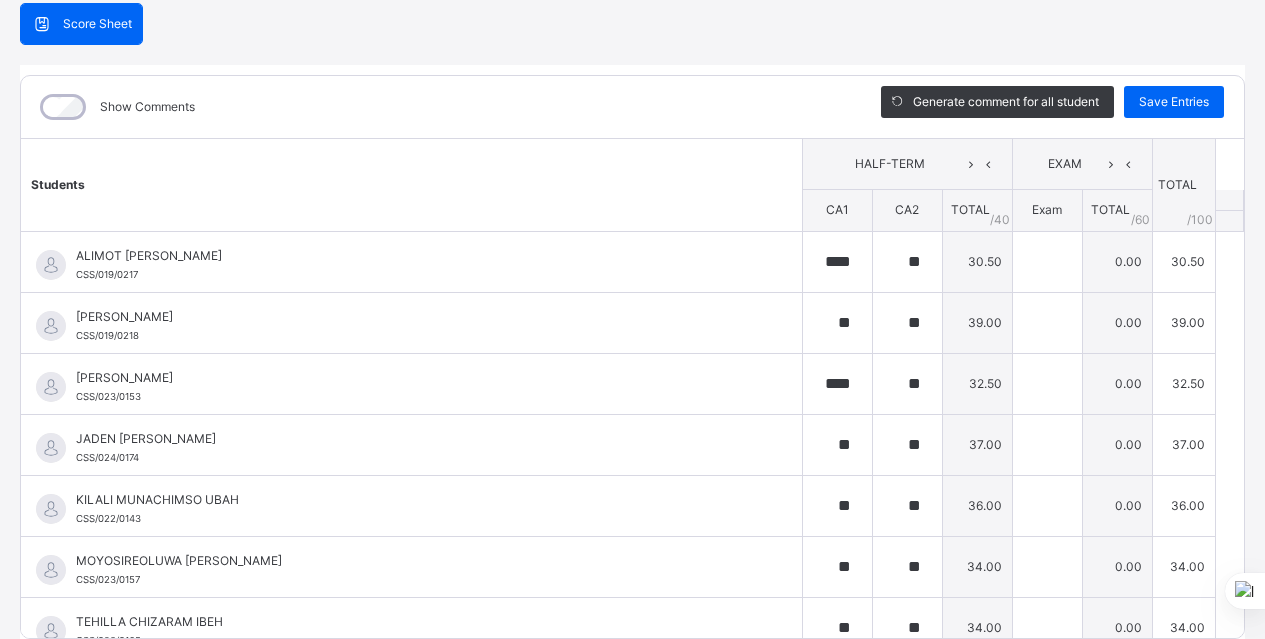 scroll, scrollTop: 232, scrollLeft: 0, axis: vertical 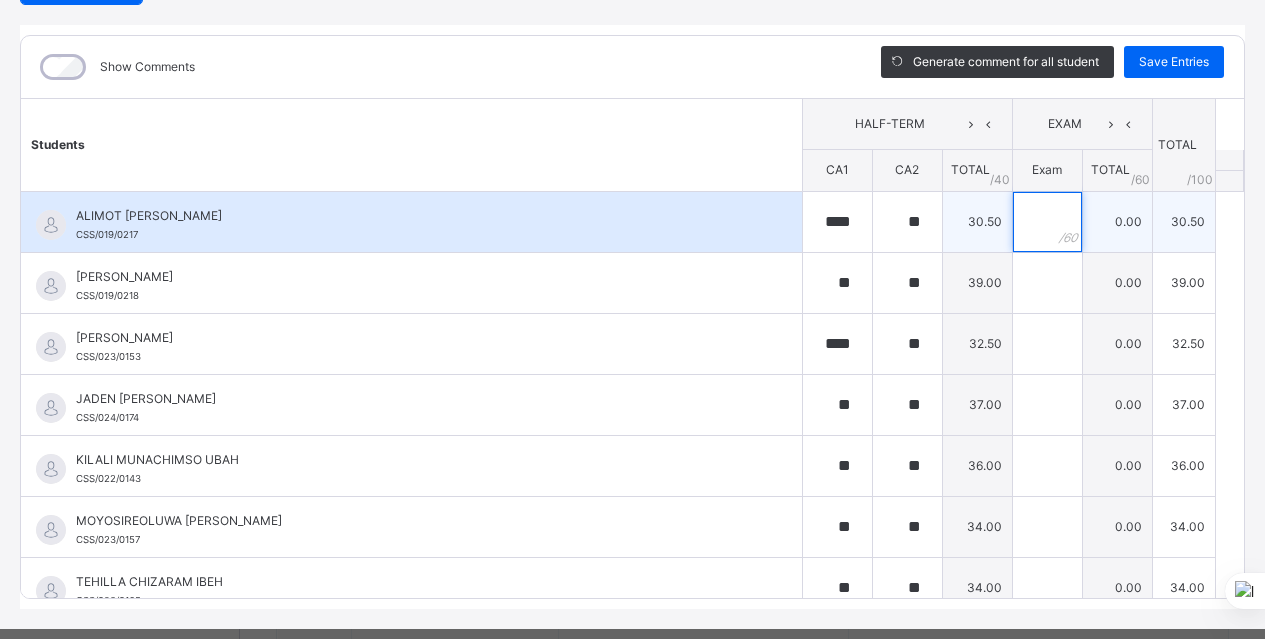 click at bounding box center (1047, 222) 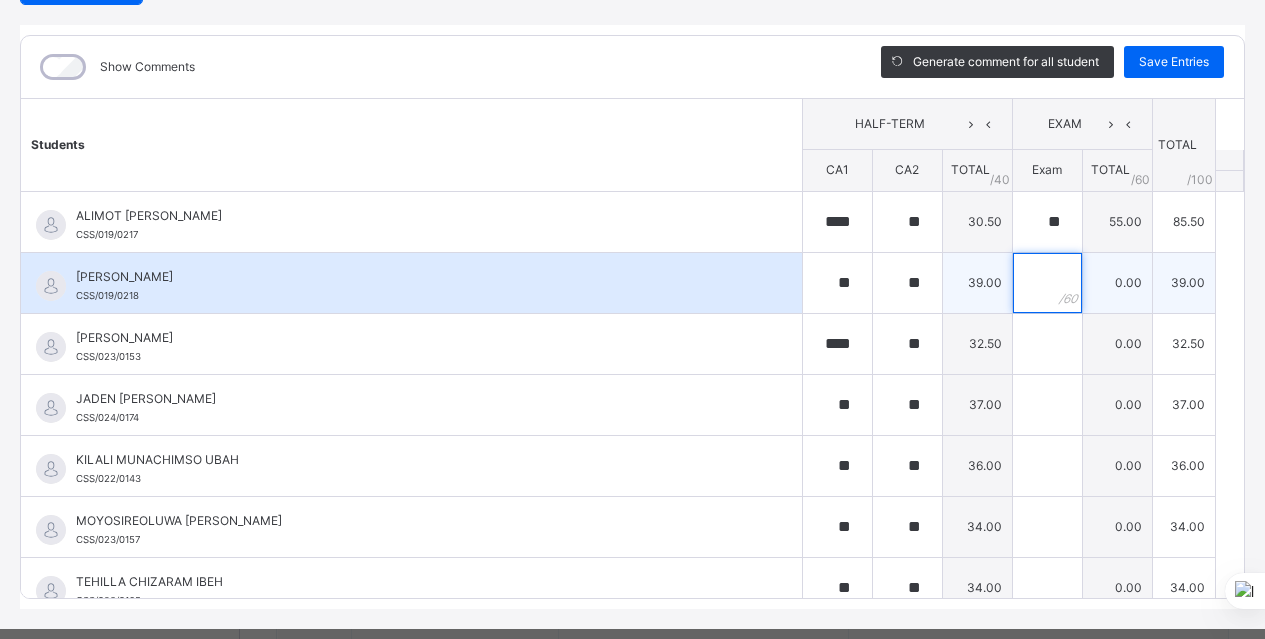 click at bounding box center [1047, 283] 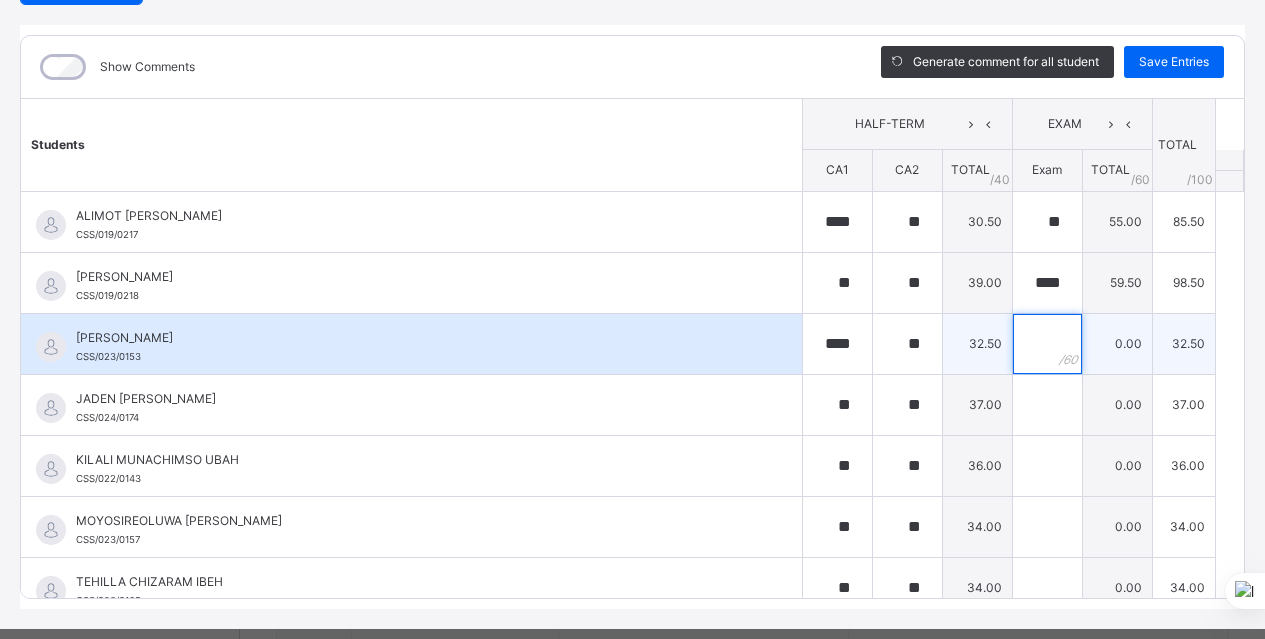click at bounding box center (1047, 344) 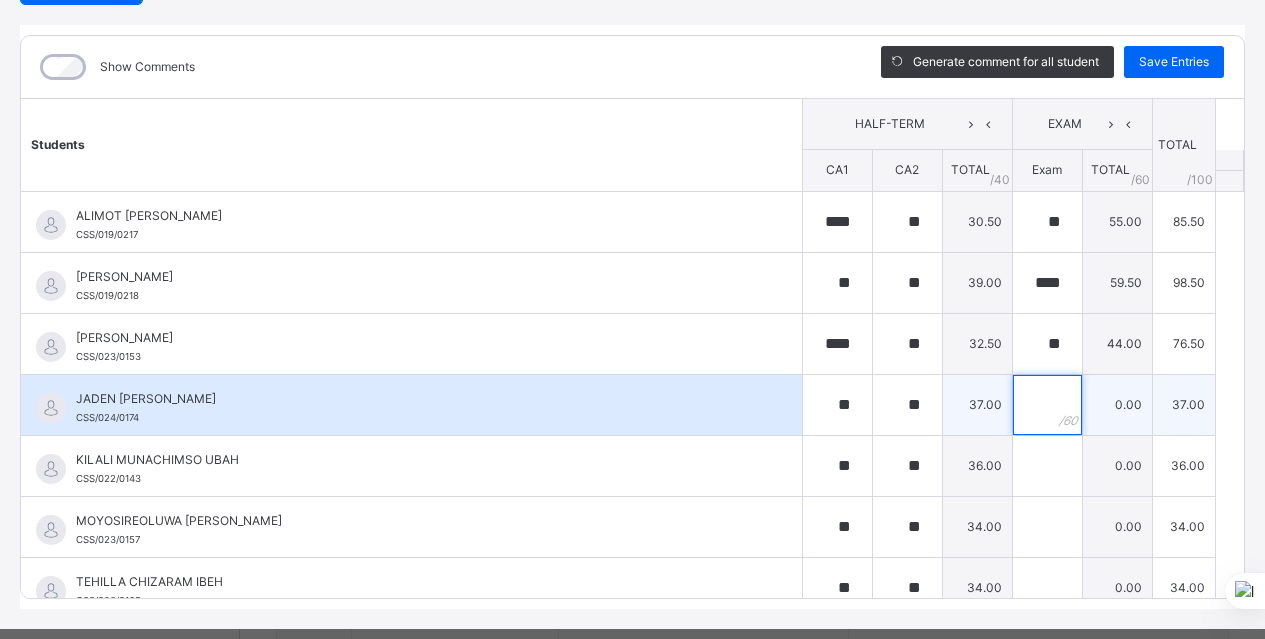 click at bounding box center (1047, 405) 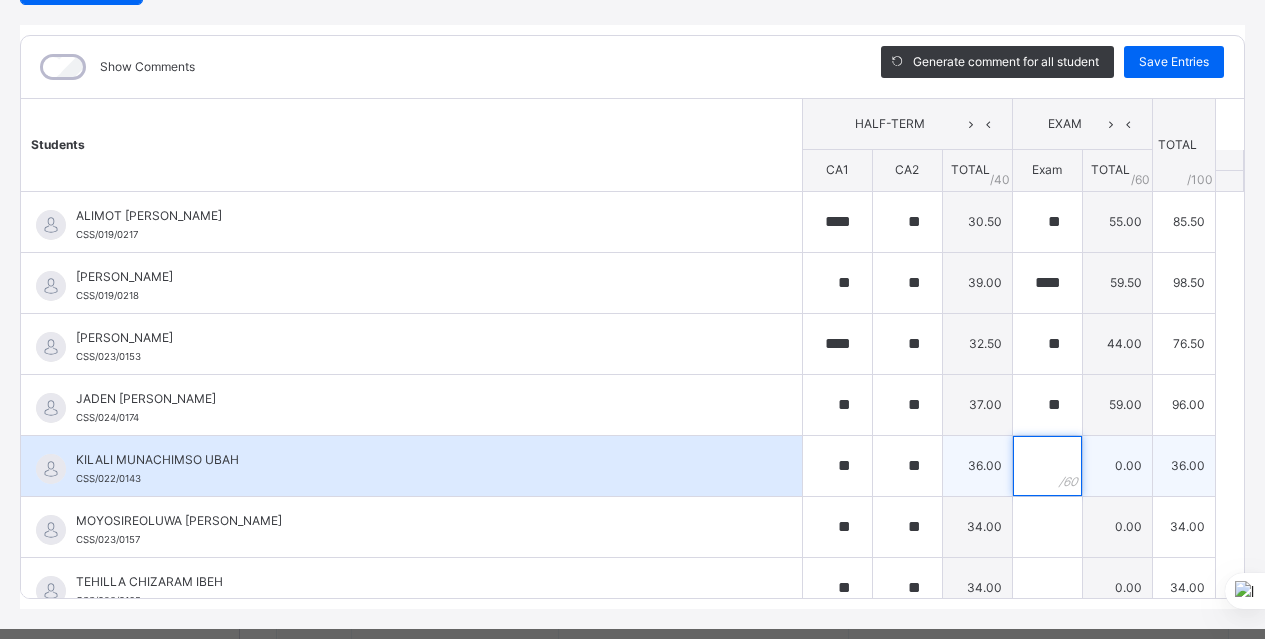 click at bounding box center [1047, 466] 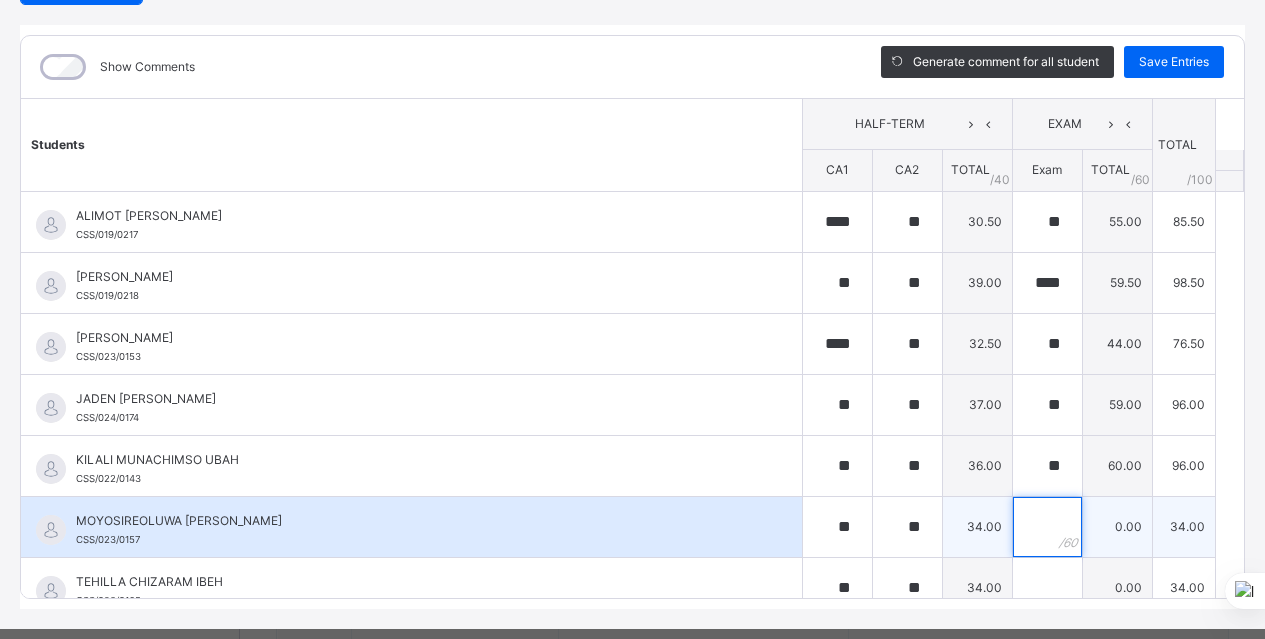 click at bounding box center [1047, 527] 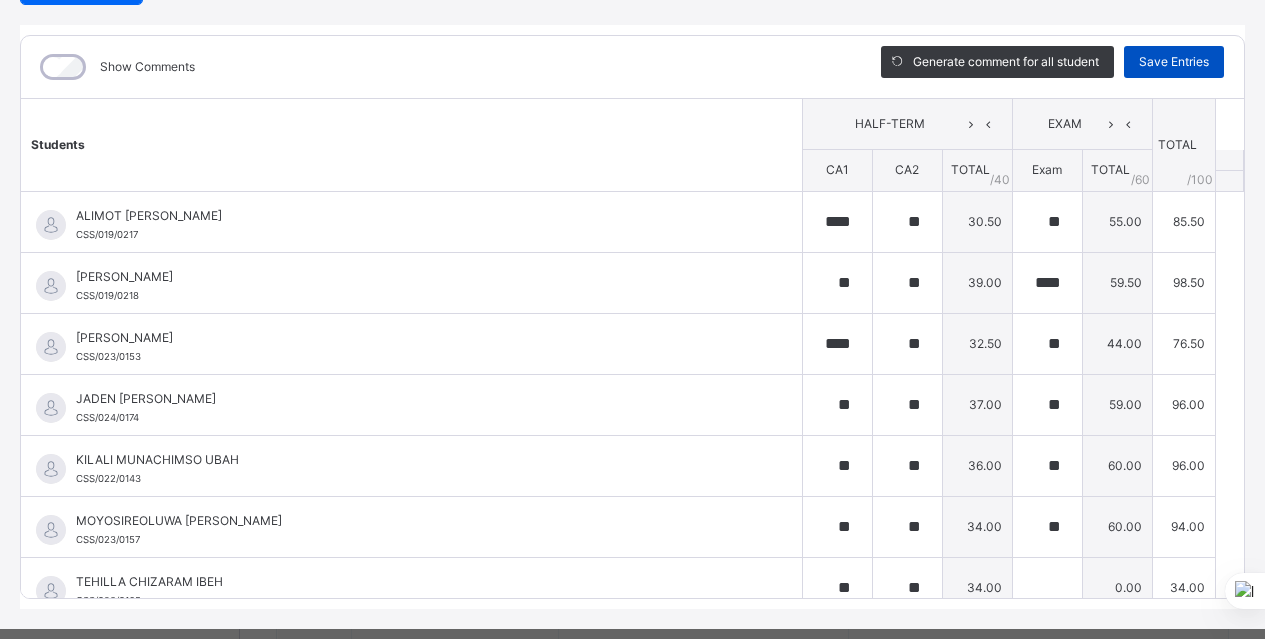 click on "Save Entries" at bounding box center [1174, 62] 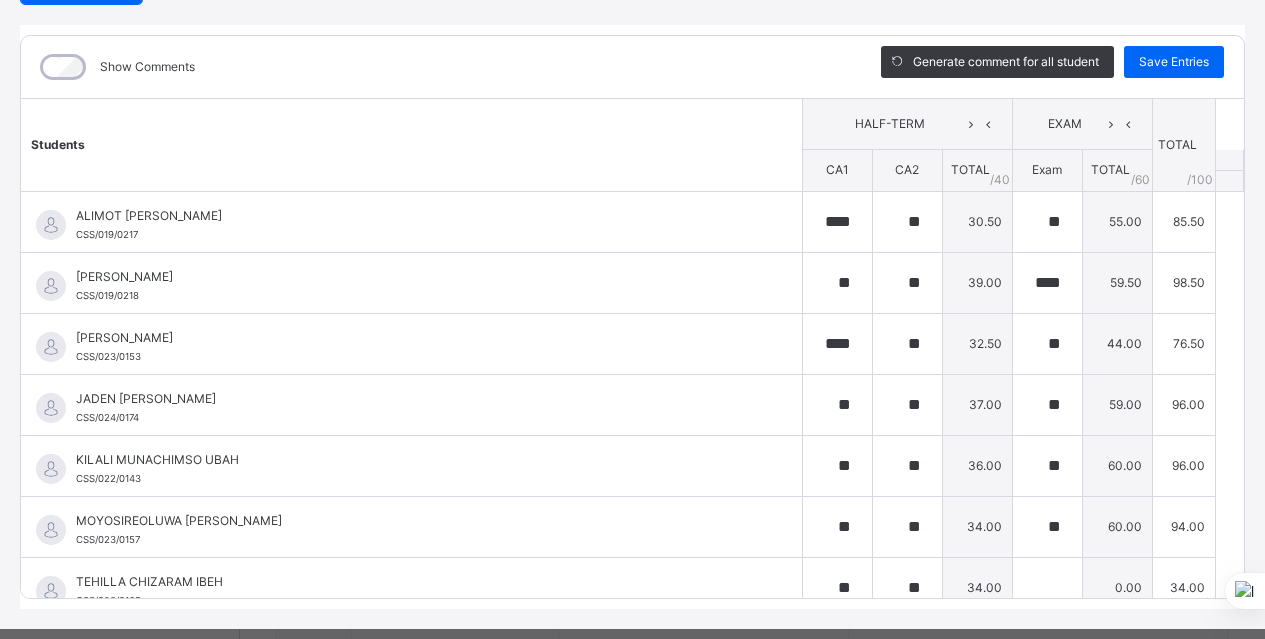 click on "GRADE 3   . :   Verbal reasoning Online Actions  Download Empty Score Sheet  Upload/map score sheet Subject  Verbal reasoning Chasteville School Date: 15th Jul 2025, 5:42:56 pm Score Sheet Score Sheet Show Comments   Generate comment for all student   Save Entries Class Level:  GRADE 3   . Subject:  Verbal reasoning Session:  2024/2025 Session Session:  3RD TERM Students HALF-TERM EXAM TOTAL /100 Comment CA1 CA2 TOTAL / 40 Exam TOTAL / 60 ALIMOT ADUNI LAWAL CSS/019/0217 ALIMOT ADUNI LAWAL CSS/019/0217 **** ** 30.50 ** 55.00 85.50 Generate comment 0 / 250   ×   Subject Teacher’s Comment Generate and see in full the comment developed by the AI with an option to regenerate the comment JS ALIMOT ADUNI LAWAL   CSS/019/0217   Total 85.50  / 100.00 Sims Bot   Regenerate     Use this comment   ELORA JOMALEH OYIBO CSS/019/0218 ELORA JOMALEH OYIBO CSS/019/0218 ** ** 39.00 **** 59.50 98.50 Generate comment 0 / 250   ×   Subject Teacher’s Comment JS ELORA JOMALEH OYIBO   CSS/019/0218   Total 98.50  / 100.00" at bounding box center (632, 257) 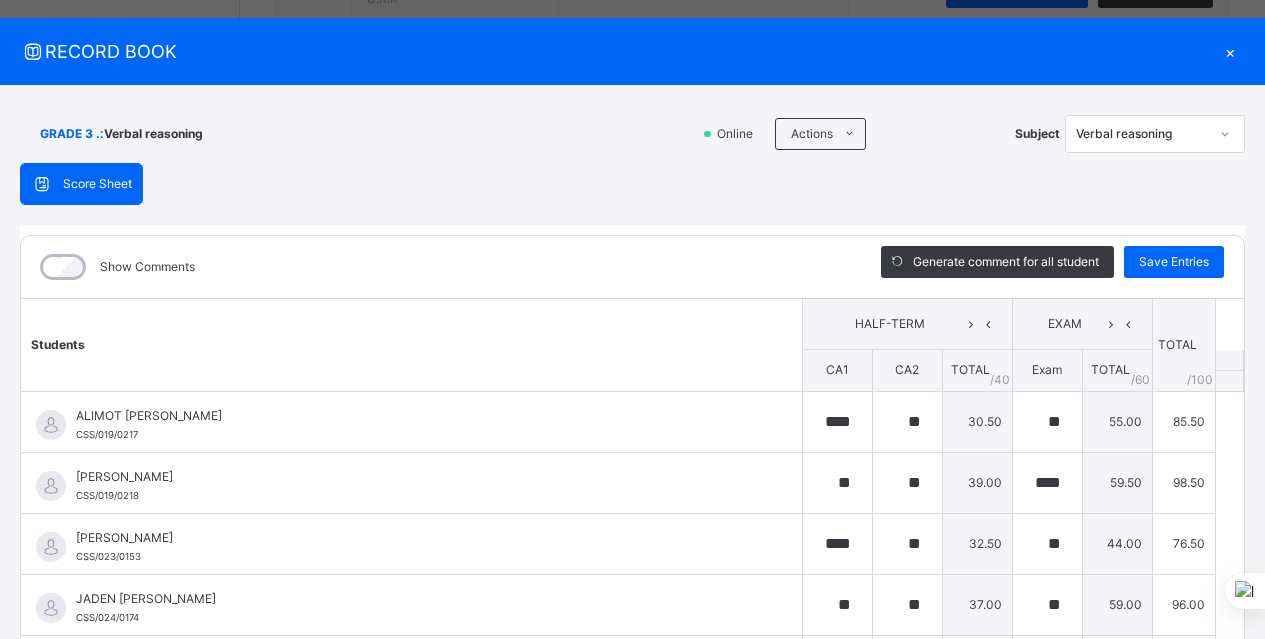 scroll, scrollTop: 0, scrollLeft: 0, axis: both 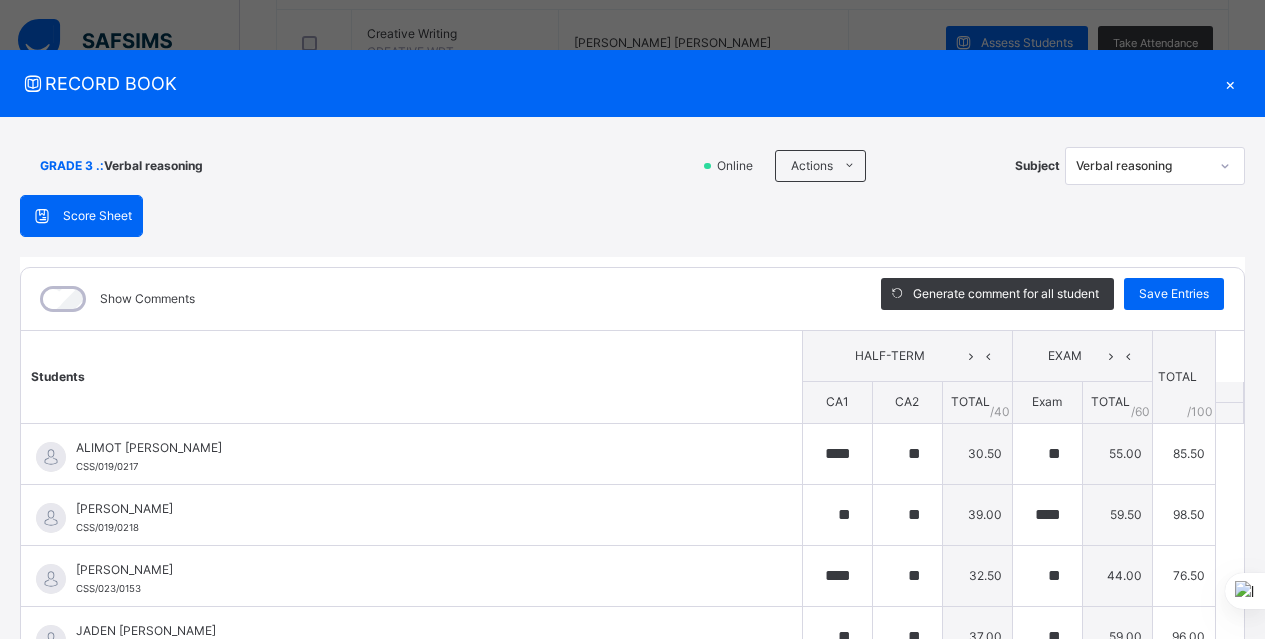 click 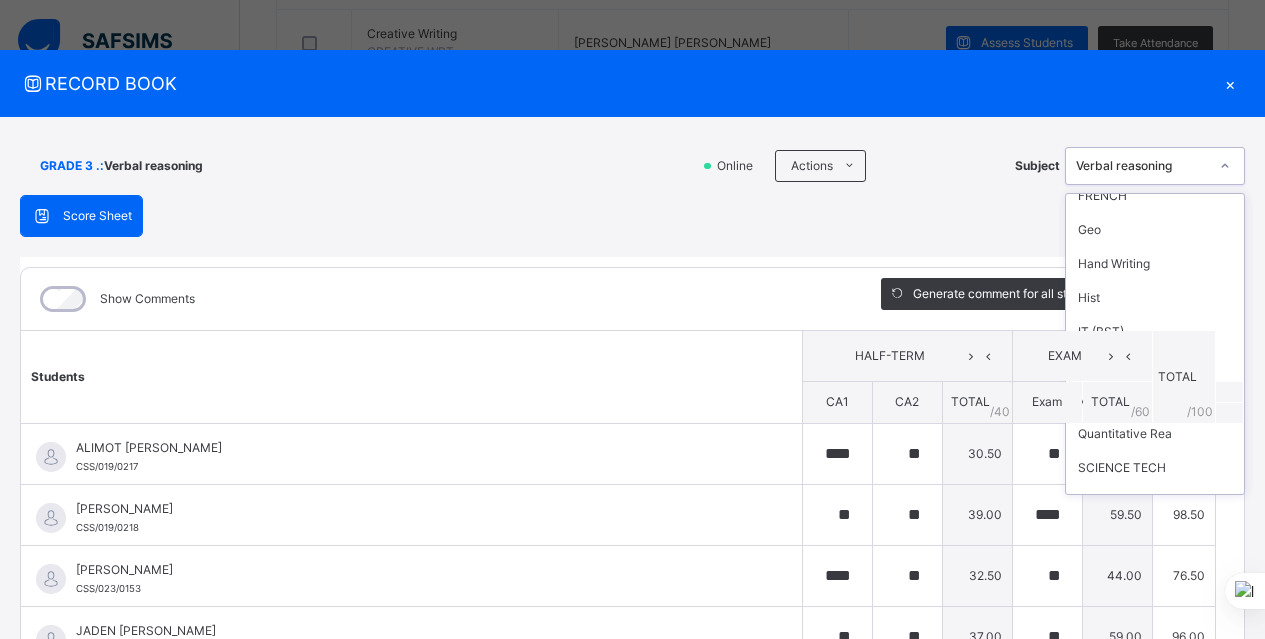 scroll, scrollTop: 262, scrollLeft: 0, axis: vertical 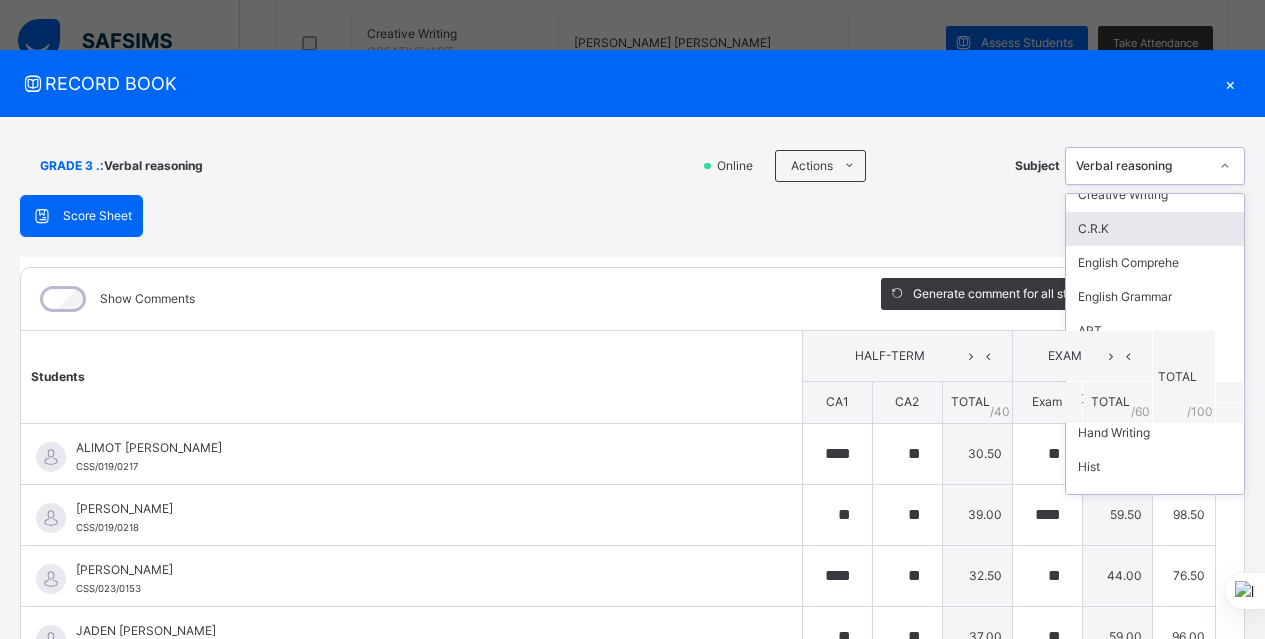 click on "Score Sheet Score Sheet Show Comments   Generate comment for all student   Save Entries Class Level:  GRADE 3   . Subject:  Verbal reasoning Session:  2024/2025 Session Session:  3RD TERM Students HALF-TERM EXAM TOTAL /100 Comment CA1 CA2 TOTAL / 40 Exam TOTAL / 60 ALIMOT ADUNI LAWAL CSS/019/0217 ALIMOT ADUNI LAWAL CSS/019/0217 **** ** 30.50 ** 55.00 85.50 Generate comment 0 / 250   ×   Subject Teacher’s Comment Generate and see in full the comment developed by the AI with an option to regenerate the comment JS ALIMOT ADUNI LAWAL   CSS/019/0217   Total 85.50  / 100.00 Sims Bot   Regenerate     Use this comment   ELORA JOMALEH OYIBO CSS/019/0218 ELORA JOMALEH OYIBO CSS/019/0218 ** ** 39.00 **** 59.50 98.50 Generate comment 0 / 250   ×   Subject Teacher’s Comment Generate and see in full the comment developed by the AI with an option to regenerate the comment JS ELORA JOMALEH OYIBO   CSS/019/0218   Total 98.50  / 100.00 Sims Bot   Regenerate     Use this comment   ISABEL OBIANUJU EGBEJIMBA CSS/023/0153 **" at bounding box center [632, 518] 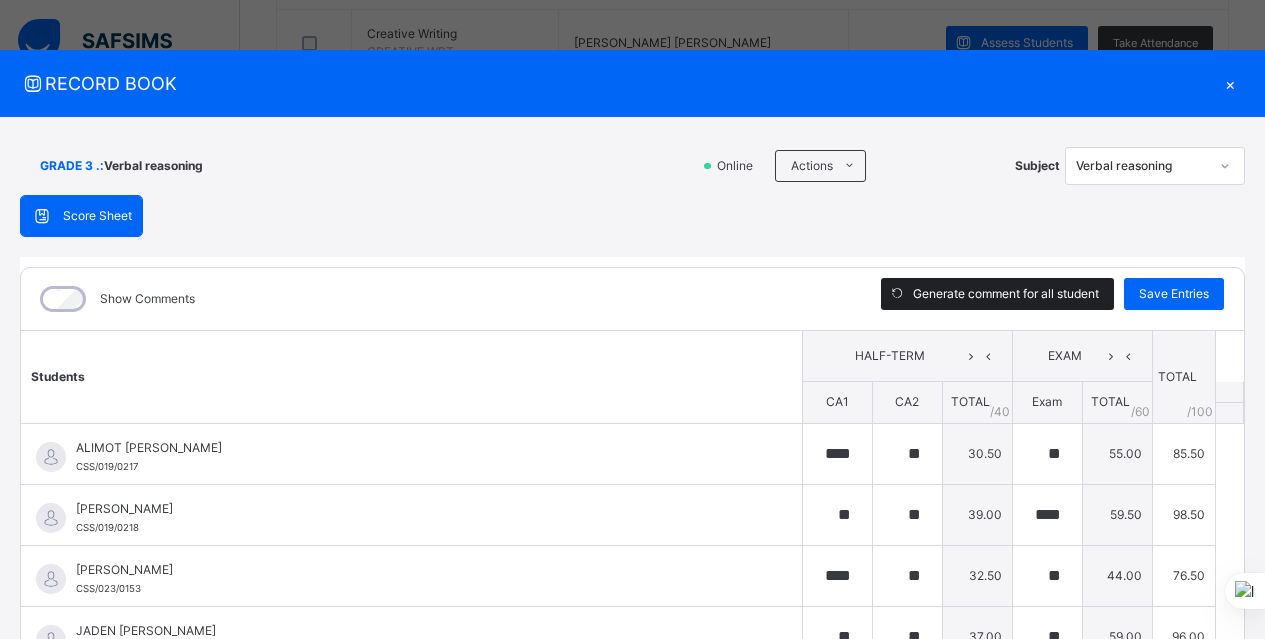 click on "Generate comment for all student" at bounding box center [1006, 294] 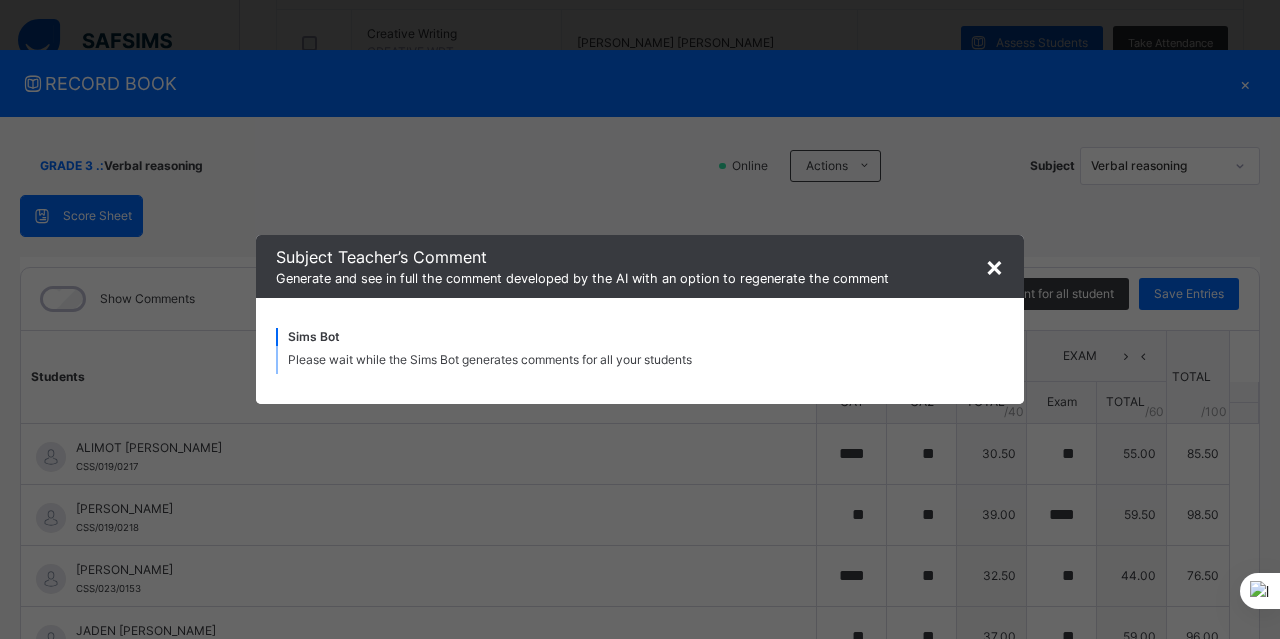click on "Sims Bot Please wait while the Sims Bot generates comments for all your students" at bounding box center [640, 351] 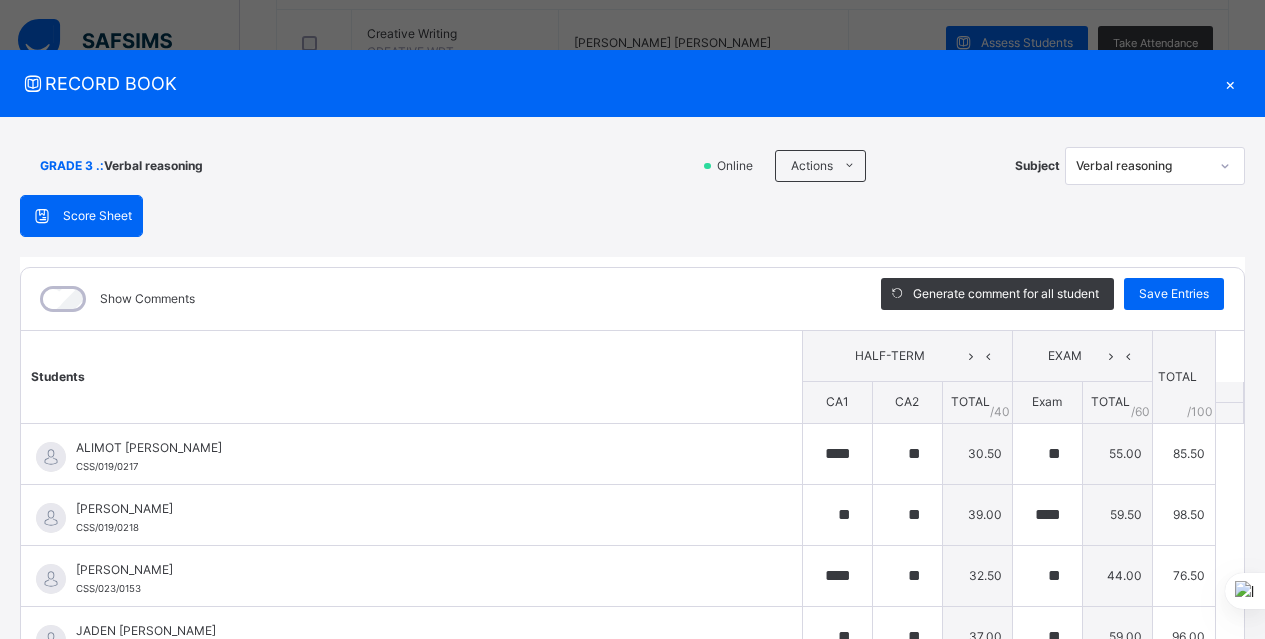 scroll, scrollTop: 1122, scrollLeft: 0, axis: vertical 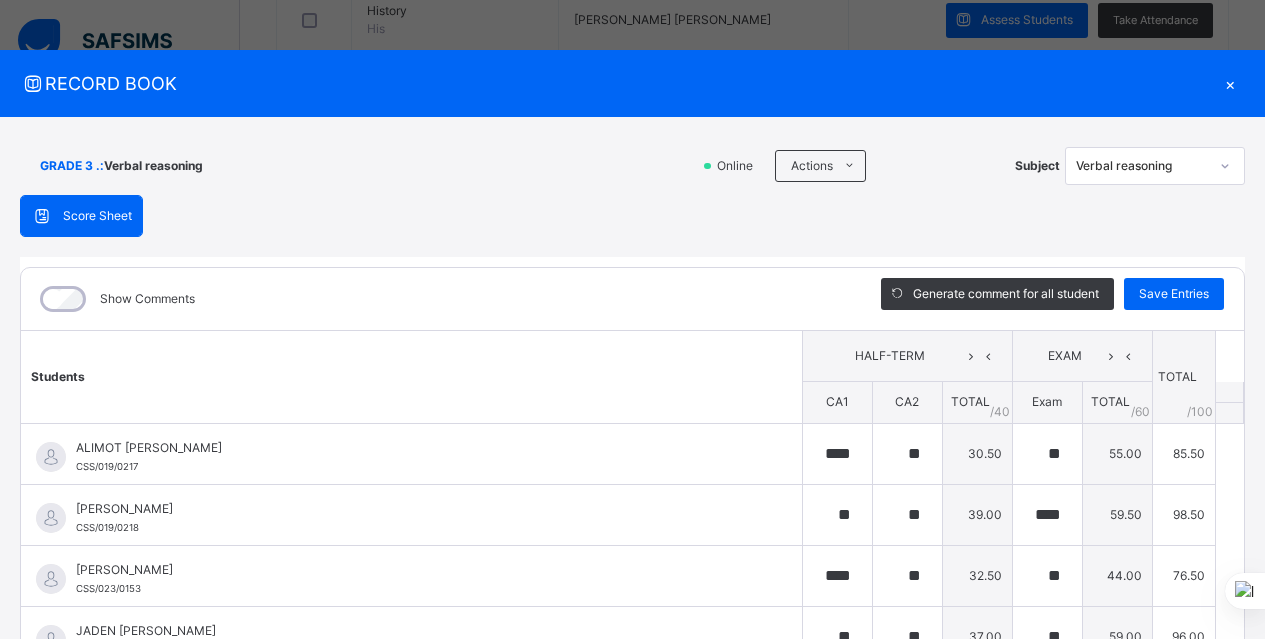 click on "**********" at bounding box center (632, 489) 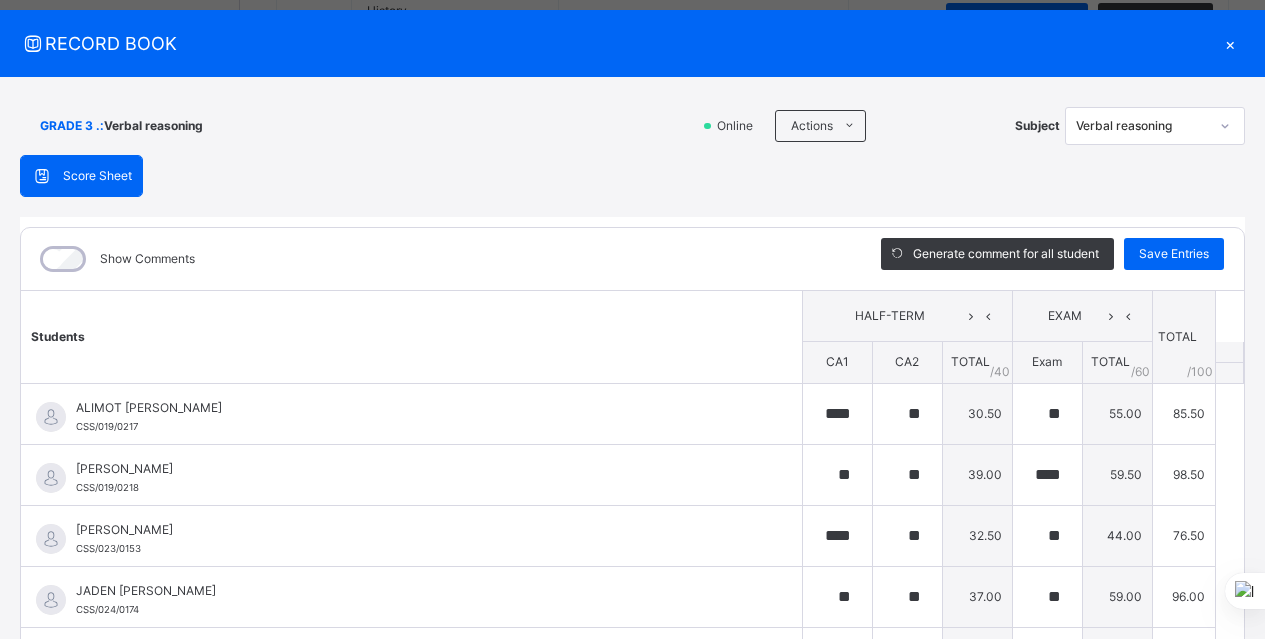 scroll, scrollTop: 106, scrollLeft: 0, axis: vertical 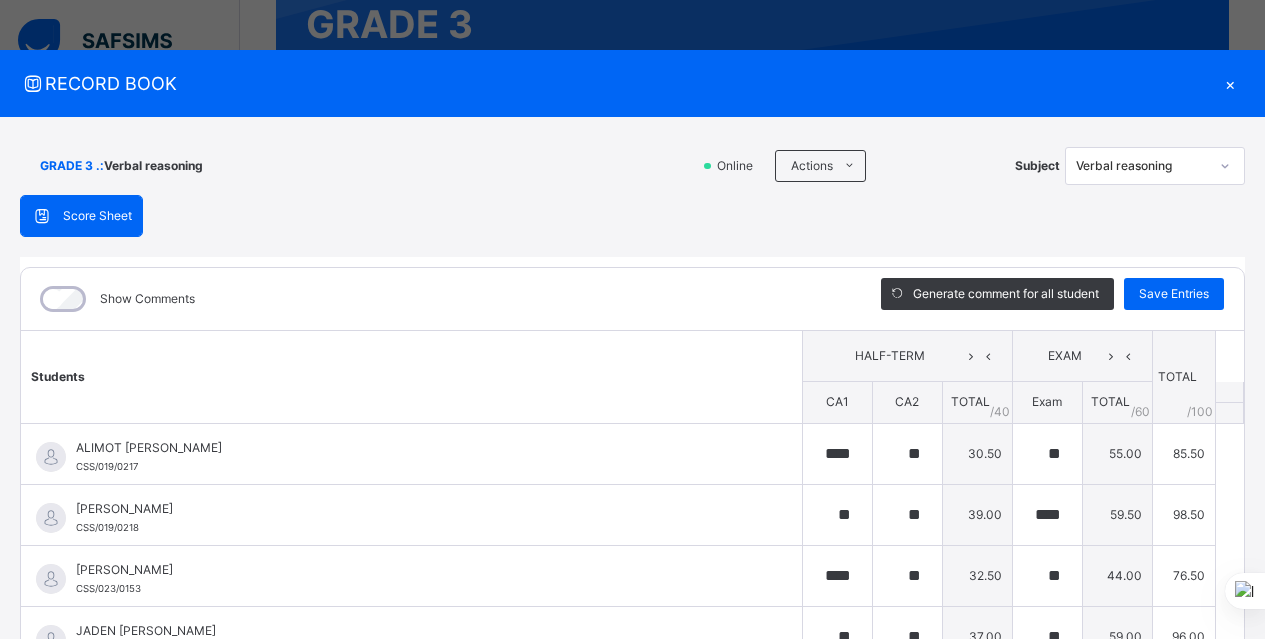 click on "×" at bounding box center [1230, 83] 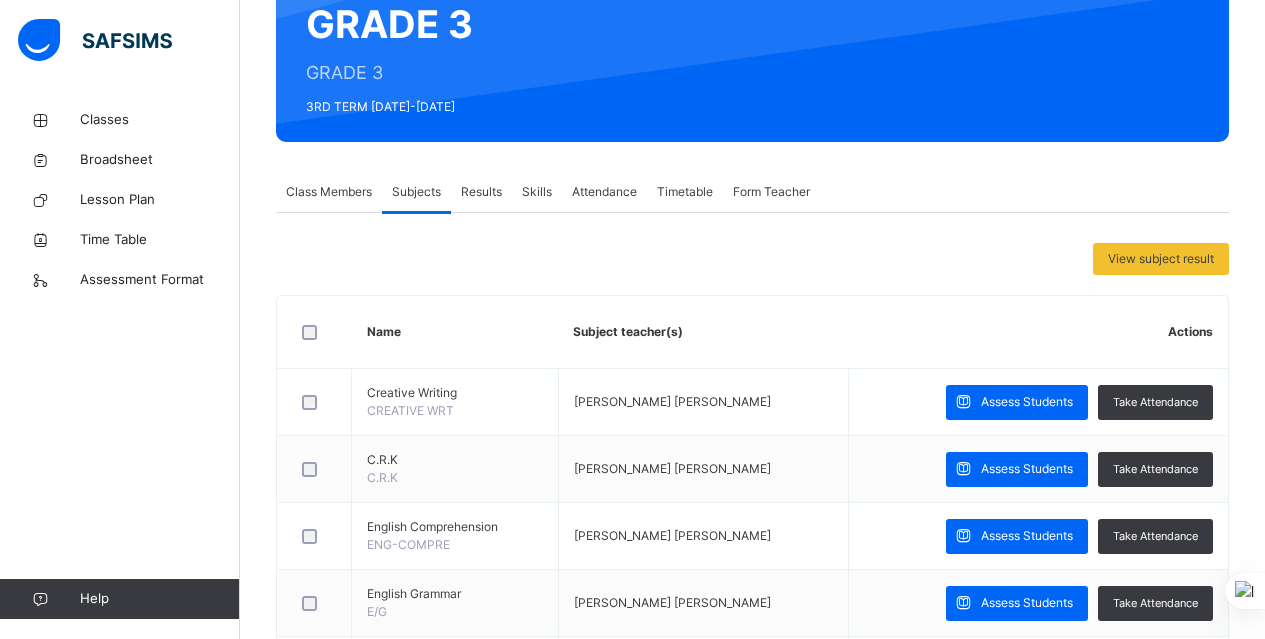 click on "Results" at bounding box center (481, 192) 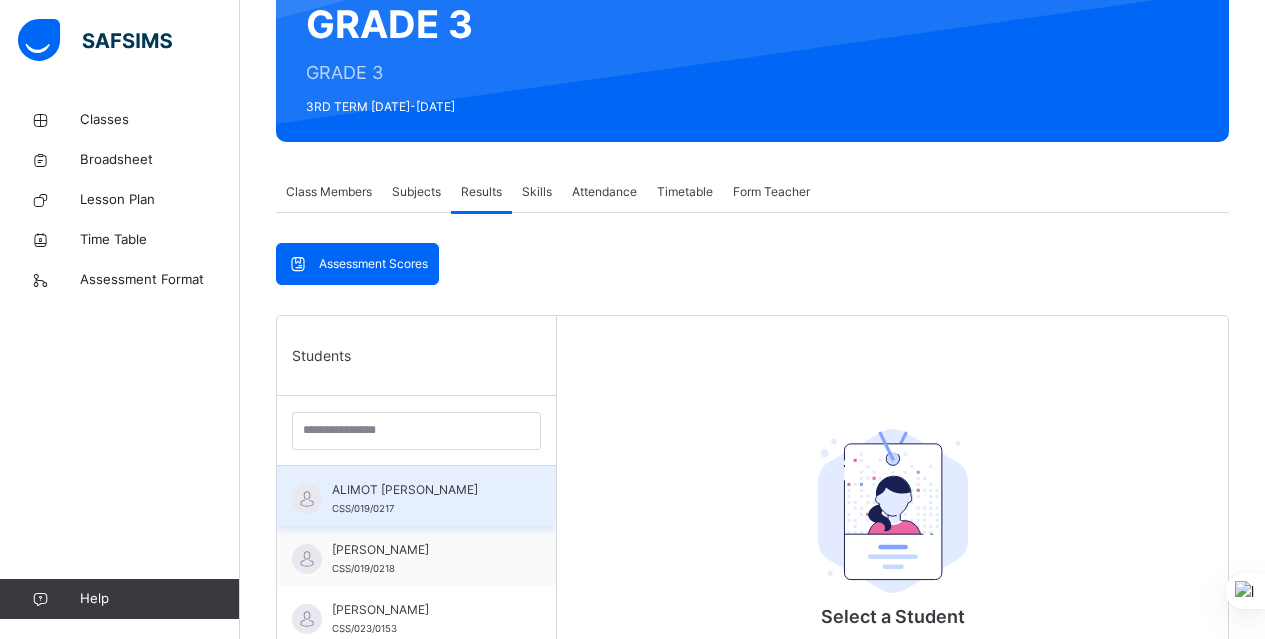 click on "ALIMOT ADUNI LAWAL" at bounding box center (421, 490) 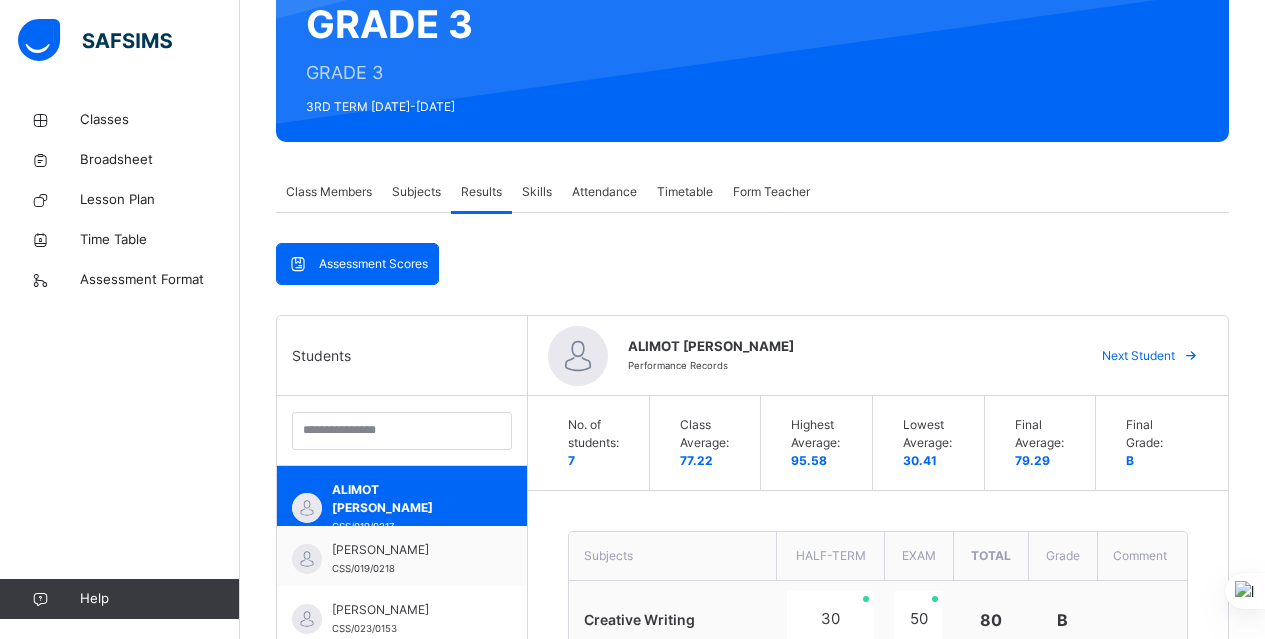 scroll, scrollTop: 763, scrollLeft: 0, axis: vertical 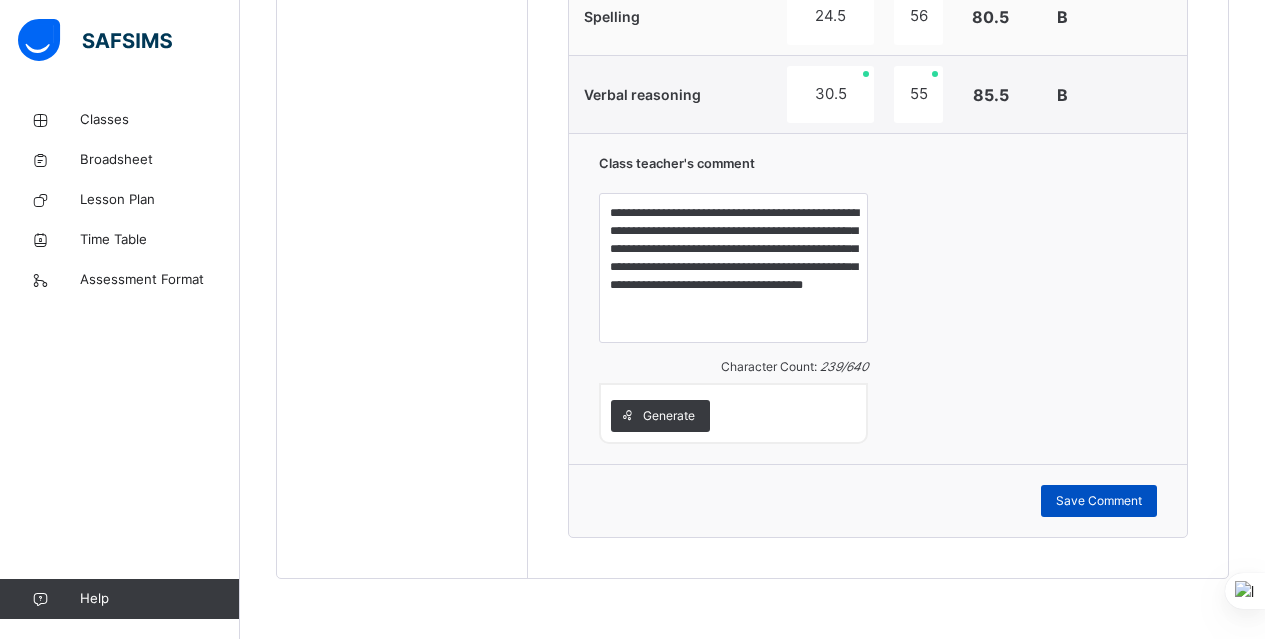 click on "Save Comment" at bounding box center [1099, 501] 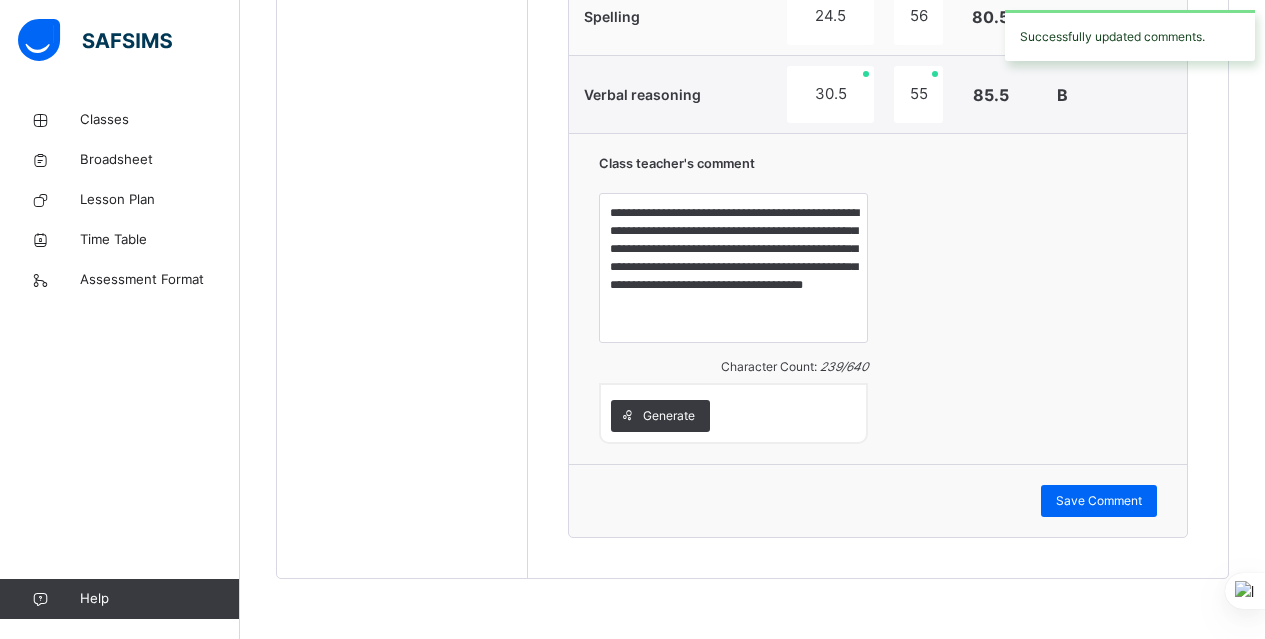 scroll, scrollTop: 1028, scrollLeft: 0, axis: vertical 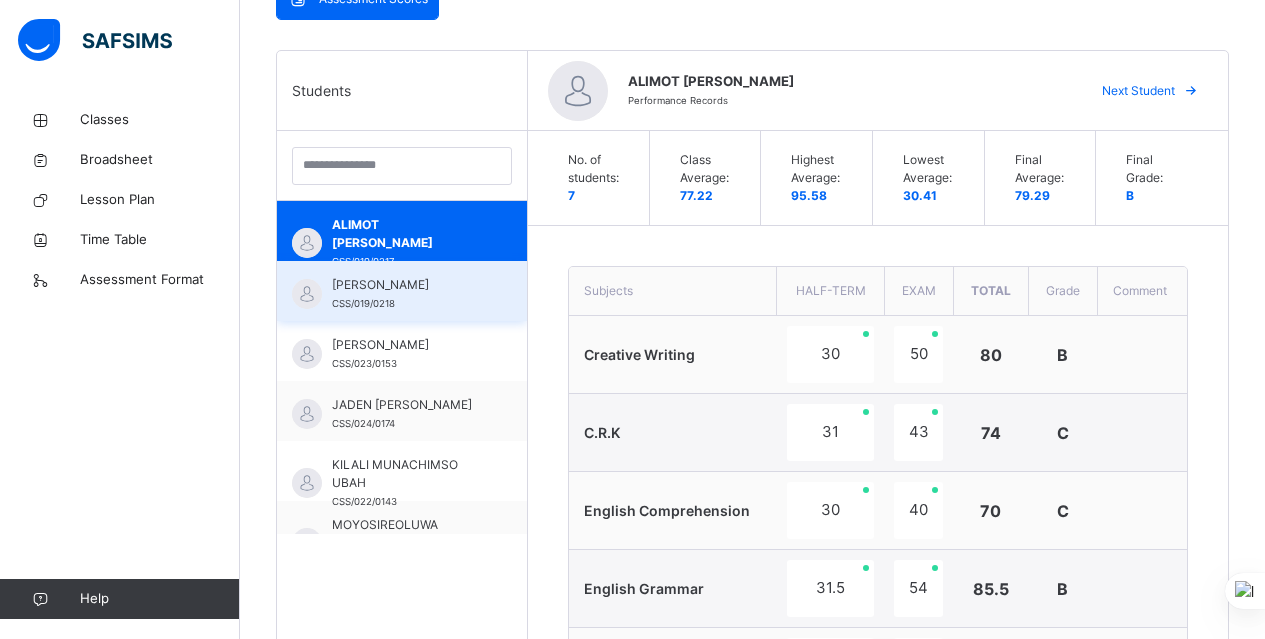 click on "ELORA JOMALEH OYIBO" at bounding box center [407, 285] 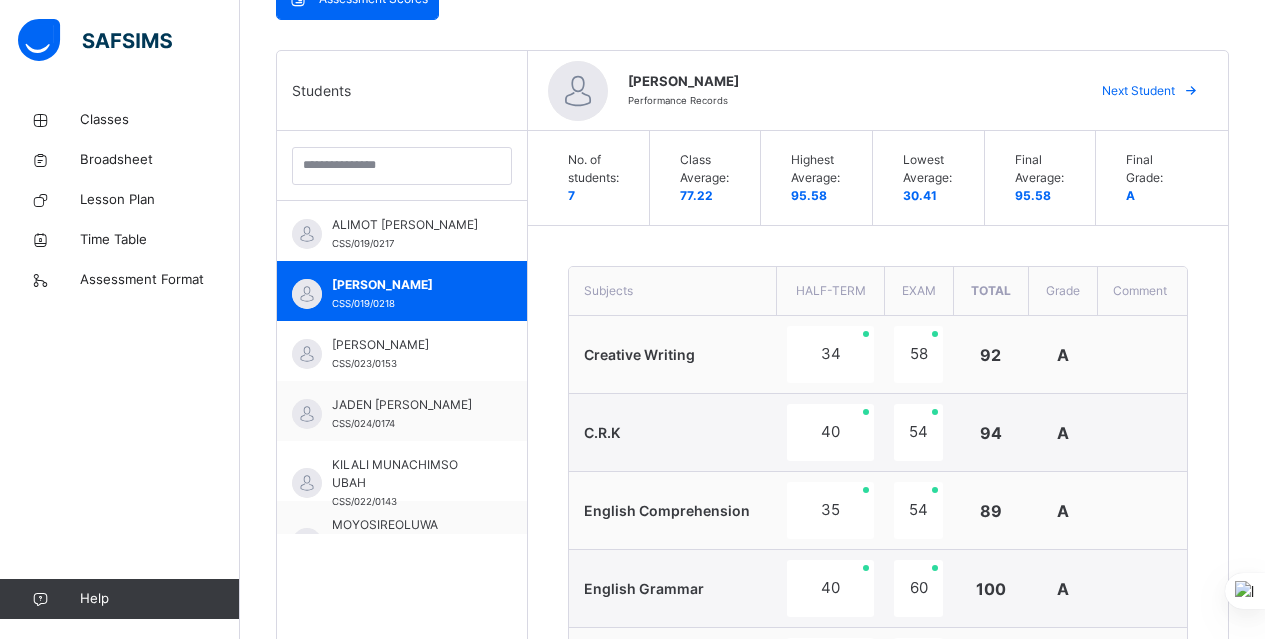 scroll, scrollTop: 1028, scrollLeft: 0, axis: vertical 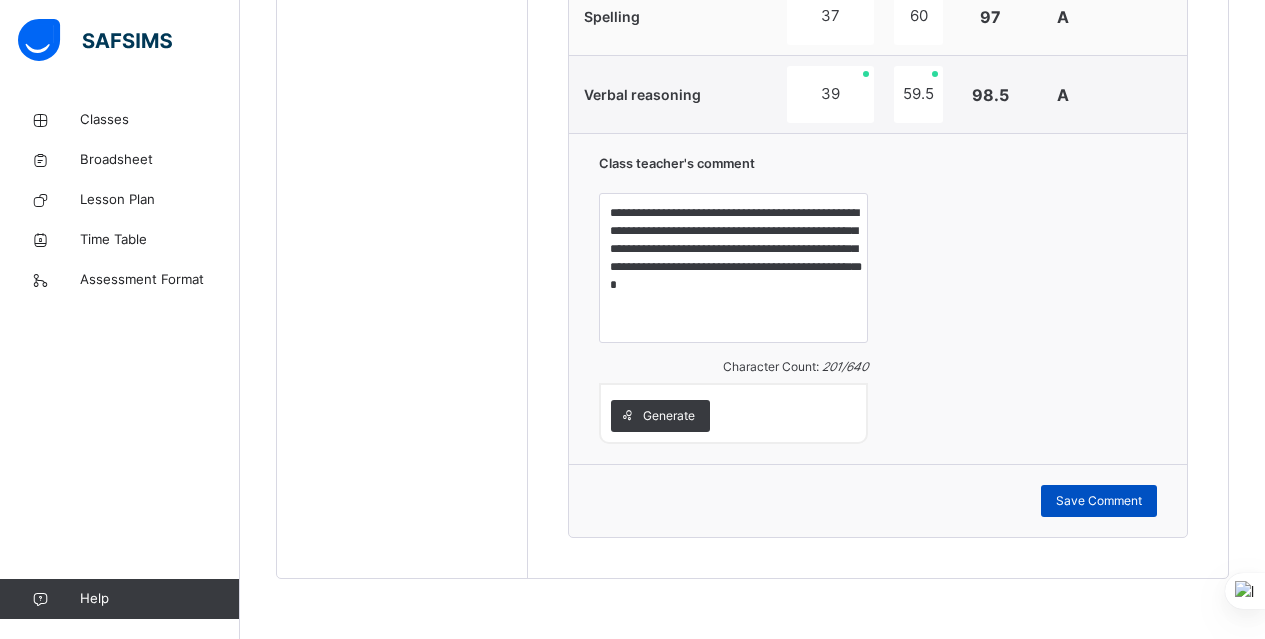 click on "Save Comment" at bounding box center [1099, 501] 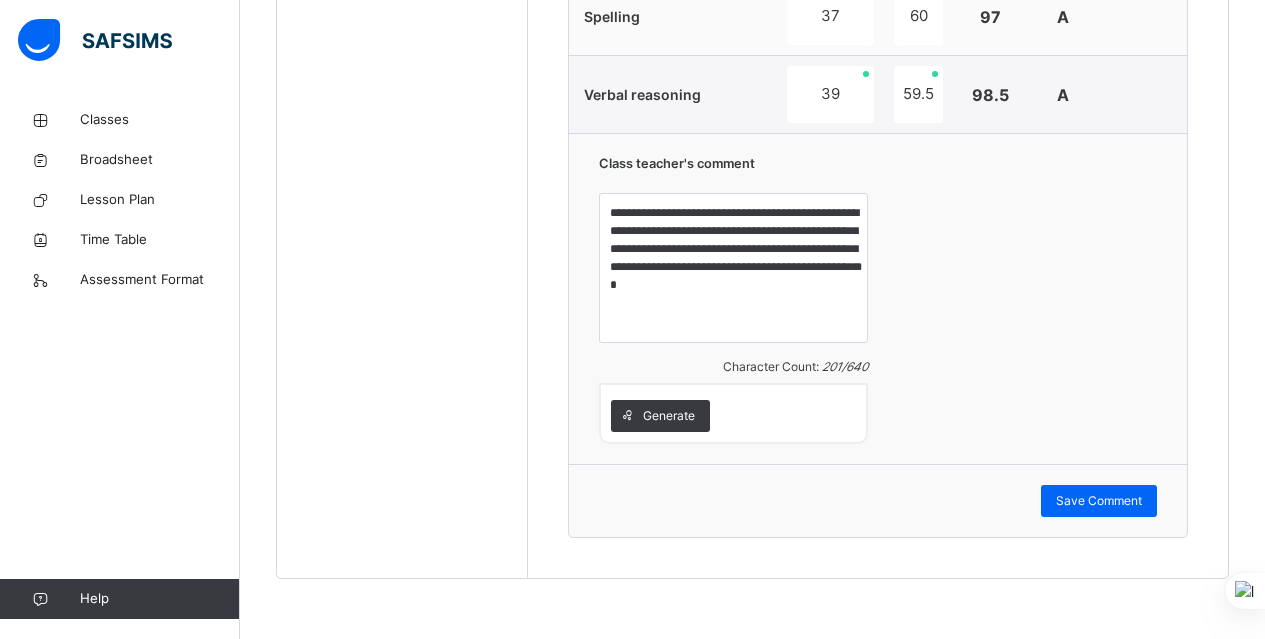 scroll, scrollTop: 1028, scrollLeft: 0, axis: vertical 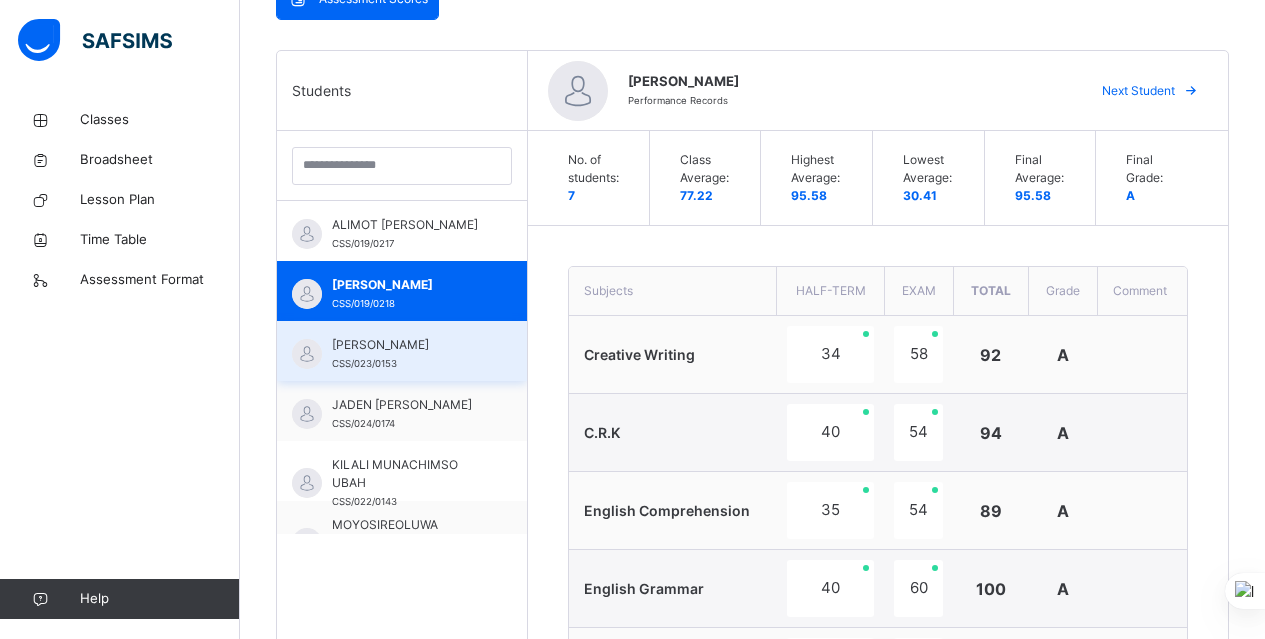 click on "ISABEL OBIANUJU EGBEJIMBA CSS/023/0153" at bounding box center (402, 351) 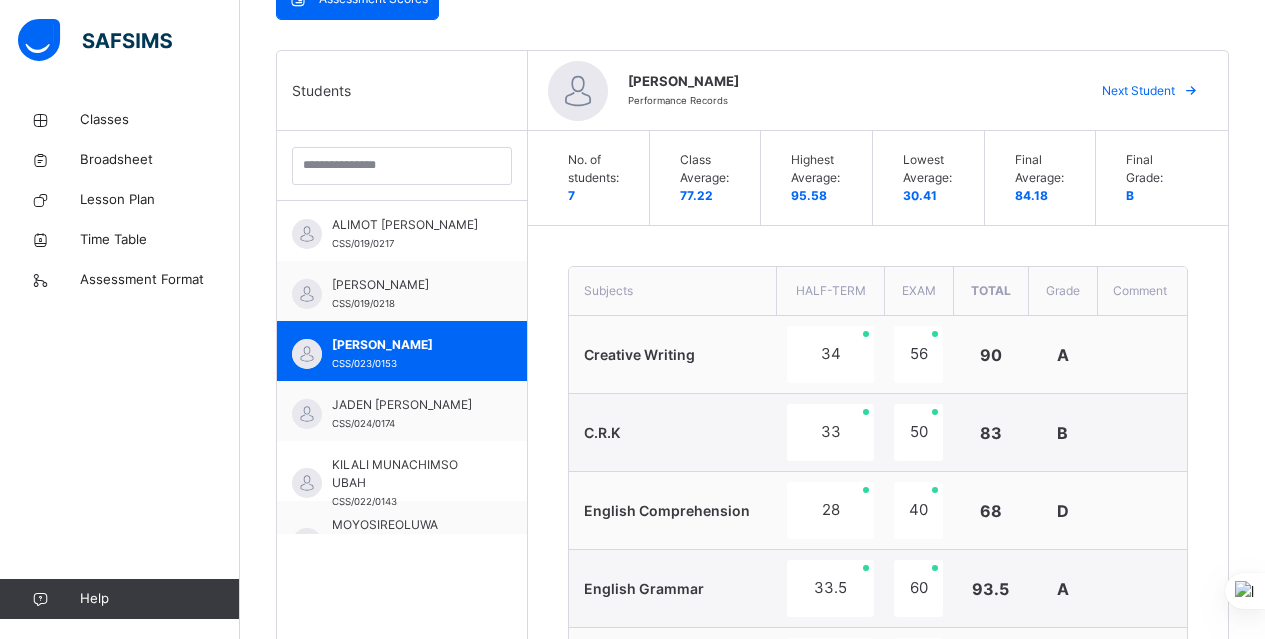 scroll, scrollTop: 1028, scrollLeft: 0, axis: vertical 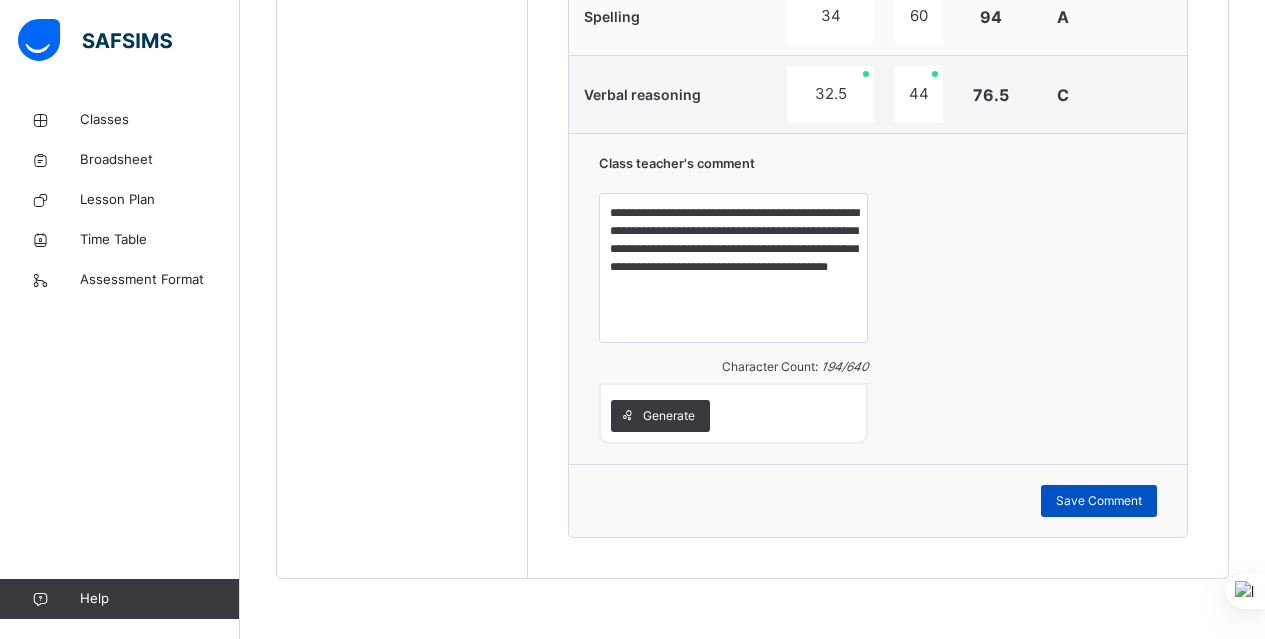 click on "Save Comment" at bounding box center [1099, 501] 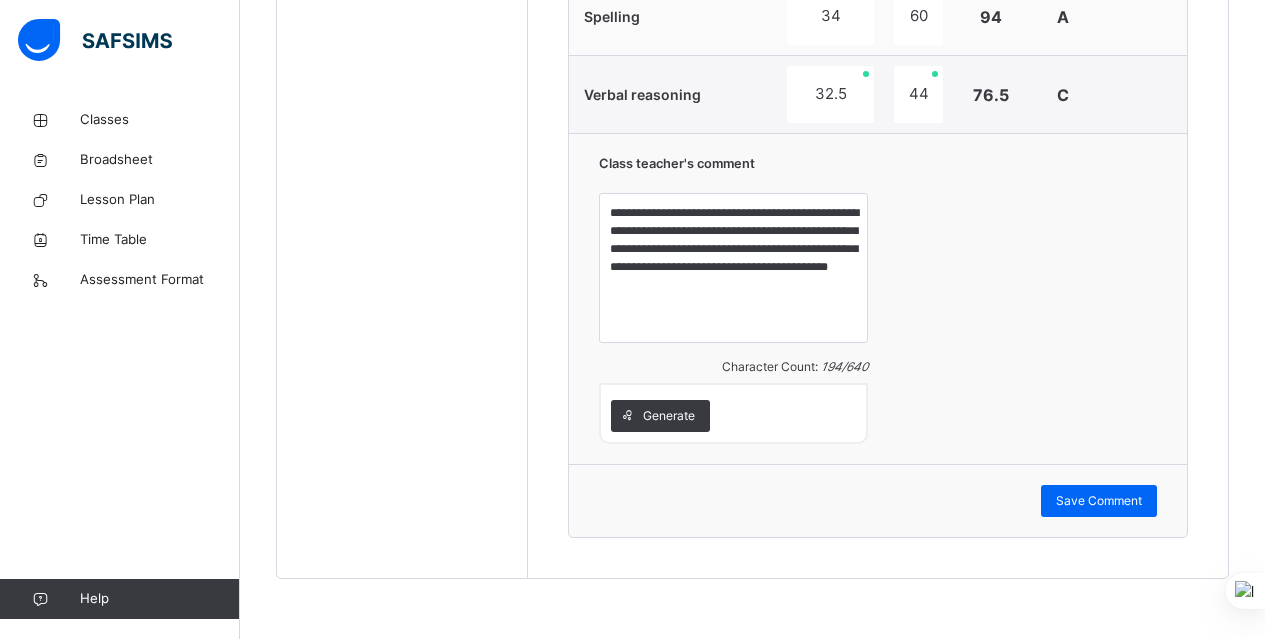 scroll, scrollTop: 1028, scrollLeft: 0, axis: vertical 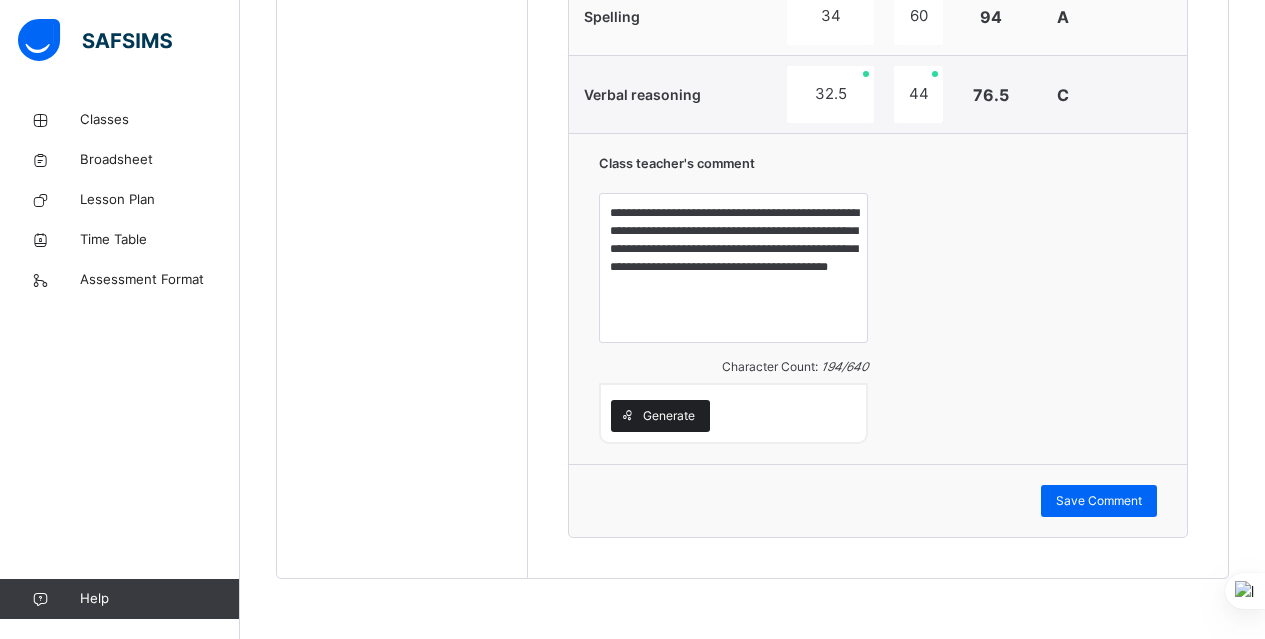 click on "Generate" at bounding box center [660, 416] 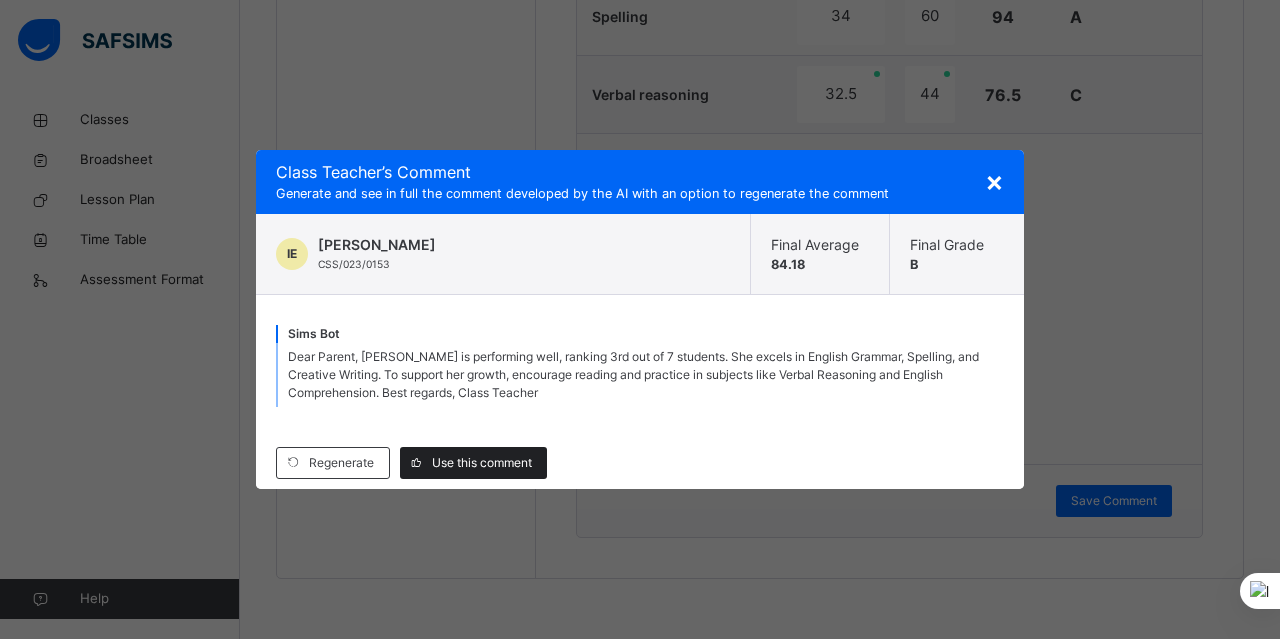 click on "Use this comment" at bounding box center [482, 463] 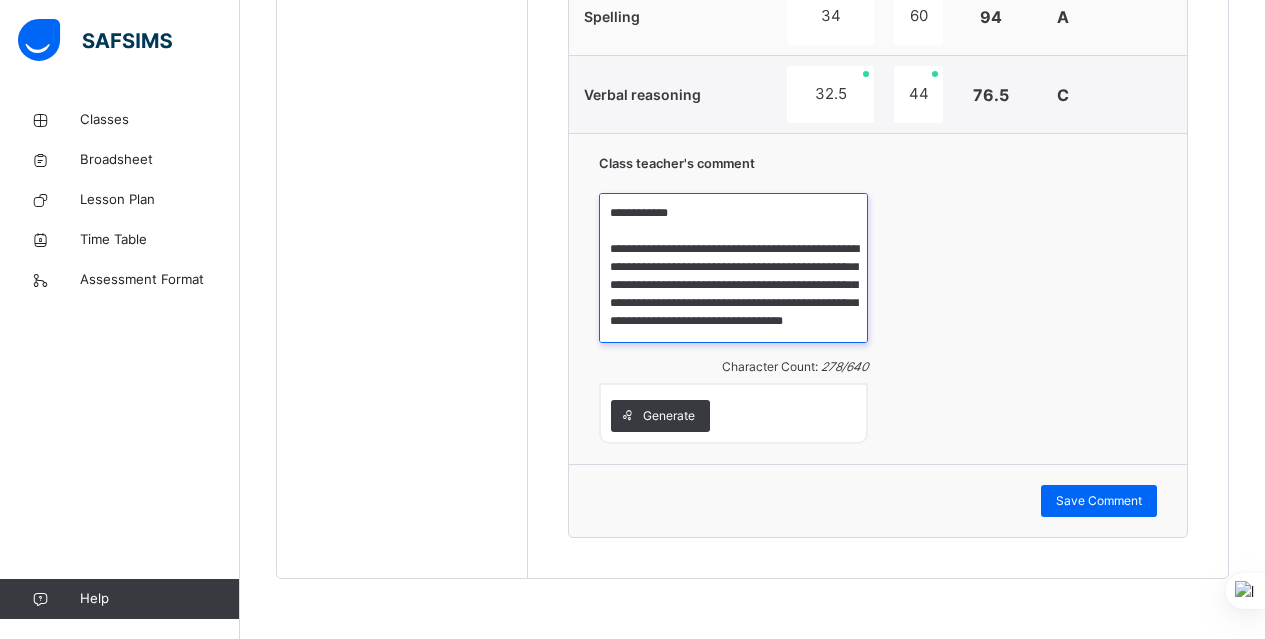scroll, scrollTop: 88, scrollLeft: 0, axis: vertical 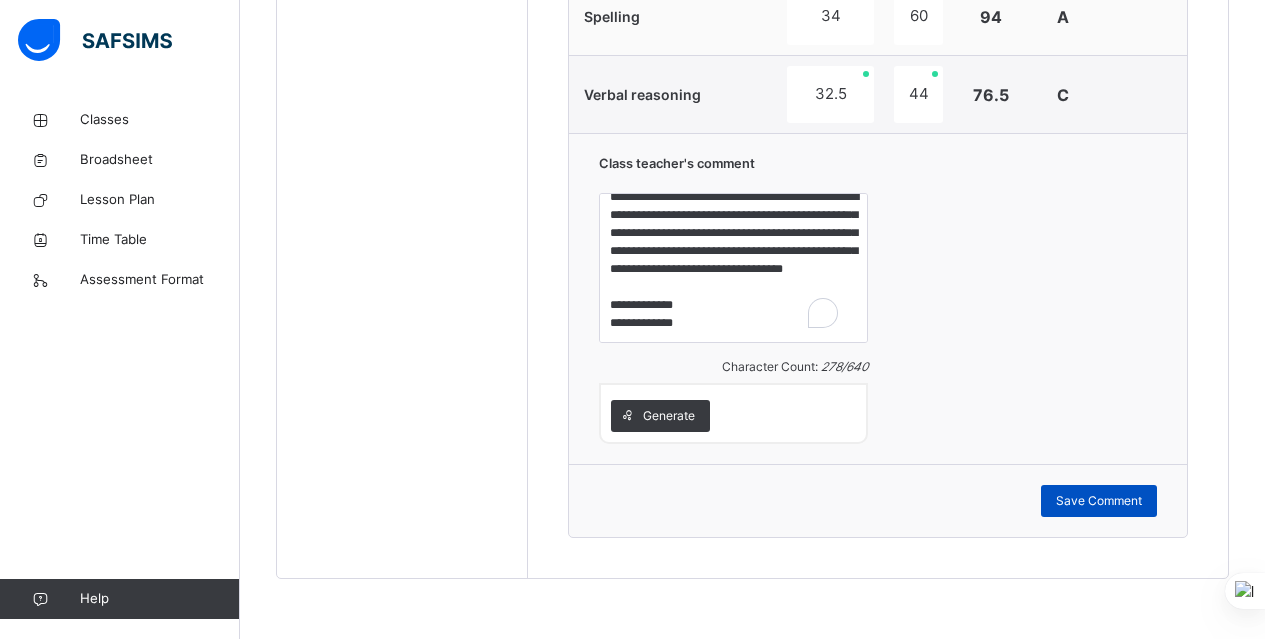 click on "Save Comment" at bounding box center [1099, 501] 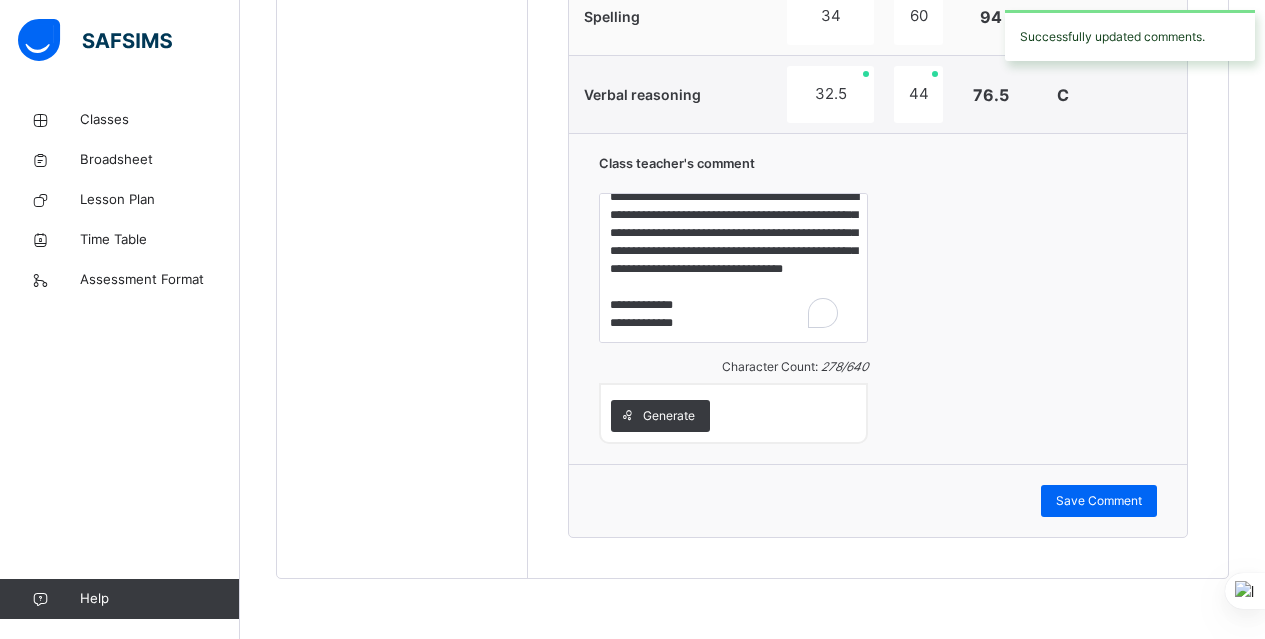 scroll, scrollTop: 1552, scrollLeft: 0, axis: vertical 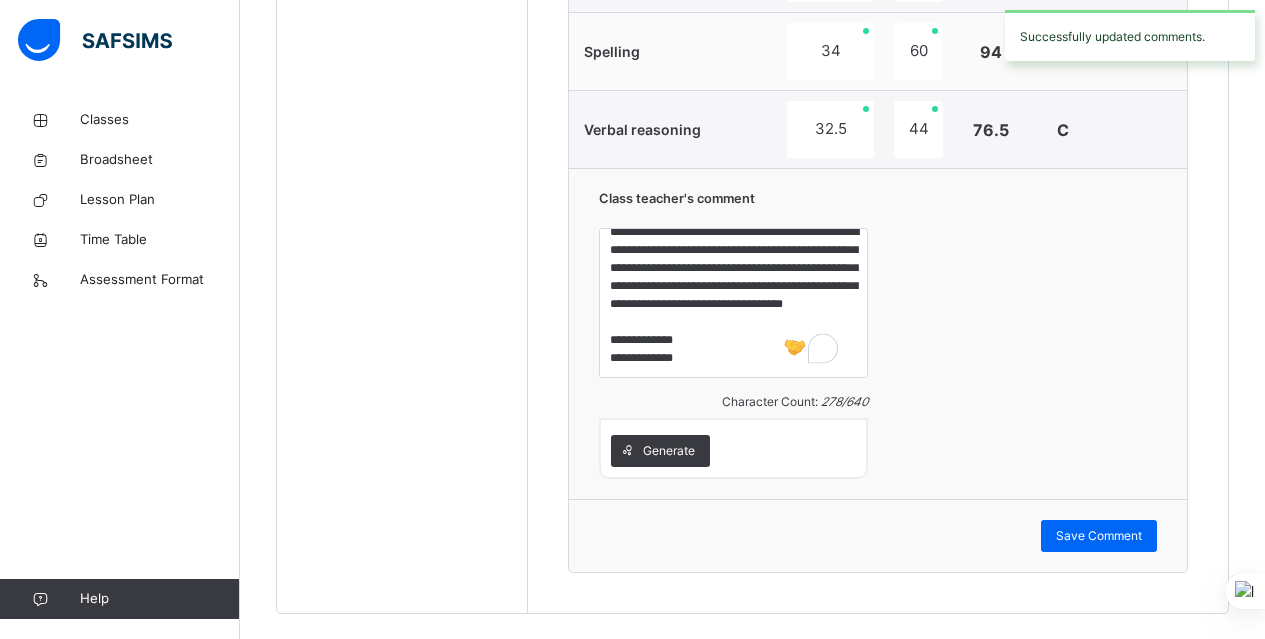 click on "ELORA JOMALEH OYIBO" at bounding box center [407, -798] 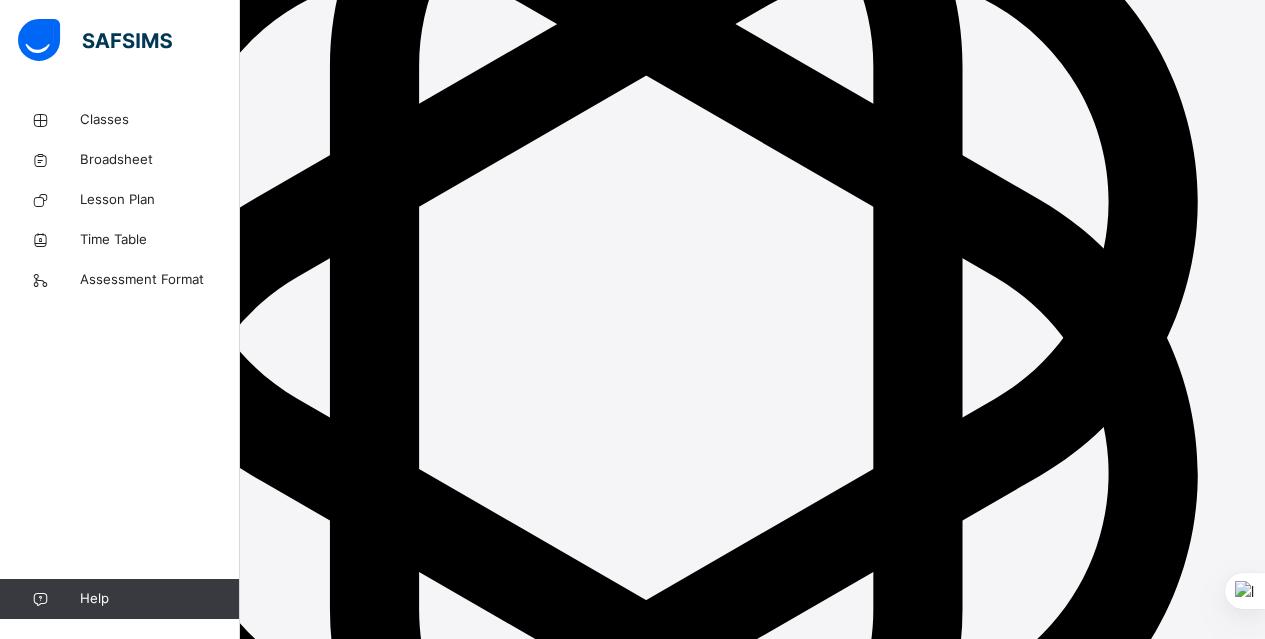 scroll, scrollTop: 469, scrollLeft: 0, axis: vertical 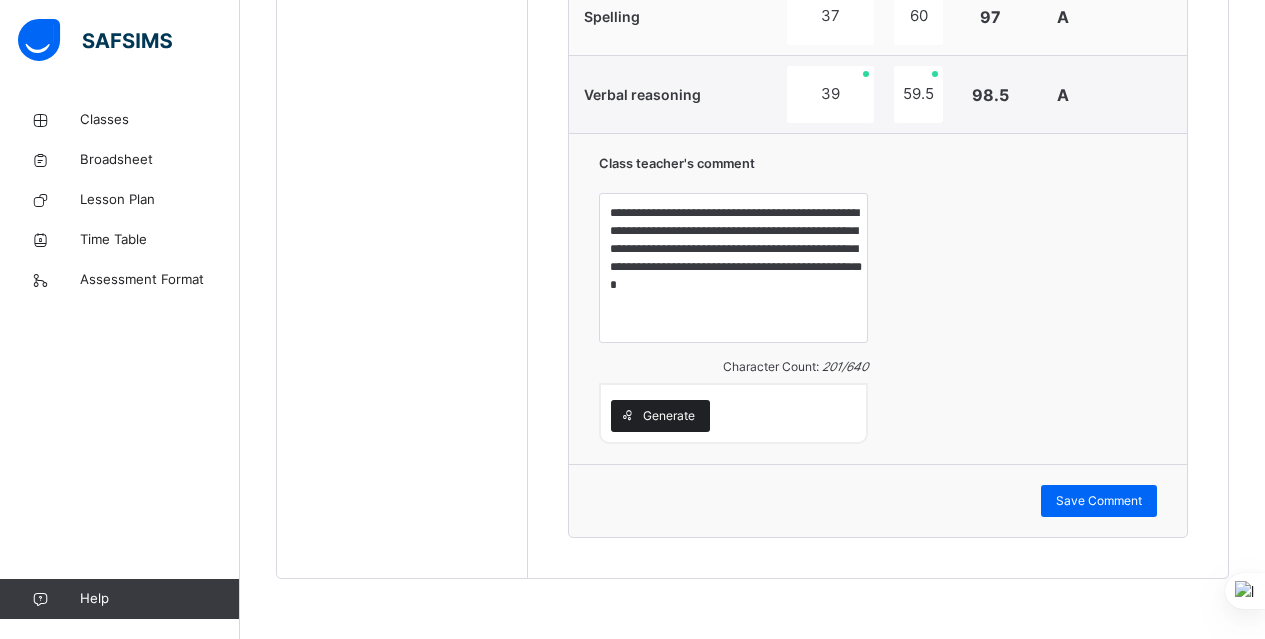 click on "Generate" at bounding box center (669, 416) 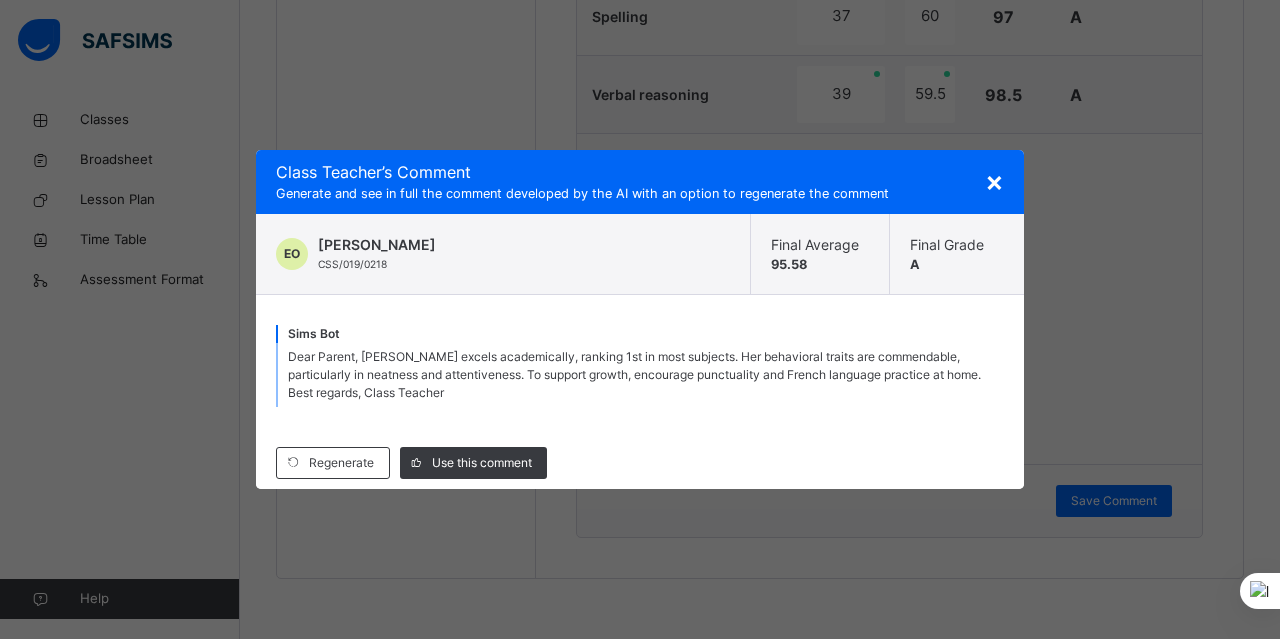click on "Dear Parent,
Elora excels academically, ranking 1st in most subjects. Her behavioral traits are commendable, particularly in neatness and attentiveness. To support growth, encourage punctuality and French language practice at home.
Best regards,
Class Teacher" at bounding box center [634, 374] 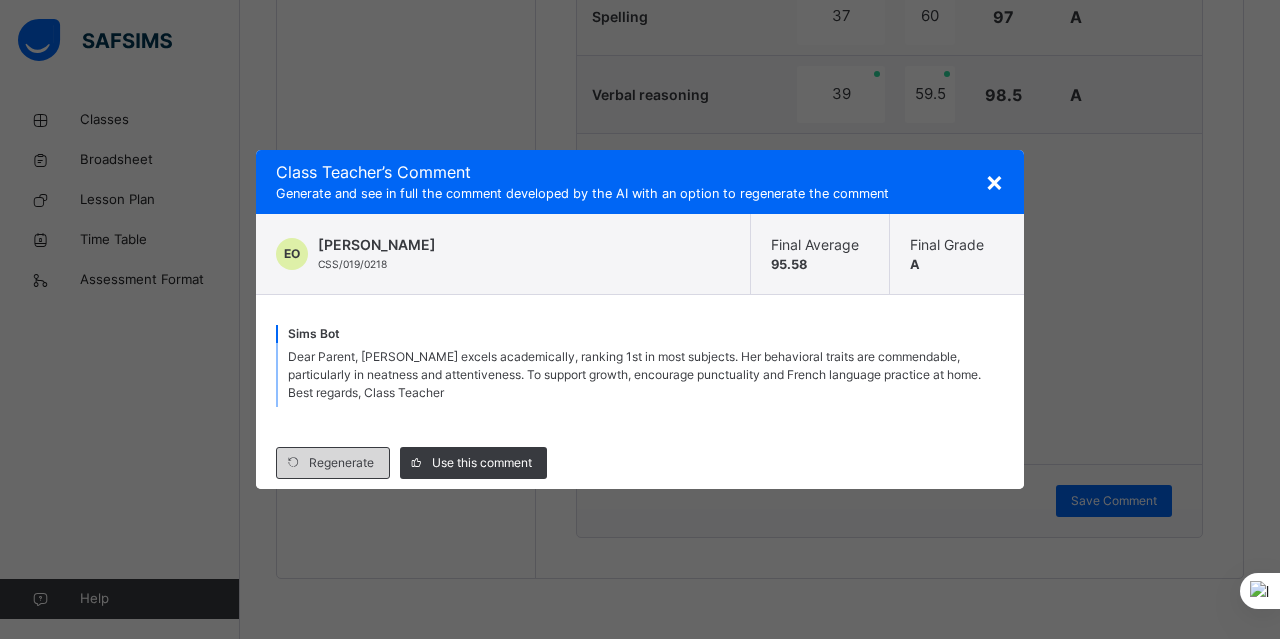 click on "Regenerate" at bounding box center (341, 463) 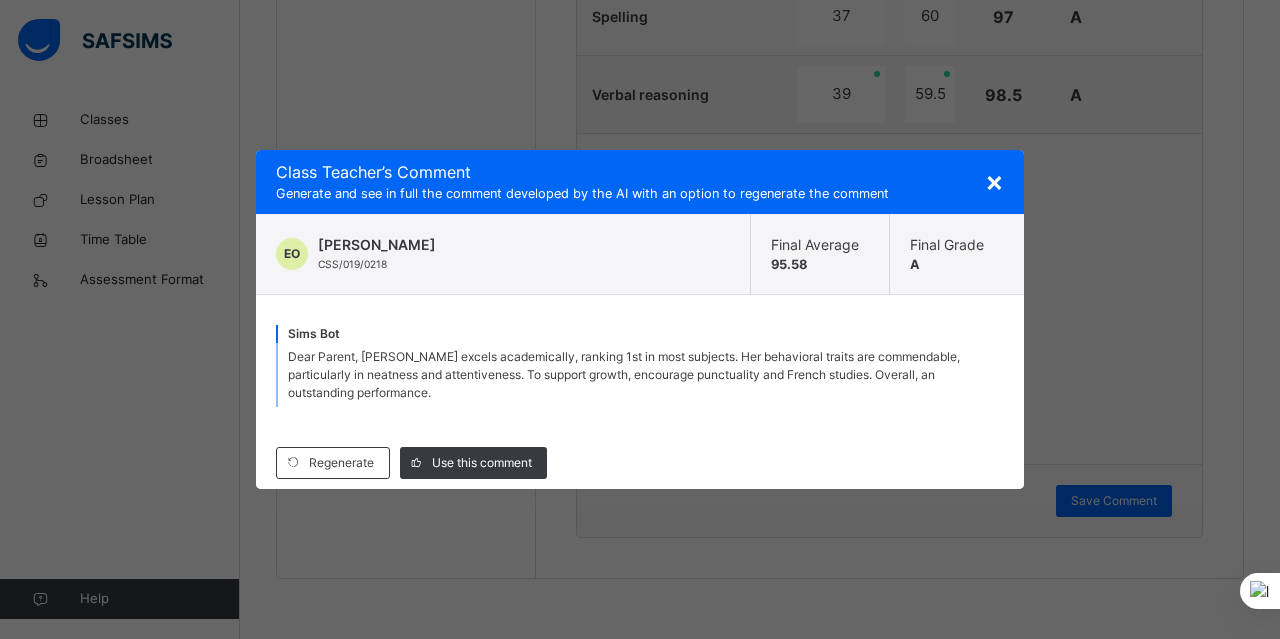 click on "×" at bounding box center (994, 181) 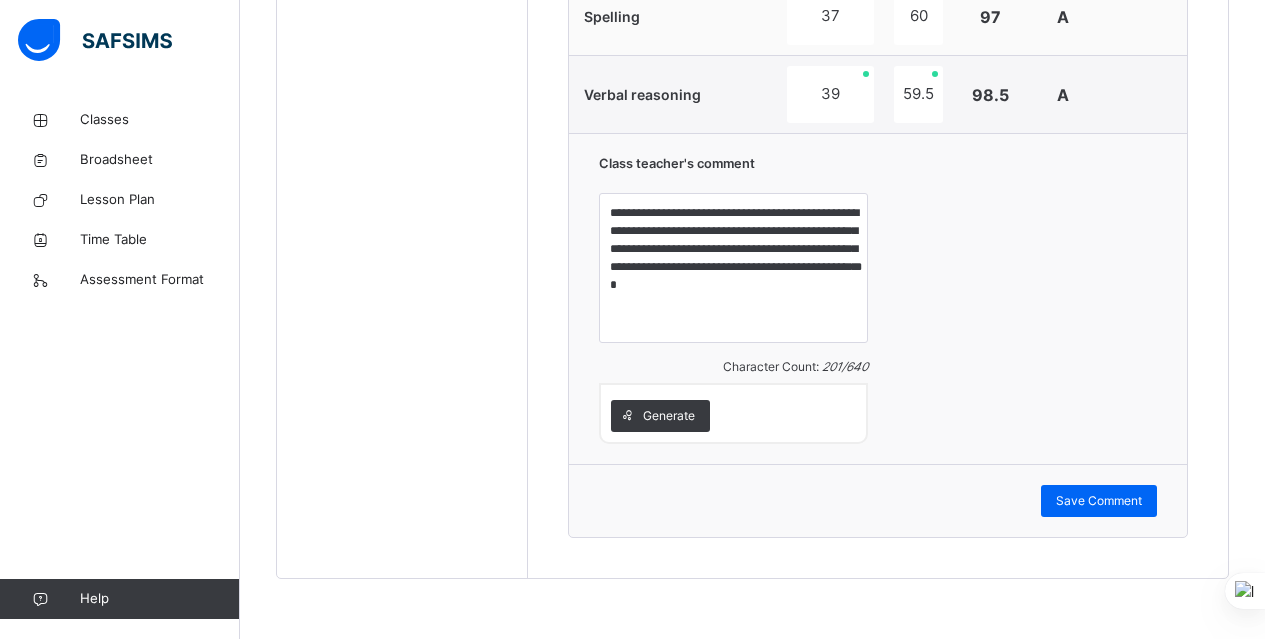 scroll, scrollTop: 1028, scrollLeft: 0, axis: vertical 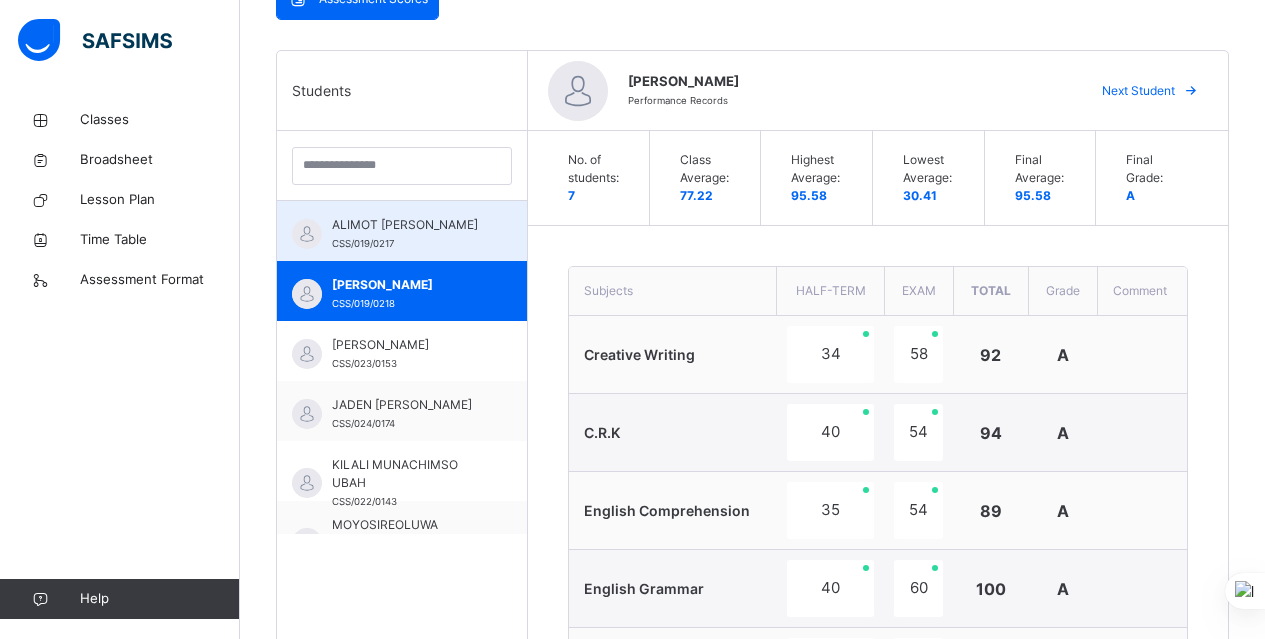 click on "ALIMOT ADUNI LAWAL CSS/019/0217" at bounding box center (407, 234) 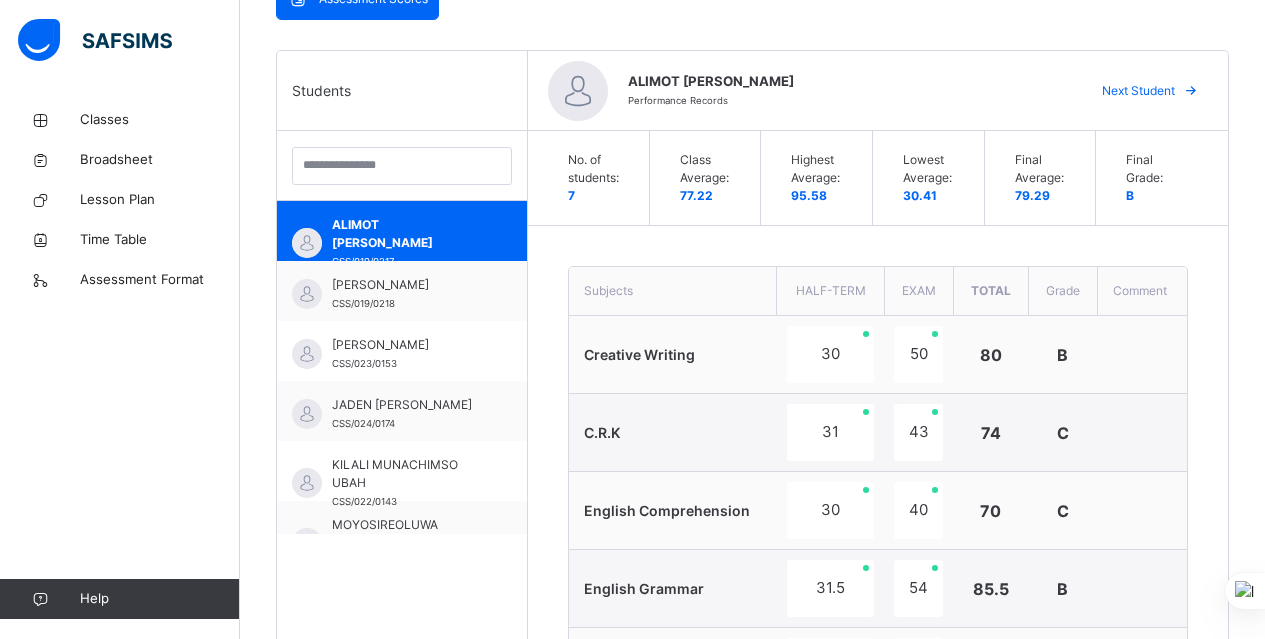 scroll, scrollTop: 1587, scrollLeft: 0, axis: vertical 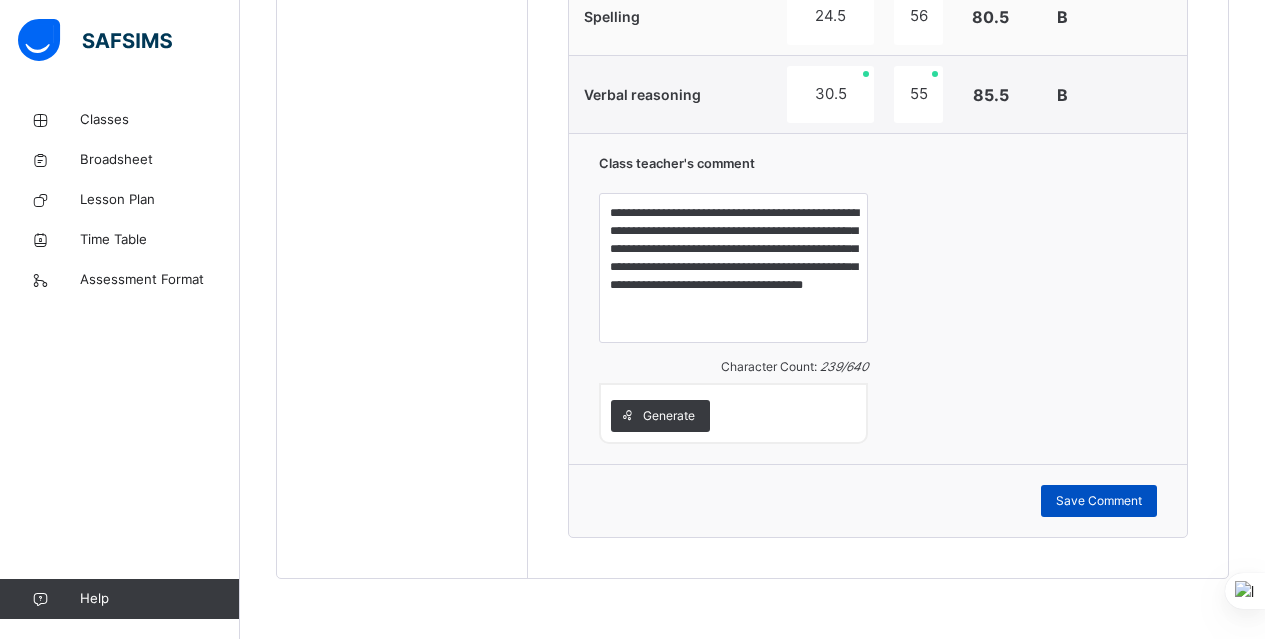 click on "Save Comment" at bounding box center [1099, 501] 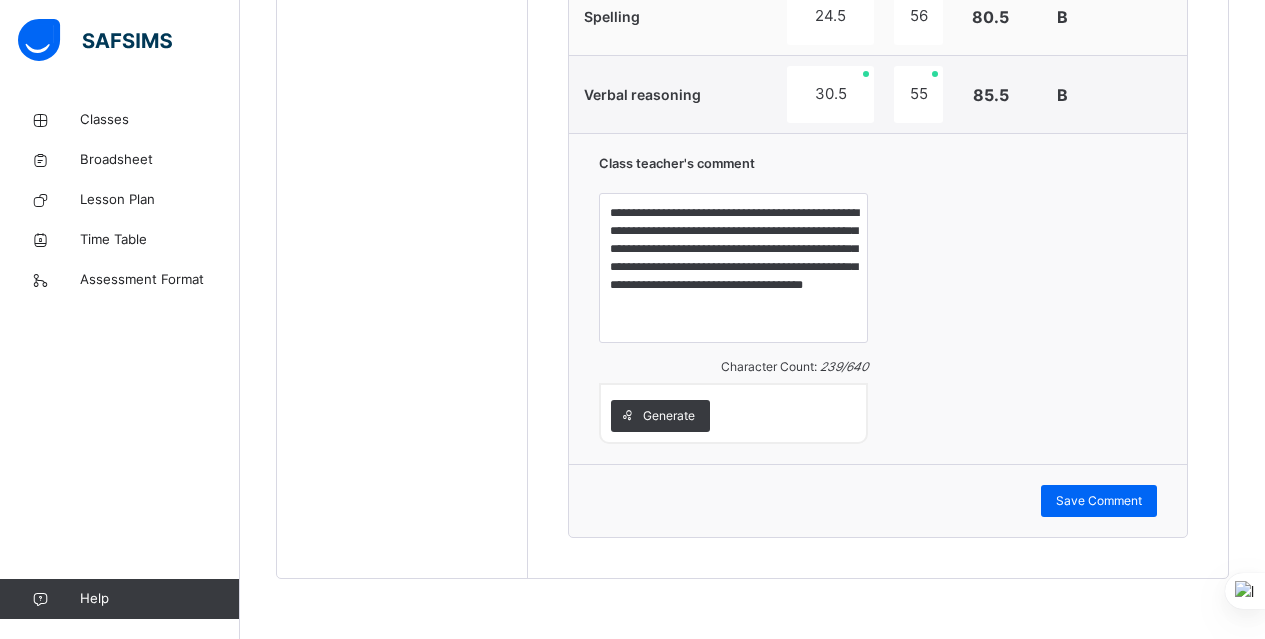 scroll, scrollTop: 1028, scrollLeft: 0, axis: vertical 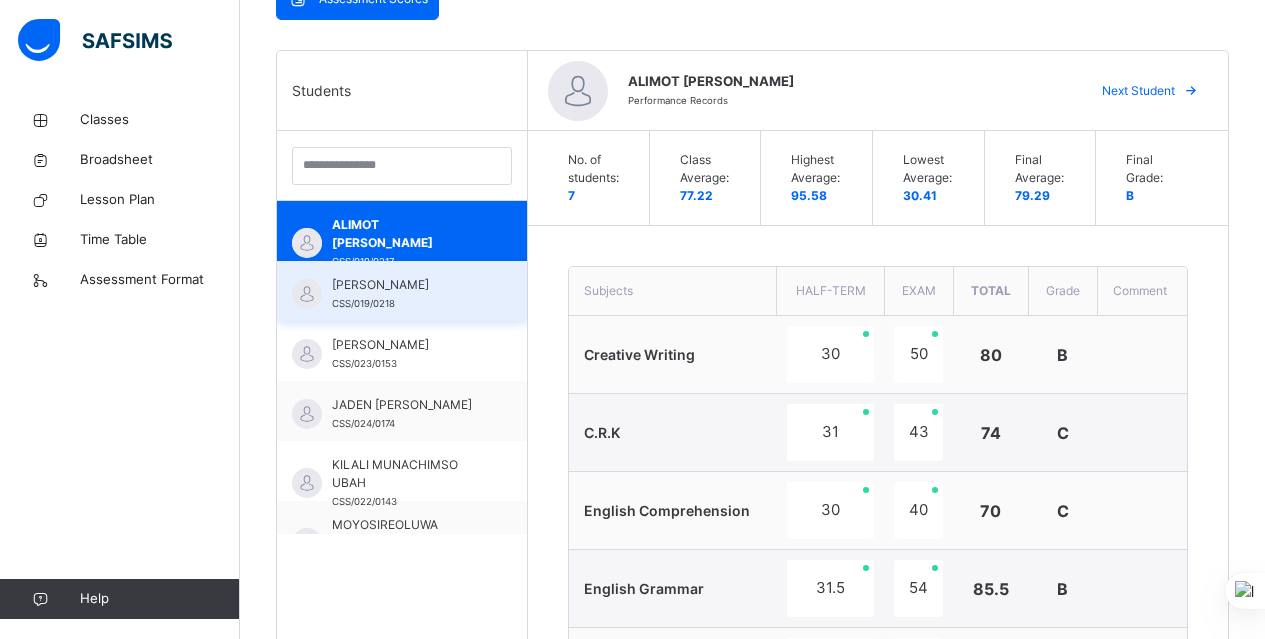 click on "ELORA JOMALEH OYIBO" at bounding box center [407, 285] 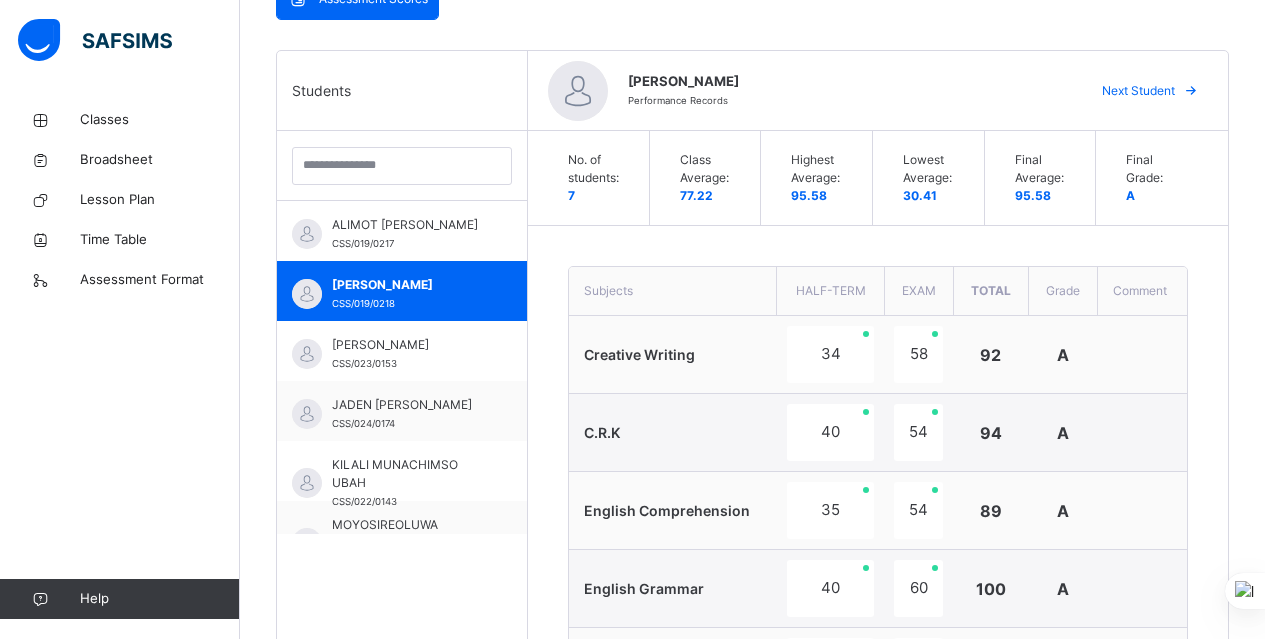 scroll, scrollTop: 1028, scrollLeft: 0, axis: vertical 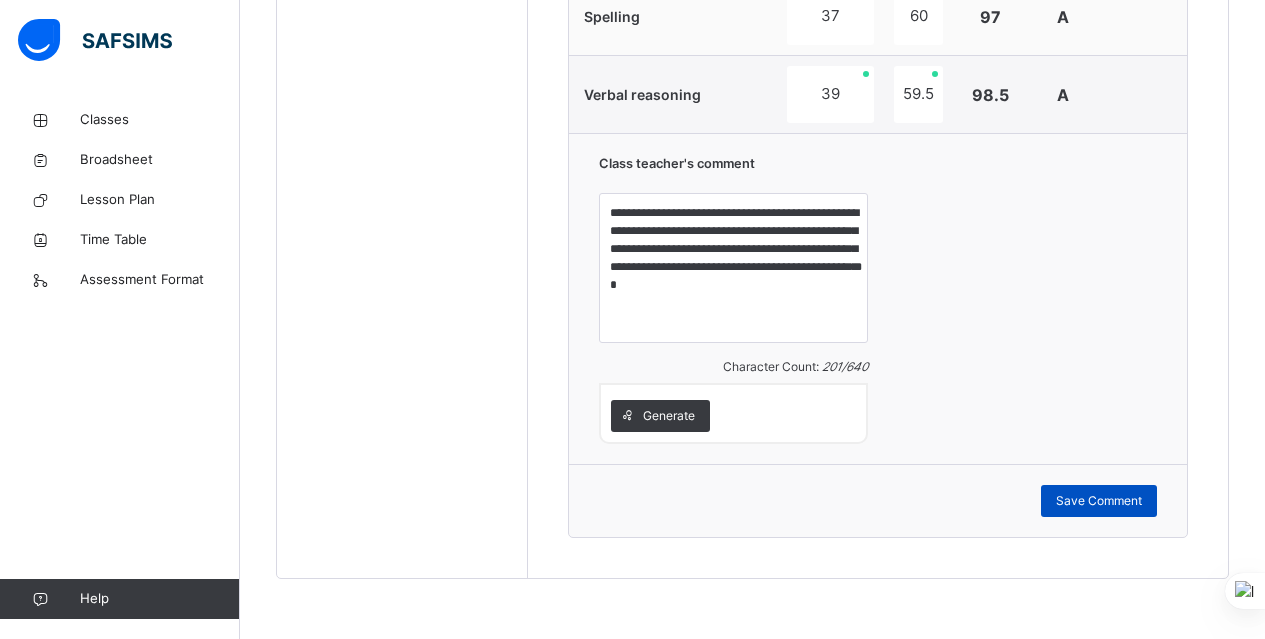 click on "Save Comment" at bounding box center [1099, 501] 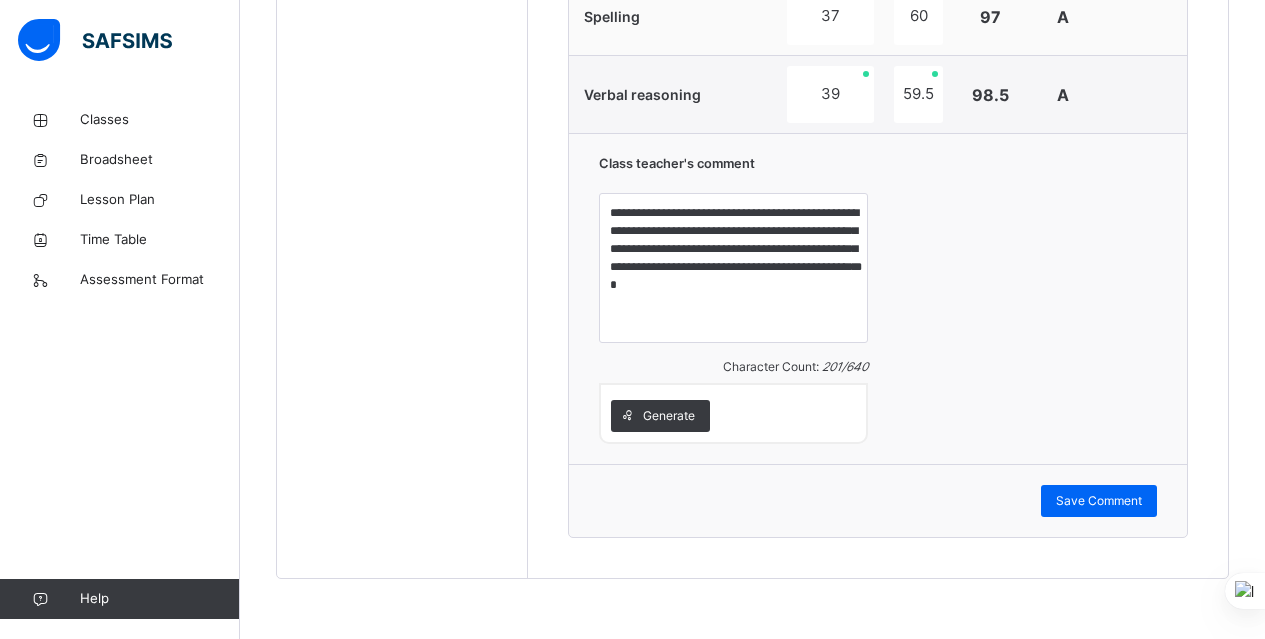 scroll, scrollTop: 1028, scrollLeft: 0, axis: vertical 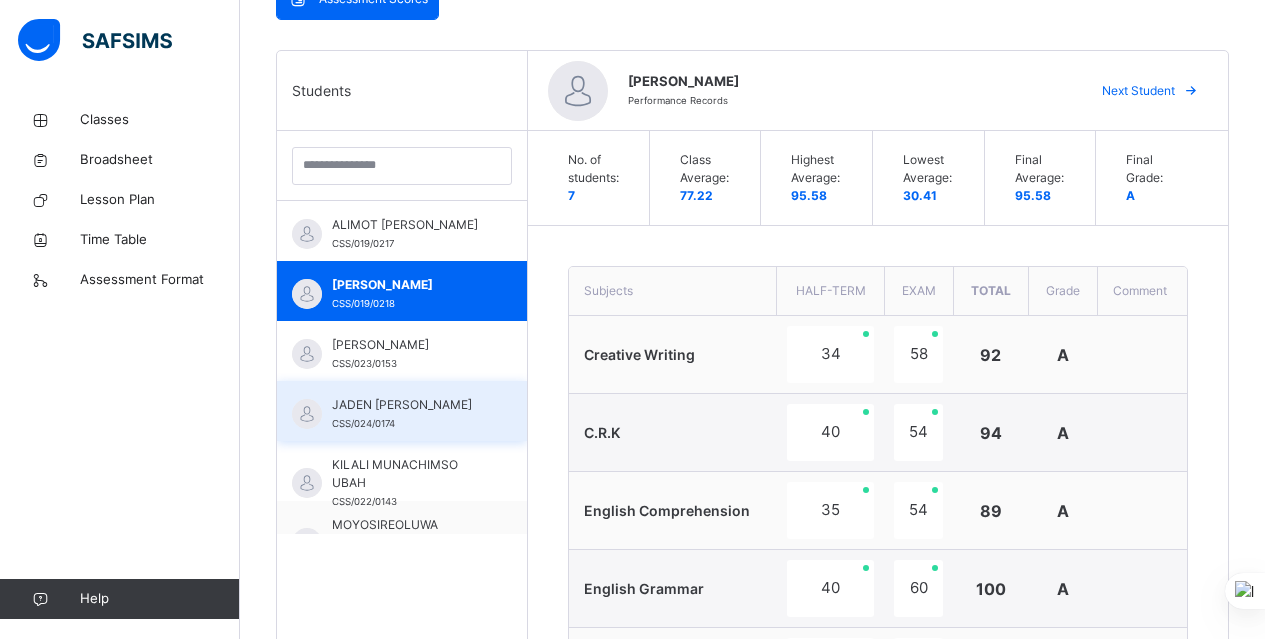 click on "JADEN IBISI UCHENNA" at bounding box center (407, 405) 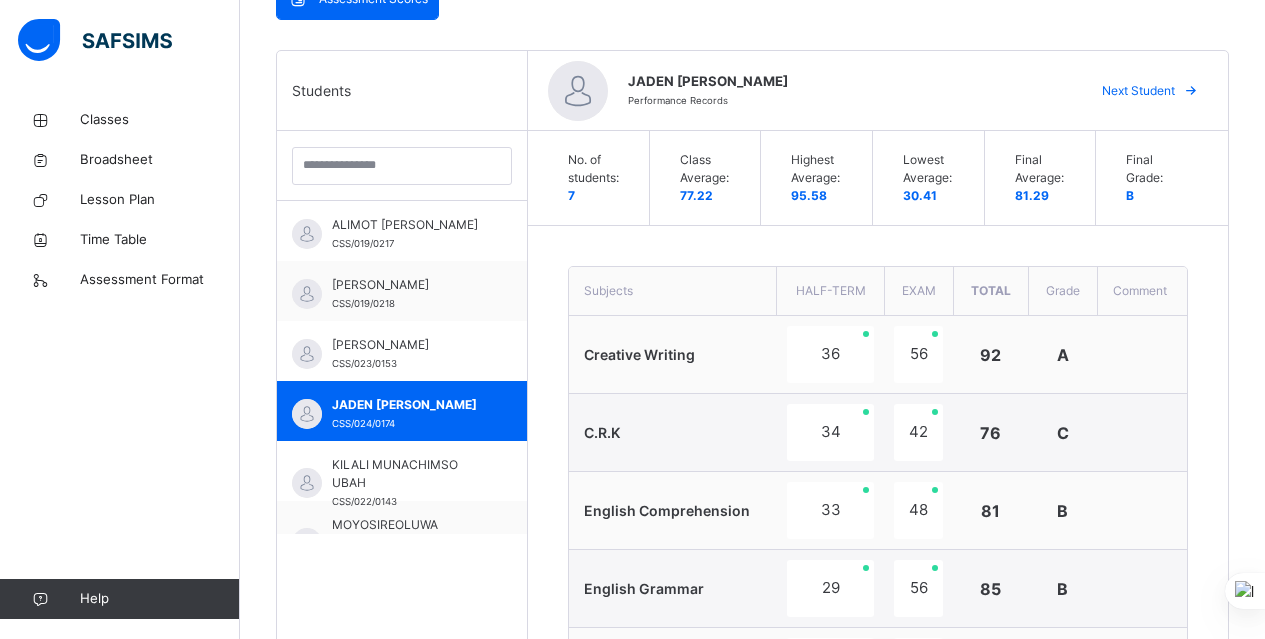 scroll, scrollTop: 1028, scrollLeft: 0, axis: vertical 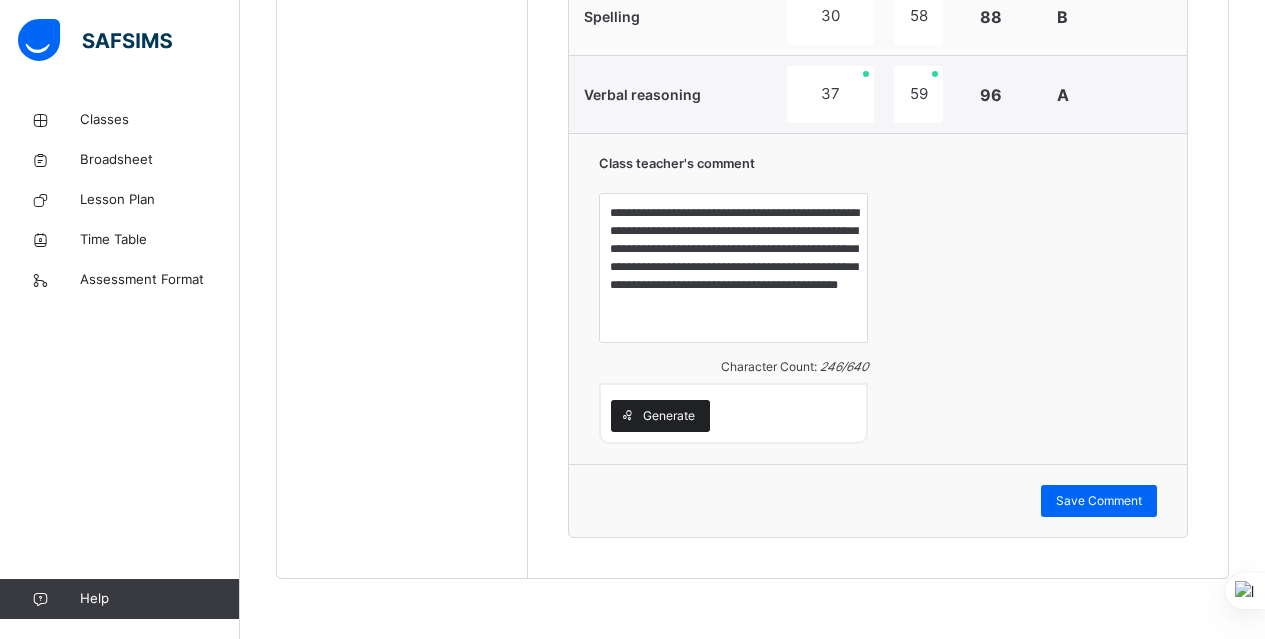 click on "Generate" at bounding box center (669, 416) 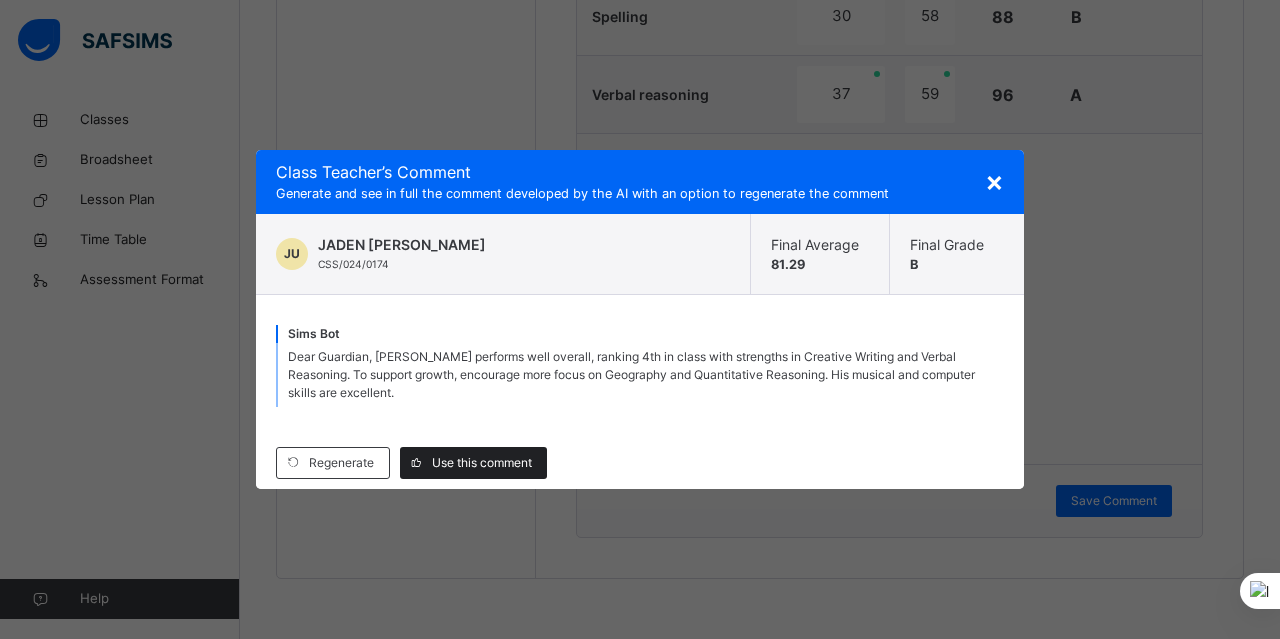 click on "Use this comment" at bounding box center [482, 463] 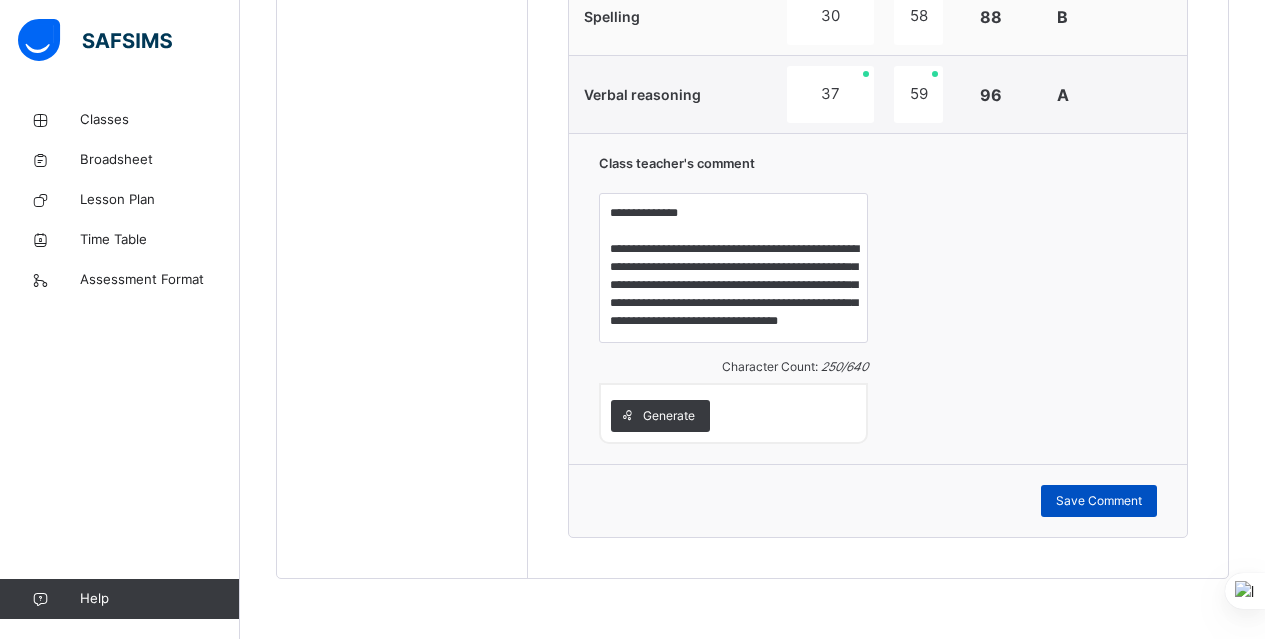 click on "Save Comment" at bounding box center (1099, 501) 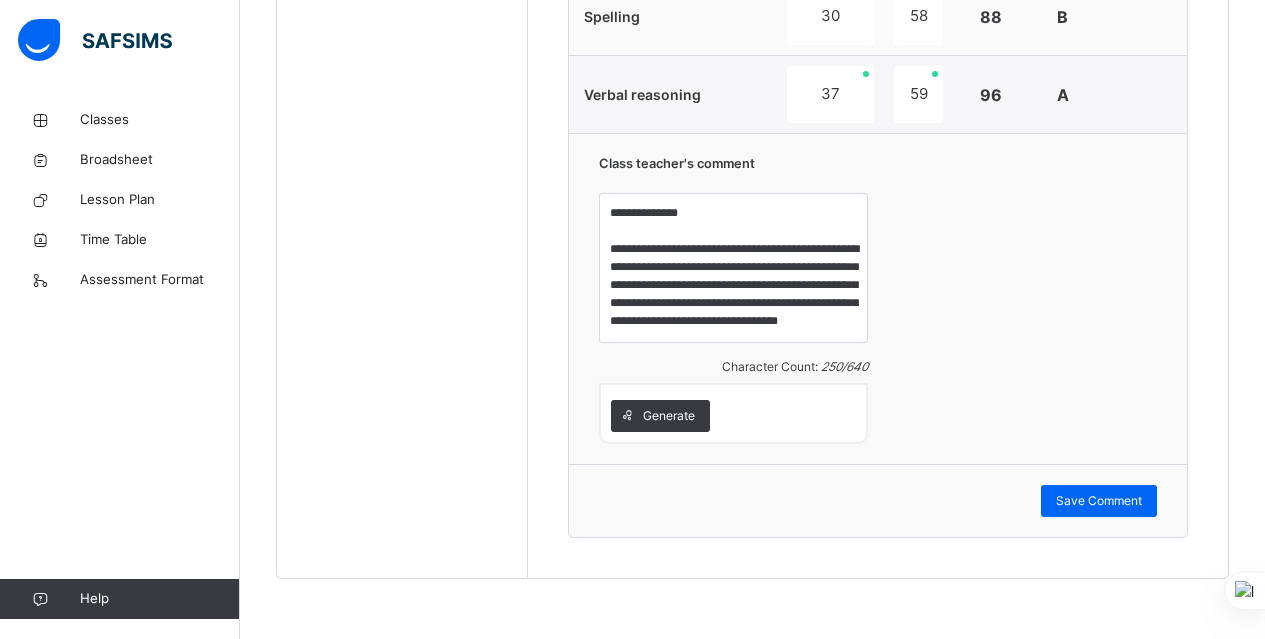scroll, scrollTop: 1028, scrollLeft: 0, axis: vertical 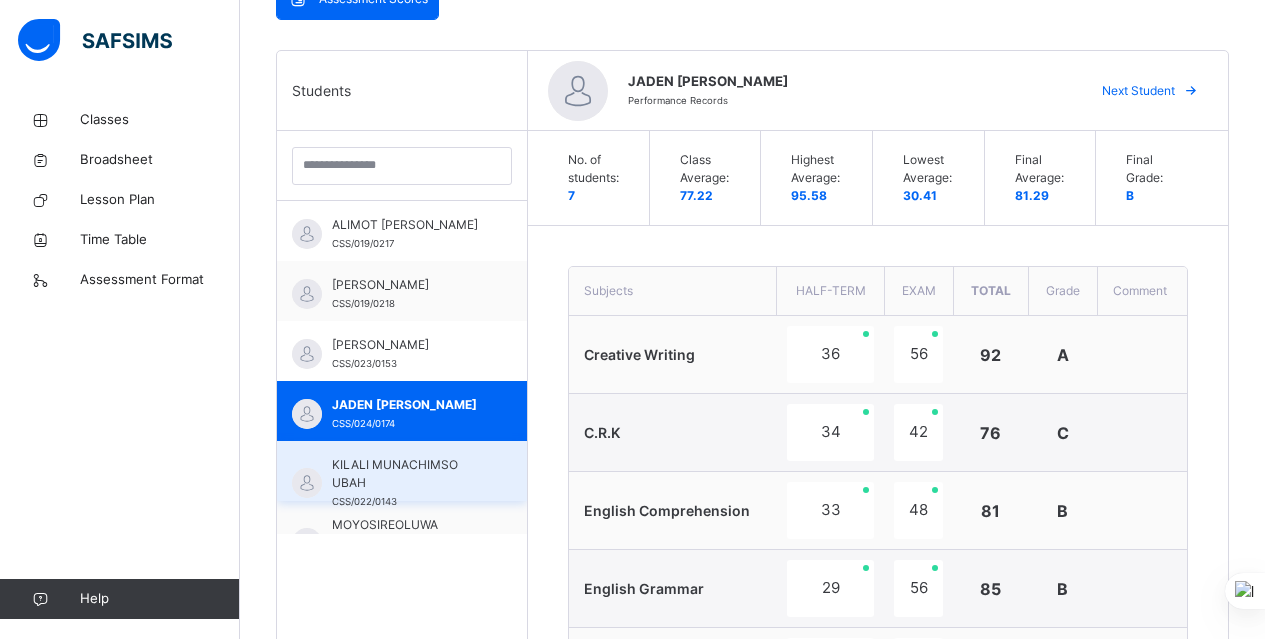 click on "KILALI MUNACHIMSO UBAH" at bounding box center (407, 474) 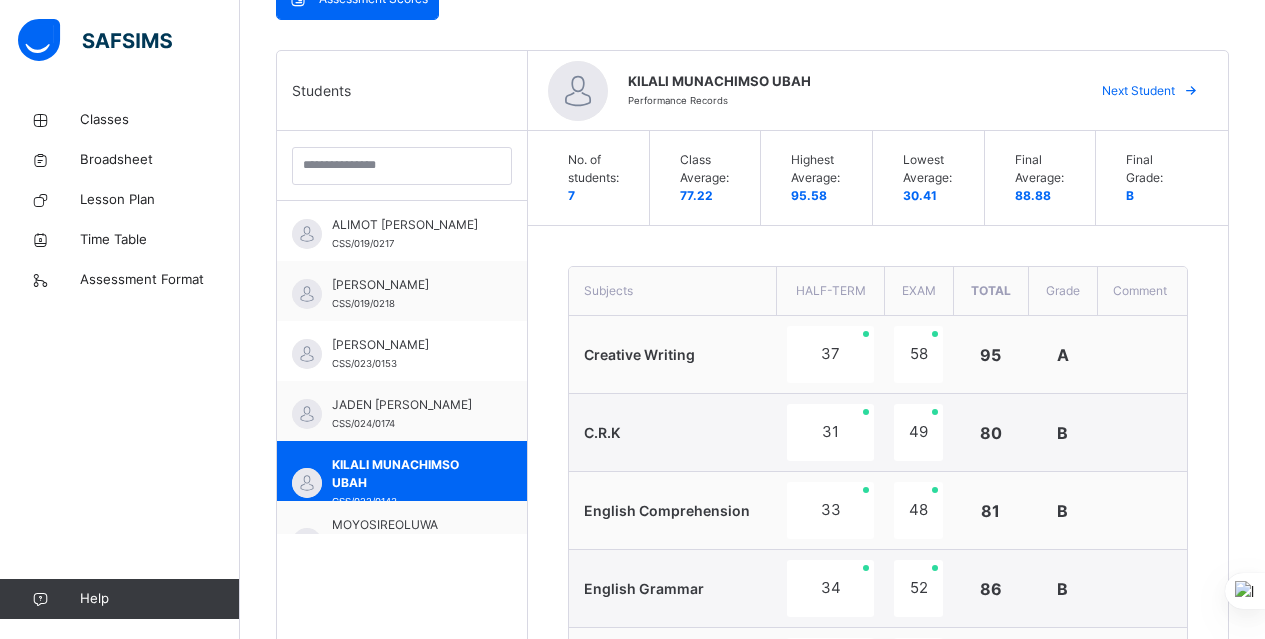 scroll, scrollTop: 1028, scrollLeft: 0, axis: vertical 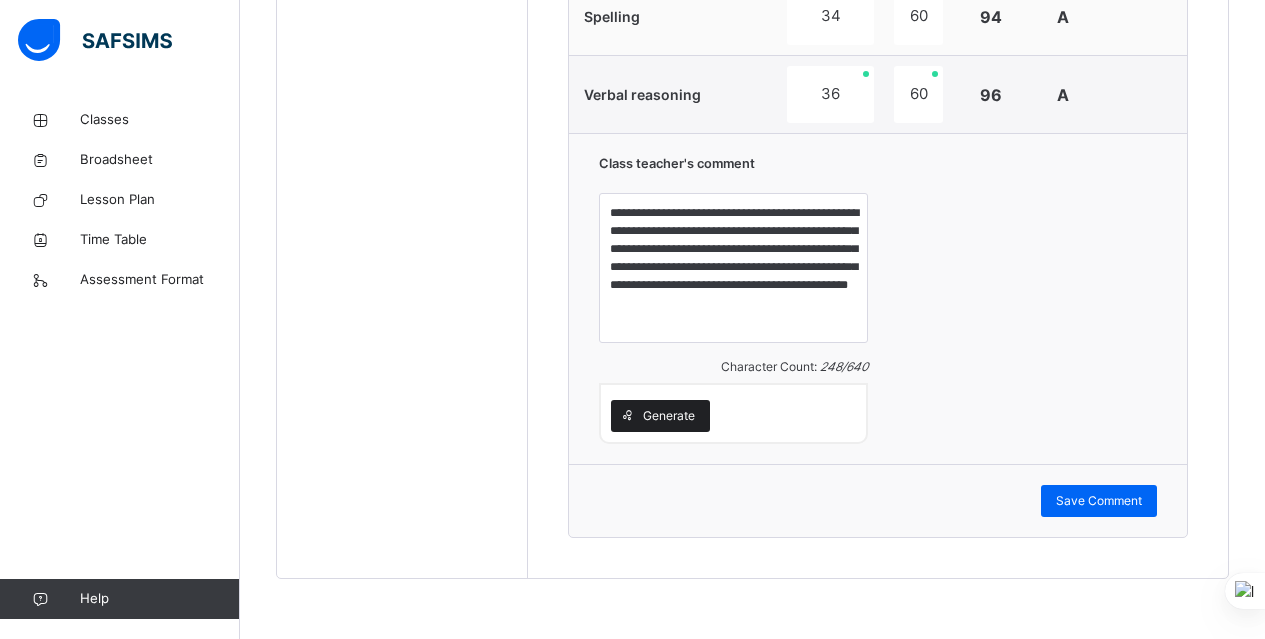click on "Generate" at bounding box center [669, 416] 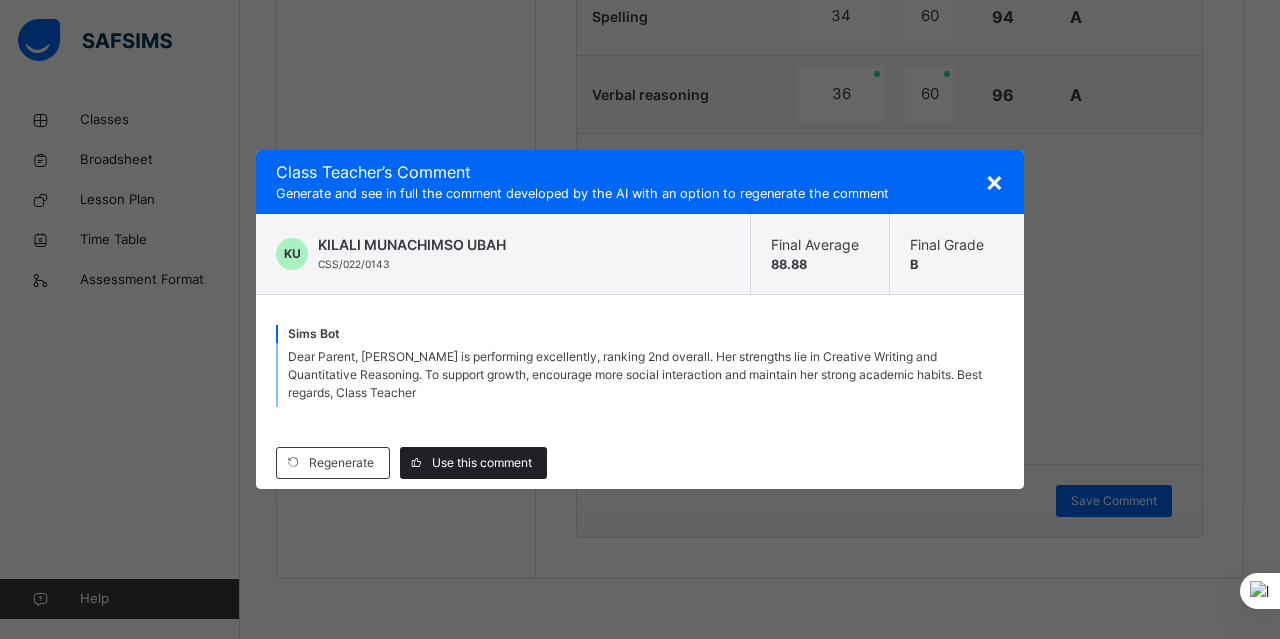 click on "Use this comment" at bounding box center (482, 463) 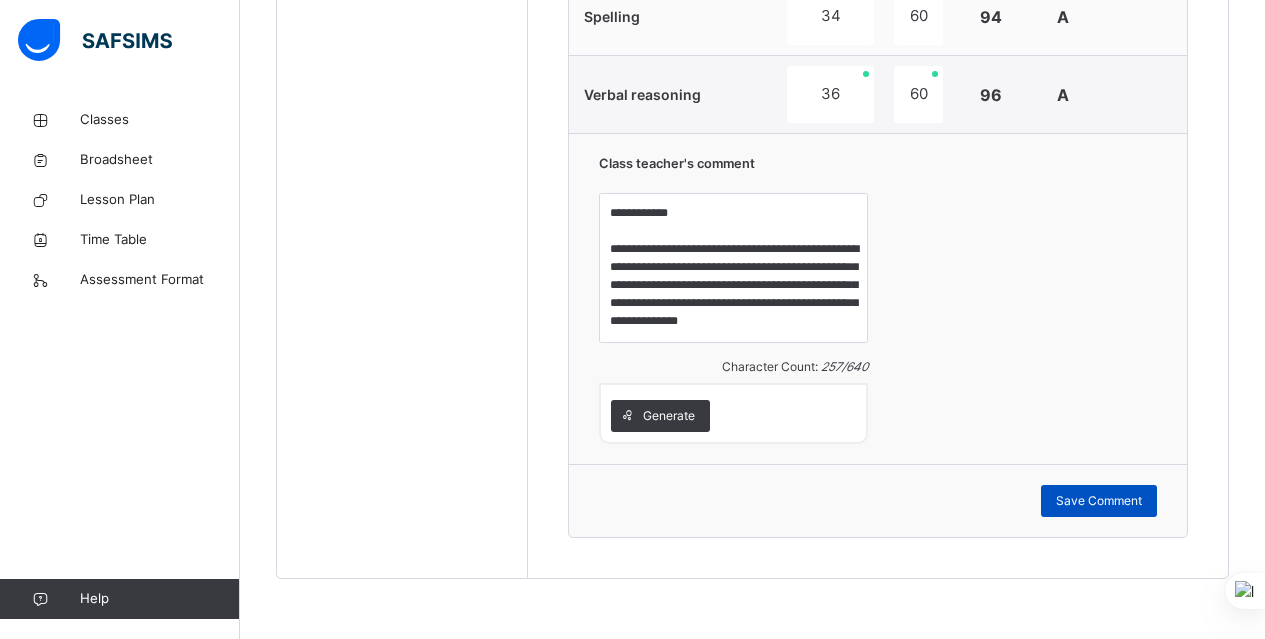 click on "Save Comment" at bounding box center (1099, 501) 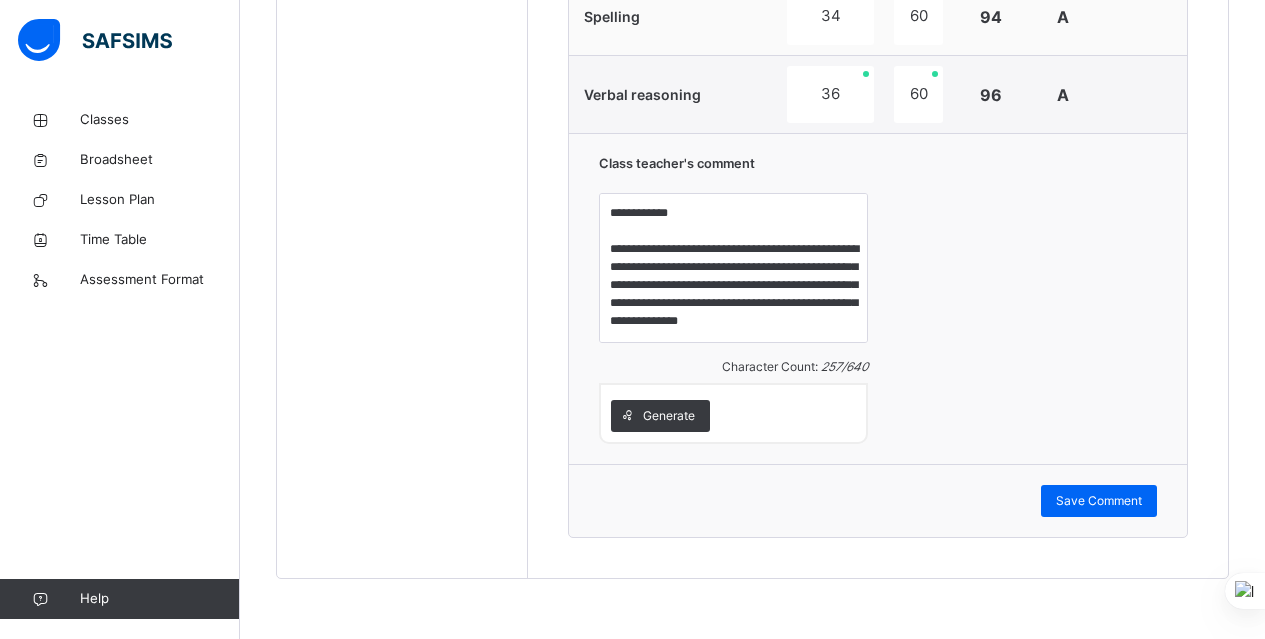 scroll, scrollTop: 1028, scrollLeft: 0, axis: vertical 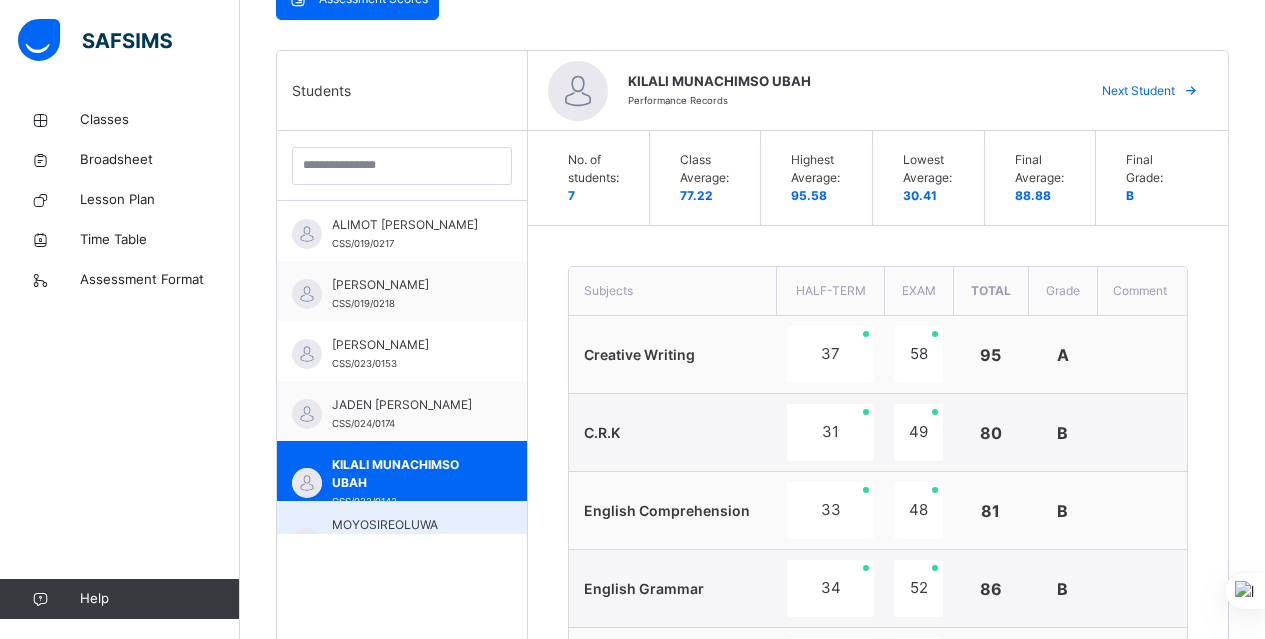 click on "MOYOSIREOLUWA H. ADEGBITE" at bounding box center (407, 534) 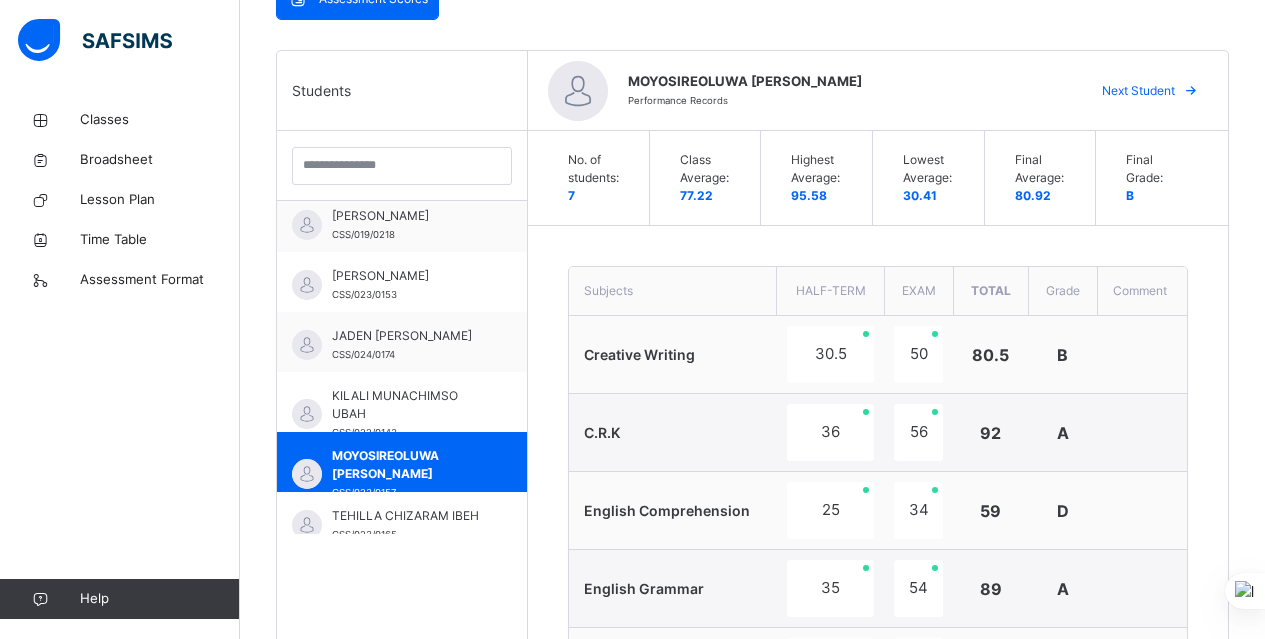scroll, scrollTop: 96, scrollLeft: 0, axis: vertical 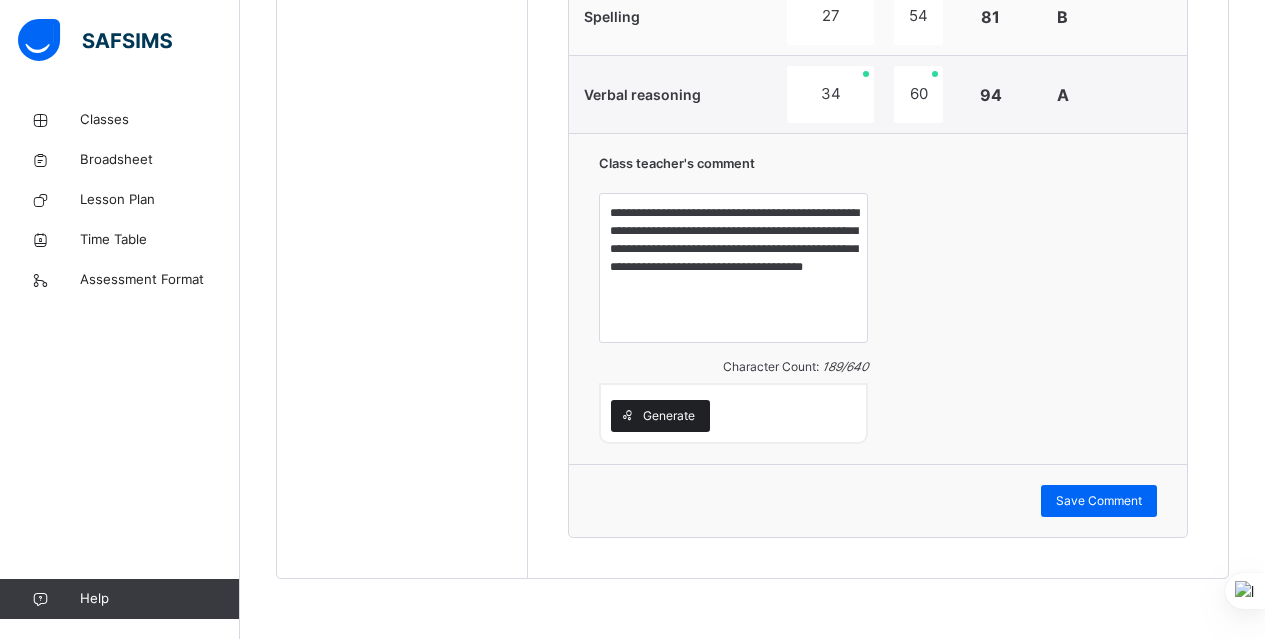 click on "Generate" at bounding box center [669, 416] 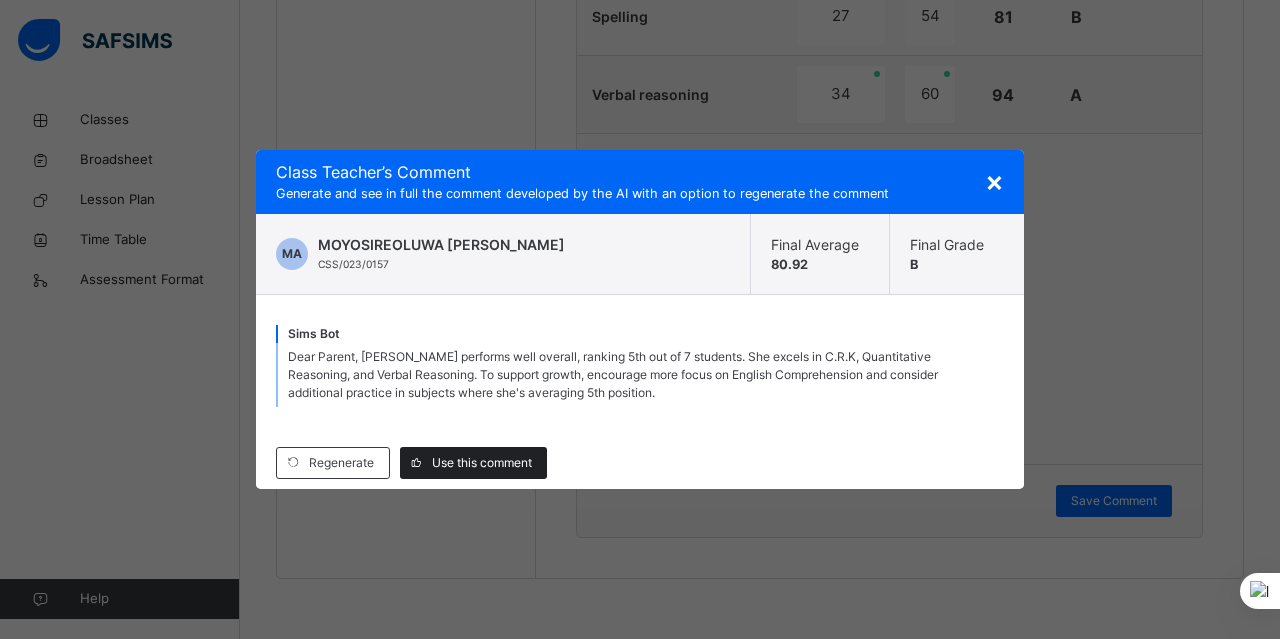click on "Use this comment" at bounding box center (473, 463) 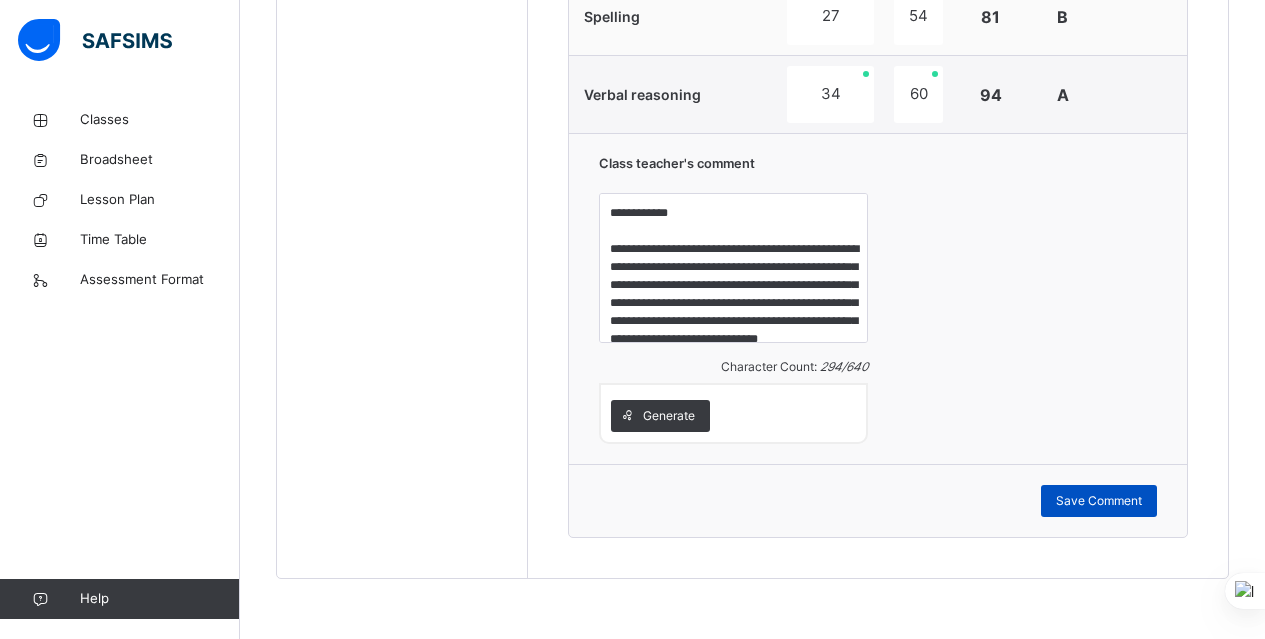 click on "Save Comment" at bounding box center (1099, 501) 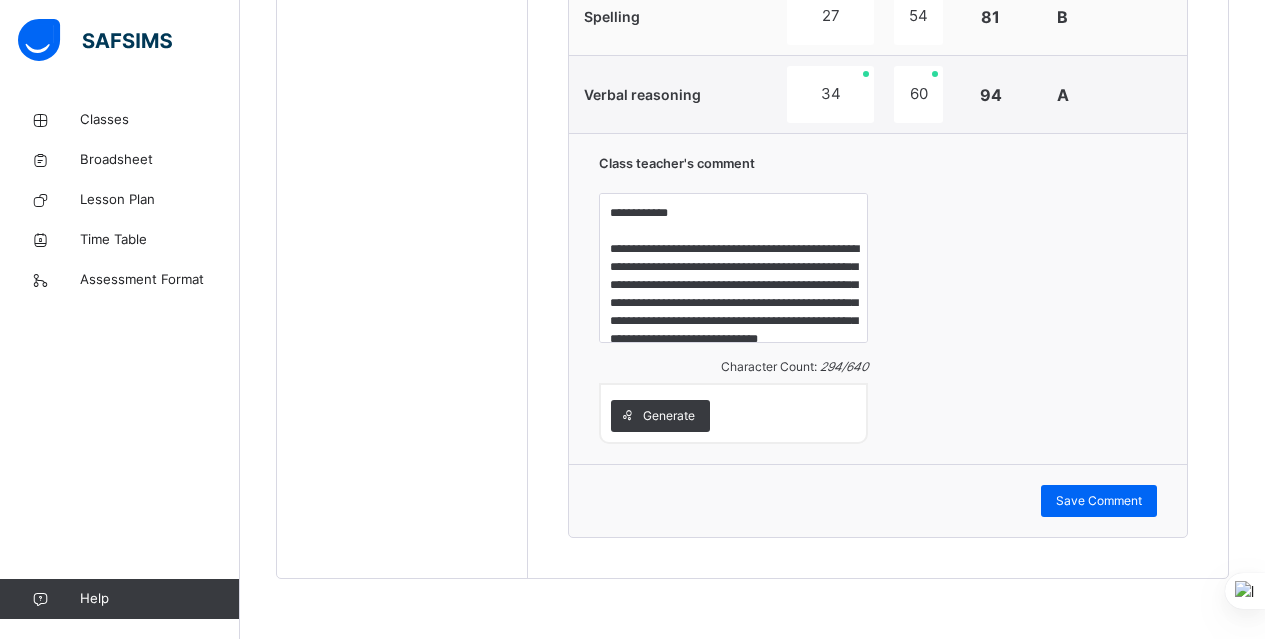 scroll, scrollTop: 1028, scrollLeft: 0, axis: vertical 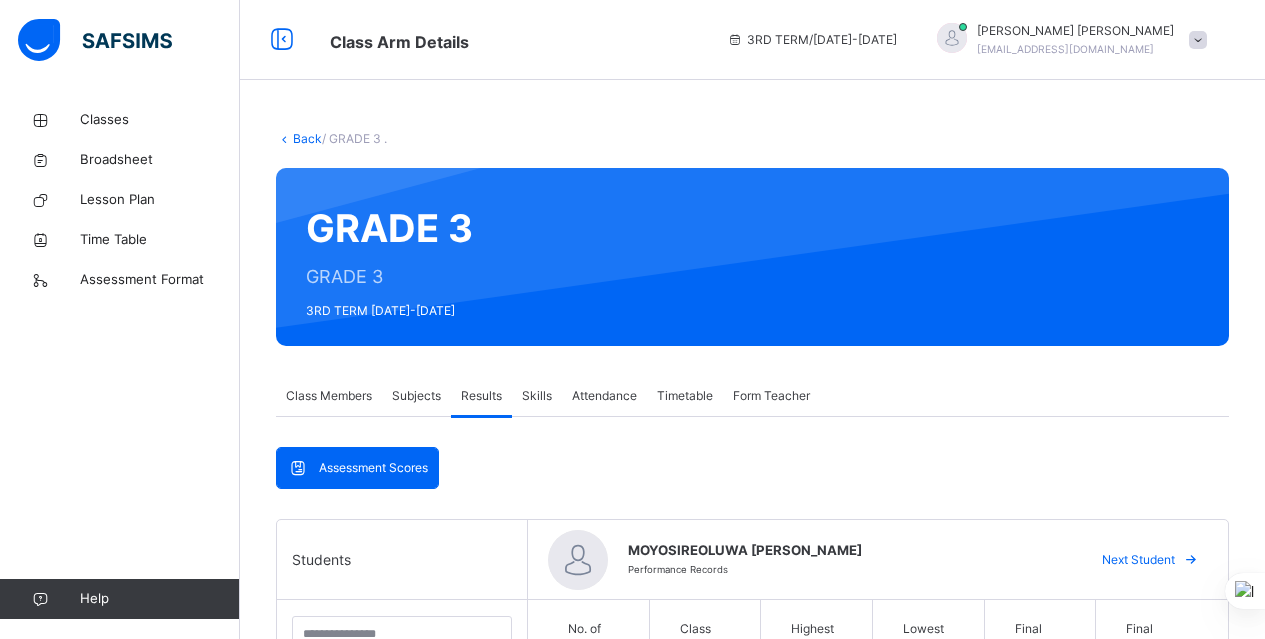click on "Skills" at bounding box center [537, 396] 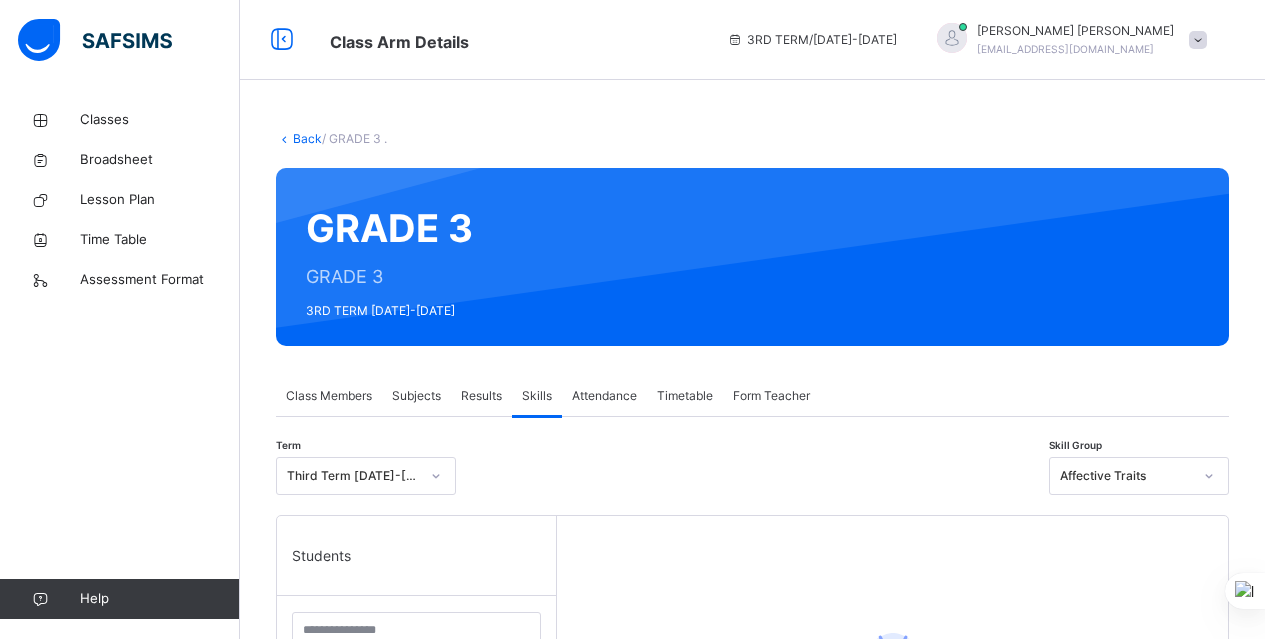 scroll, scrollTop: 559, scrollLeft: 0, axis: vertical 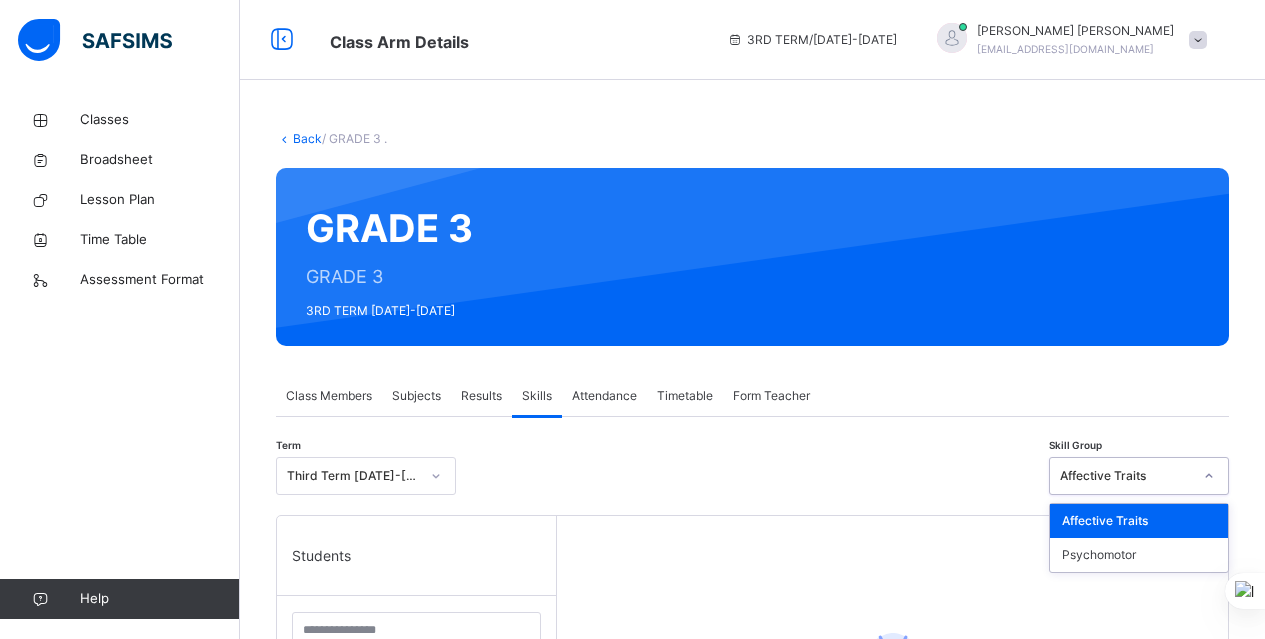 click 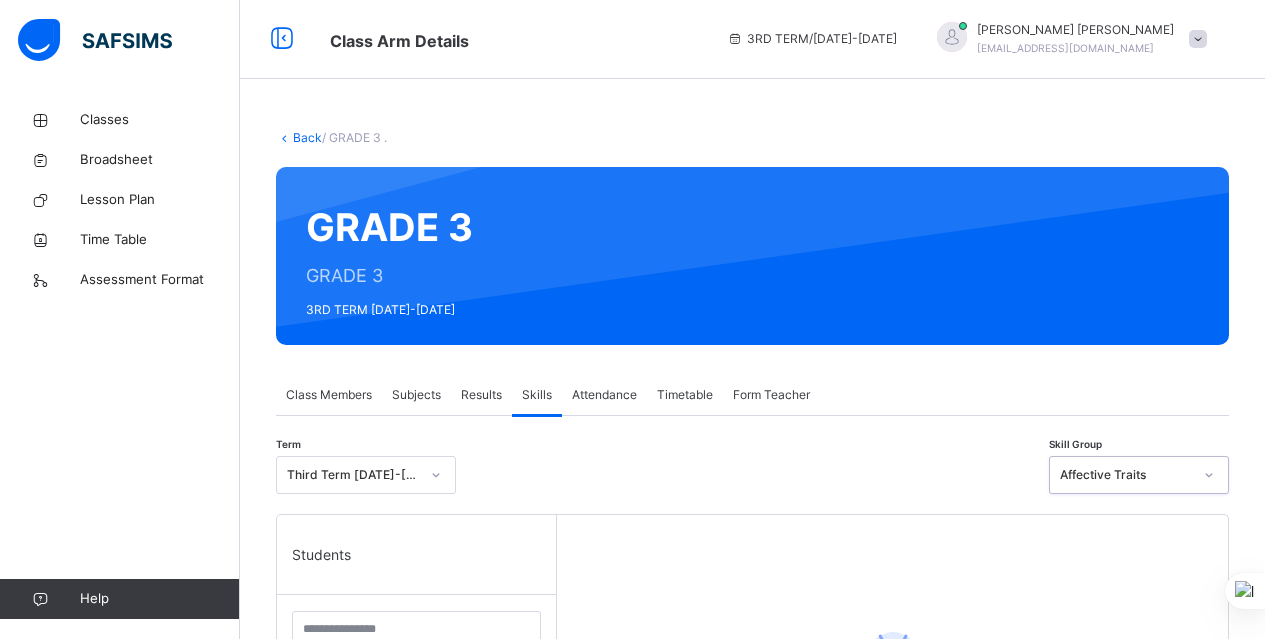 scroll, scrollTop: 65, scrollLeft: 0, axis: vertical 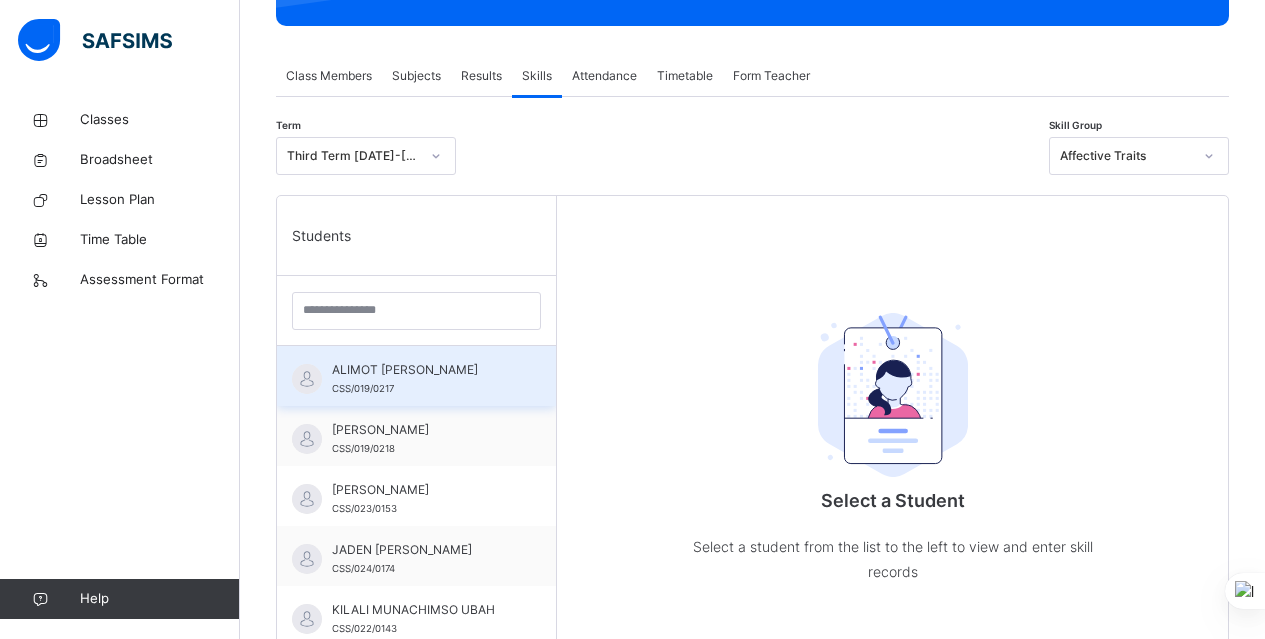 click on "ALIMOT ADUNI LAWAL CSS/019/0217" at bounding box center (421, 379) 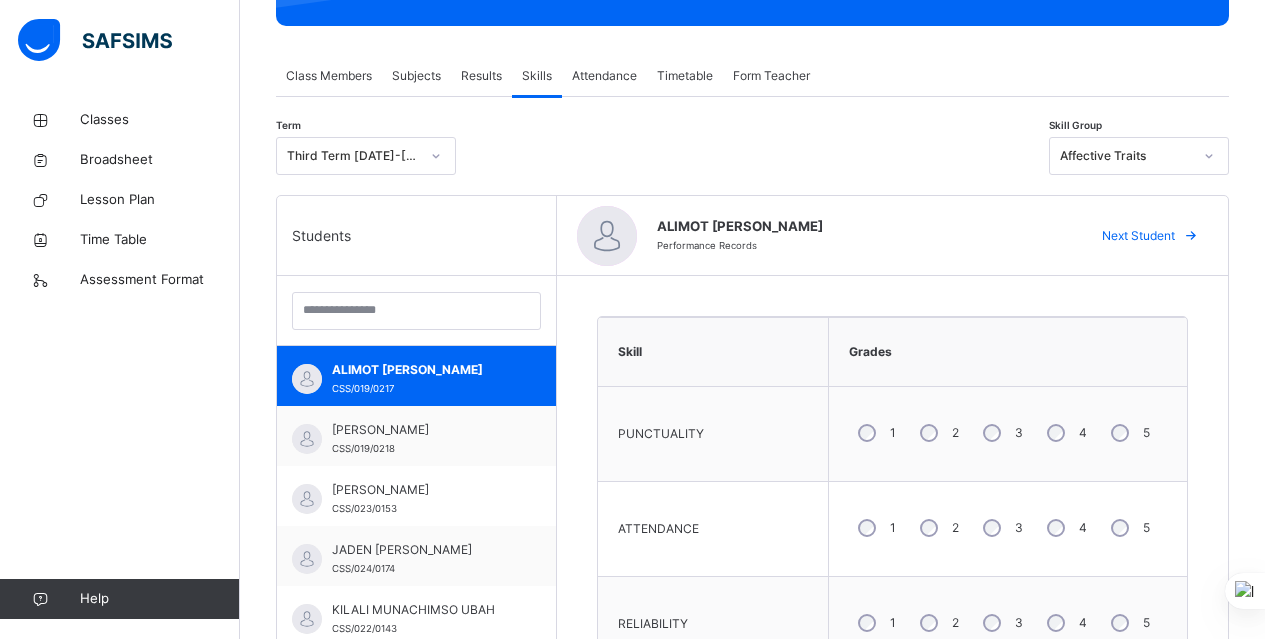 click 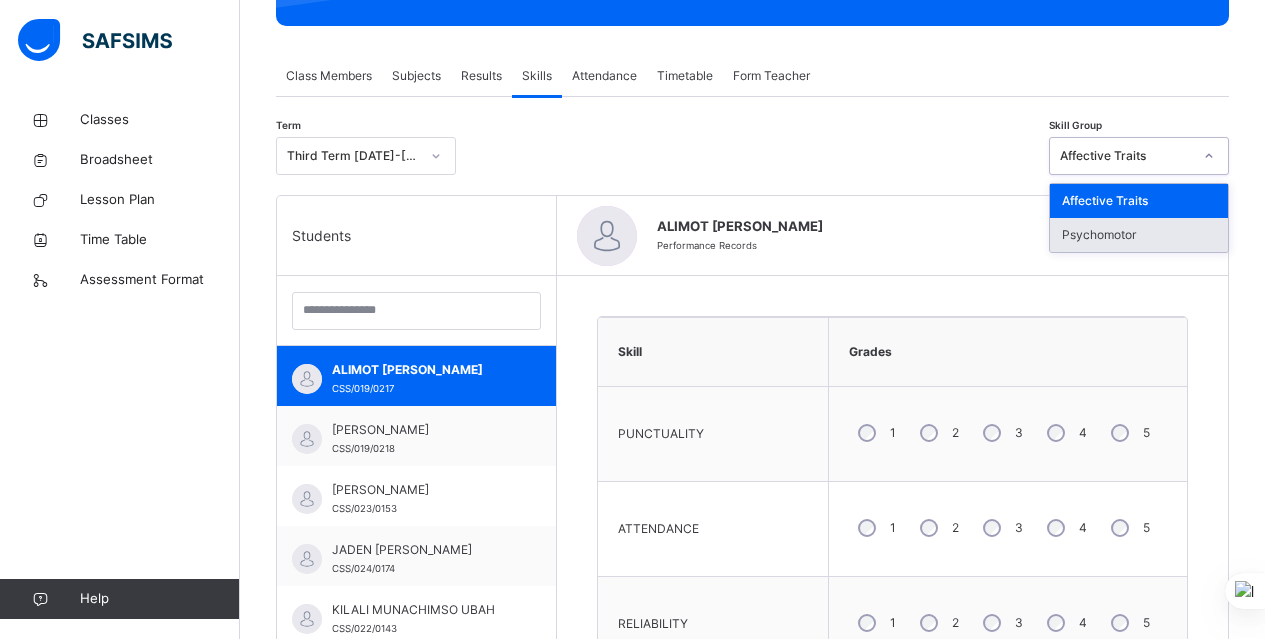 click on "Psychomotor" at bounding box center (1139, 235) 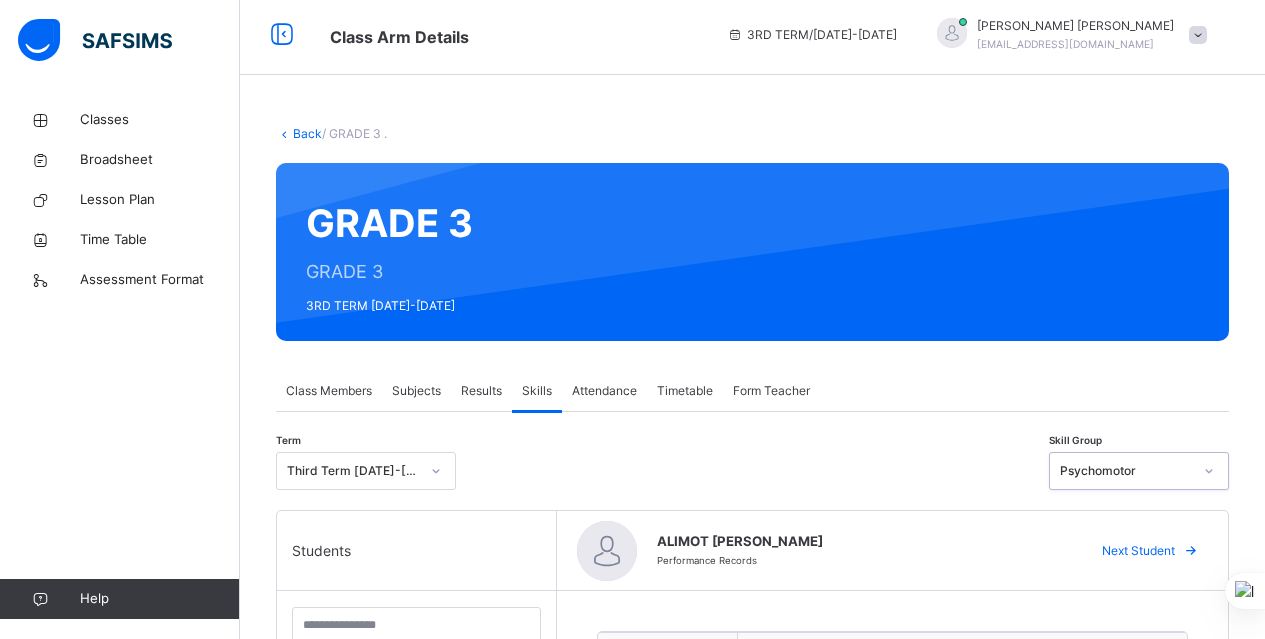 scroll, scrollTop: 0, scrollLeft: 0, axis: both 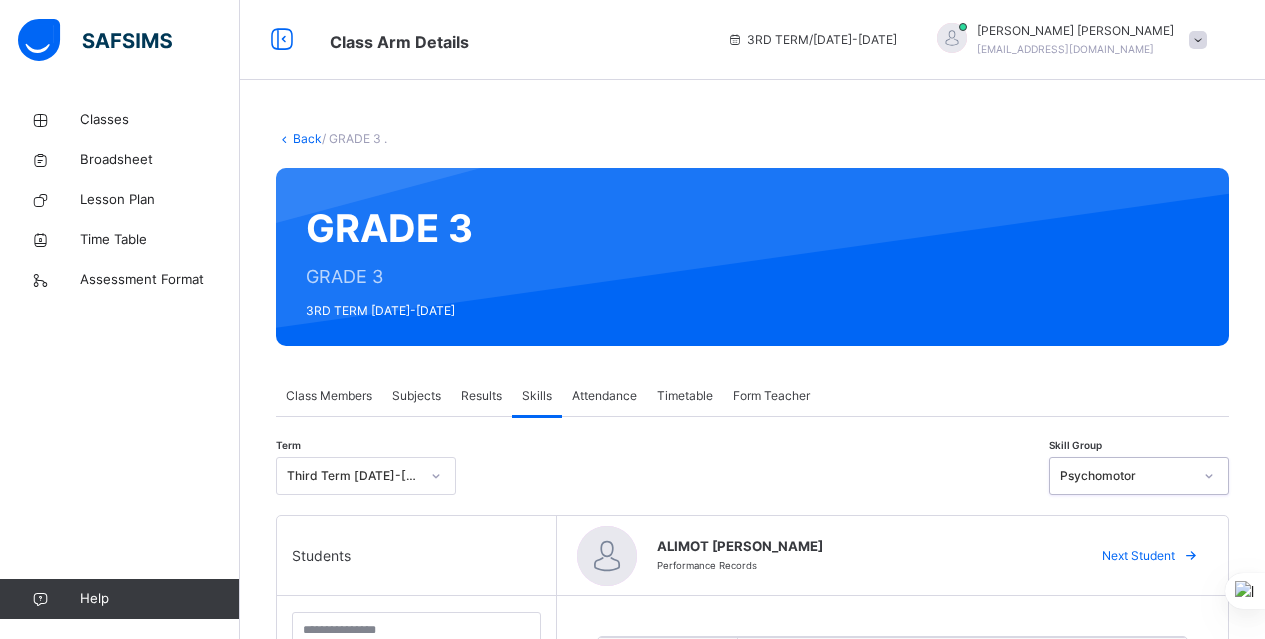 click on "Attendance" at bounding box center [604, 396] 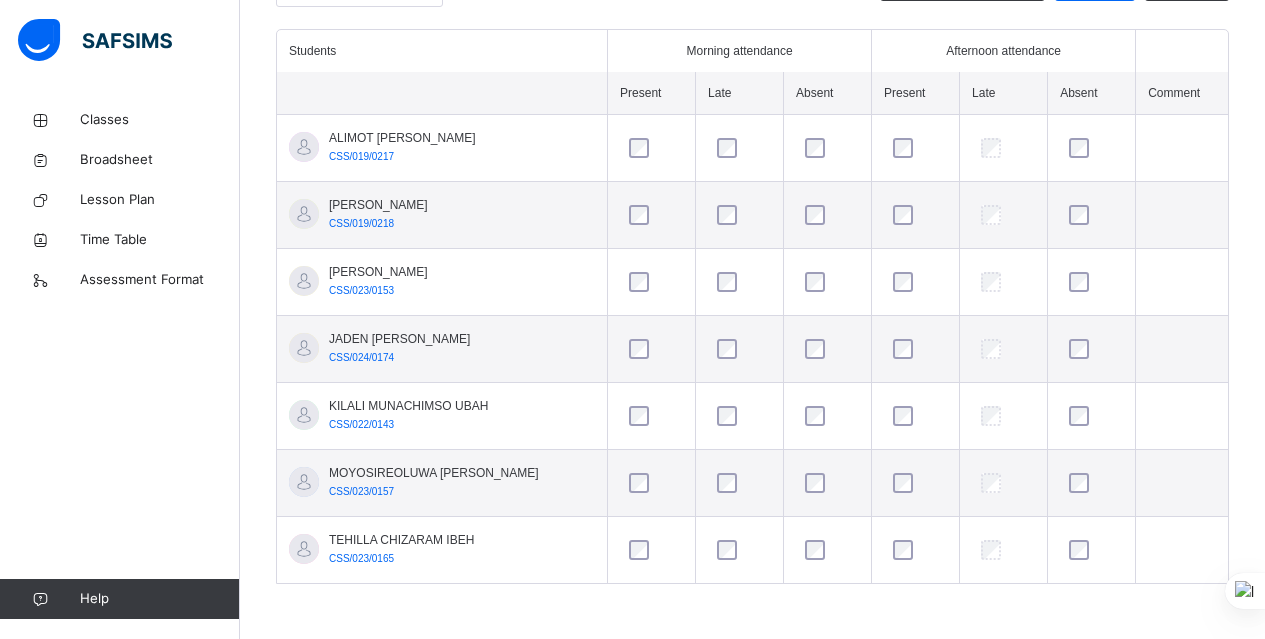 scroll, scrollTop: 0, scrollLeft: 0, axis: both 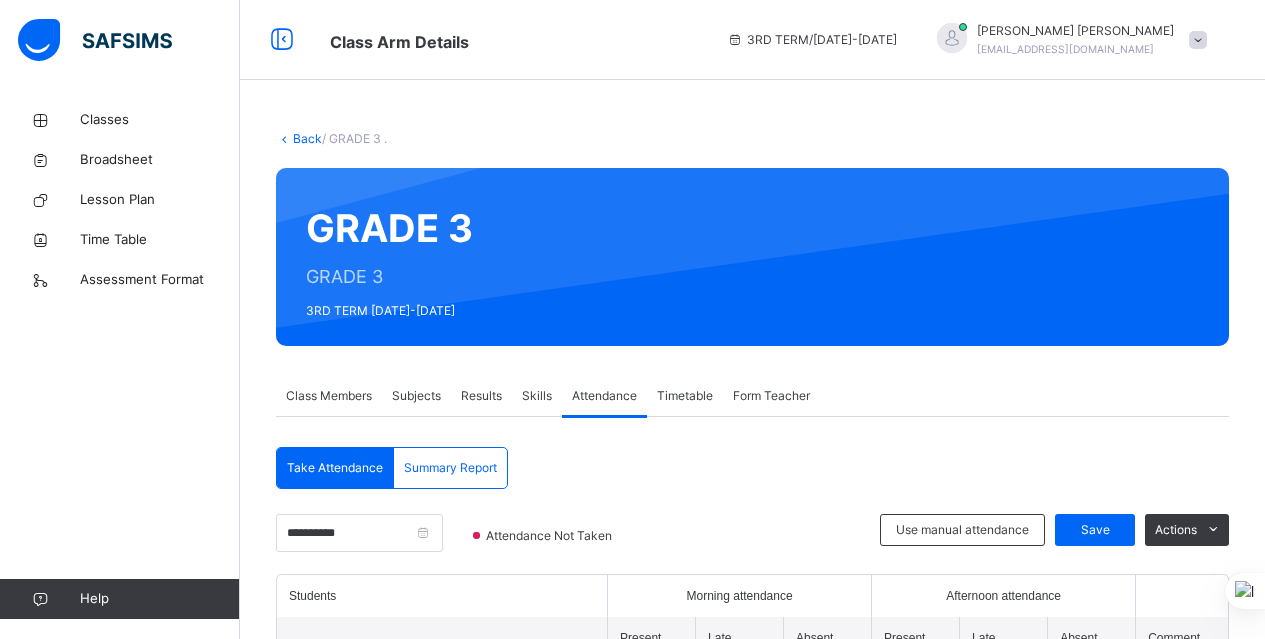 click on "Results" at bounding box center (481, 396) 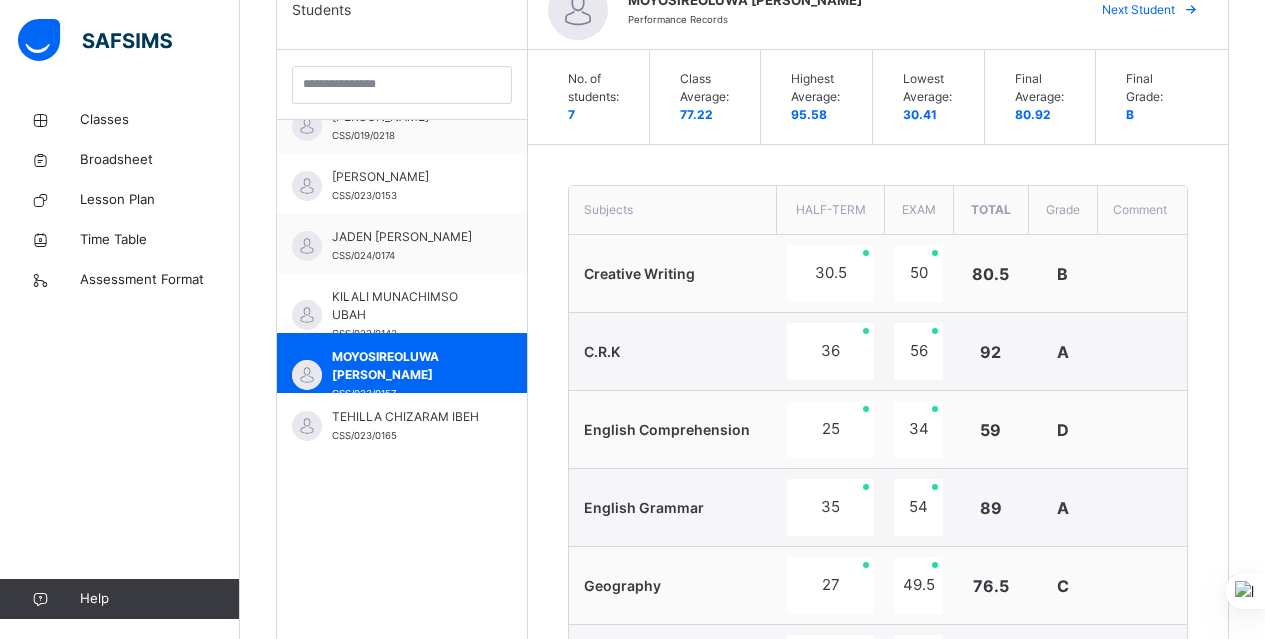 scroll, scrollTop: 559, scrollLeft: 0, axis: vertical 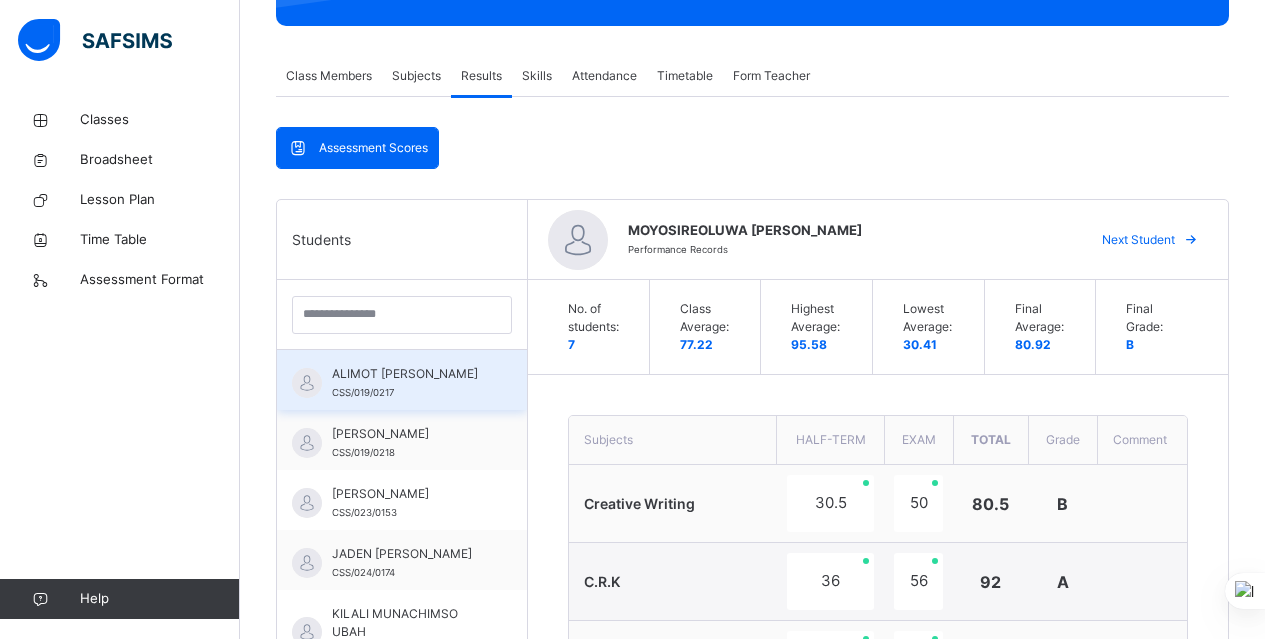 click on "ALIMOT ADUNI LAWAL" at bounding box center [407, 374] 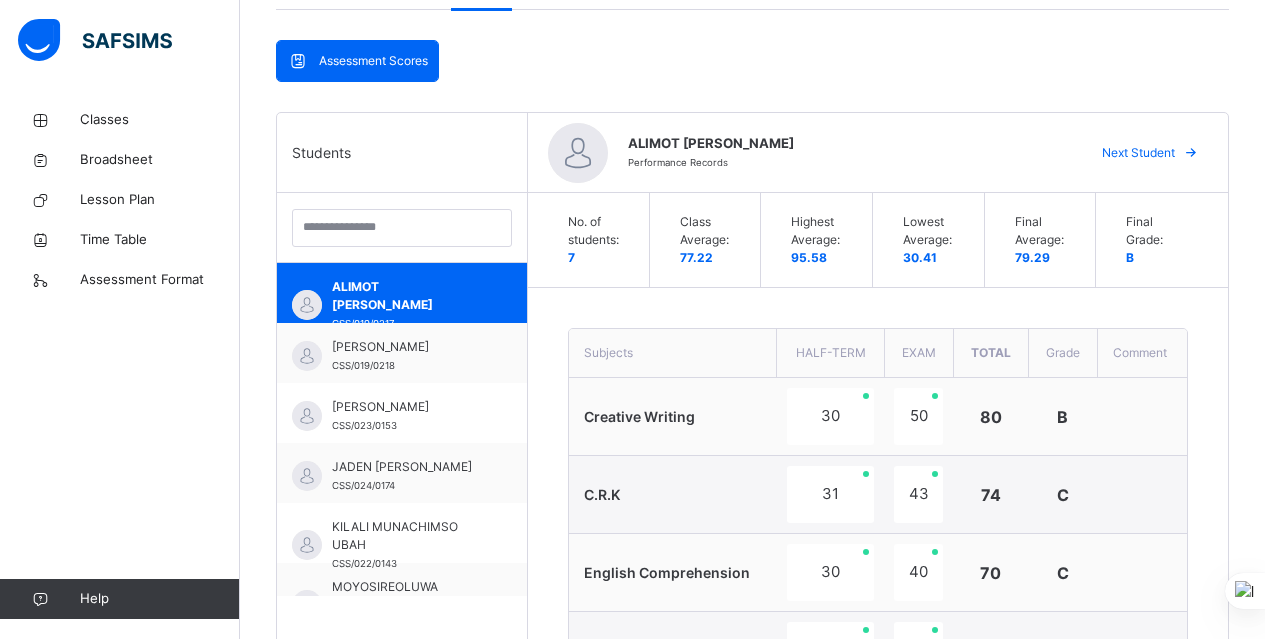 scroll, scrollTop: 320, scrollLeft: 0, axis: vertical 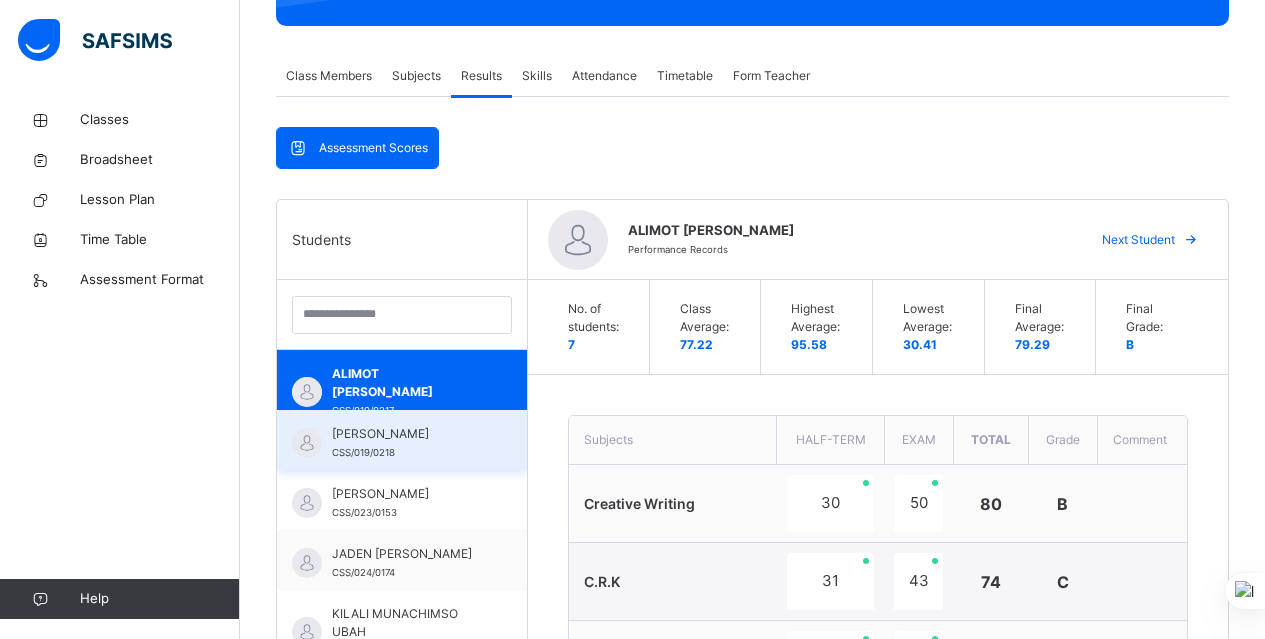 click on "ELORA JOMALEH OYIBO" at bounding box center (407, 434) 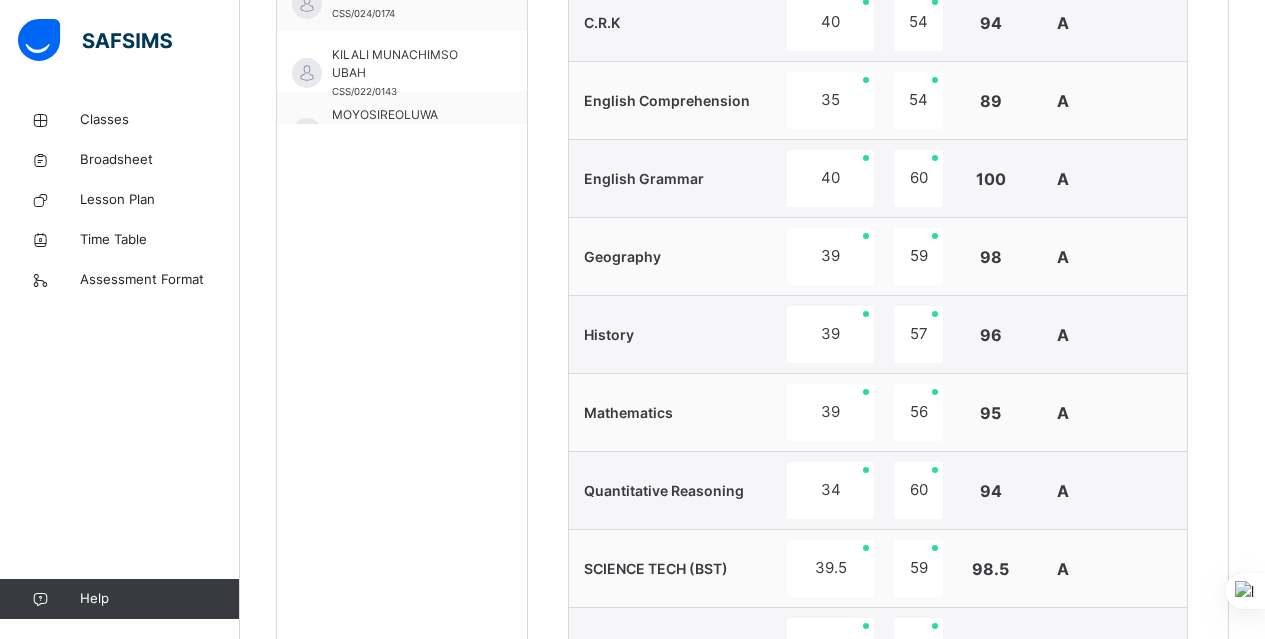 scroll, scrollTop: 320, scrollLeft: 0, axis: vertical 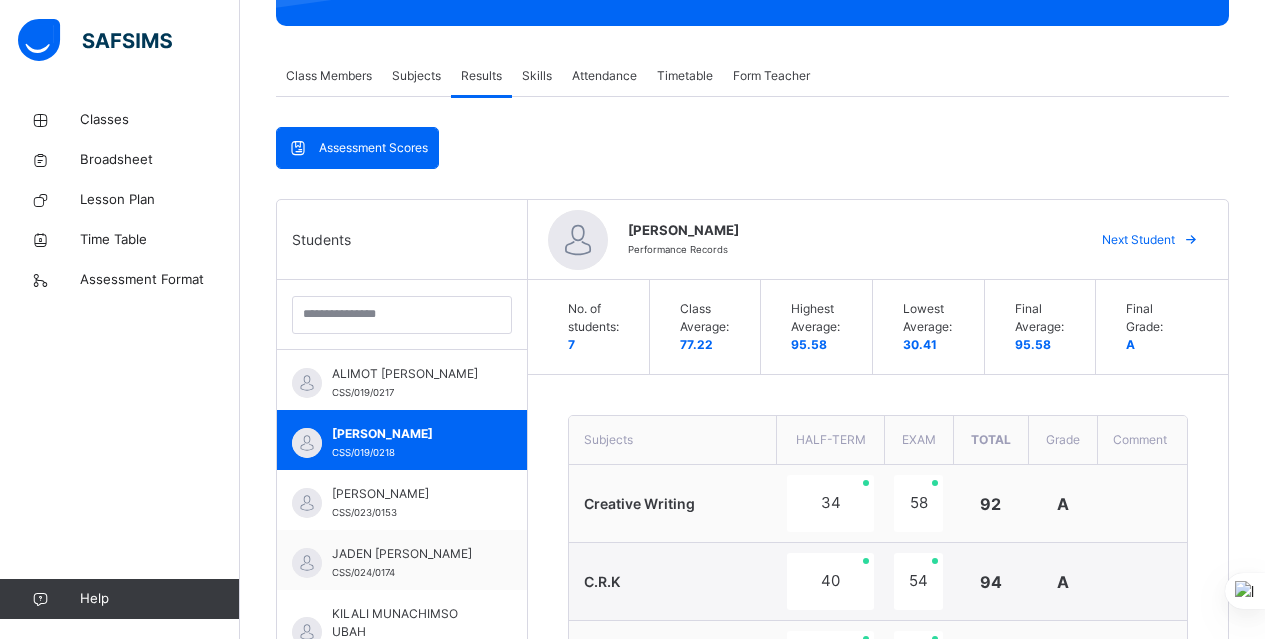 click on "Next Student" at bounding box center (1138, 240) 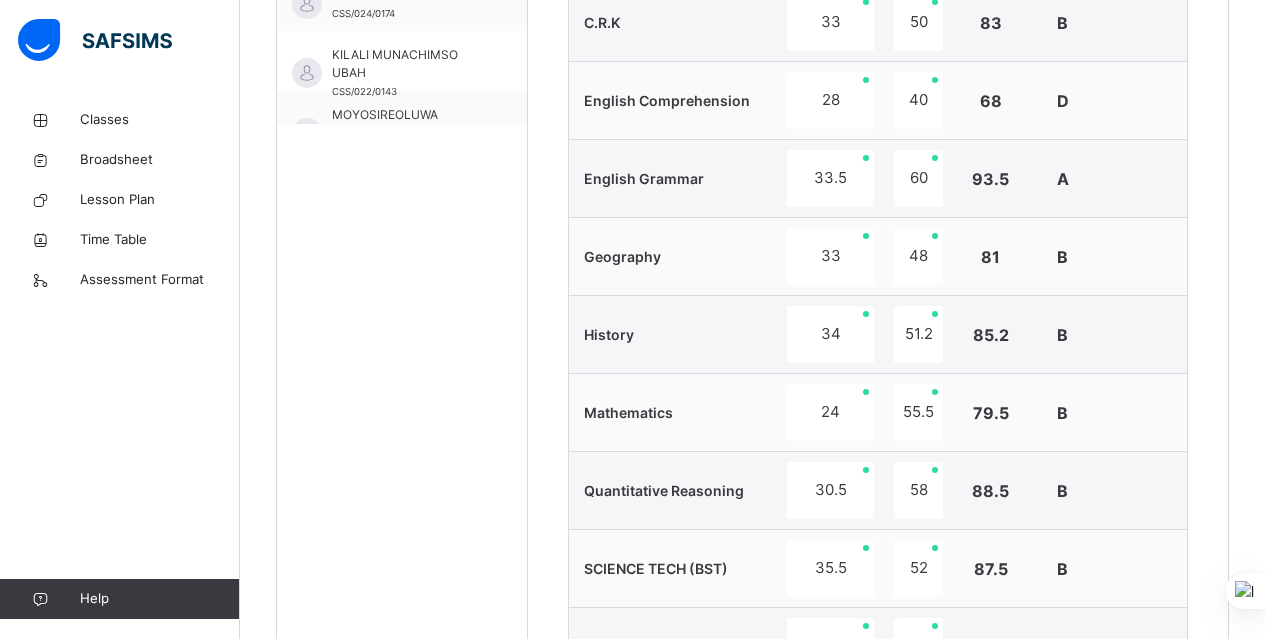 scroll, scrollTop: 1438, scrollLeft: 0, axis: vertical 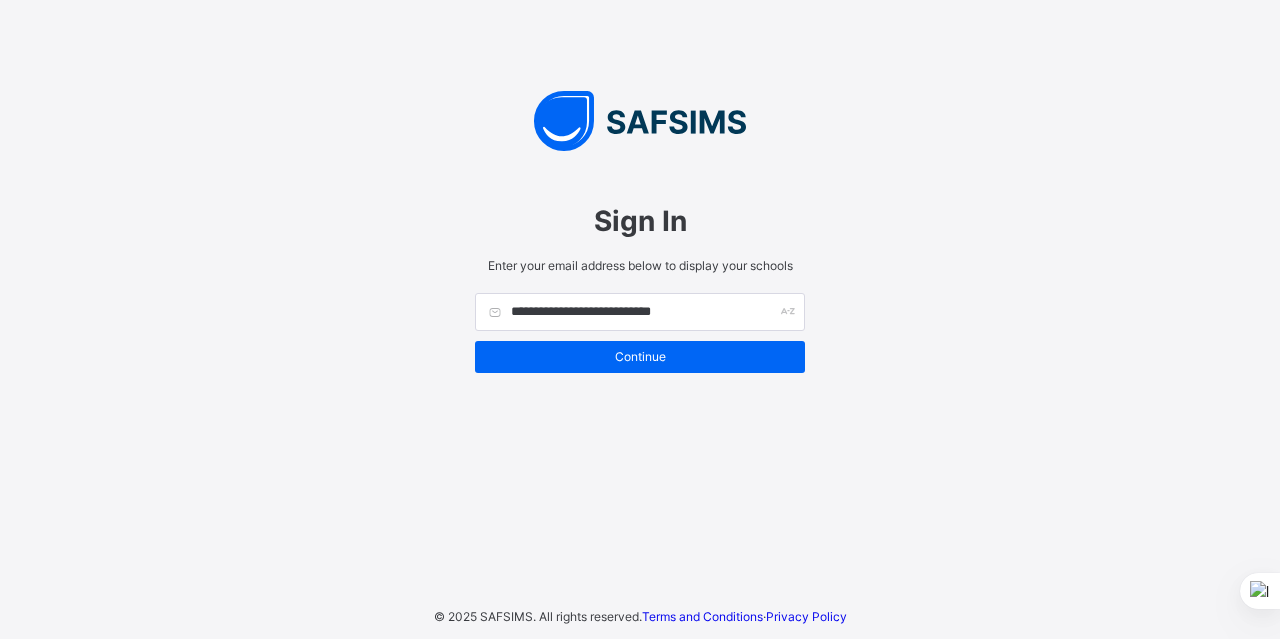 click on "Continue" at bounding box center [640, 356] 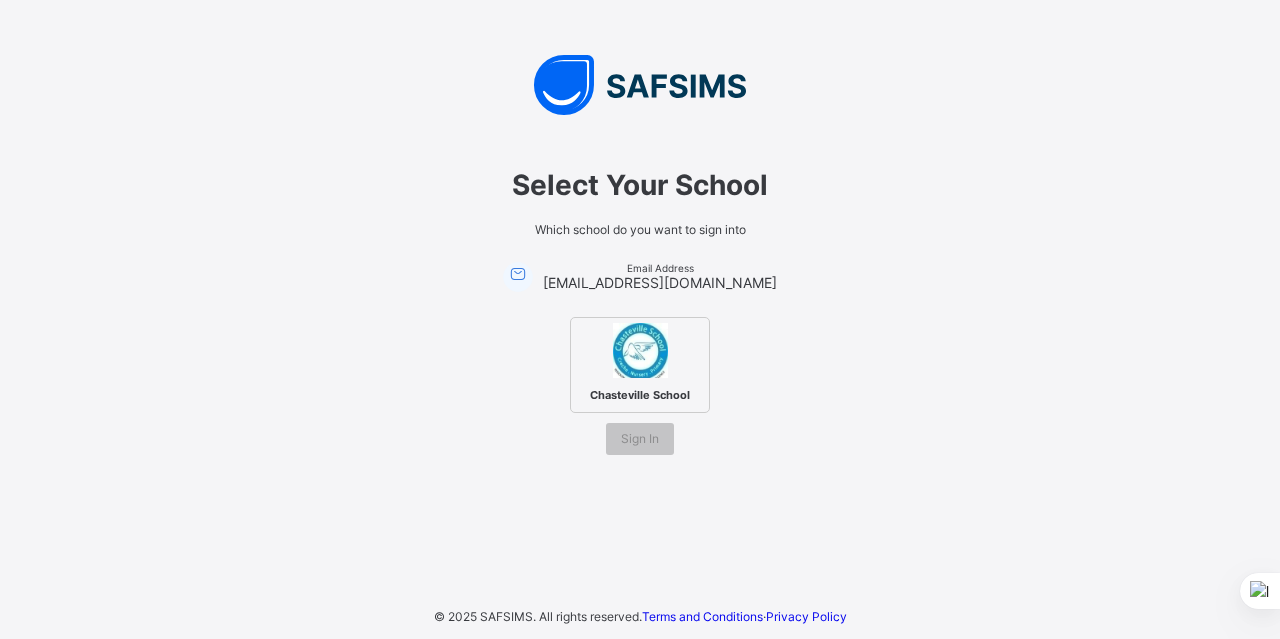 click at bounding box center (640, 350) 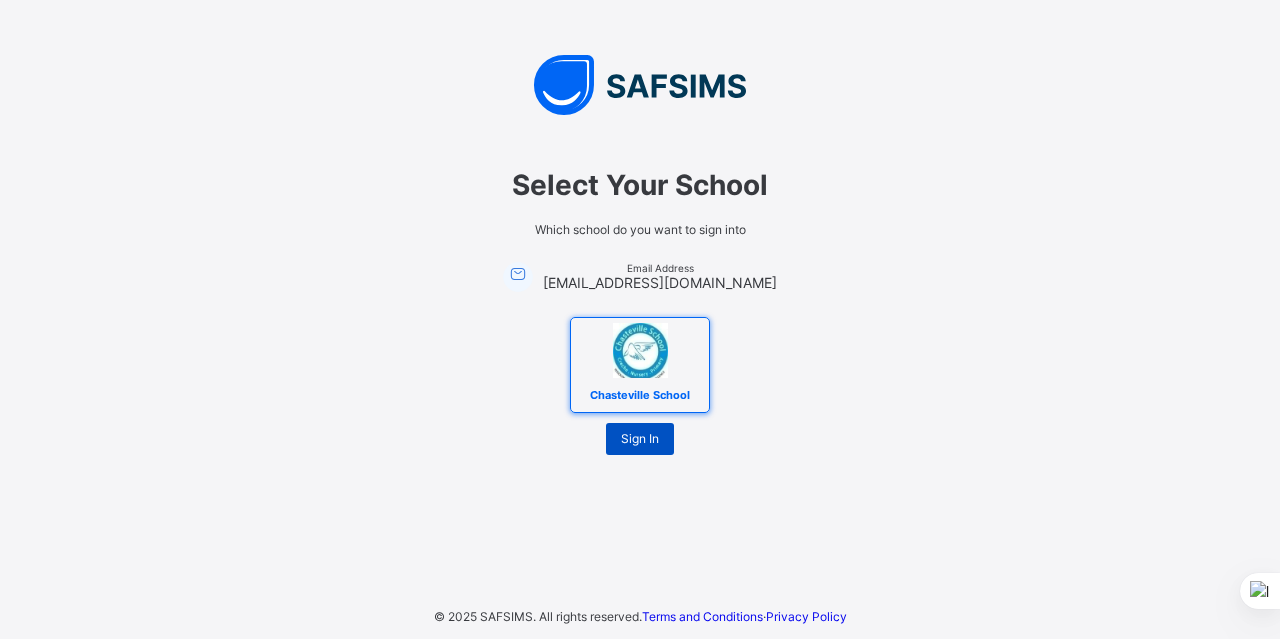 click on "Sign In" at bounding box center [640, 438] 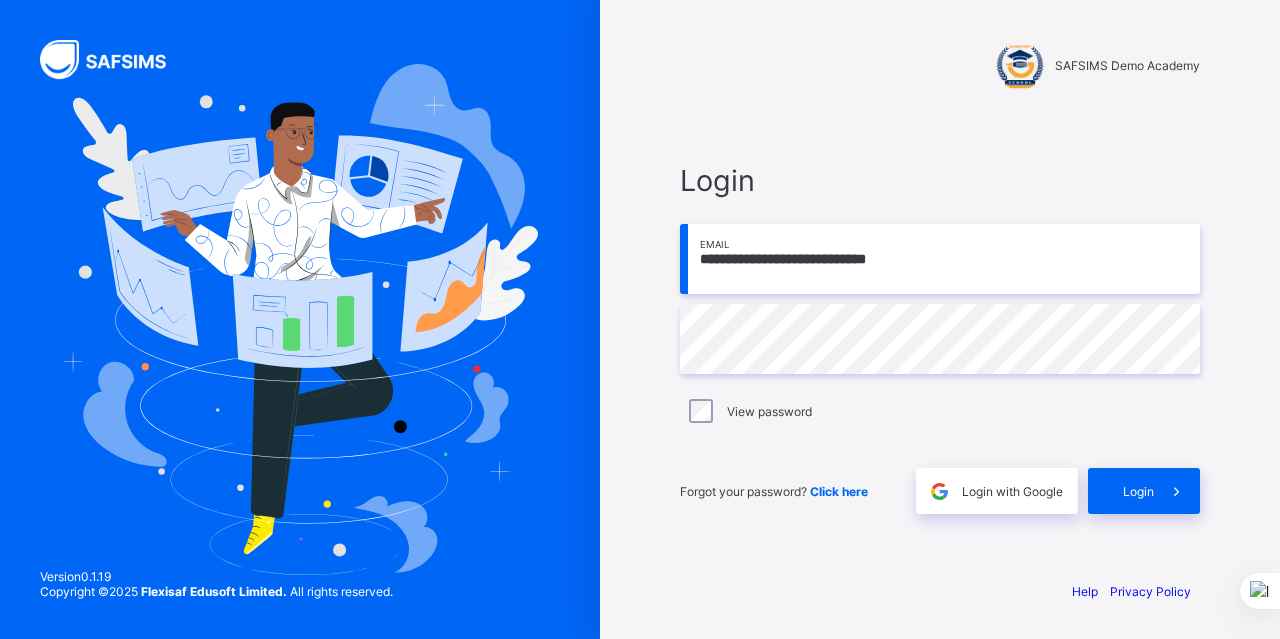 scroll, scrollTop: 0, scrollLeft: 0, axis: both 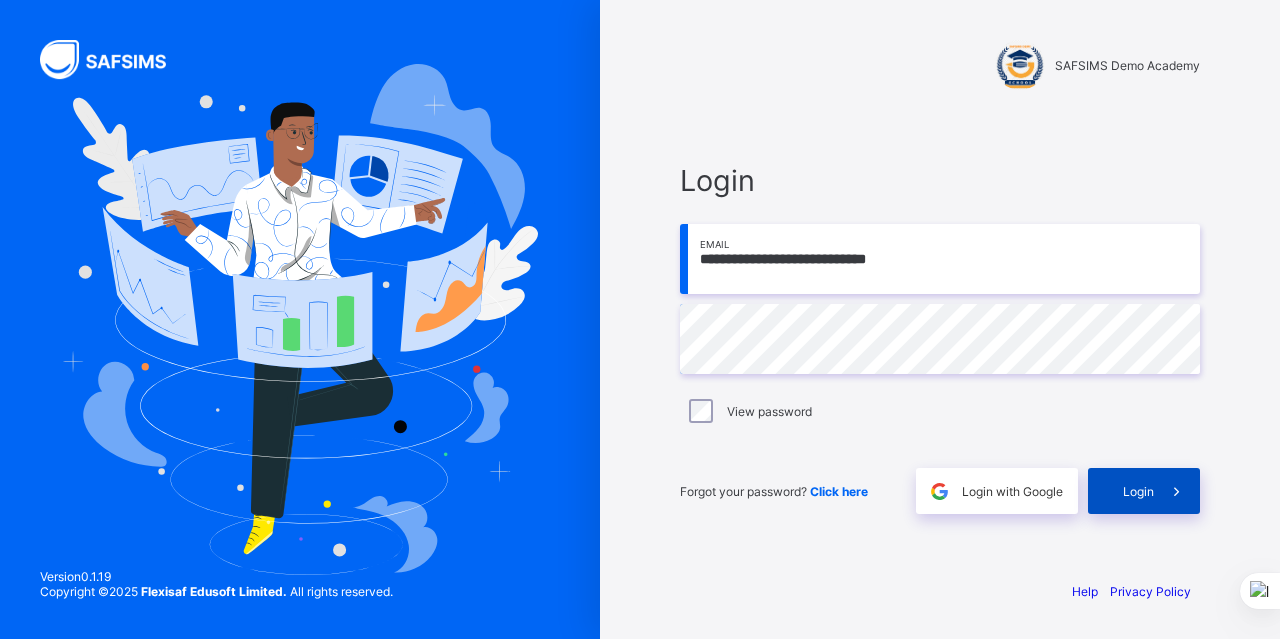 click on "Login" at bounding box center [1144, 491] 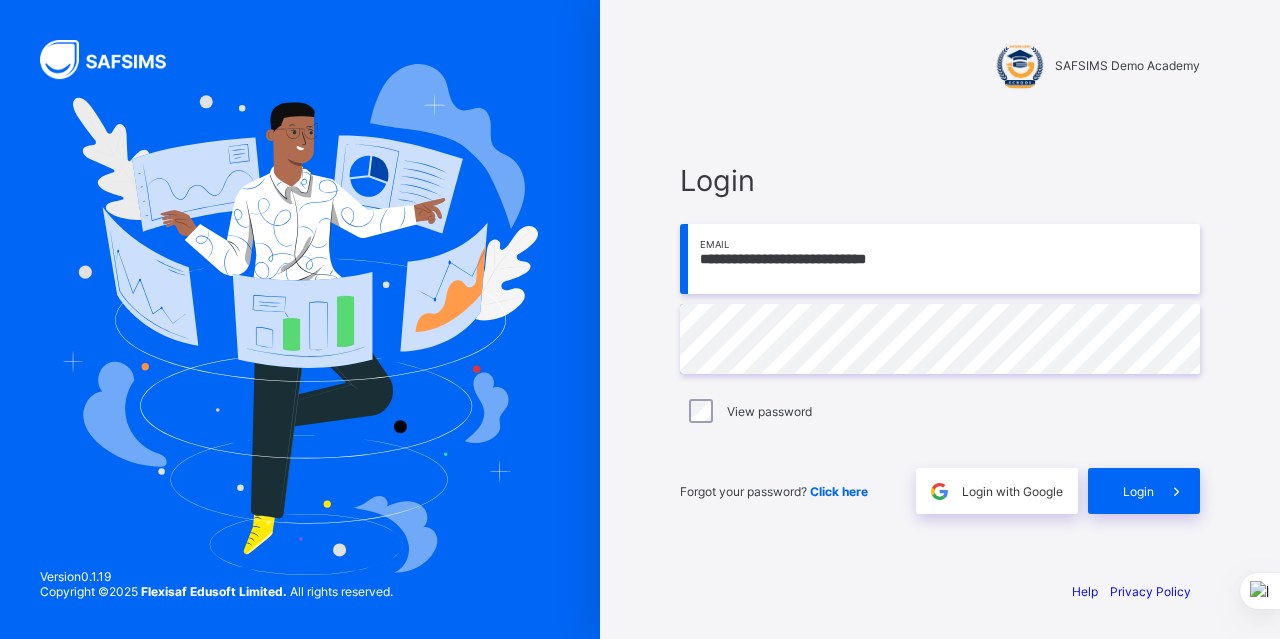 scroll, scrollTop: 0, scrollLeft: 0, axis: both 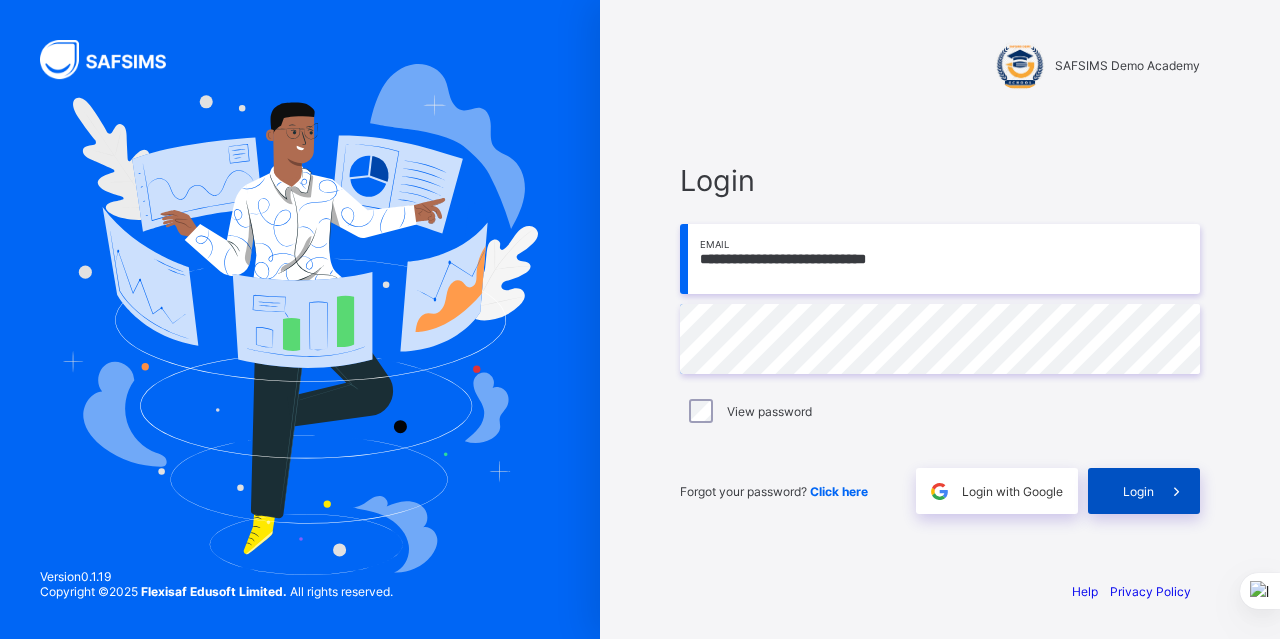 click on "Login" at bounding box center (1138, 491) 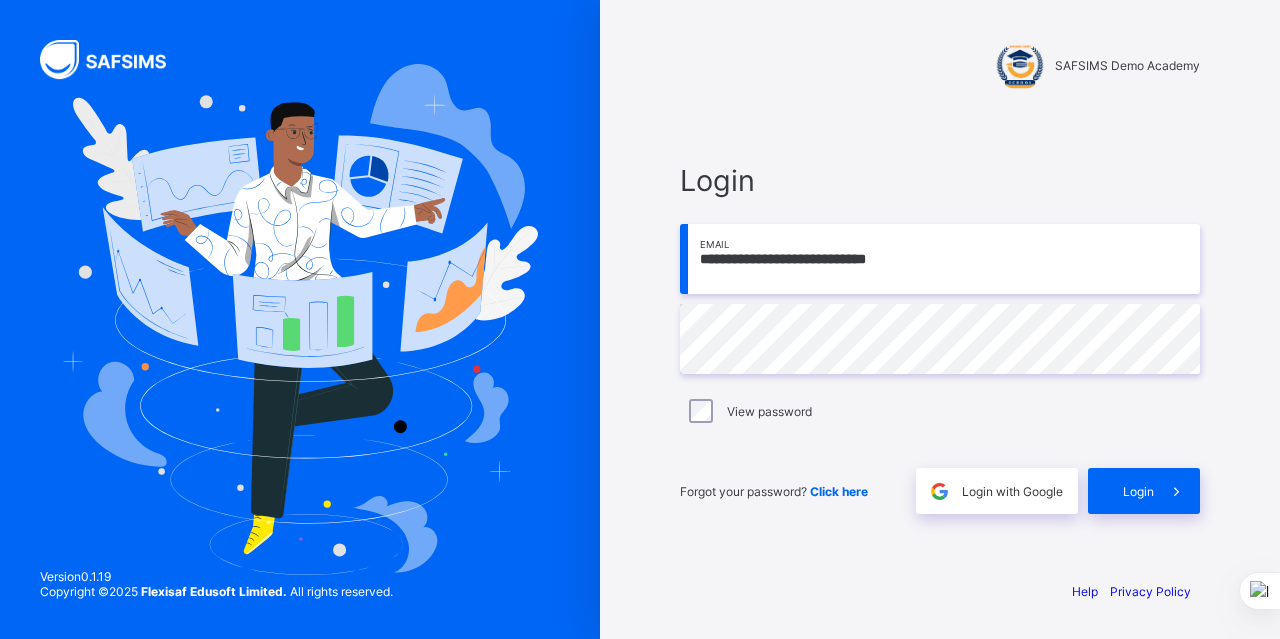 scroll, scrollTop: 0, scrollLeft: 0, axis: both 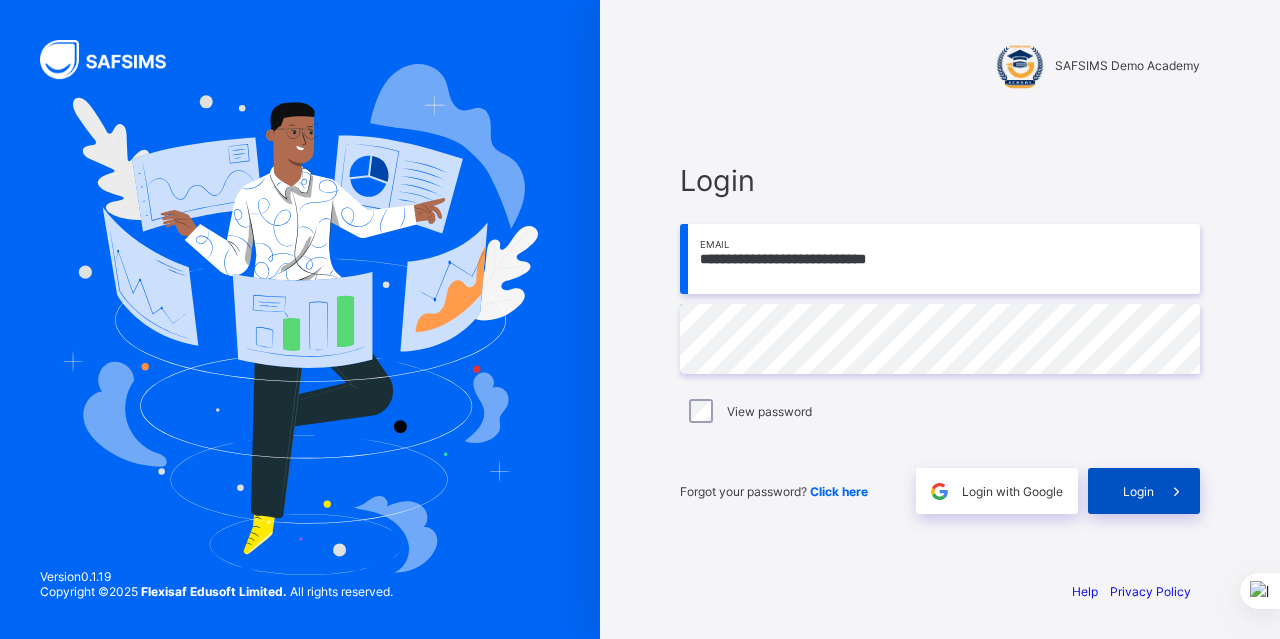 click on "Login" at bounding box center (1144, 491) 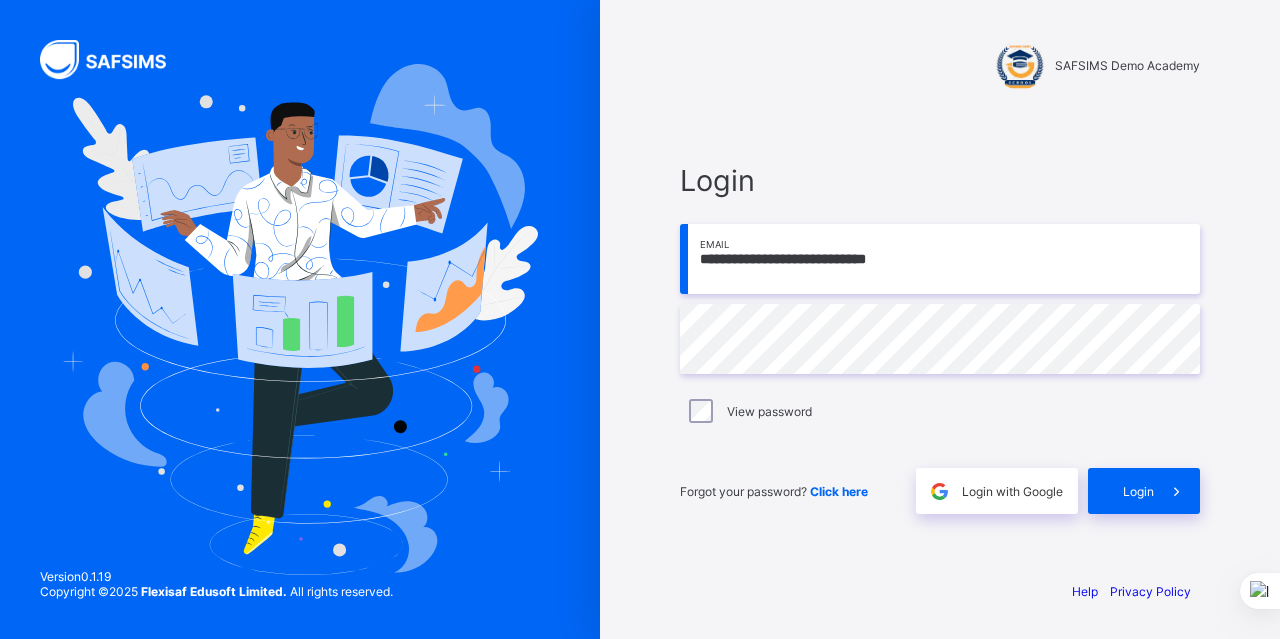 scroll, scrollTop: 0, scrollLeft: 0, axis: both 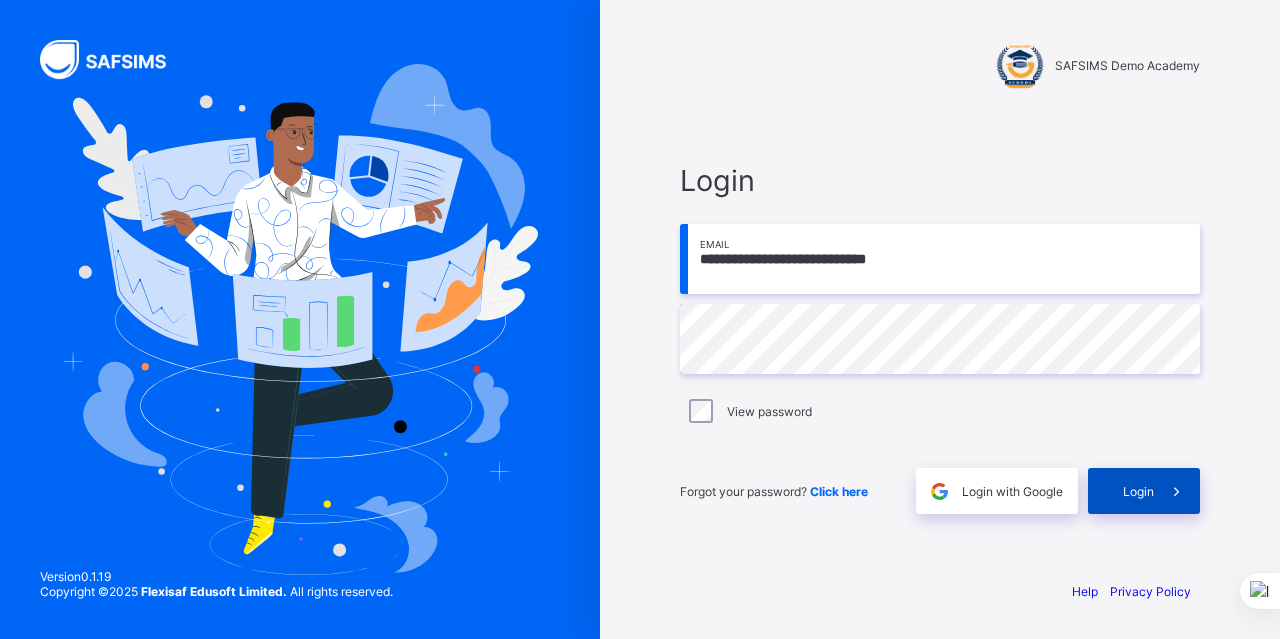 click on "Login" at bounding box center (1144, 491) 